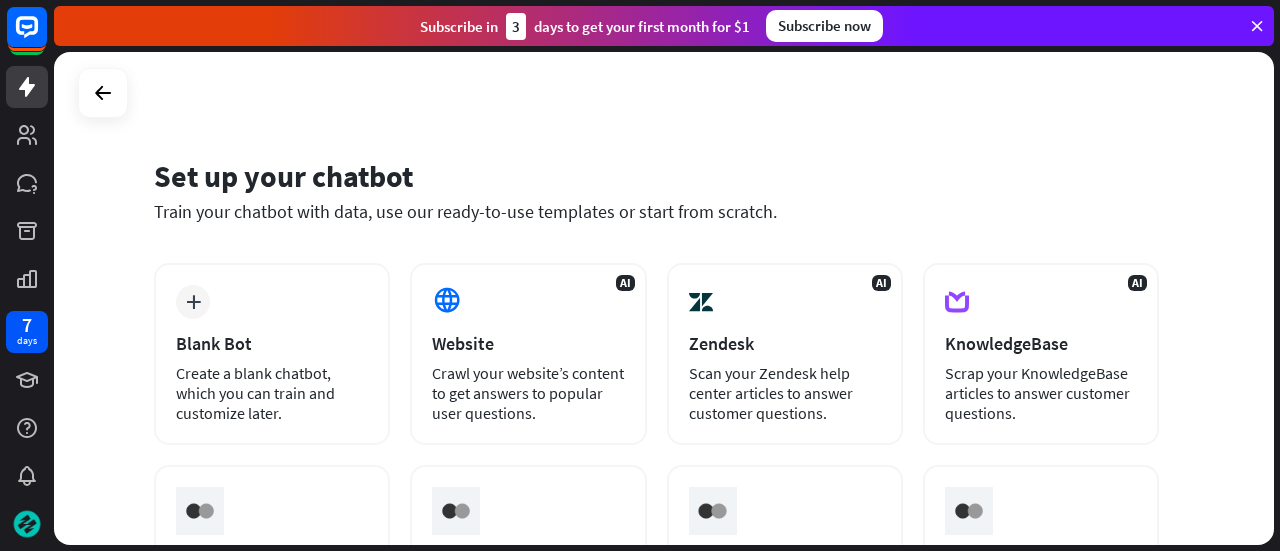 scroll, scrollTop: 0, scrollLeft: 0, axis: both 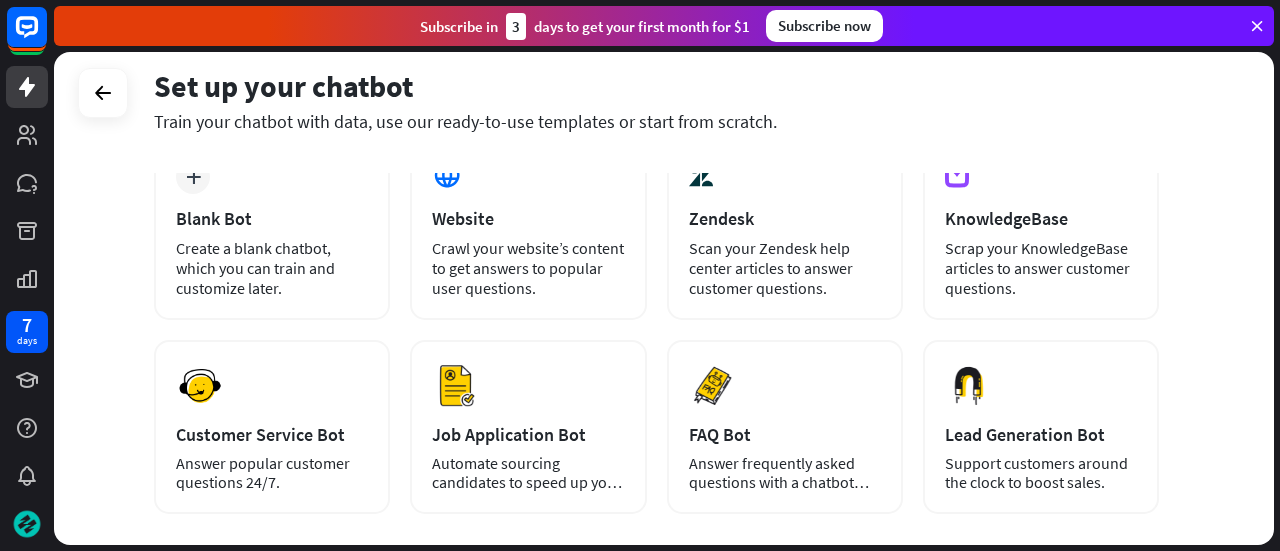 drag, startPoint x: 1258, startPoint y: 269, endPoint x: 1257, endPoint y: 297, distance: 28.01785 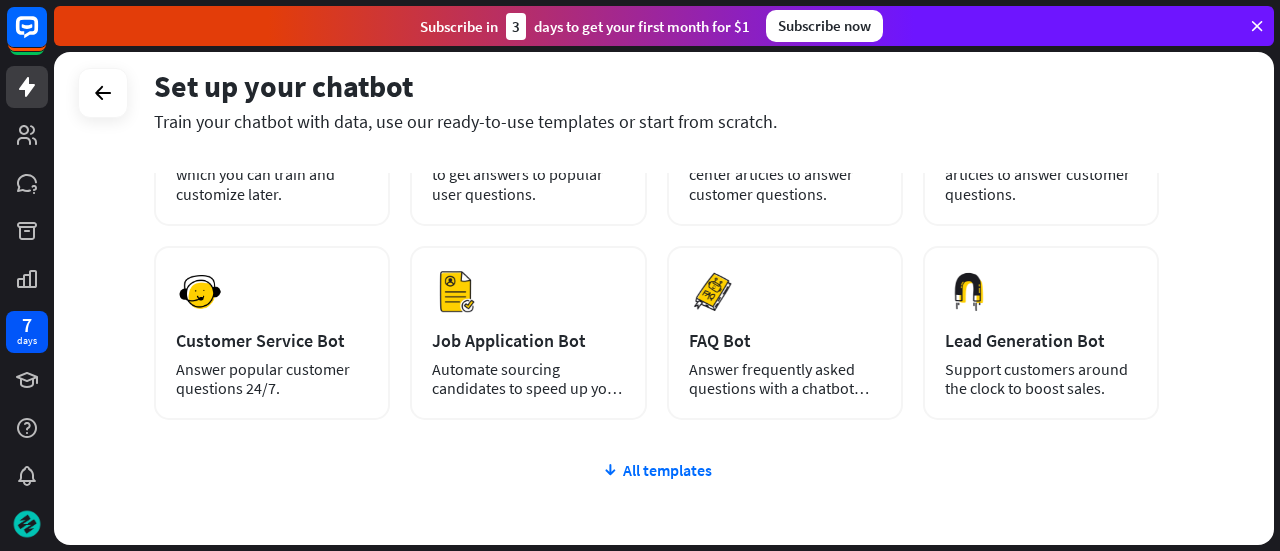 scroll, scrollTop: 223, scrollLeft: 0, axis: vertical 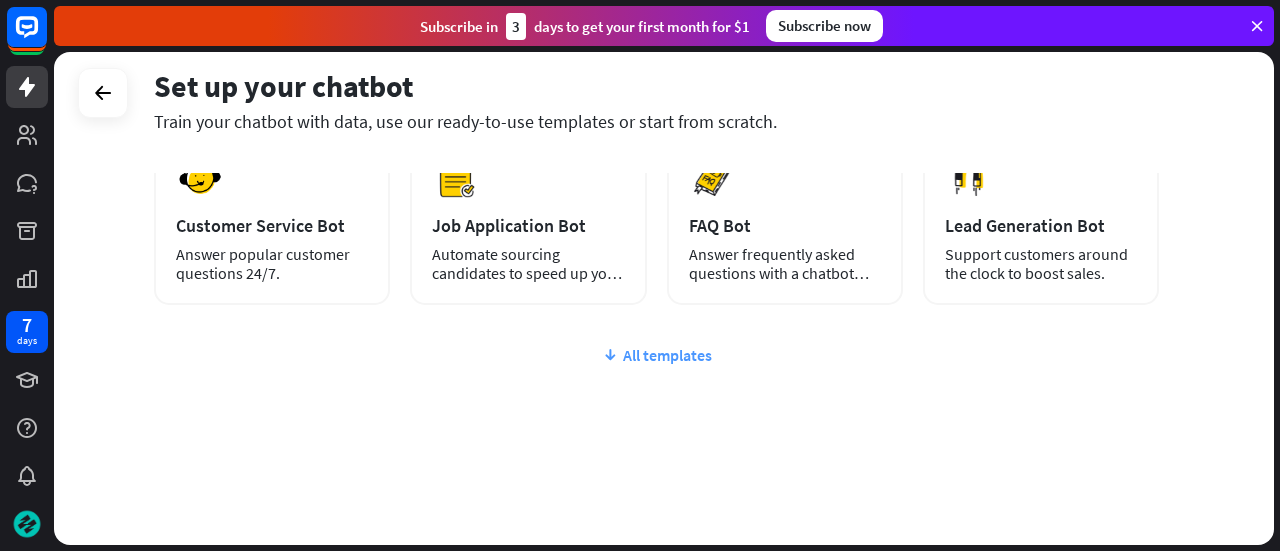 click on "All templates" at bounding box center (656, 355) 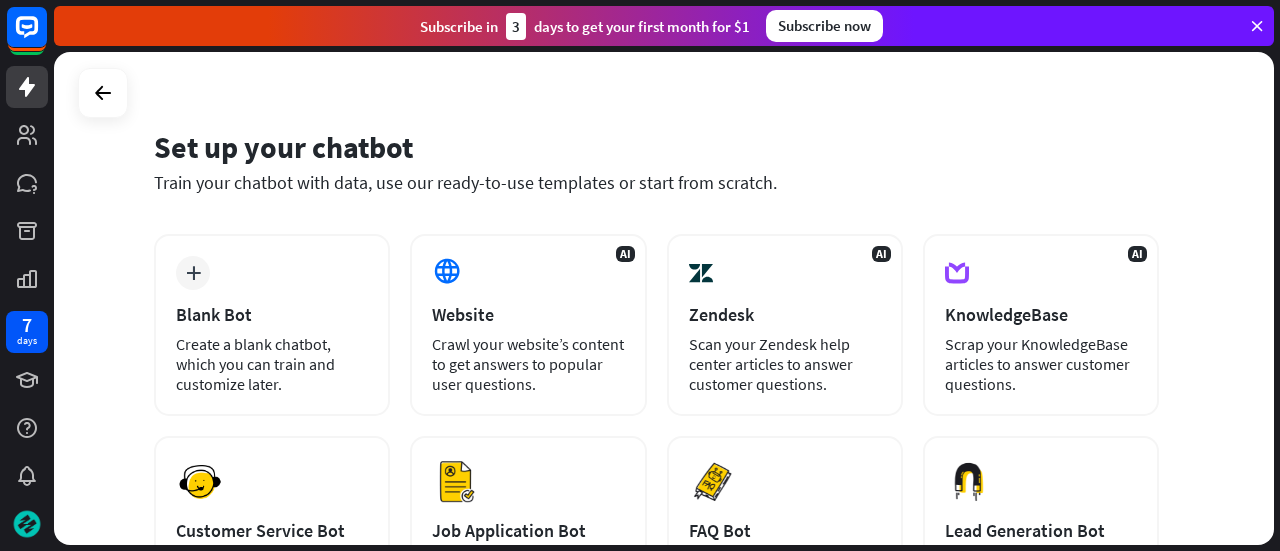 scroll, scrollTop: 0, scrollLeft: 0, axis: both 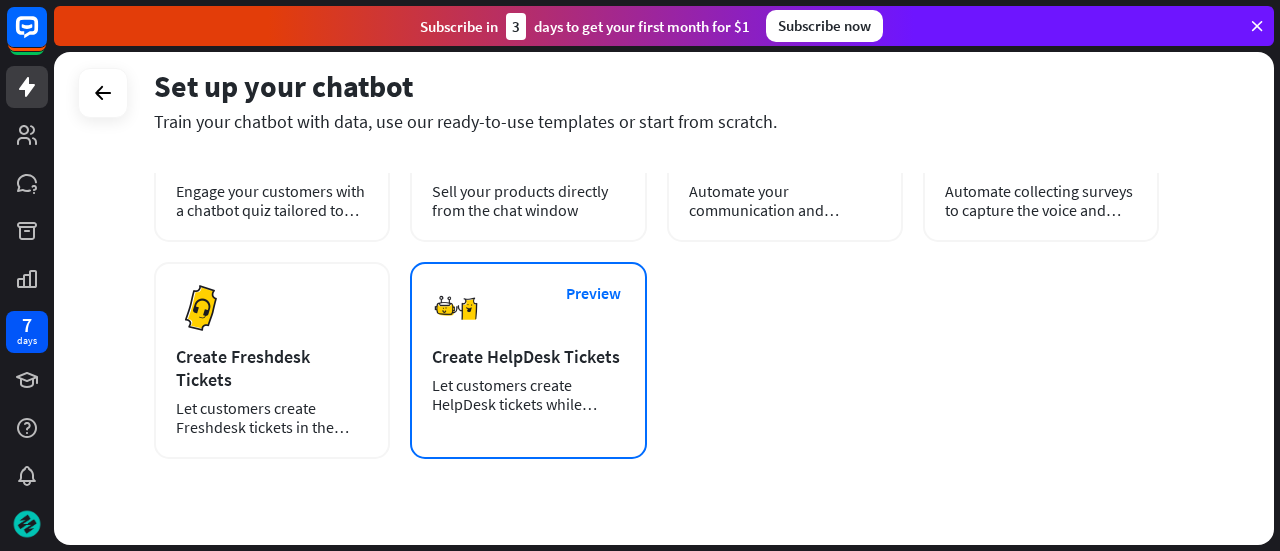 click on "Let customers create HelpDesk tickets while chatting with your chatbot." at bounding box center (528, 395) 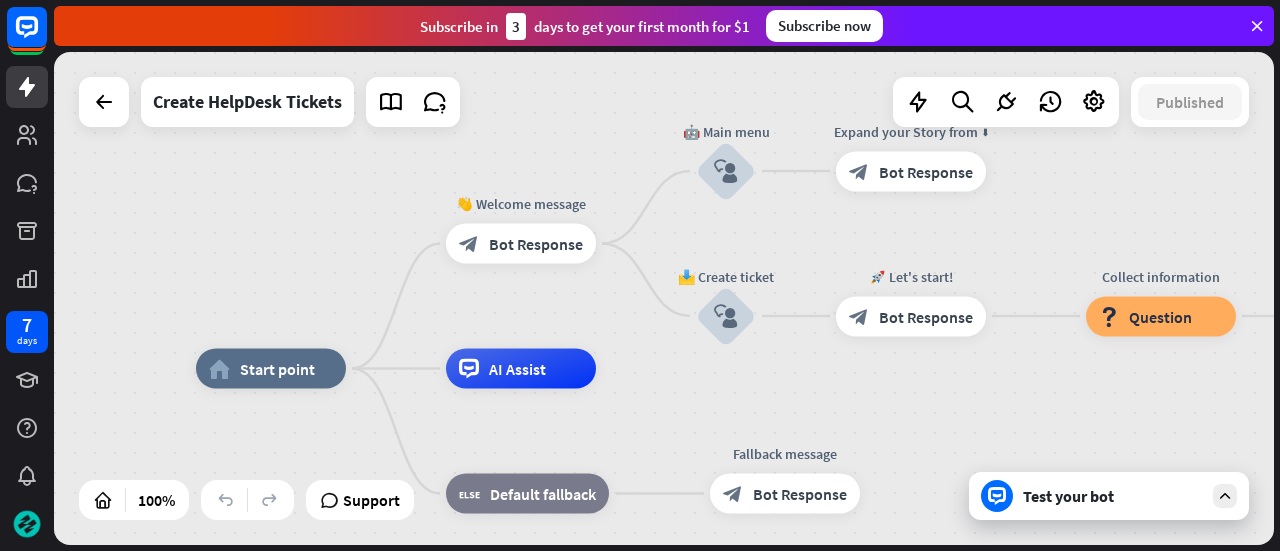 drag, startPoint x: 1115, startPoint y: 348, endPoint x: 1013, endPoint y: 418, distance: 123.709335 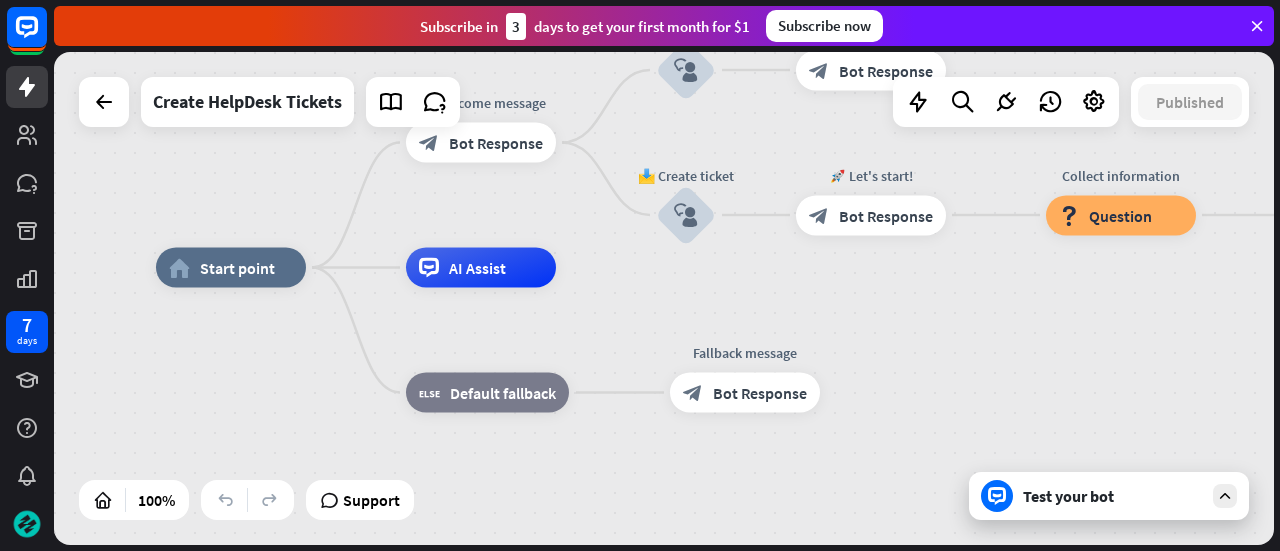 click on "home_2   Start point                 👋 Welcome message   block_bot_response   Bot Response                 🤖 Main menu   block_user_input                 Expand your Story from ⬇   block_bot_response   Bot Response                 📩 Create ticket   block_user_input                 🚀 Let's start!   block_bot_response   Bot Response                 Collect information   block_question   Question                   block_success   Success                 🎉 Thanks!   block_bot_response   Bot Response                 Connect to HelpDesk & add collected attributes ⬇         Create ticket                   block_success   Success                 ✅ Ticket created   block_bot_response   Bot Response                     AI Assist                   block_fallback   Default fallback                 Fallback message   block_bot_response   Bot Response
Create HelpDesk Tickets
Published
100%" at bounding box center [664, 298] 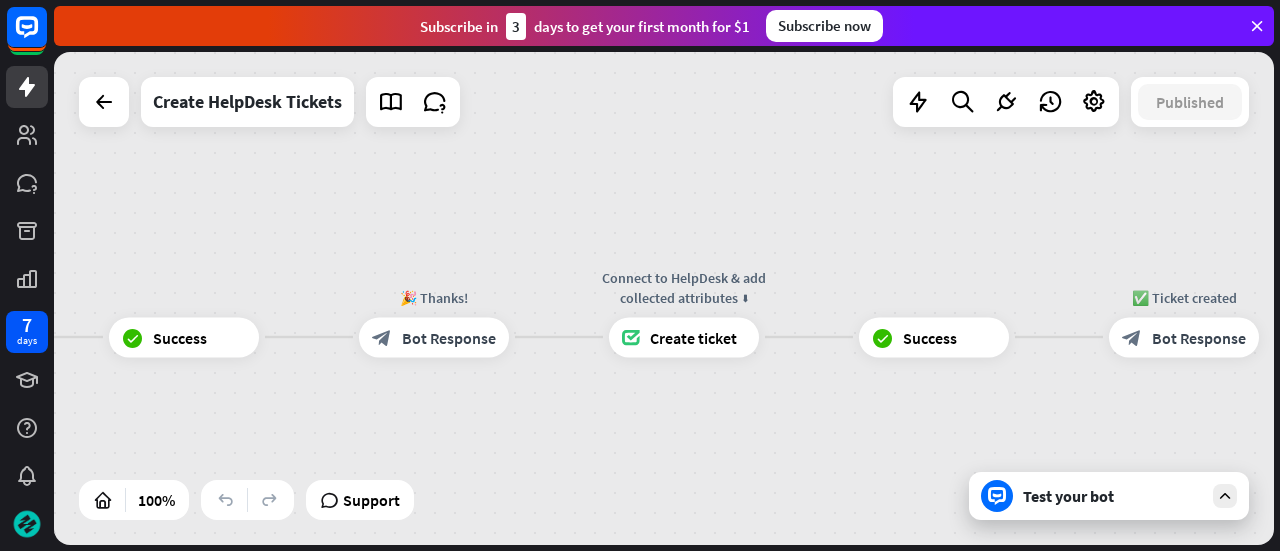drag, startPoint x: 149, startPoint y: 251, endPoint x: 0, endPoint y: 237, distance: 149.65627 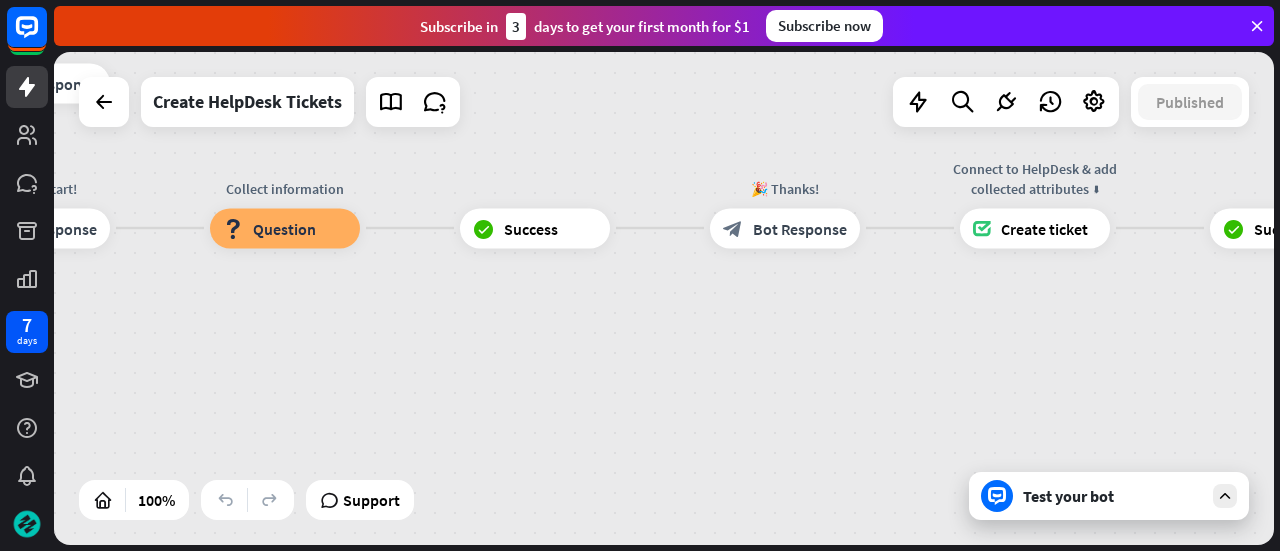 drag, startPoint x: 928, startPoint y: 273, endPoint x: 1279, endPoint y: 150, distance: 371.9274 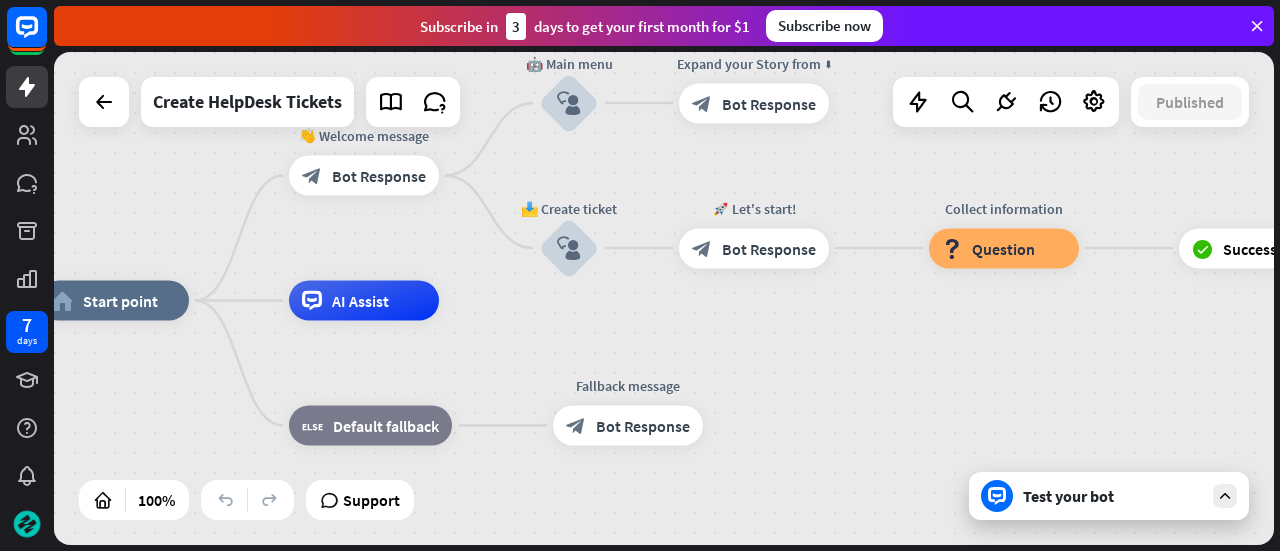 drag, startPoint x: 560, startPoint y: 299, endPoint x: 1279, endPoint y: 331, distance: 719.71173 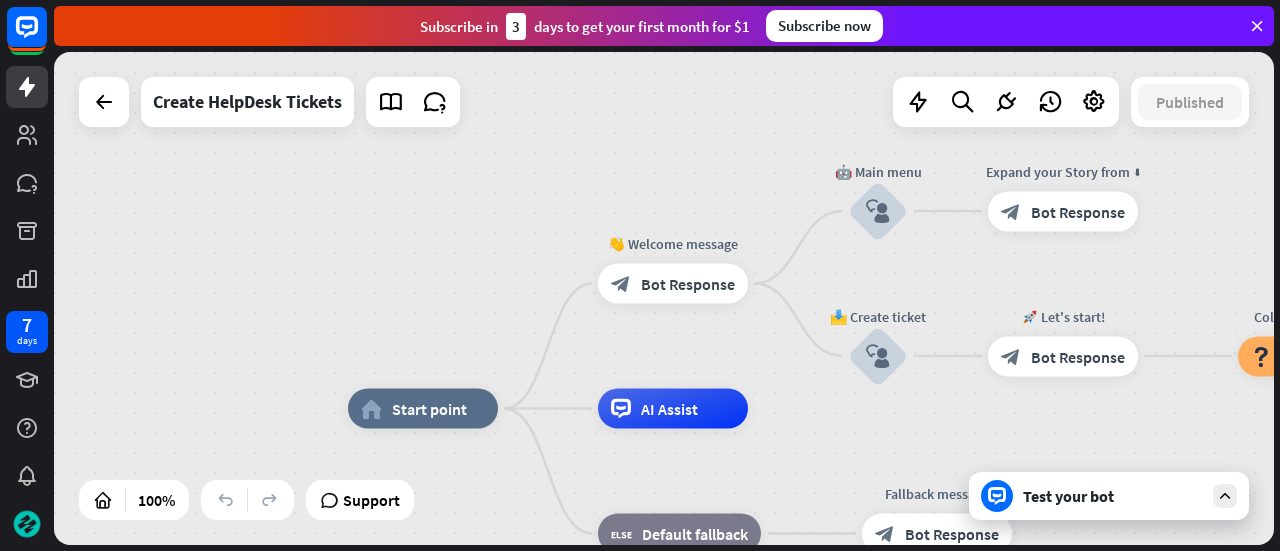 drag, startPoint x: 760, startPoint y: 327, endPoint x: 1121, endPoint y: 501, distance: 400.74554 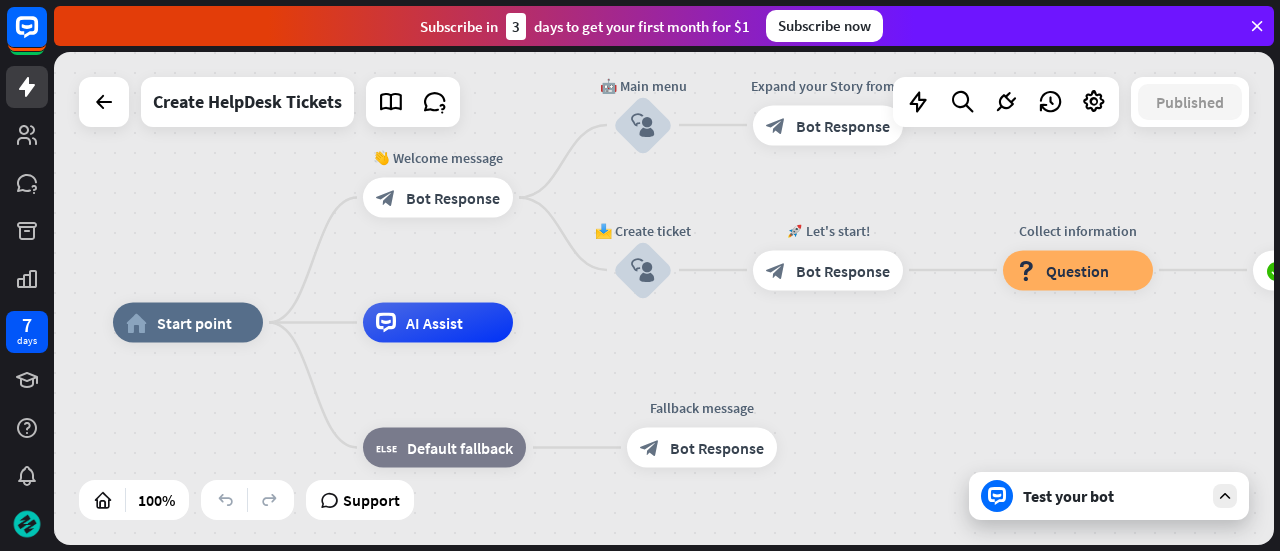 drag, startPoint x: 466, startPoint y: 303, endPoint x: 179, endPoint y: 151, distance: 324.76608 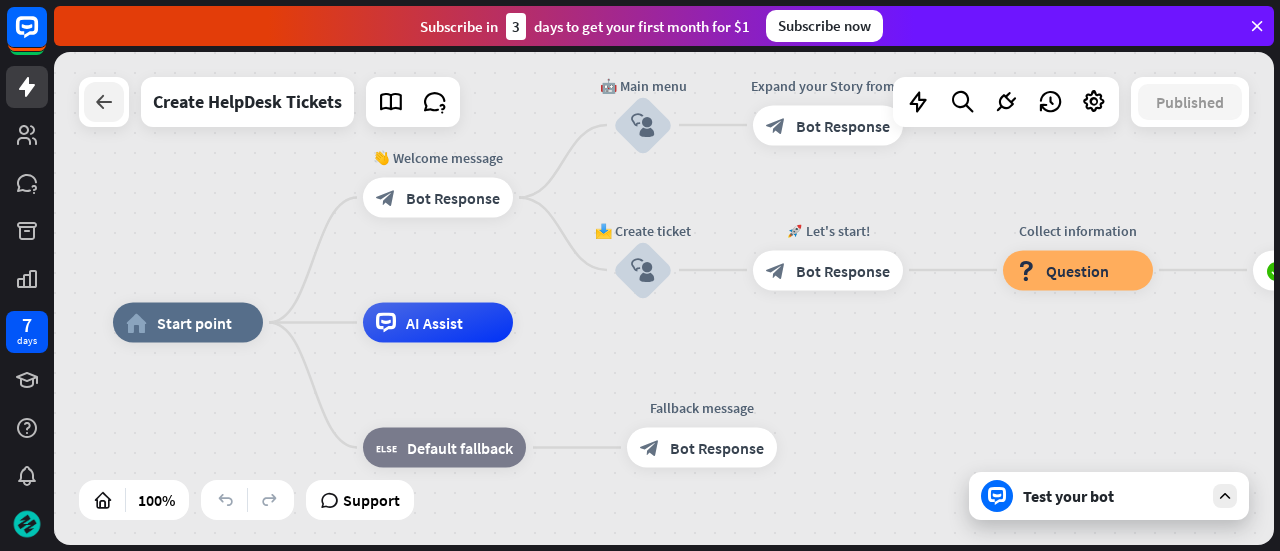 click at bounding box center (104, 102) 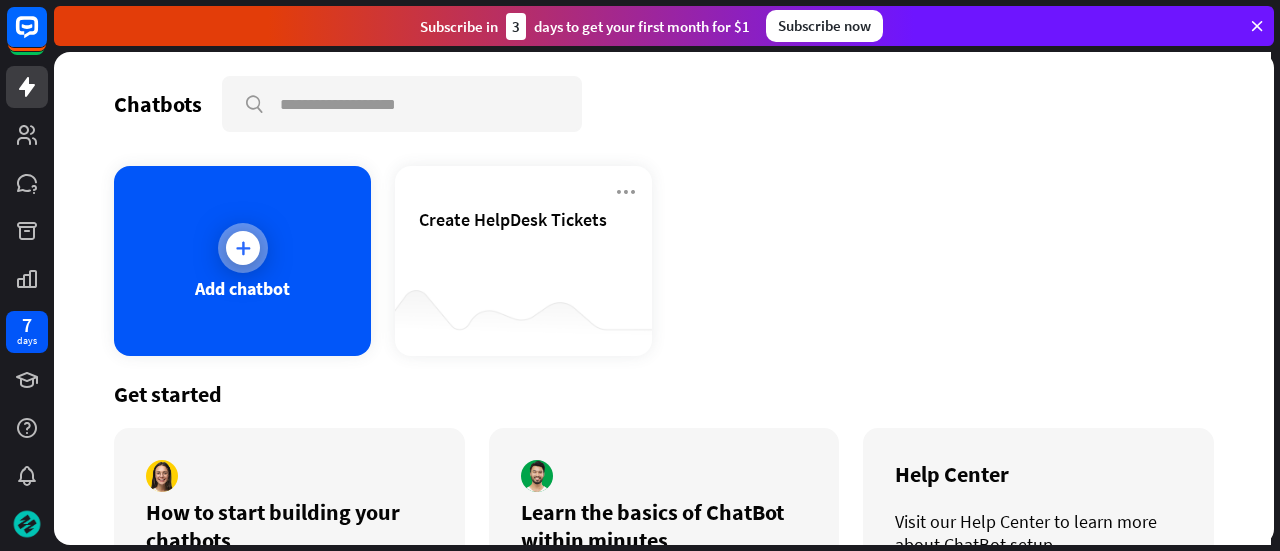 click on "Add chatbot" at bounding box center [242, 261] 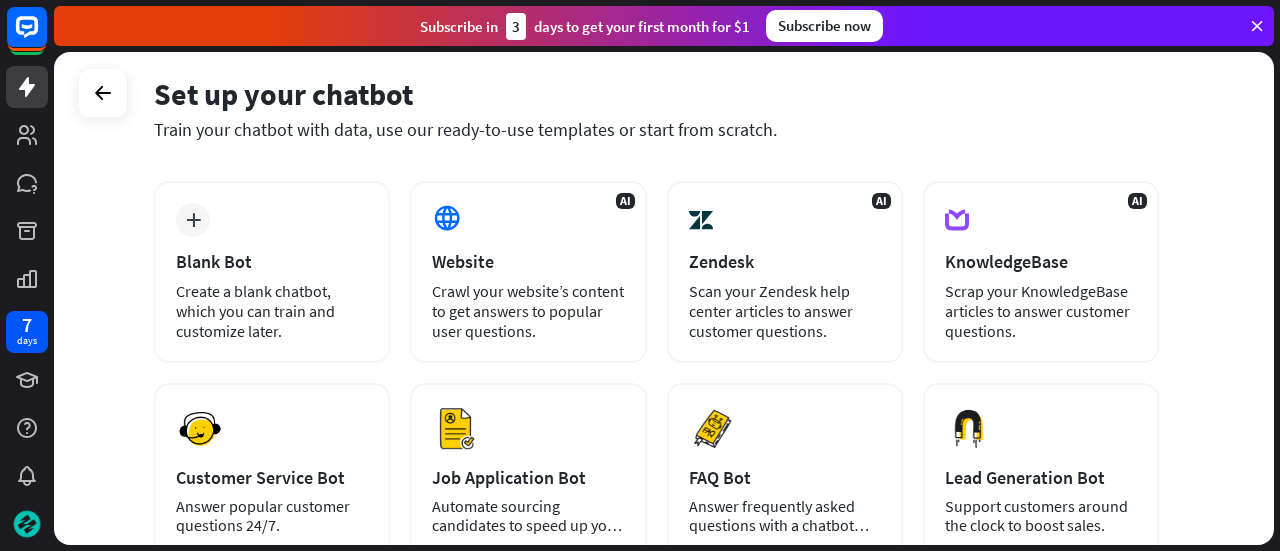 scroll, scrollTop: 135, scrollLeft: 0, axis: vertical 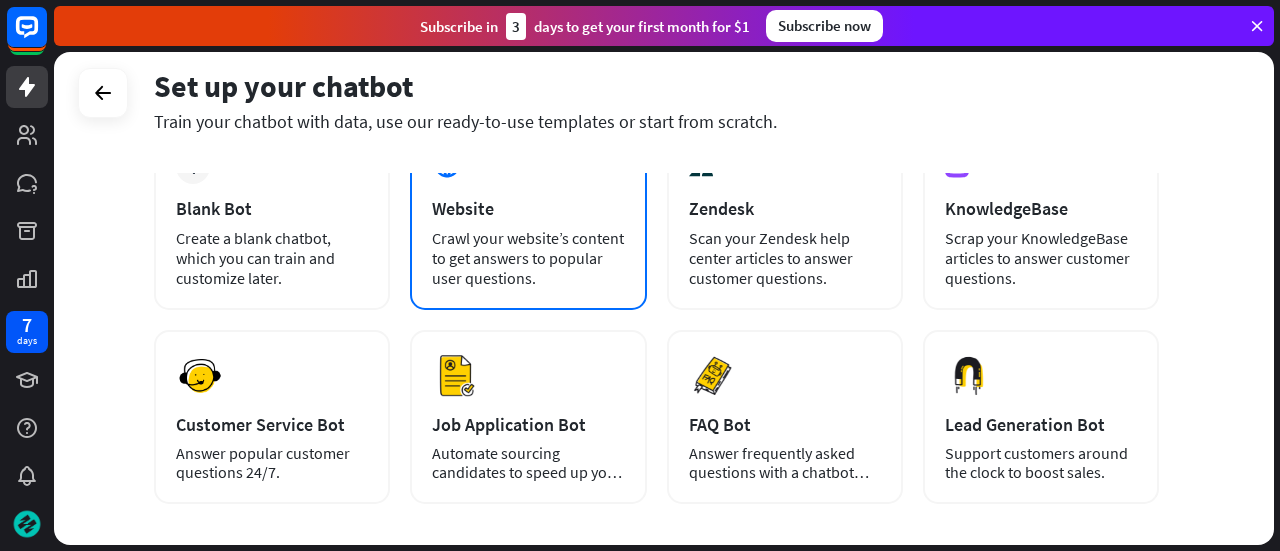 click on "Crawl your website’s content to get answers to
popular user questions." at bounding box center [528, 258] 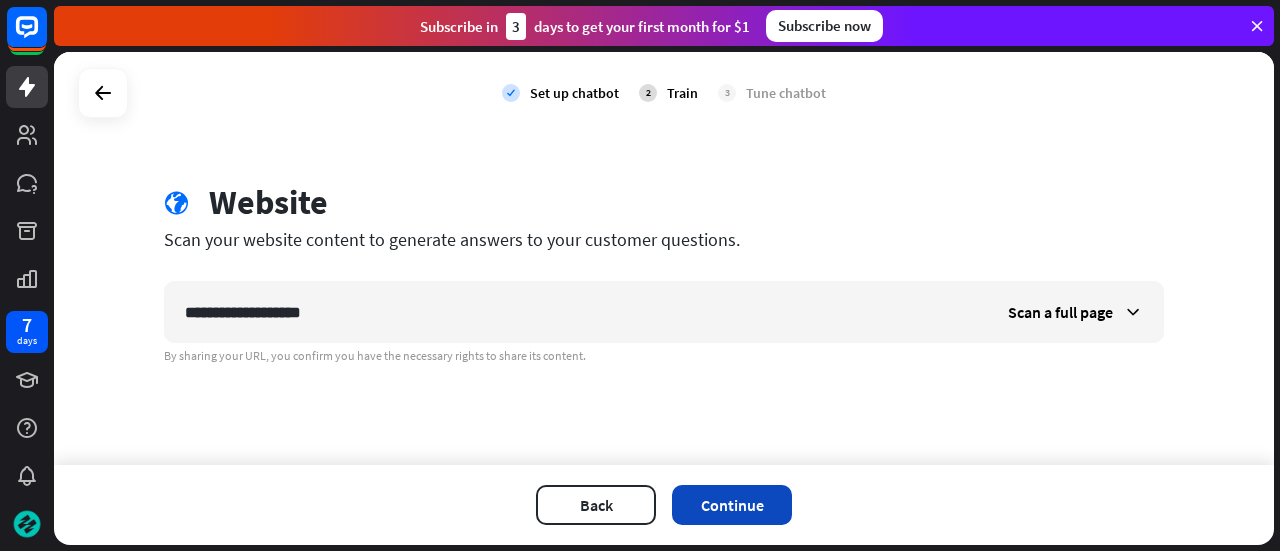 type on "**********" 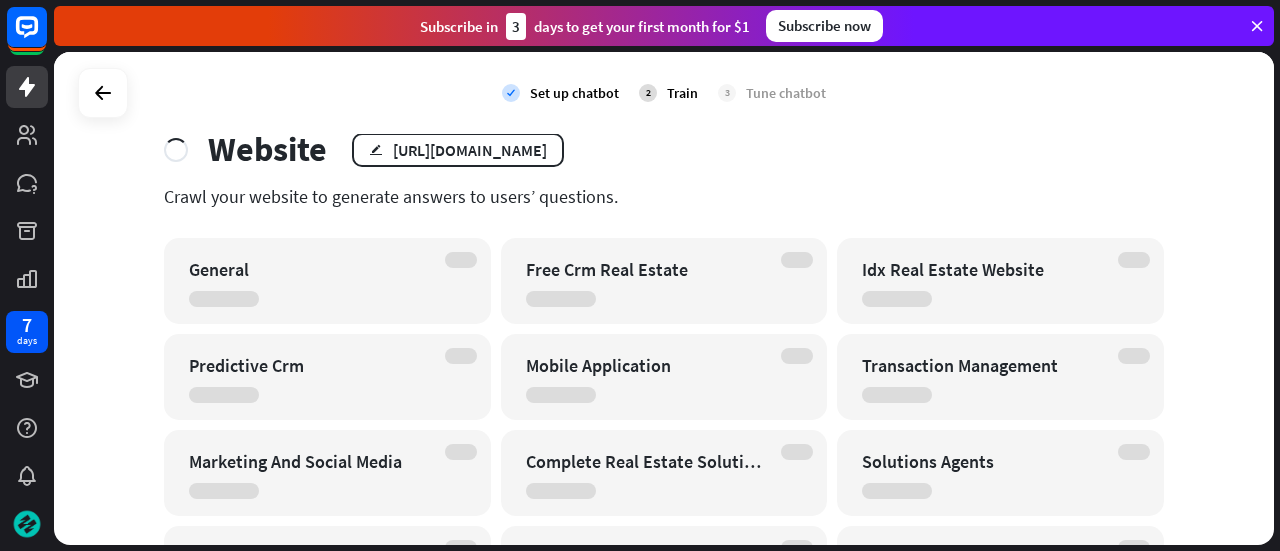 scroll, scrollTop: 55, scrollLeft: 0, axis: vertical 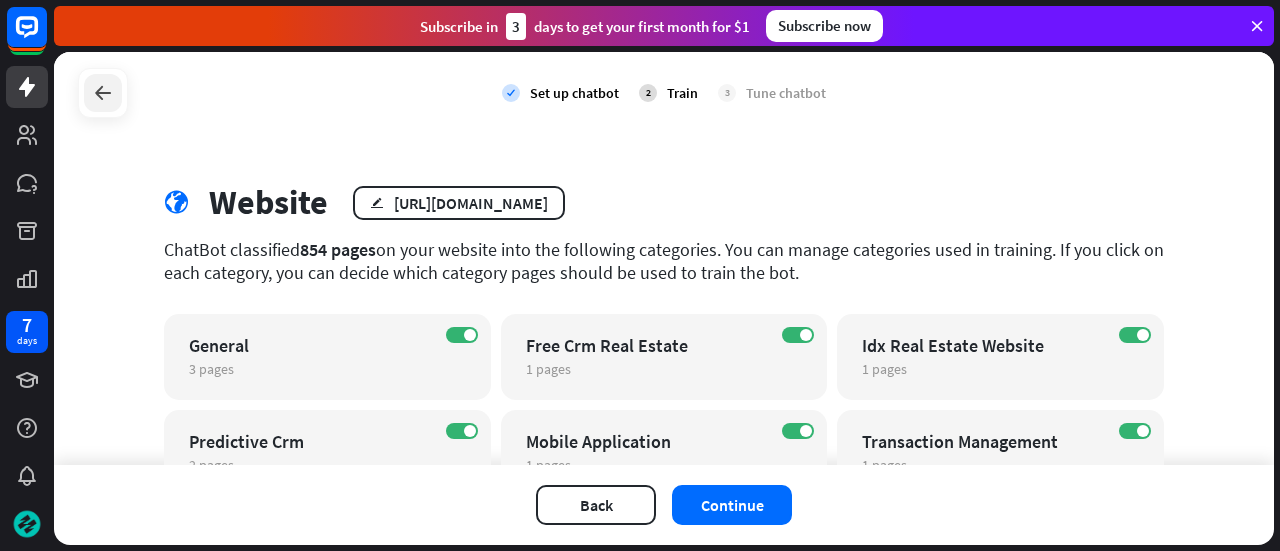 click at bounding box center (103, 93) 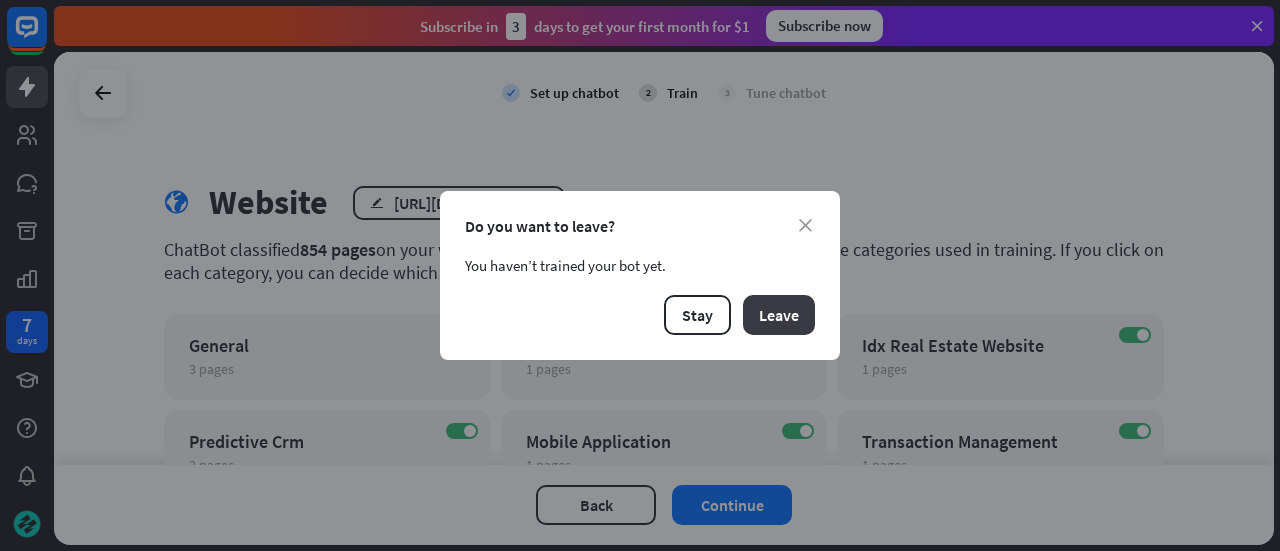 click on "Leave" at bounding box center (779, 315) 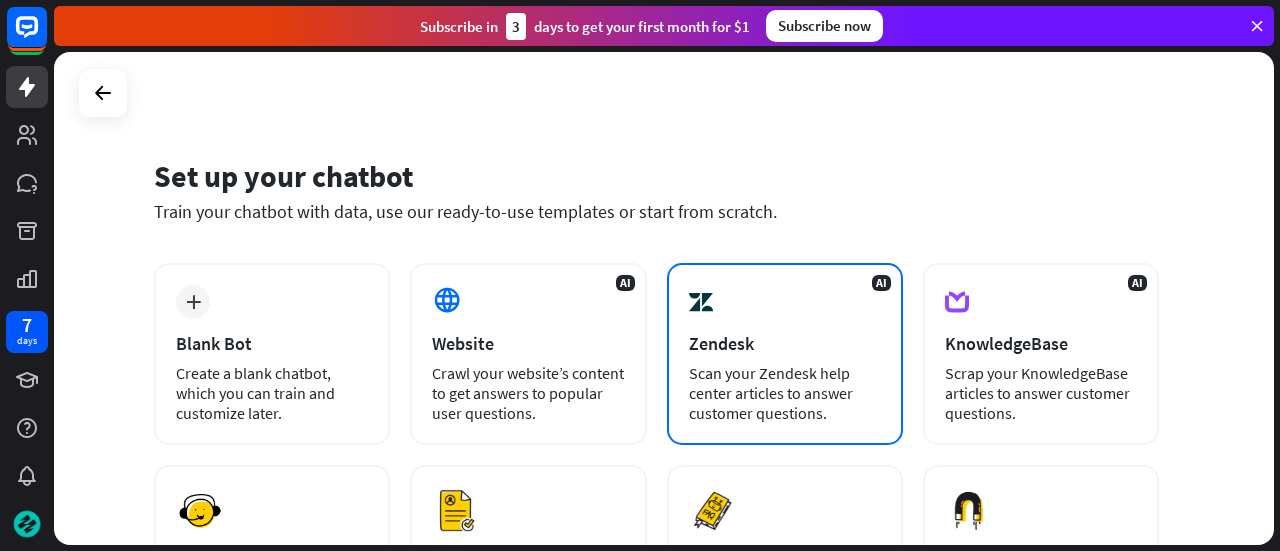 click on "Scan your Zendesk help center articles to answer
customer questions." at bounding box center (785, 393) 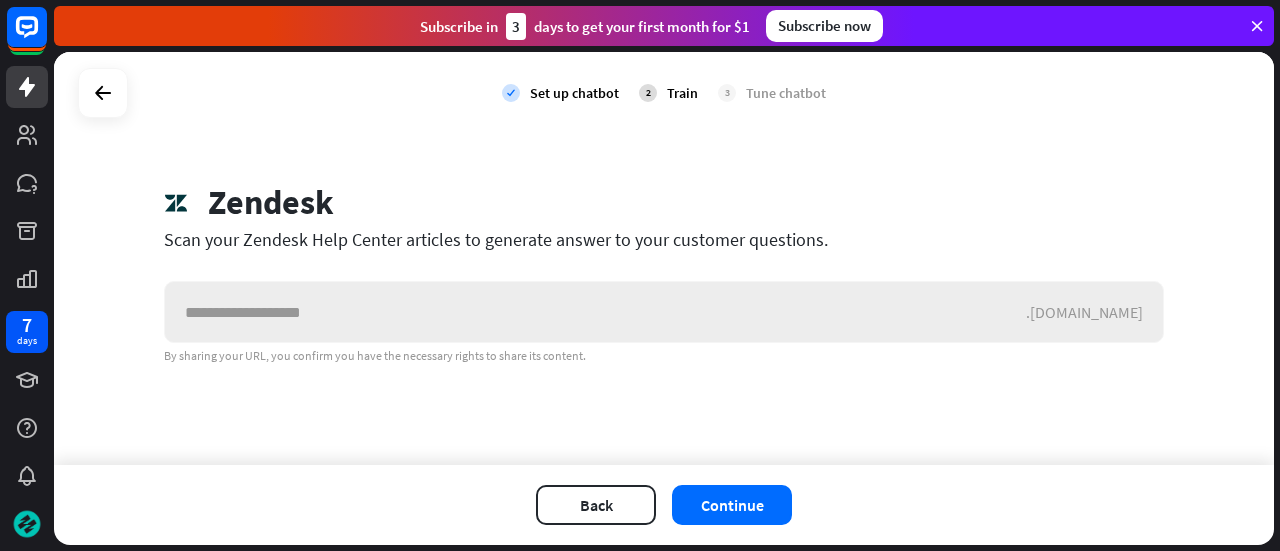 click at bounding box center [595, 312] 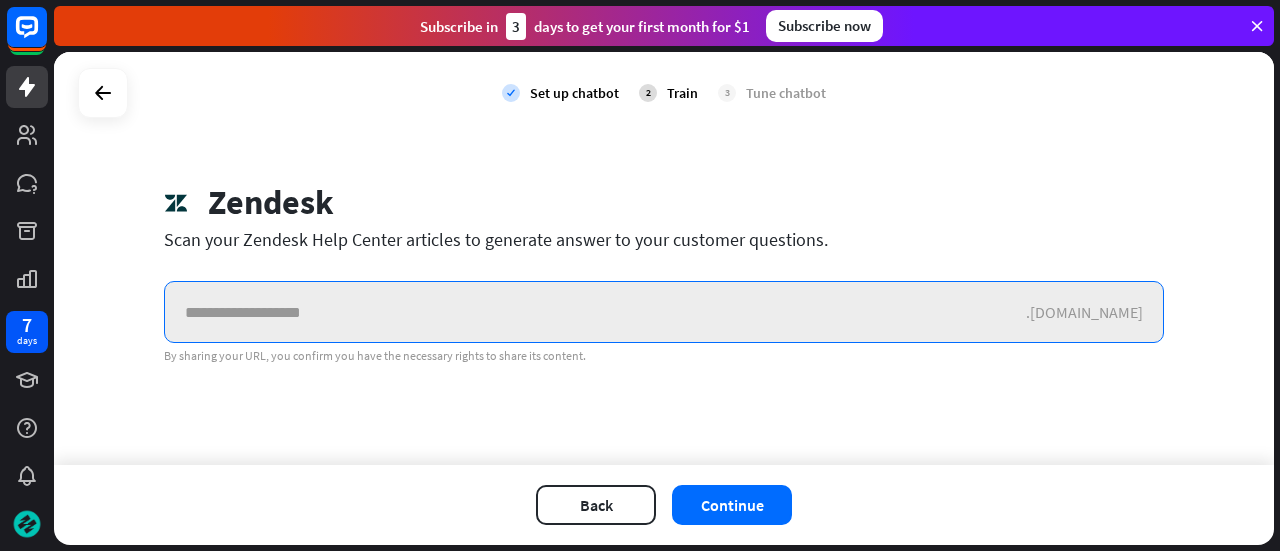 paste on "**********" 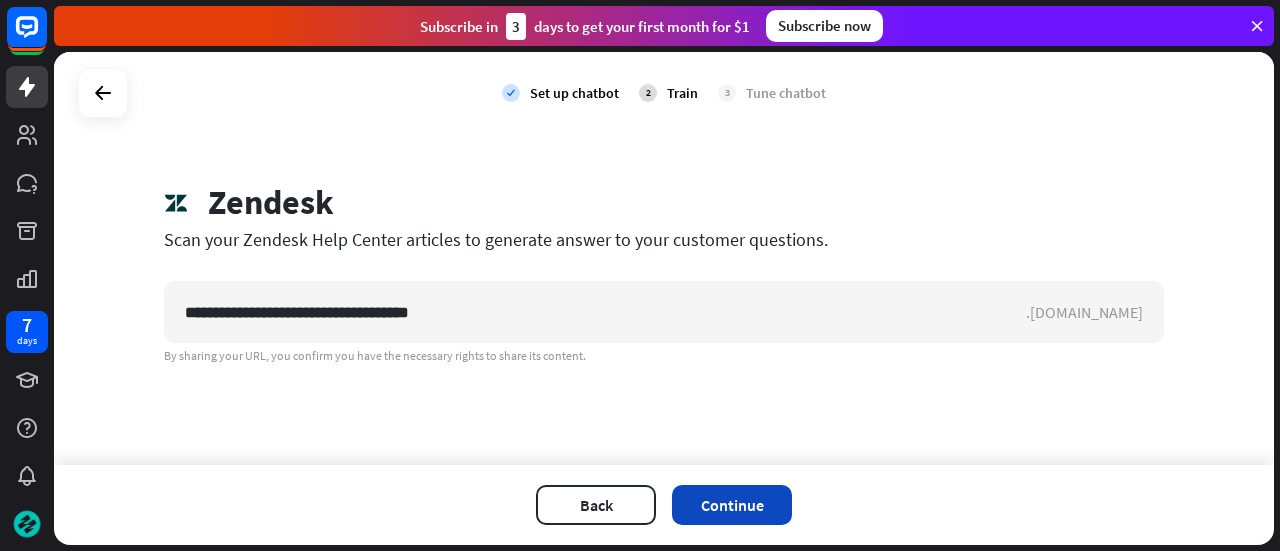 click on "Continue" at bounding box center [732, 505] 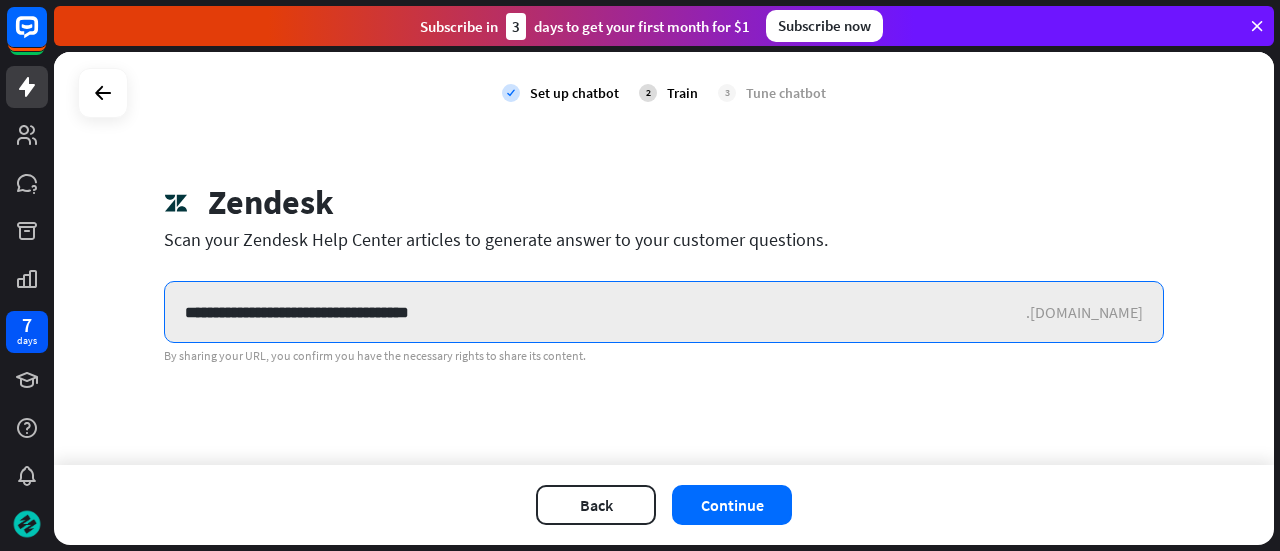click on "**********" at bounding box center [595, 312] 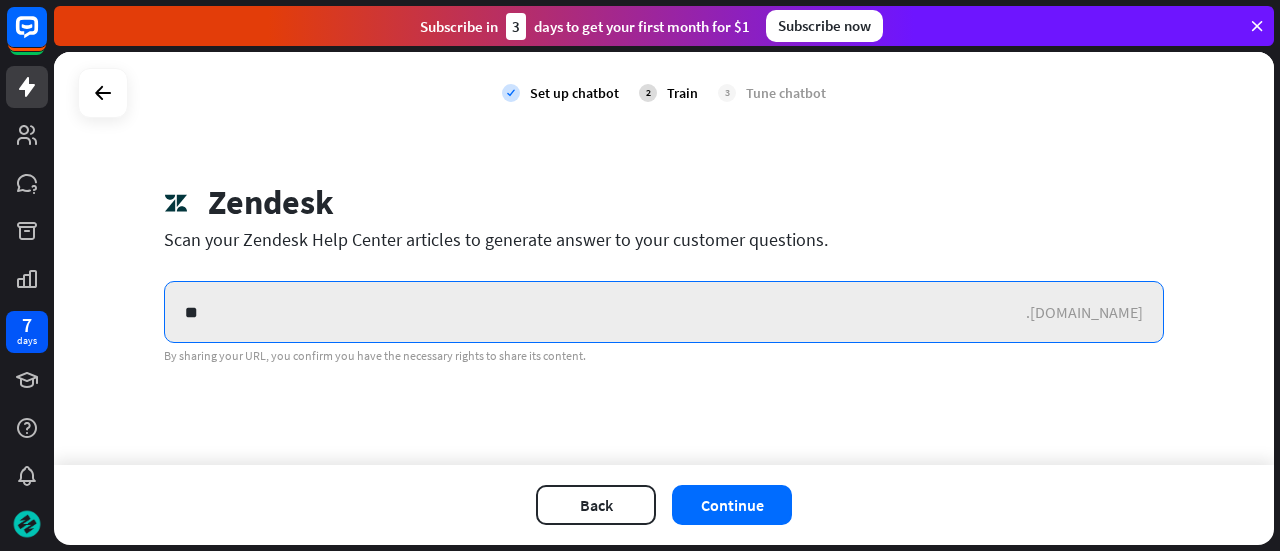 type on "*" 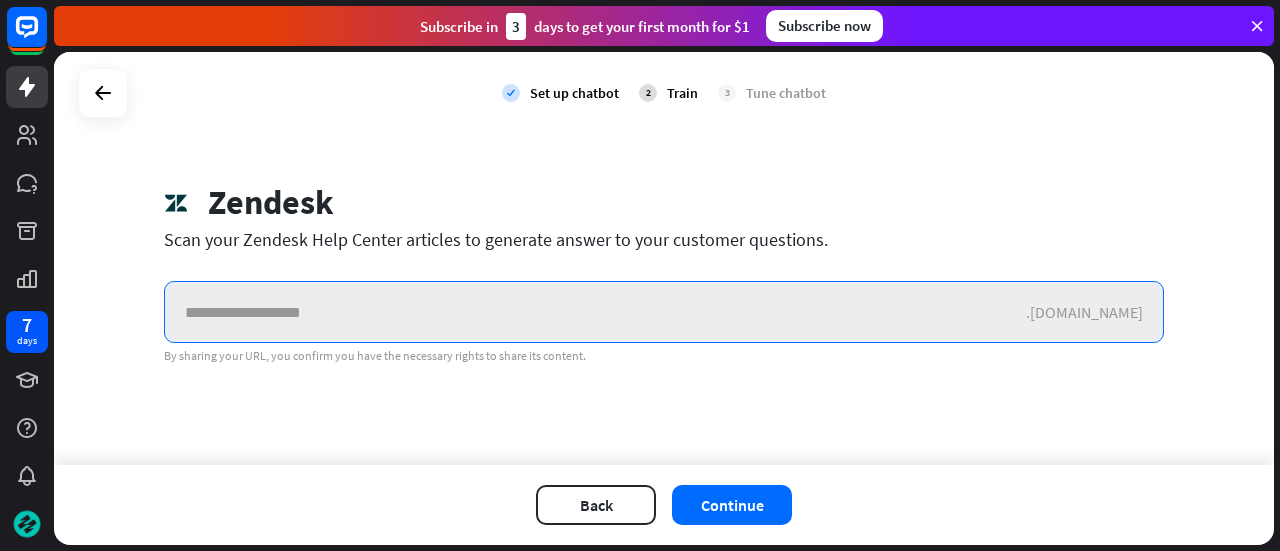 paste on "**********" 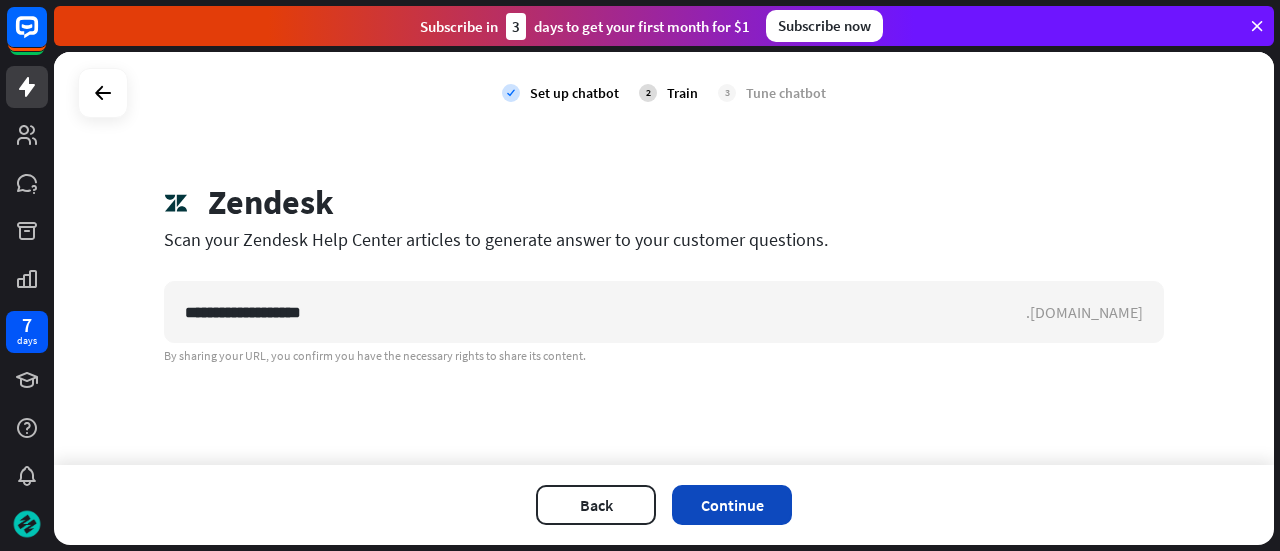 click on "Continue" at bounding box center [732, 505] 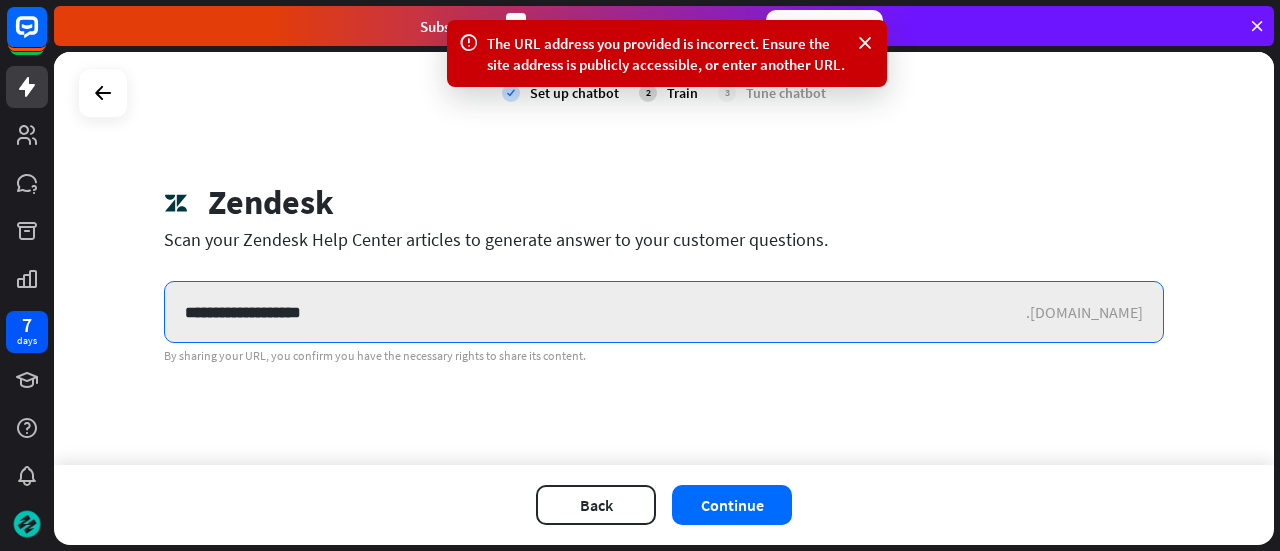 click on "**********" at bounding box center (595, 312) 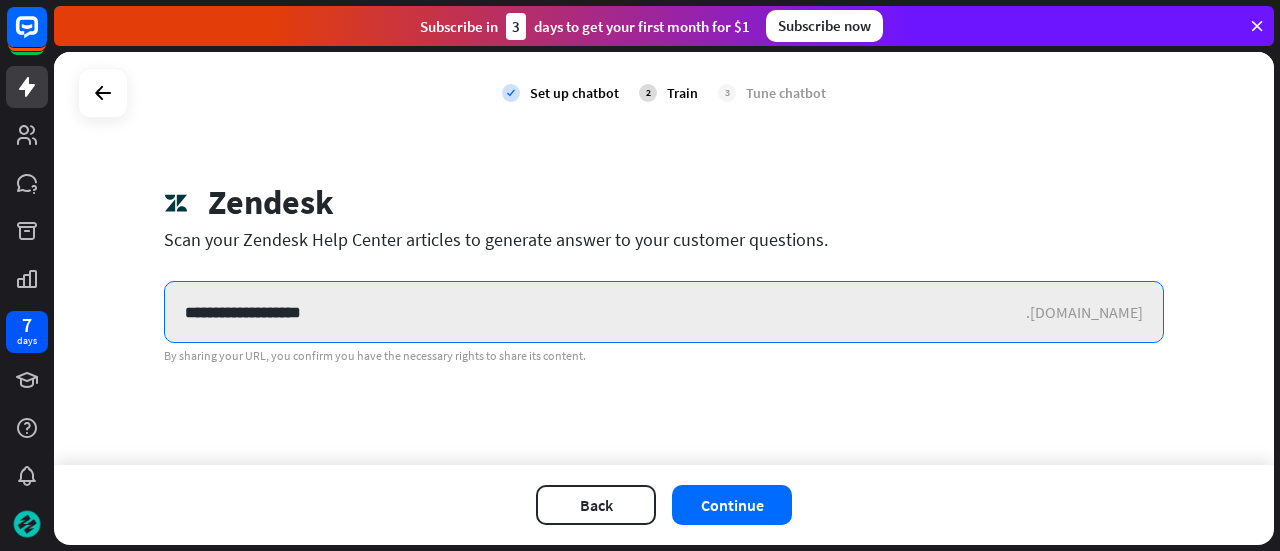 click on "**********" at bounding box center [595, 312] 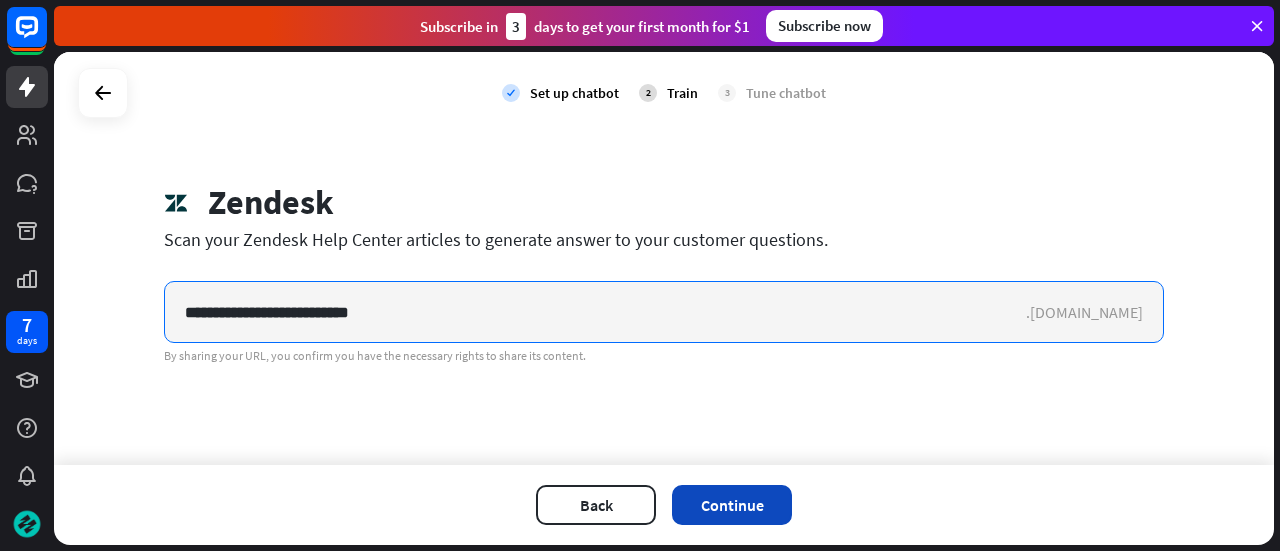 type on "**********" 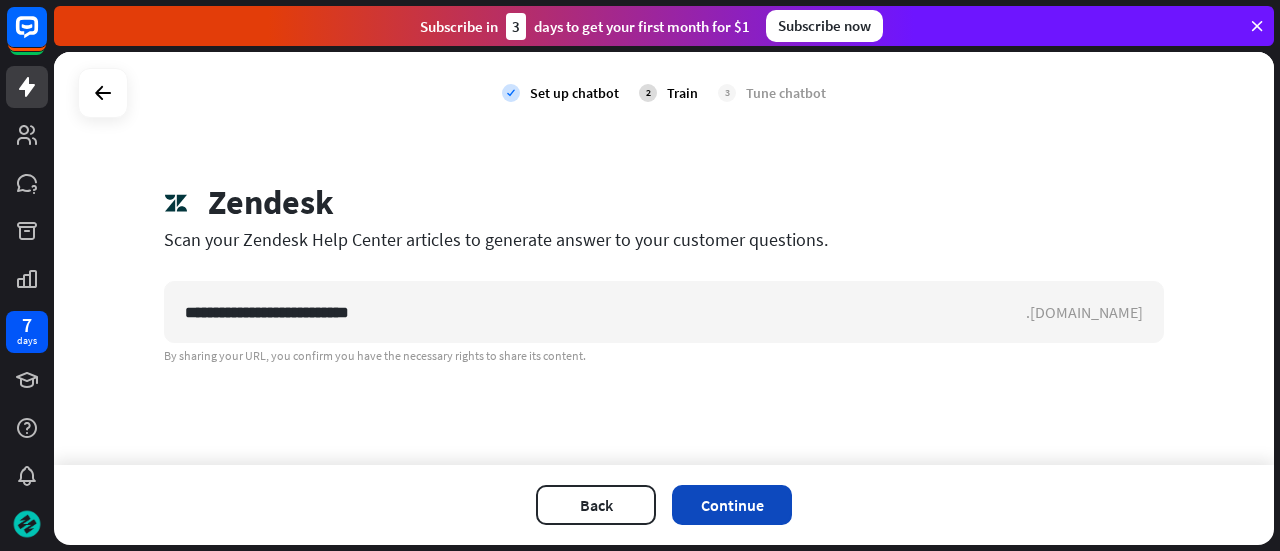 click on "Continue" at bounding box center (732, 505) 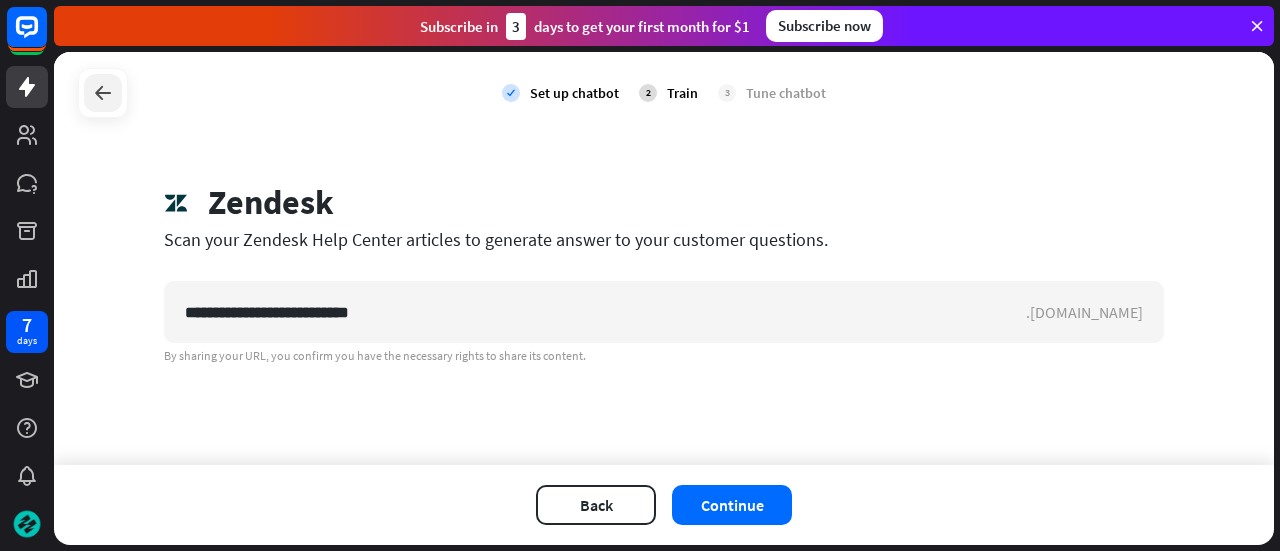 click at bounding box center (103, 93) 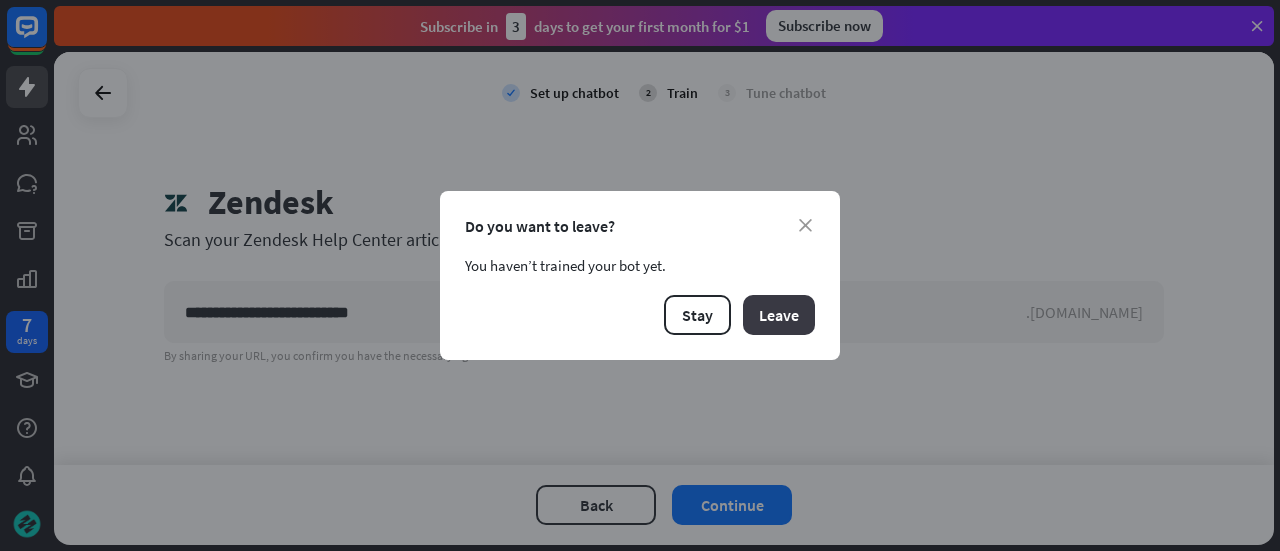 click on "Leave" at bounding box center (779, 315) 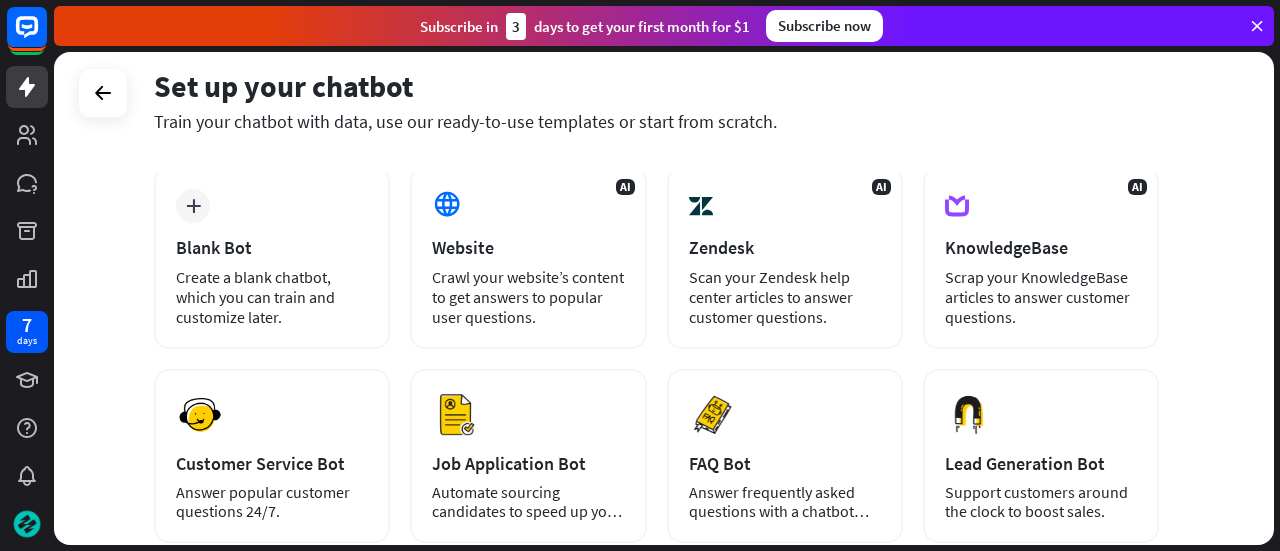 scroll, scrollTop: 98, scrollLeft: 0, axis: vertical 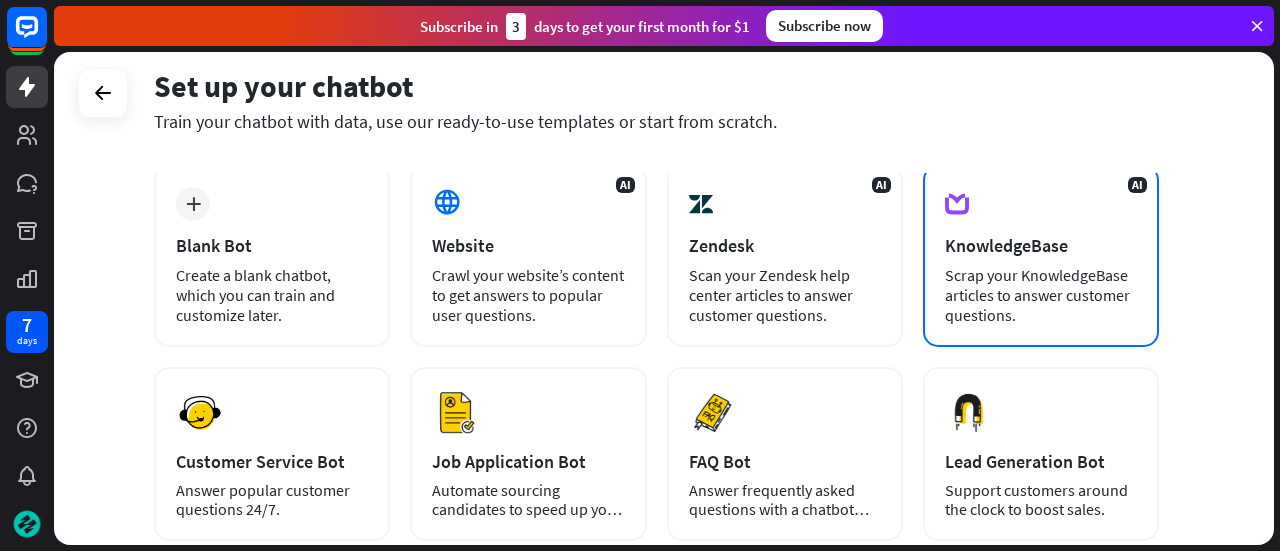 click on "Scrap your KnowledgeBase articles to answer customer
questions." at bounding box center [1041, 295] 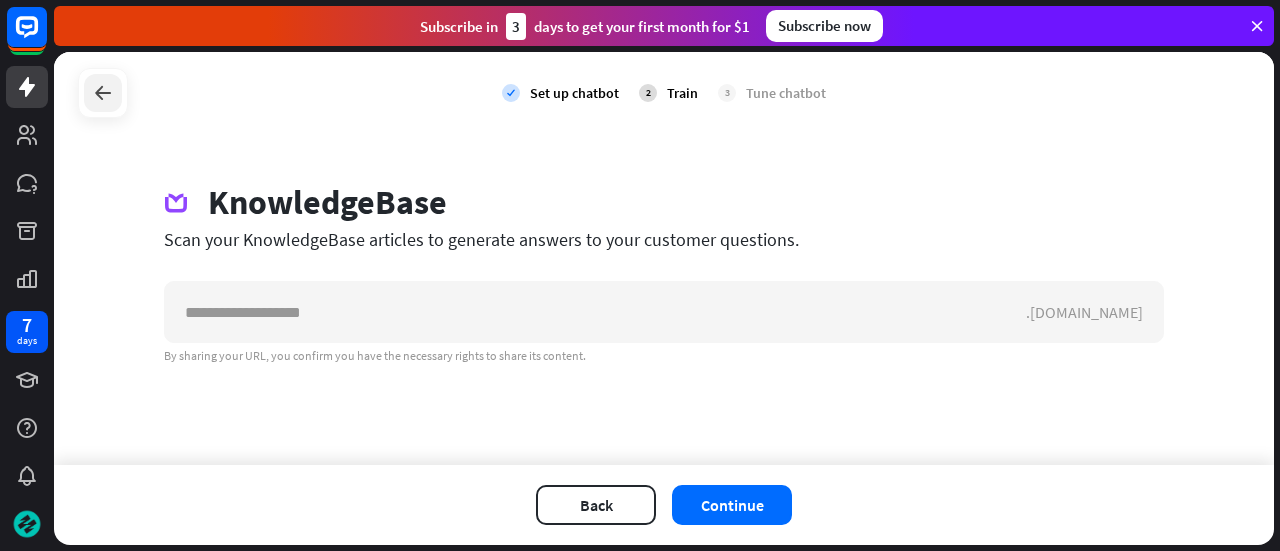 click at bounding box center (103, 93) 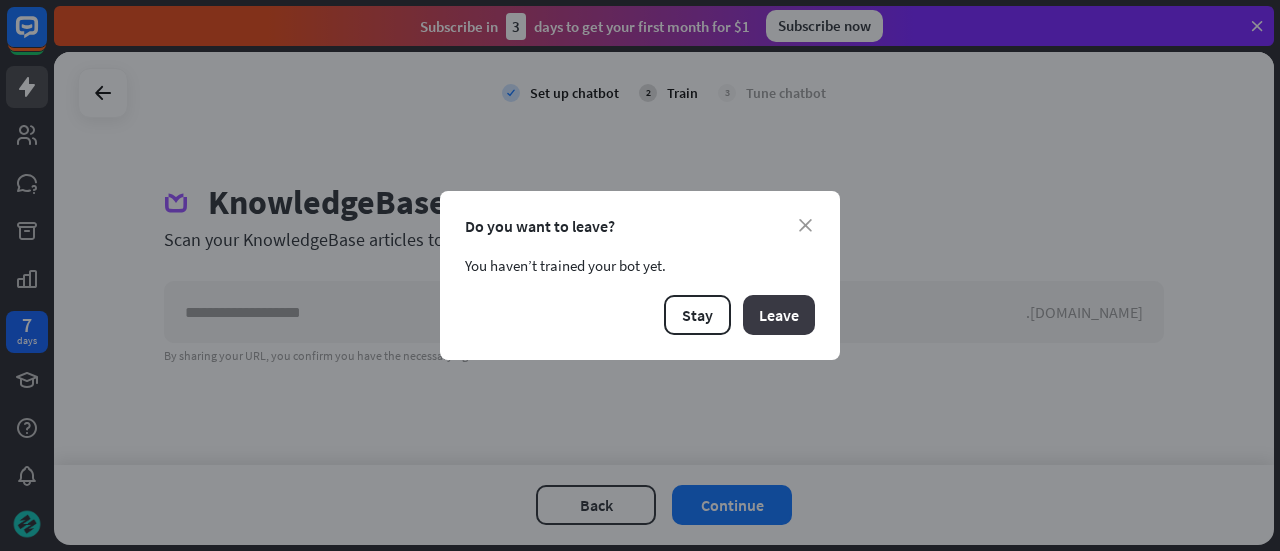 click on "Leave" at bounding box center (779, 315) 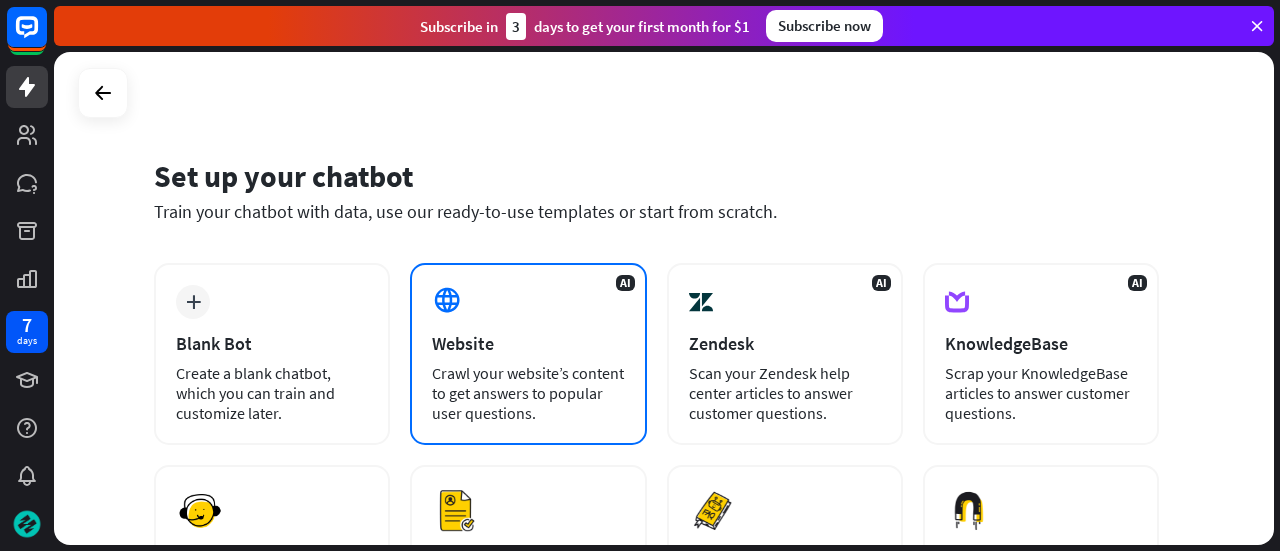 click on "Crawl your website’s content to get answers to
popular user questions." at bounding box center (528, 393) 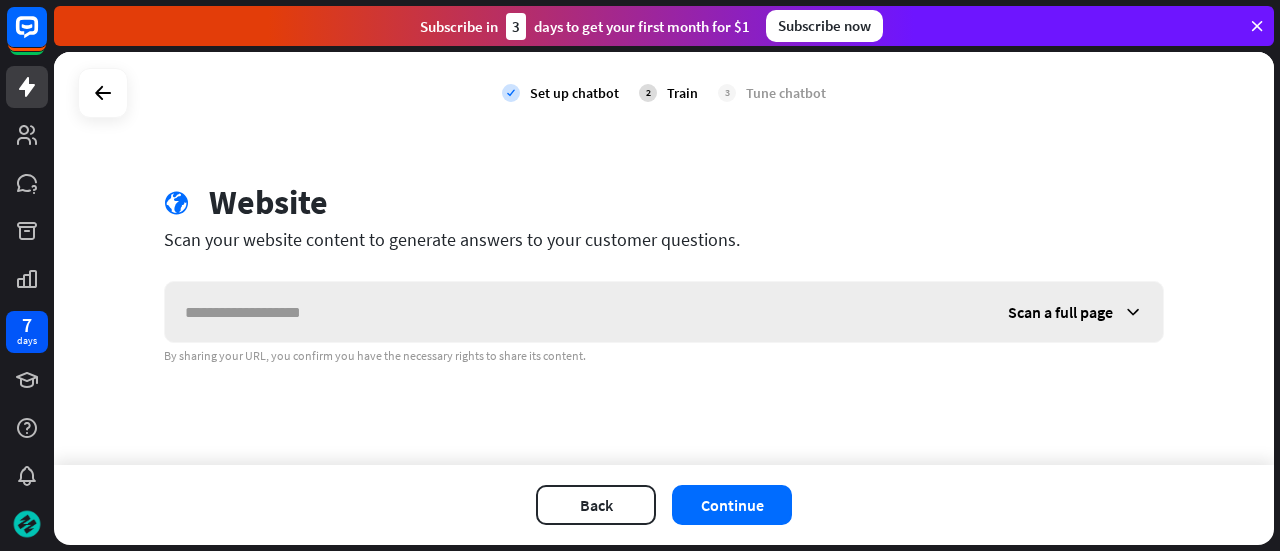 click at bounding box center [576, 312] 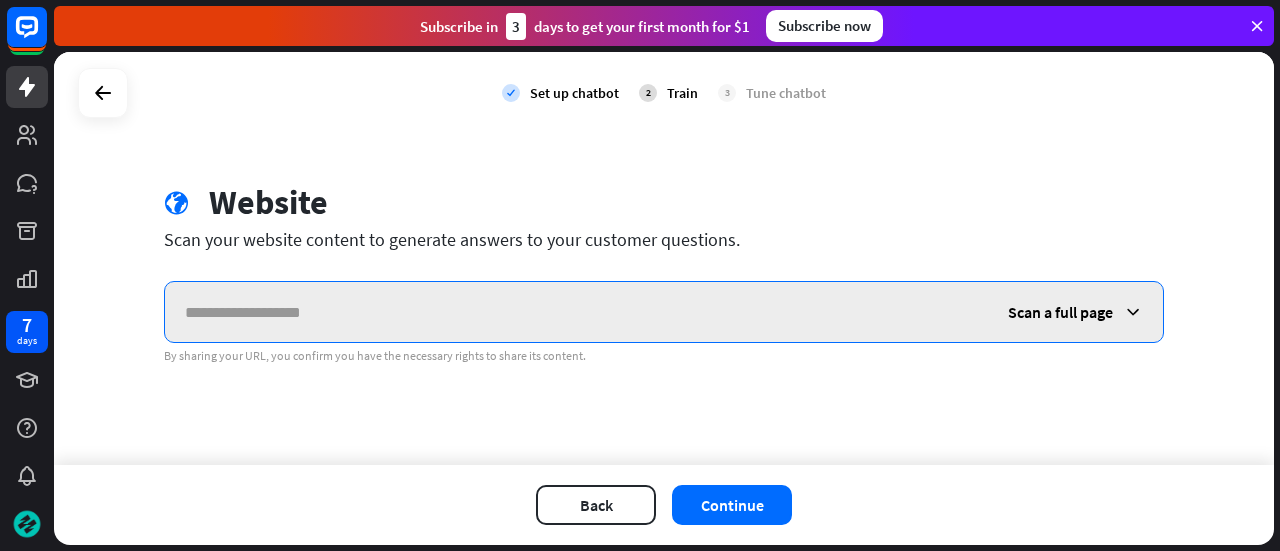 paste on "**********" 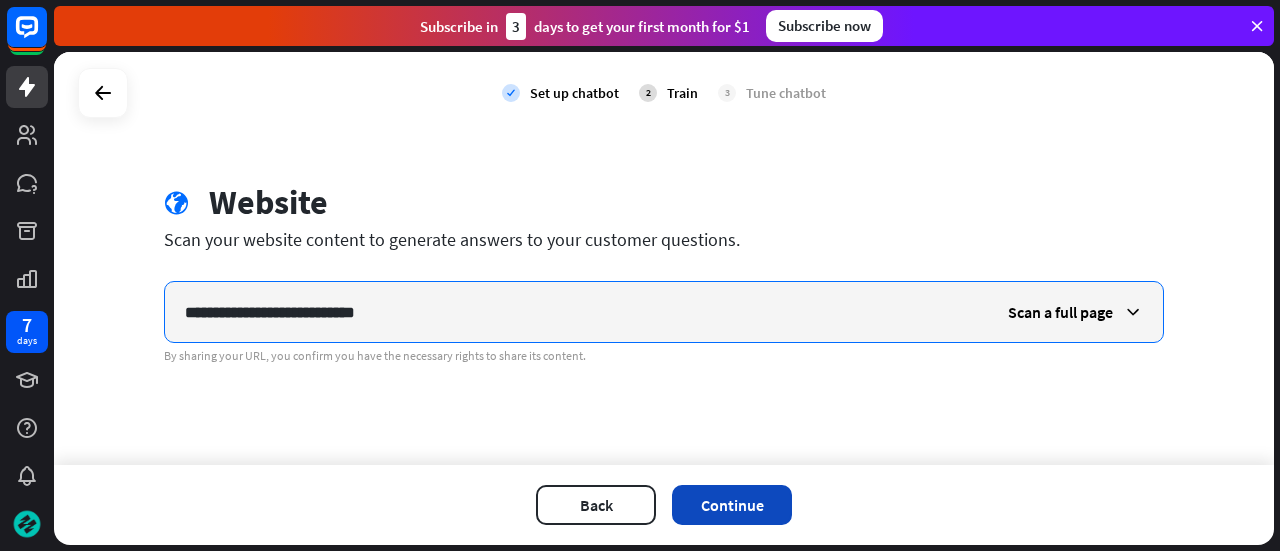 type on "**********" 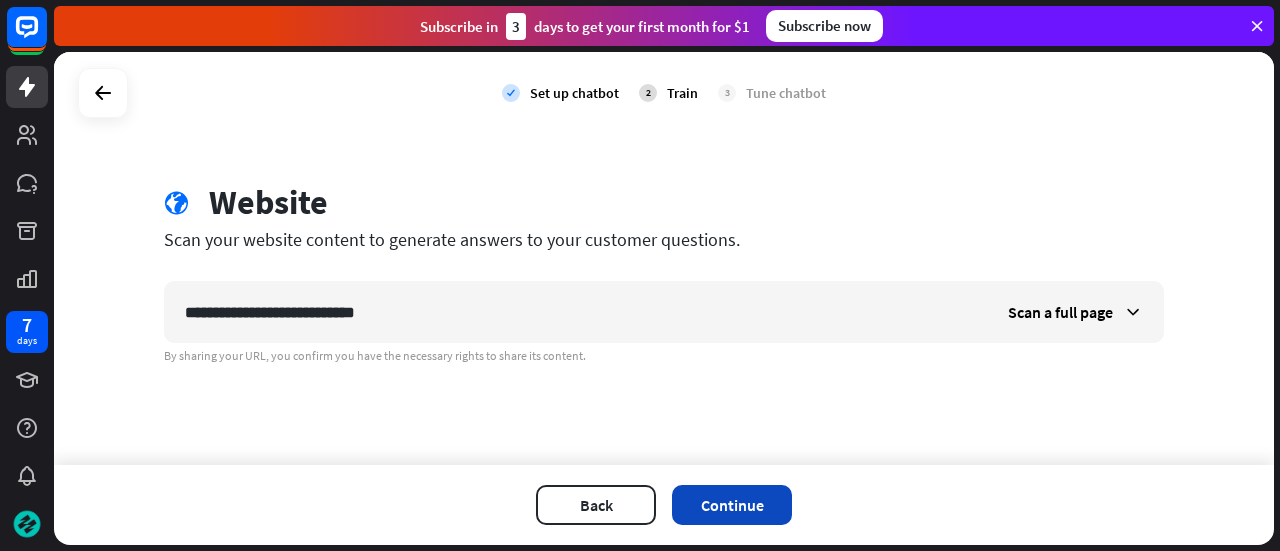click on "Continue" at bounding box center (732, 505) 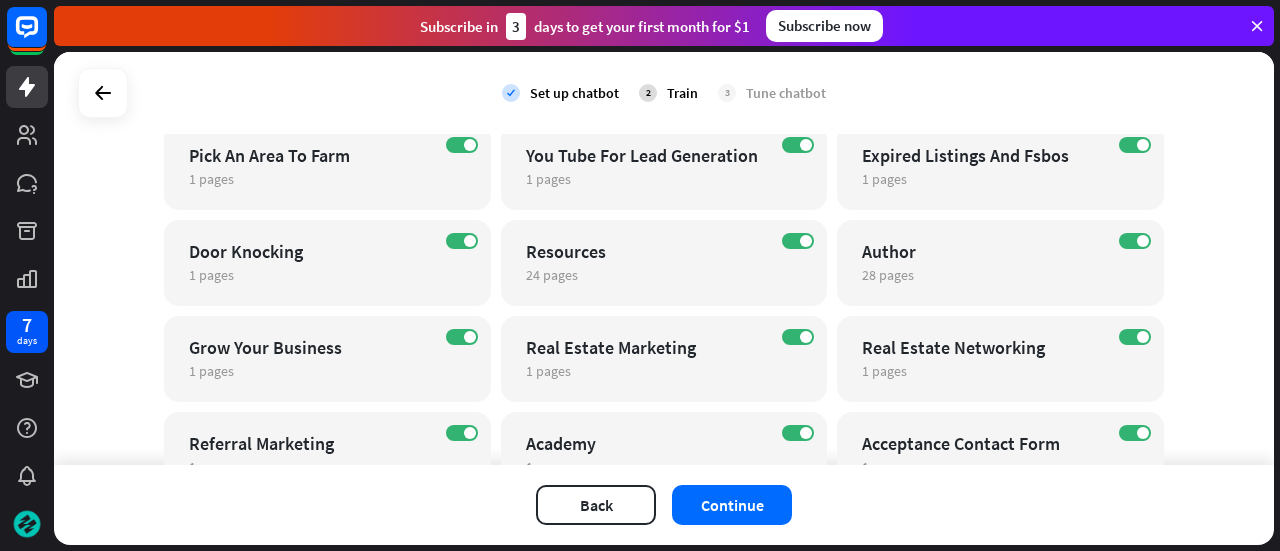 scroll, scrollTop: 1413, scrollLeft: 0, axis: vertical 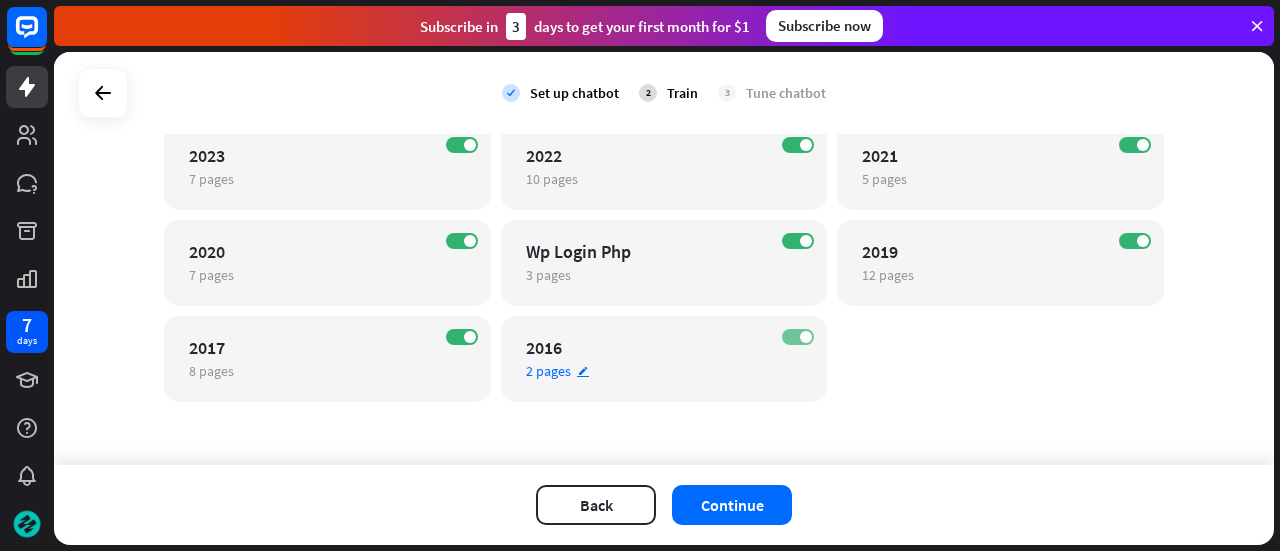 click on "ON" at bounding box center [798, 337] 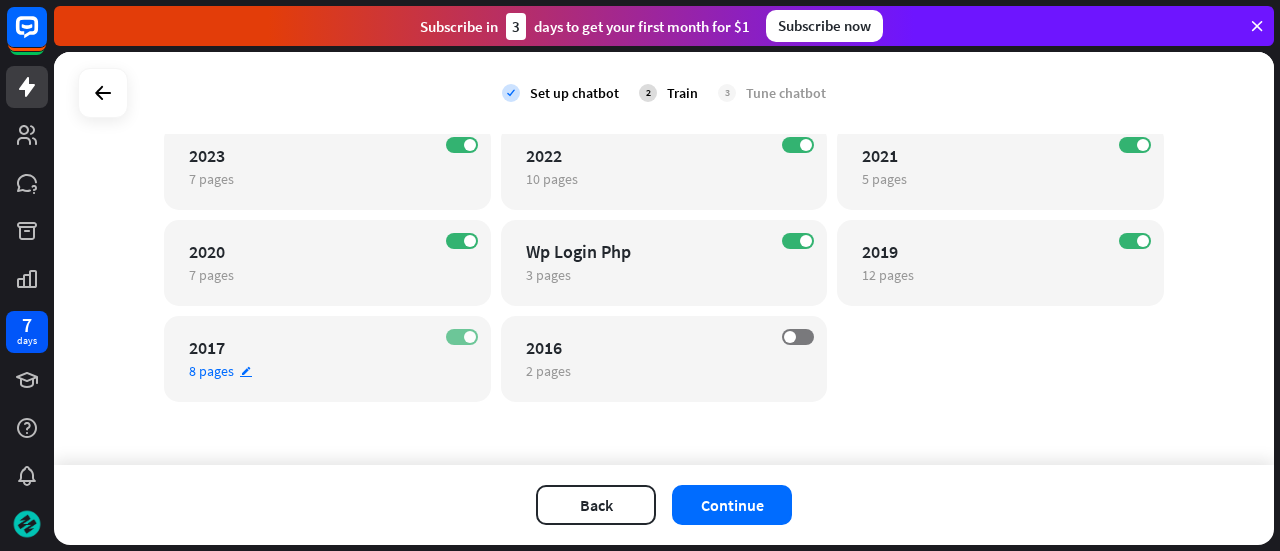 click on "ON" at bounding box center [462, 337] 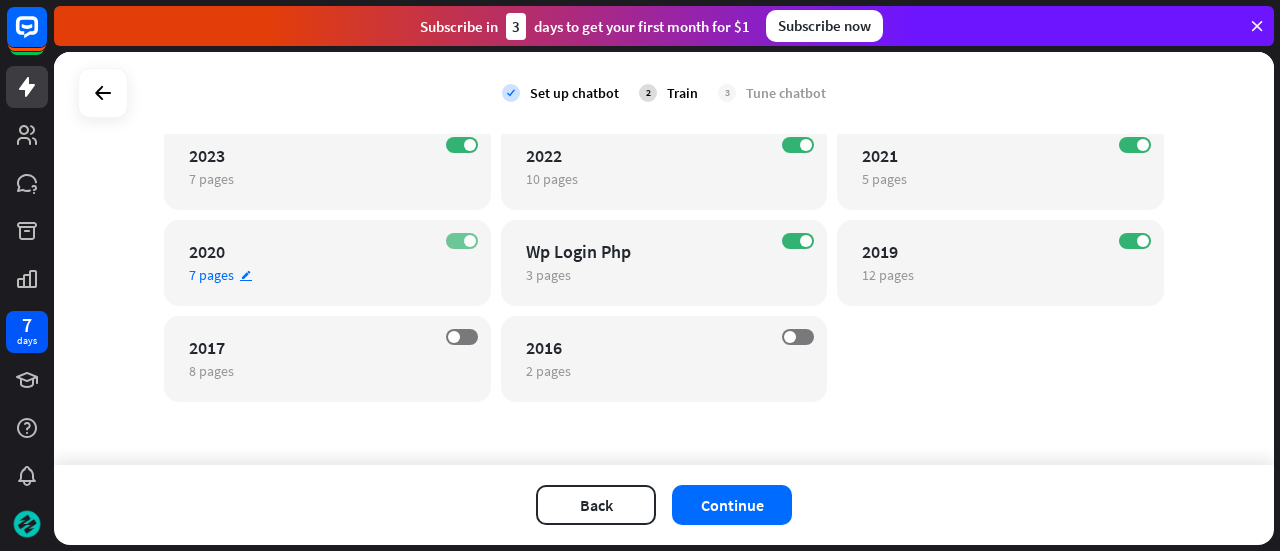 click at bounding box center [470, 241] 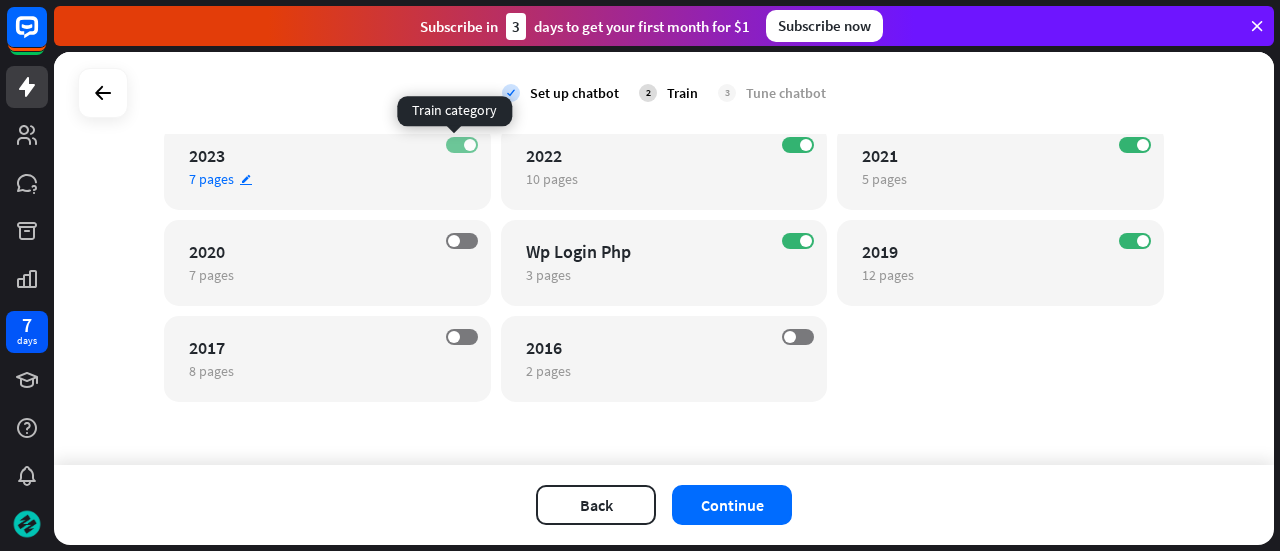 click on "ON" at bounding box center (462, 145) 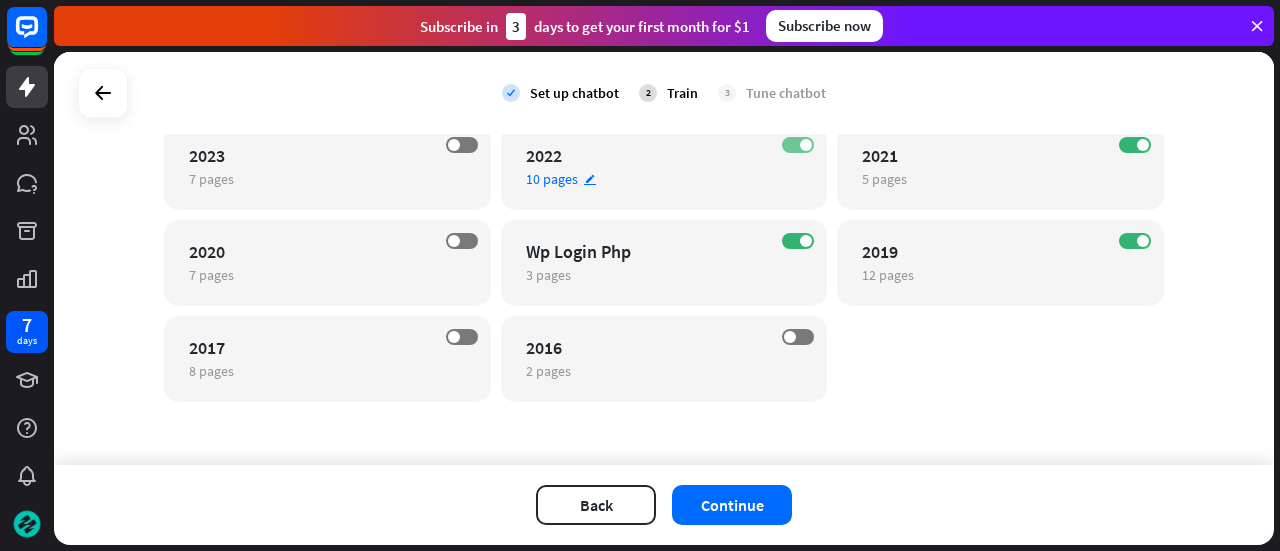 click on "ON" at bounding box center (798, 145) 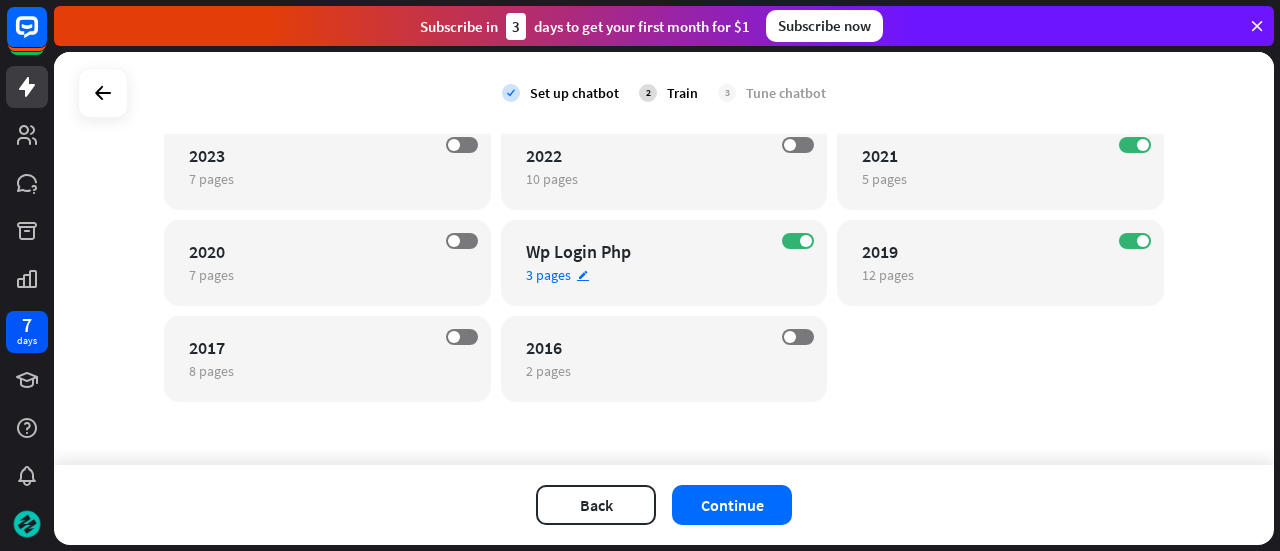 click on "ON
Wp Login Php   3 pages   edit" at bounding box center (664, 263) 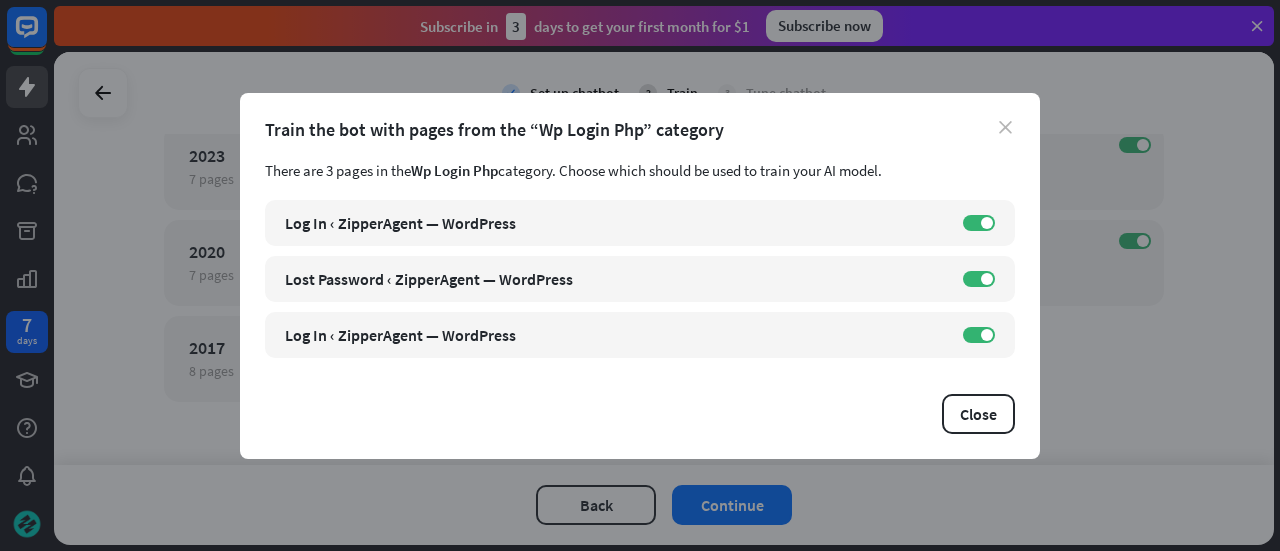 click on "close" at bounding box center [1005, 127] 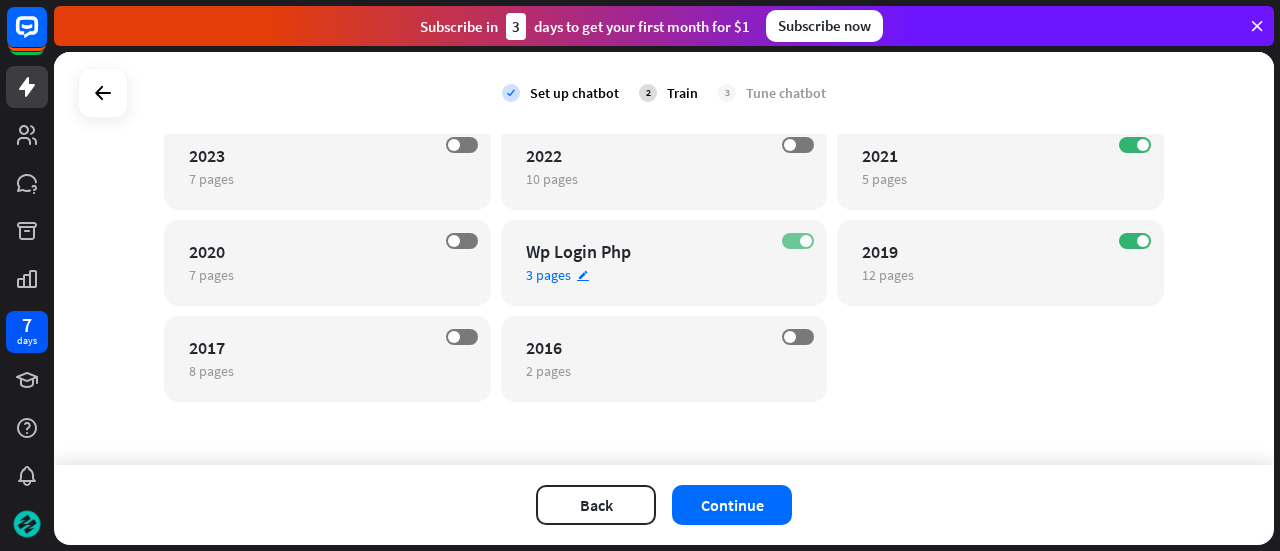 click on "ON" at bounding box center [798, 241] 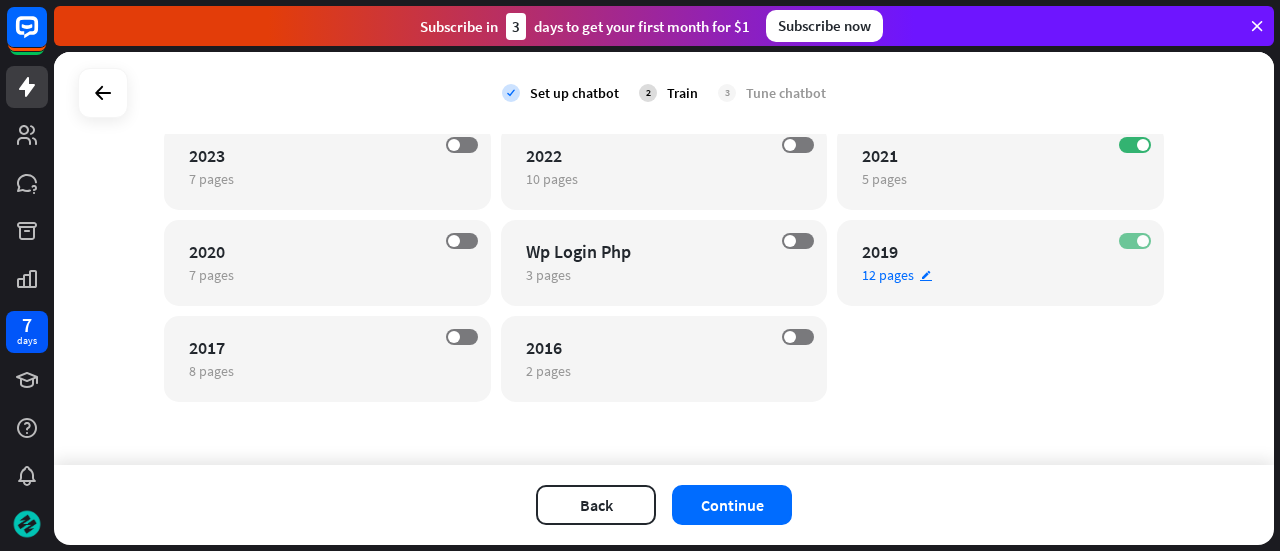 click on "ON" at bounding box center [1135, 241] 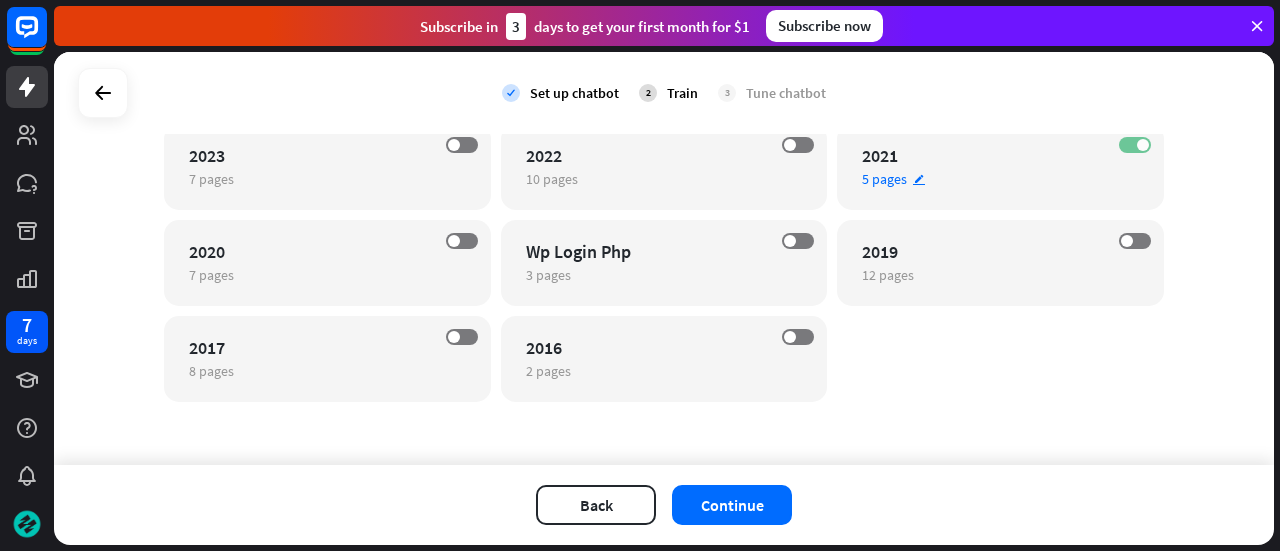 click on "ON" at bounding box center (1135, 145) 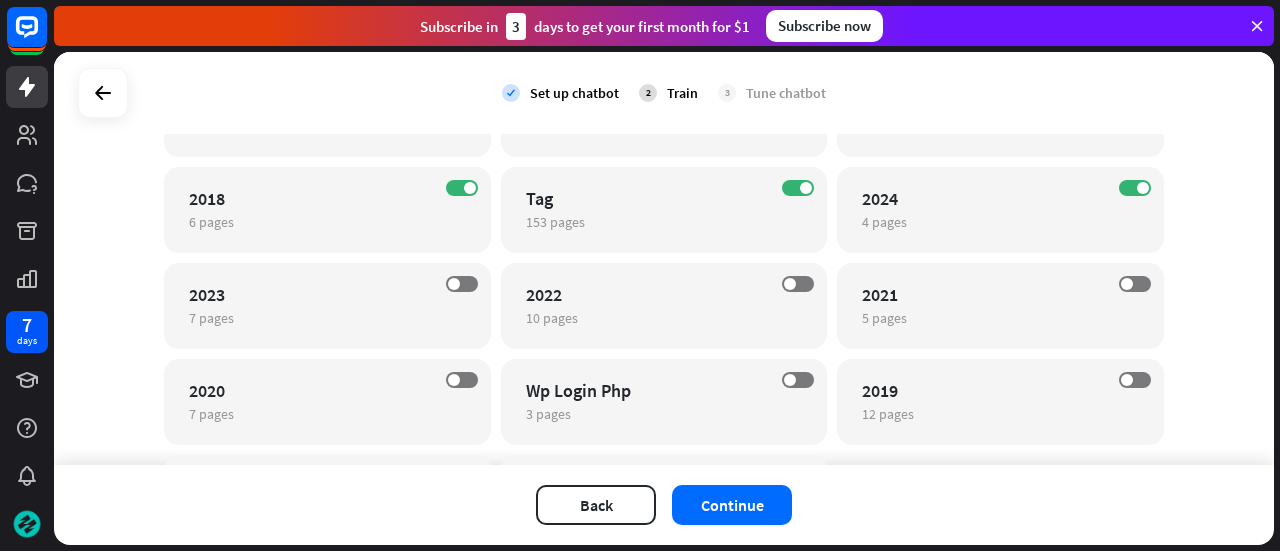 scroll, scrollTop: 13536, scrollLeft: 0, axis: vertical 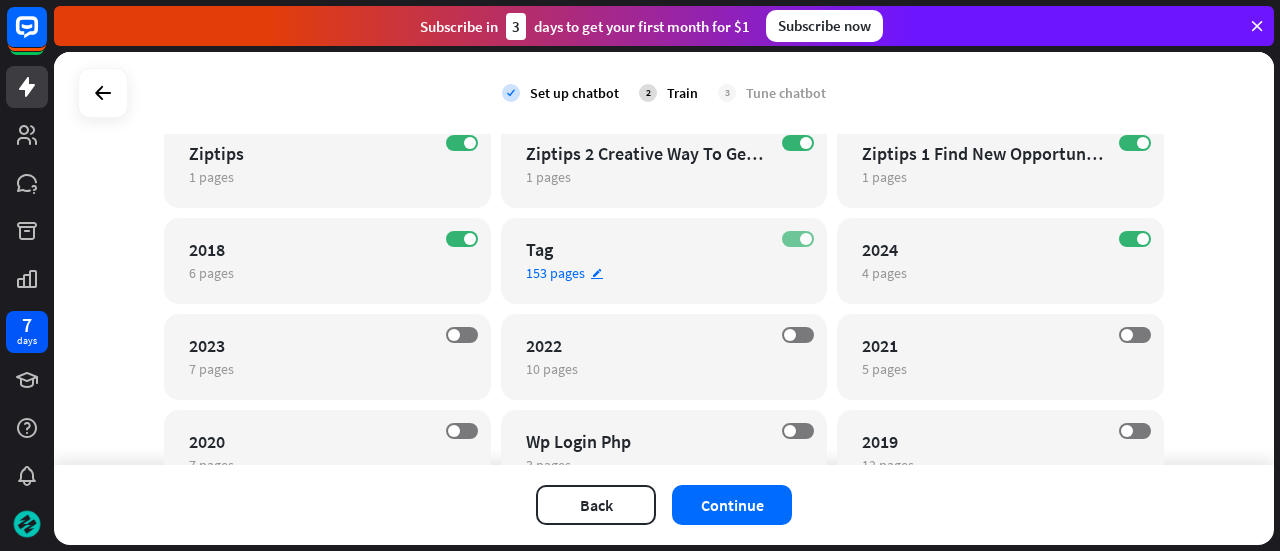 click on "ON" at bounding box center (798, 239) 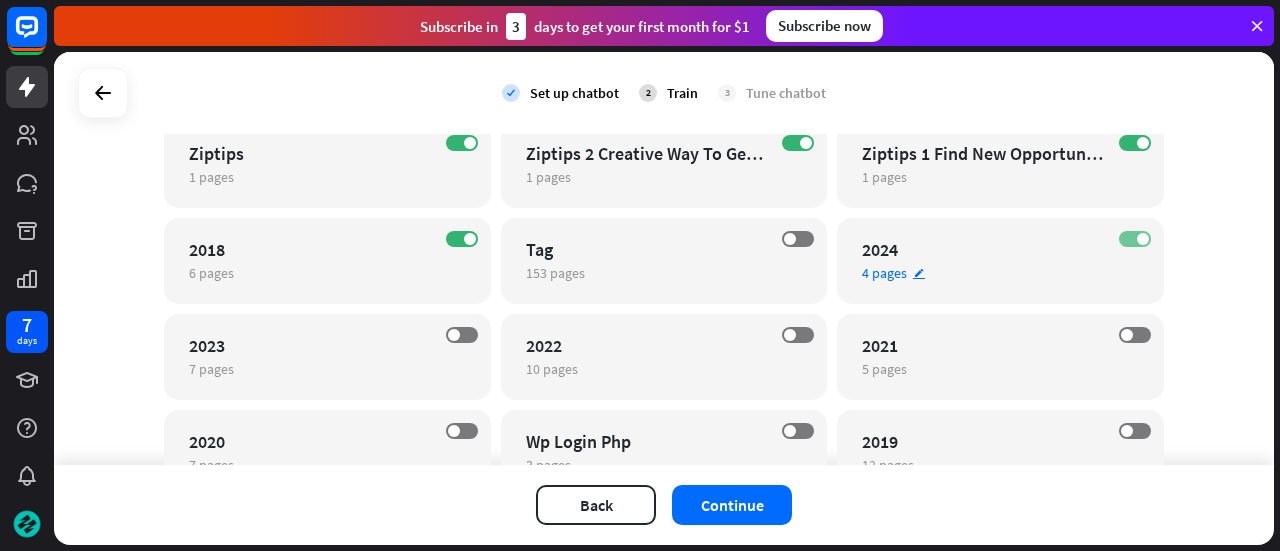 click on "ON" at bounding box center (1135, 239) 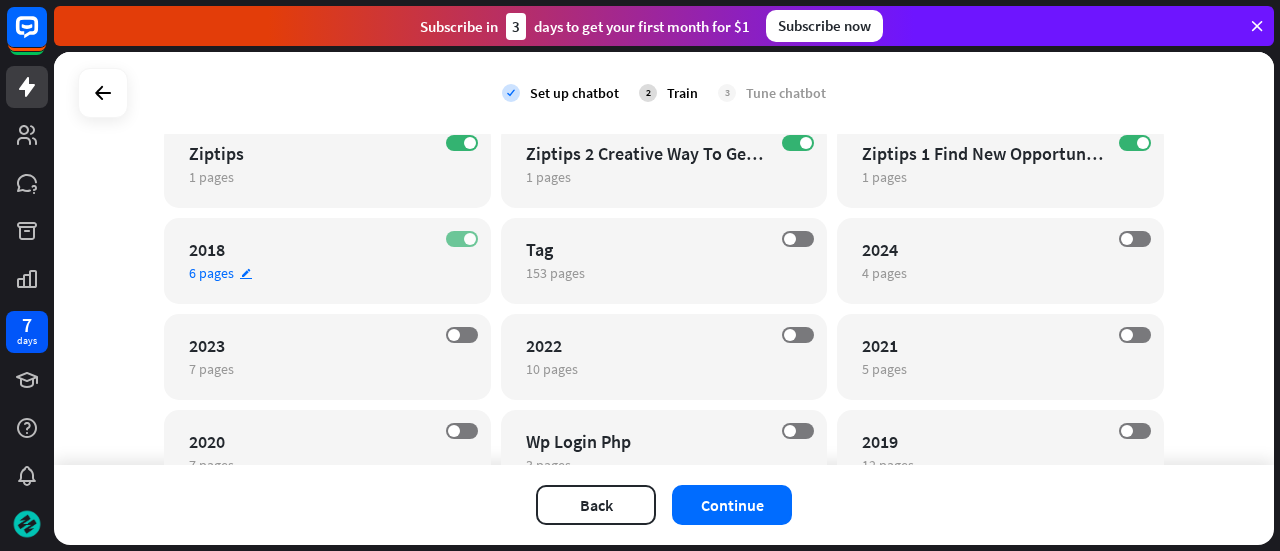 click on "ON" at bounding box center [462, 239] 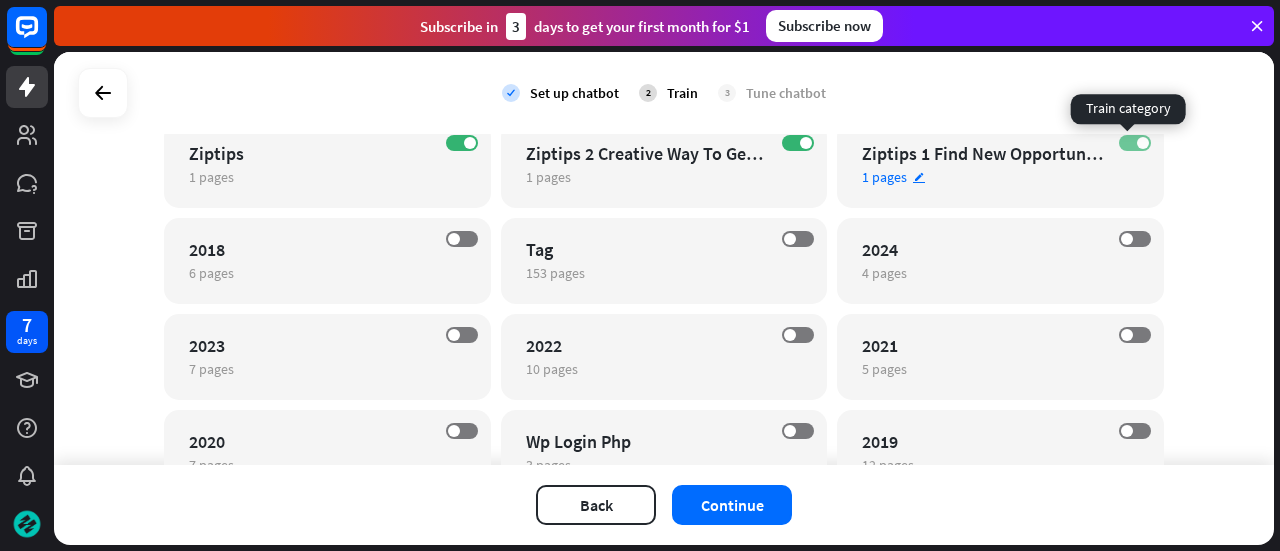click on "ON" at bounding box center (1135, 143) 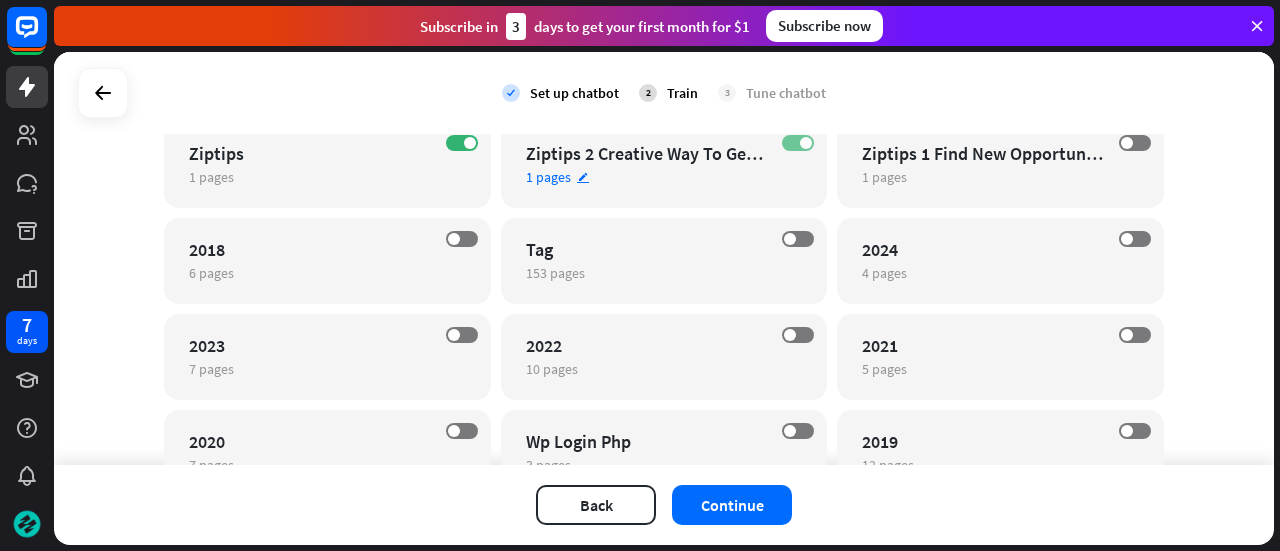 click on "ON" at bounding box center (798, 143) 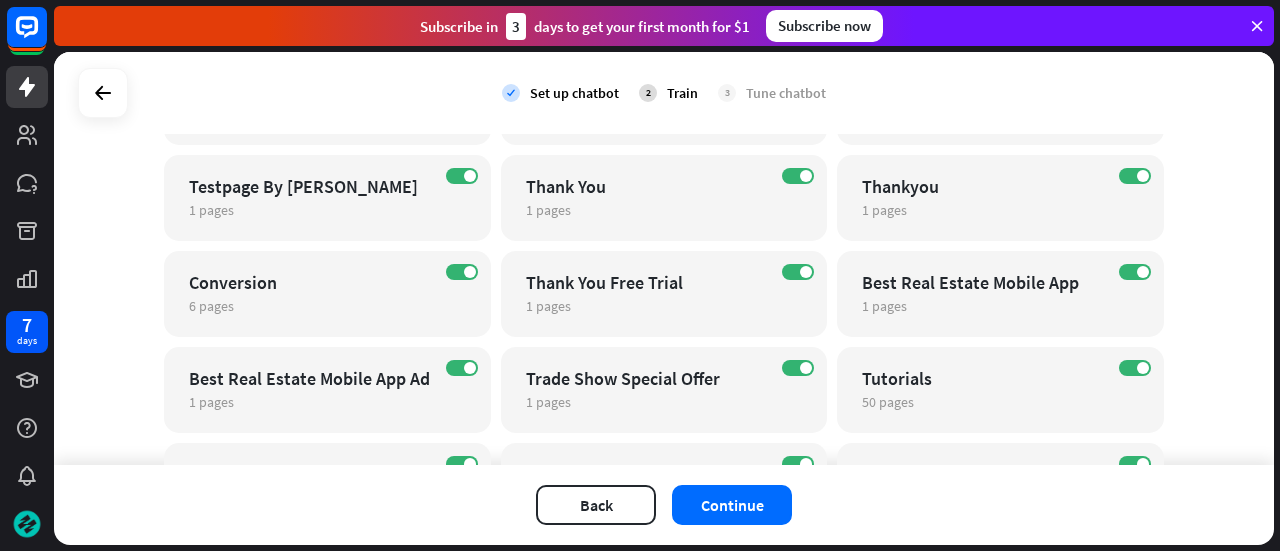 scroll, scrollTop: 3082, scrollLeft: 0, axis: vertical 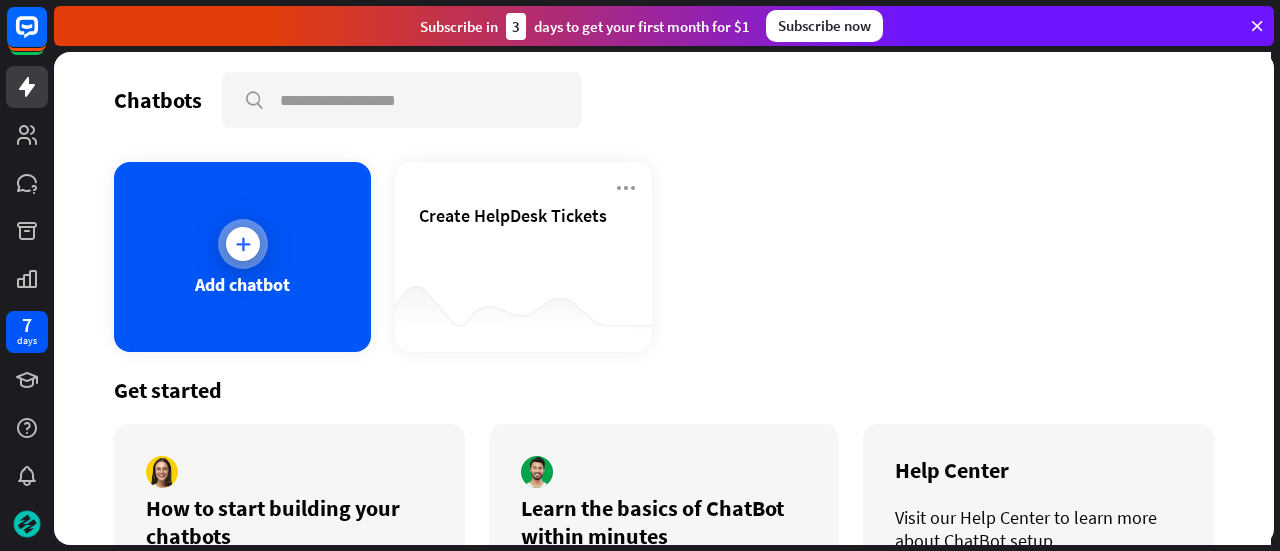 click on "Add chatbot" at bounding box center [242, 257] 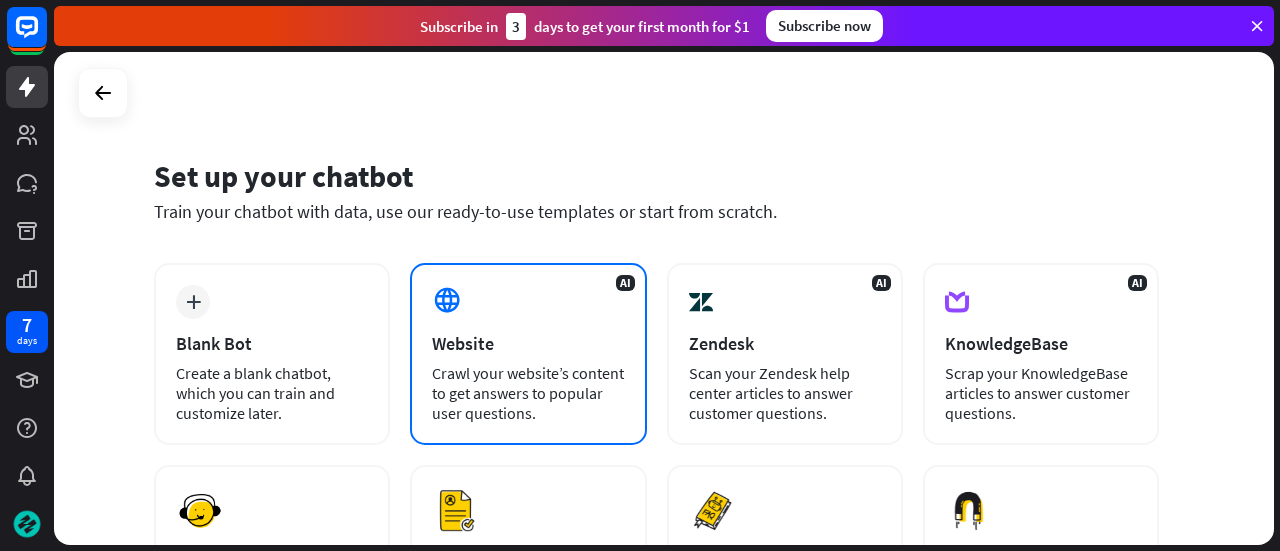 click on "Website" at bounding box center [528, 343] 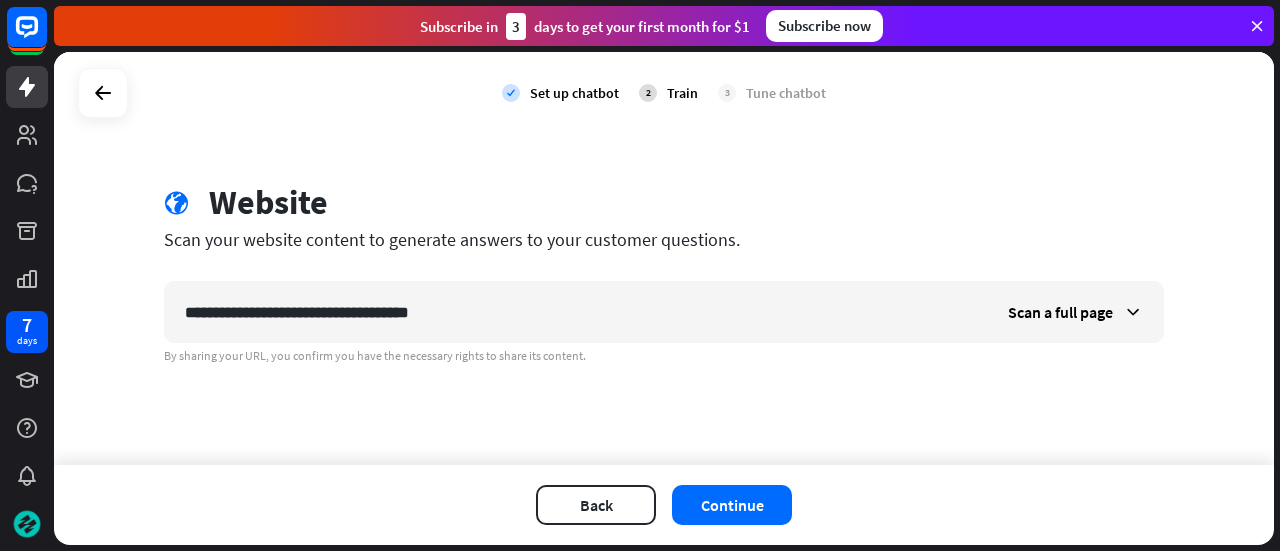 click on "Back
Continue" at bounding box center [664, 505] 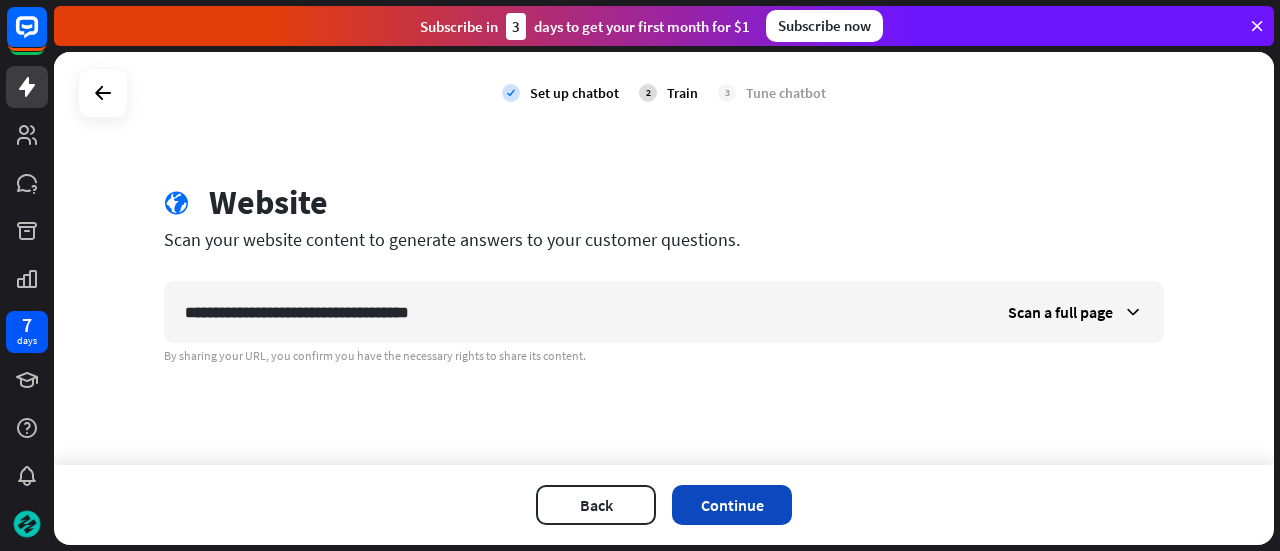 click on "Continue" at bounding box center [732, 505] 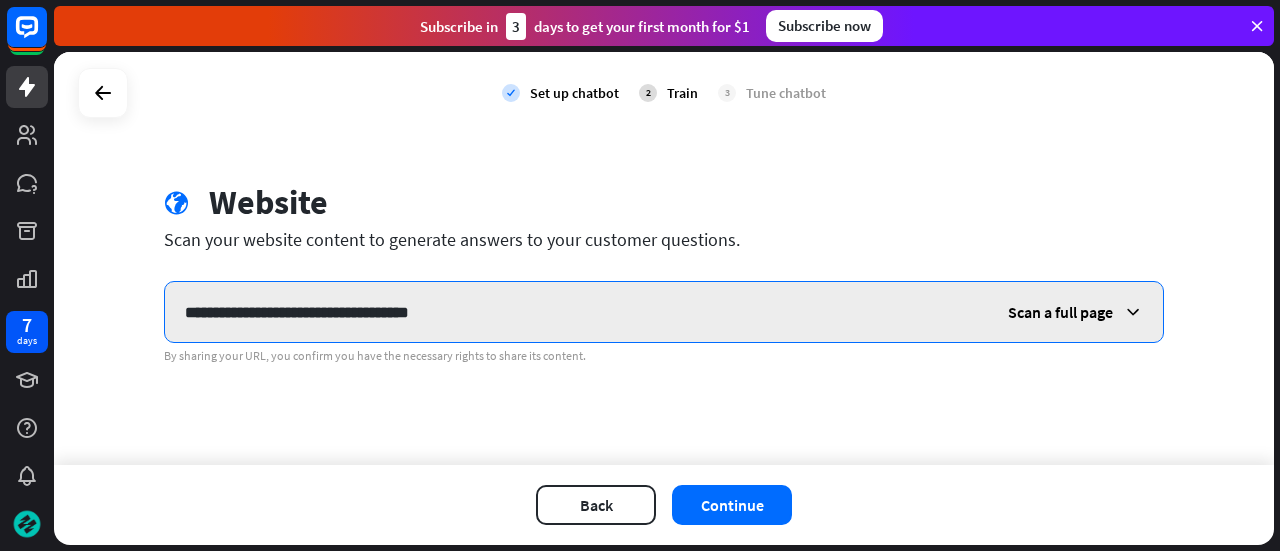 click on "**********" at bounding box center [576, 312] 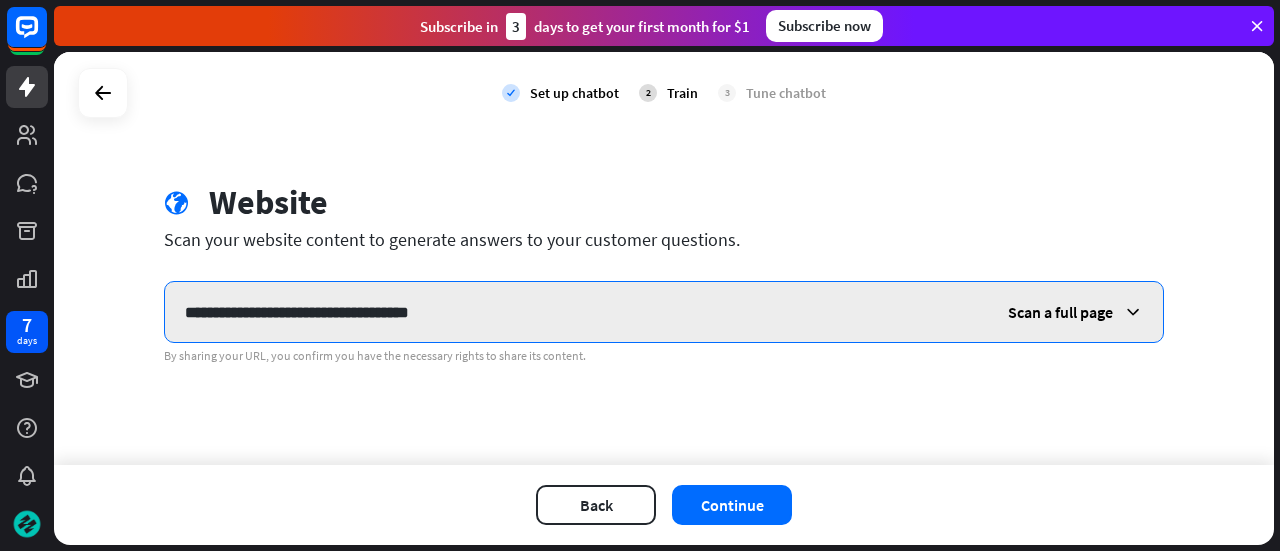 drag, startPoint x: 391, startPoint y: 313, endPoint x: 462, endPoint y: 310, distance: 71.063354 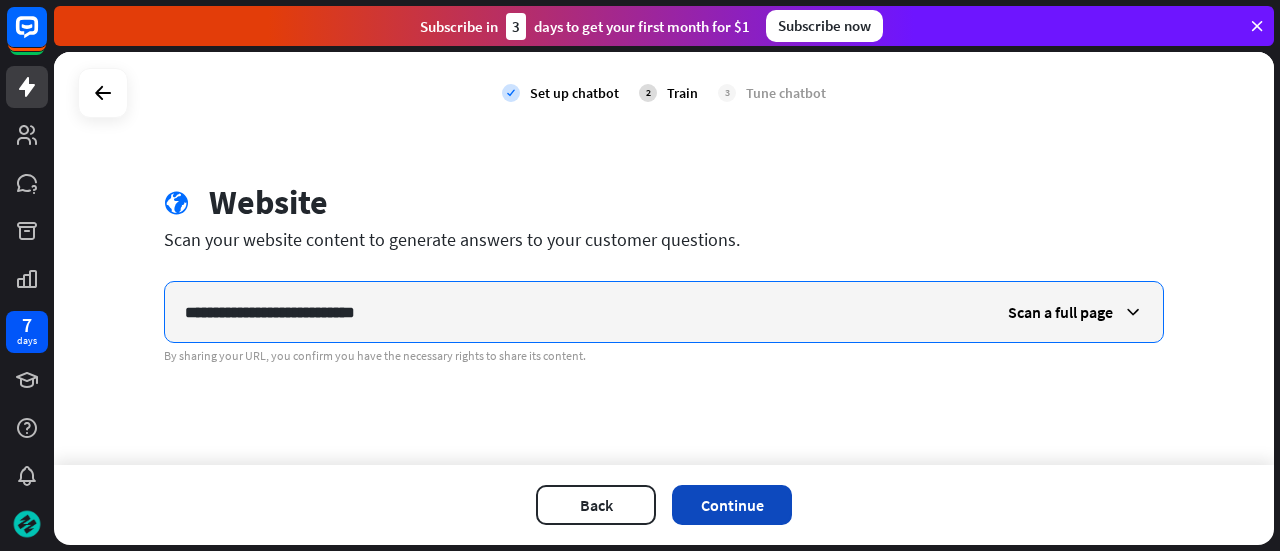 type on "**********" 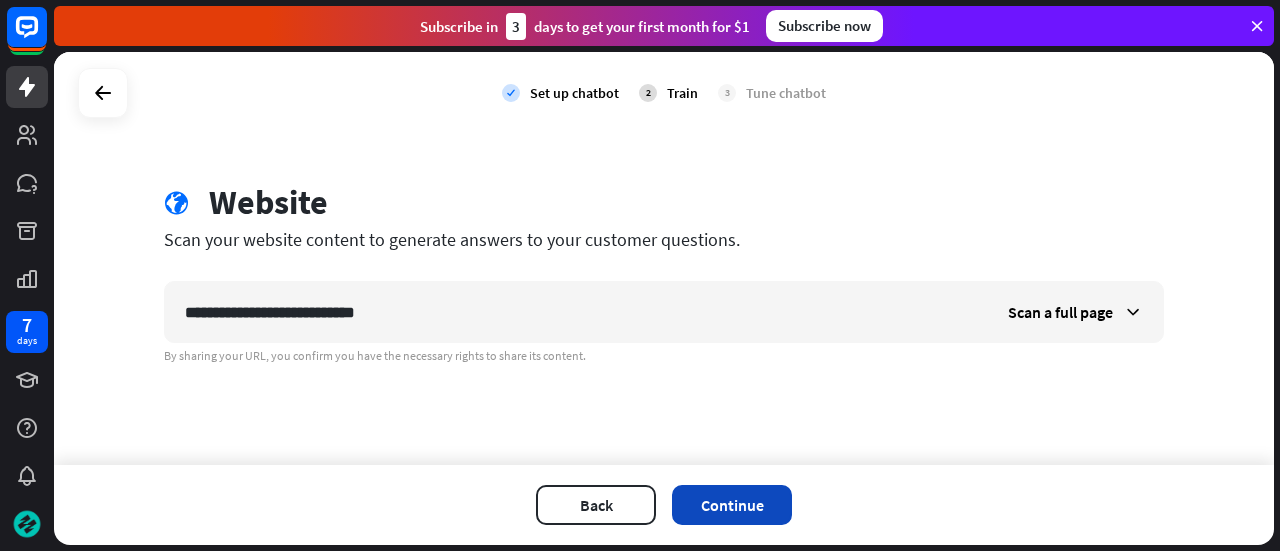 click on "Continue" at bounding box center [732, 505] 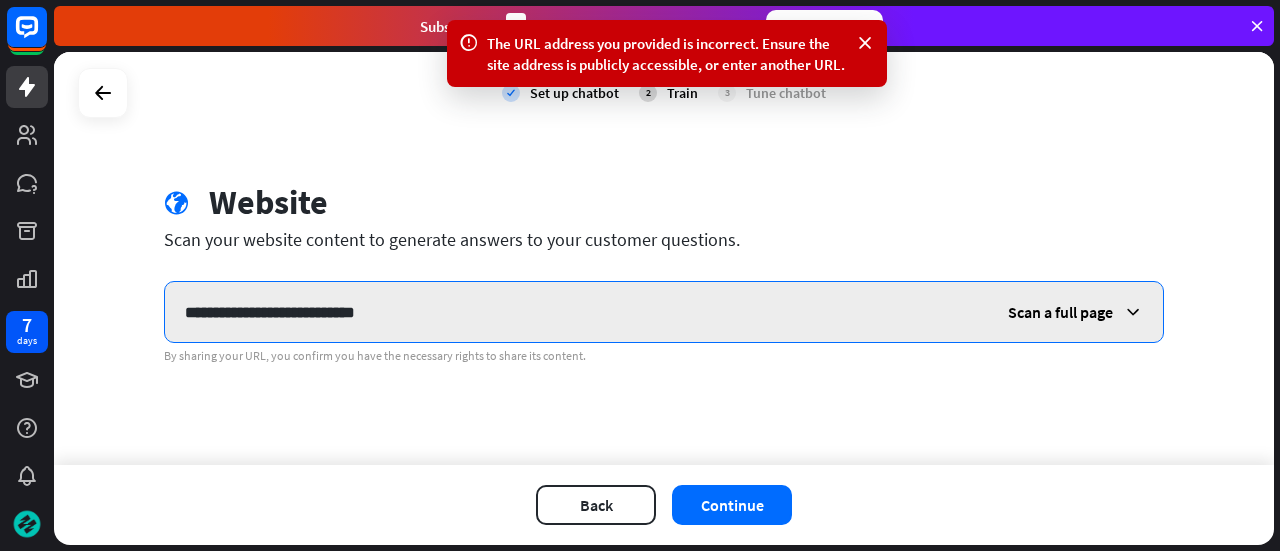 click on "**********" at bounding box center [576, 312] 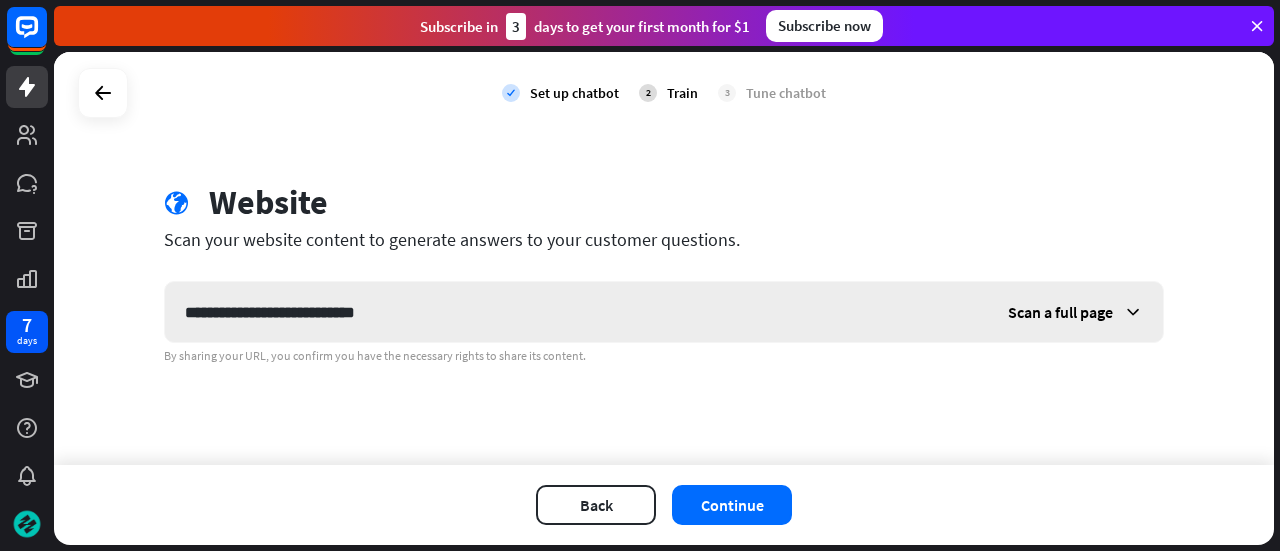 click on "Scan a full page" at bounding box center (1060, 312) 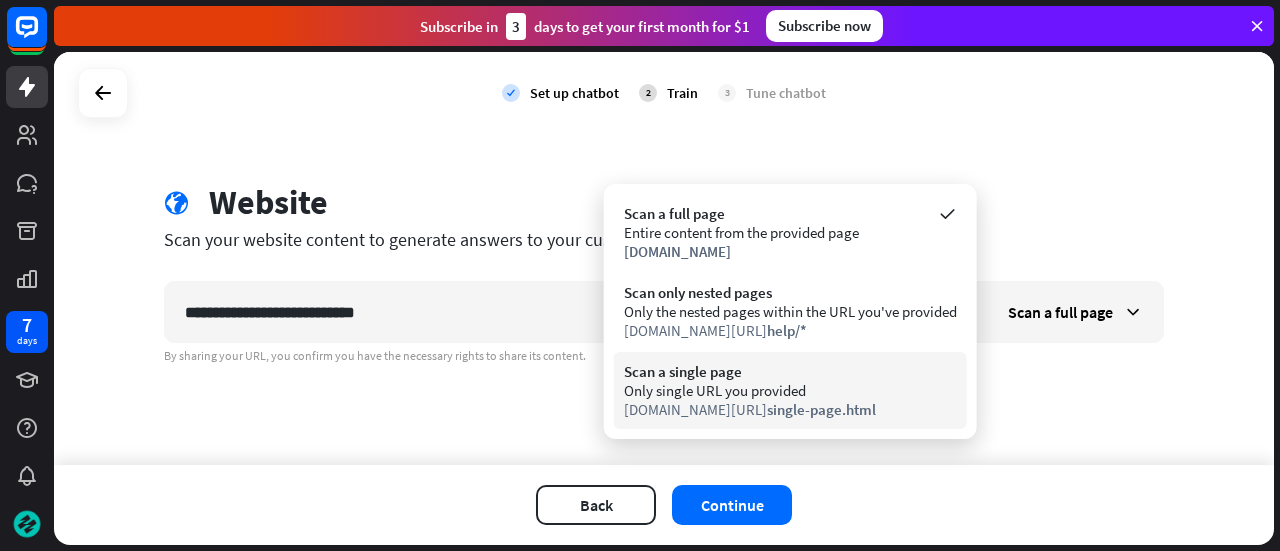 click on "single-page.html" at bounding box center (821, 409) 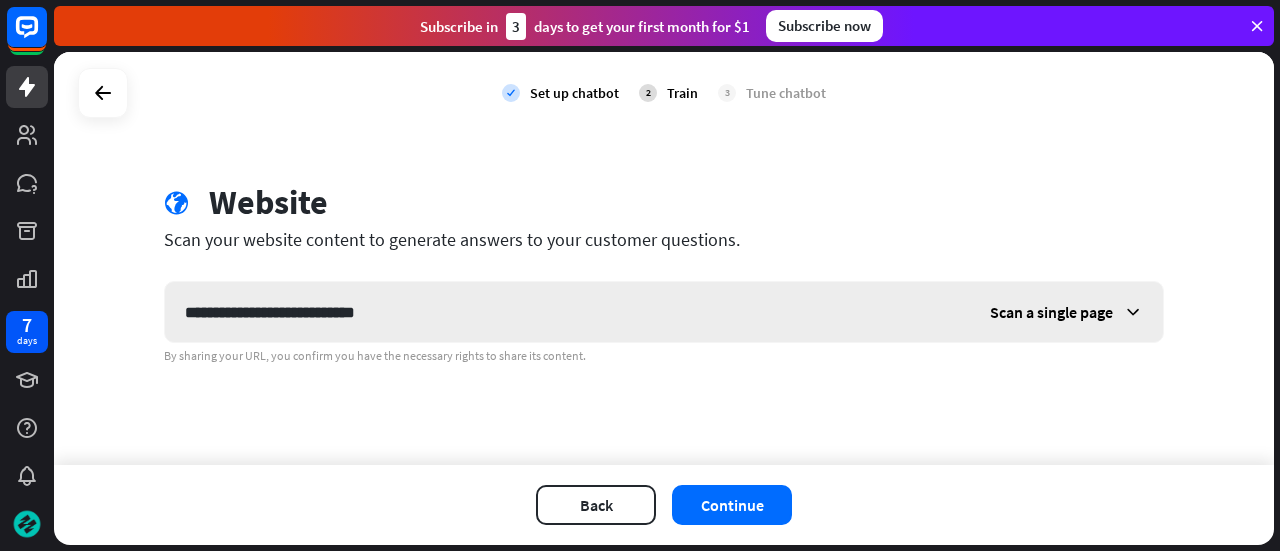 click on "Scan a single page" at bounding box center (1051, 312) 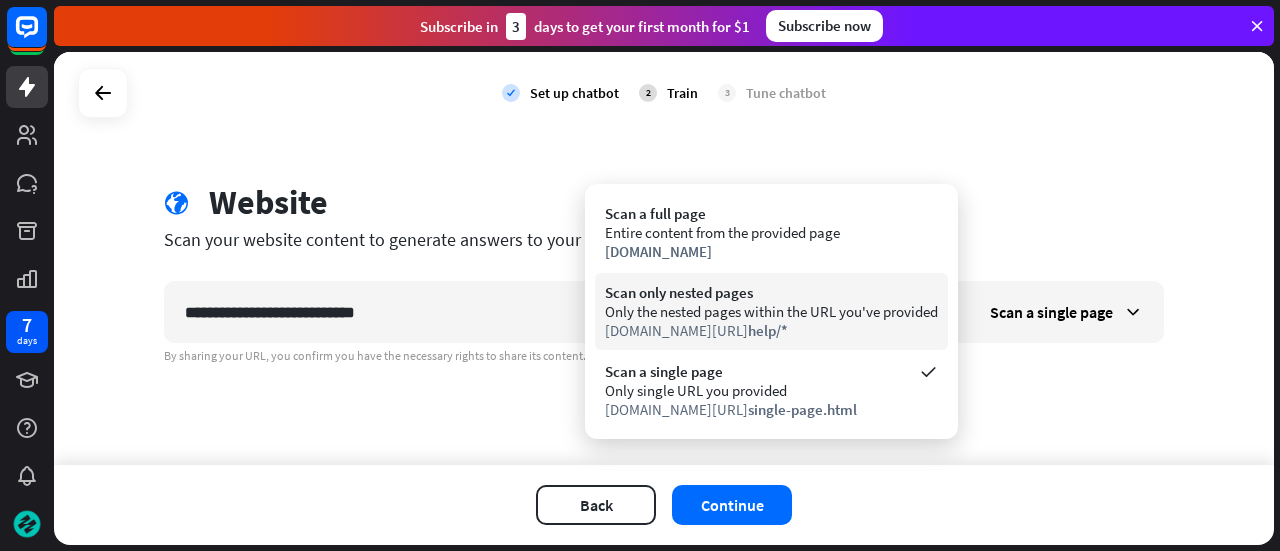 click on "[DOMAIN_NAME][URL] help/*" at bounding box center (771, 330) 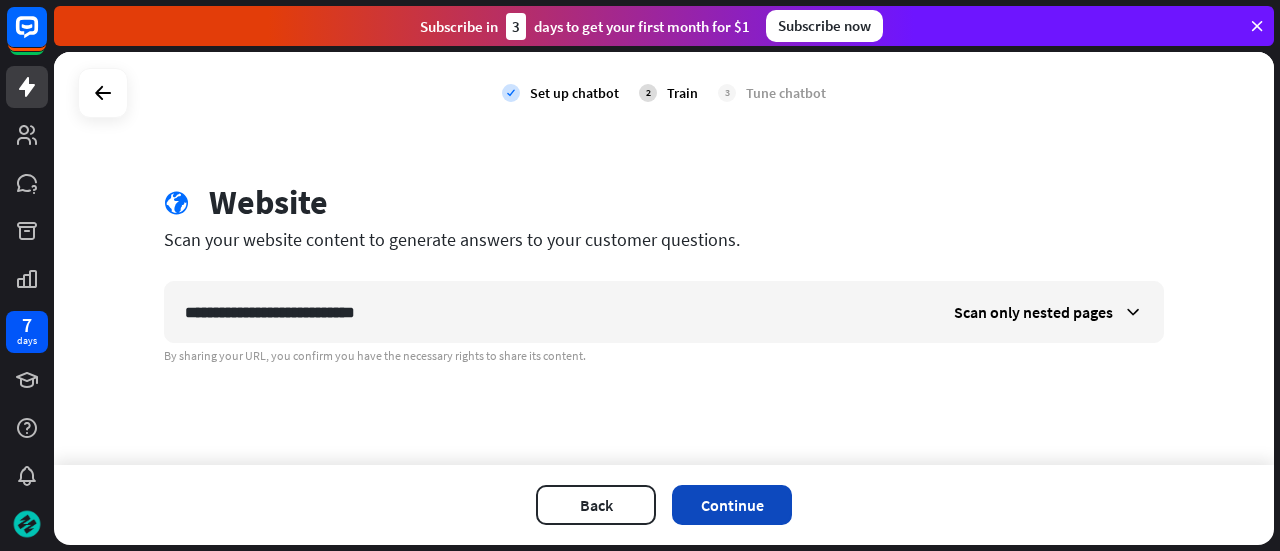 drag, startPoint x: 756, startPoint y: 483, endPoint x: 748, endPoint y: 503, distance: 21.540659 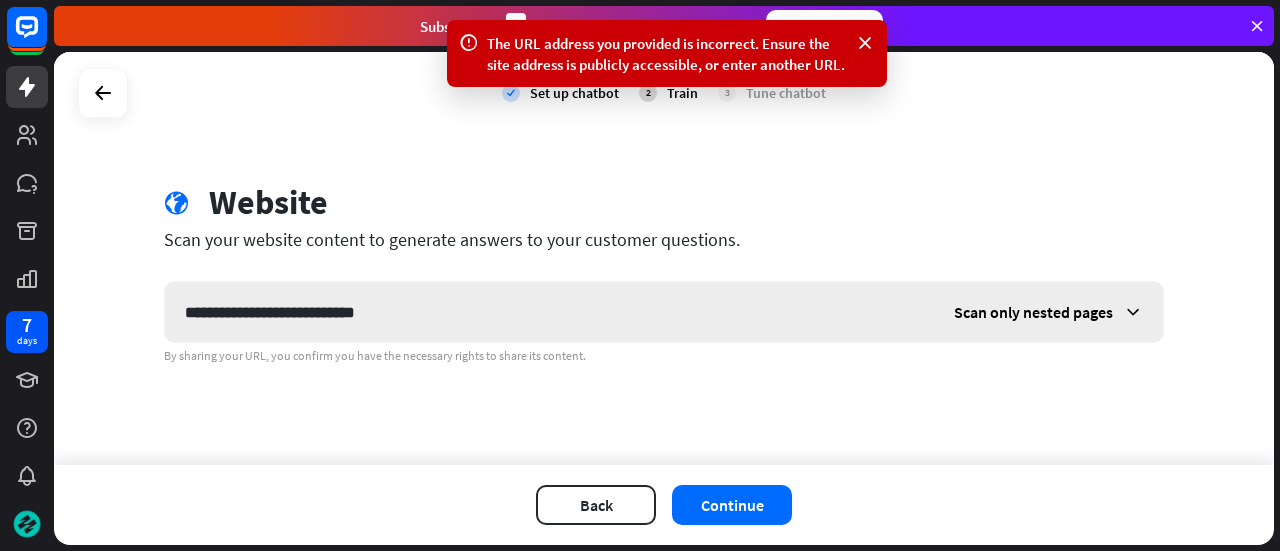 click on "Scan only nested pages" at bounding box center (1033, 312) 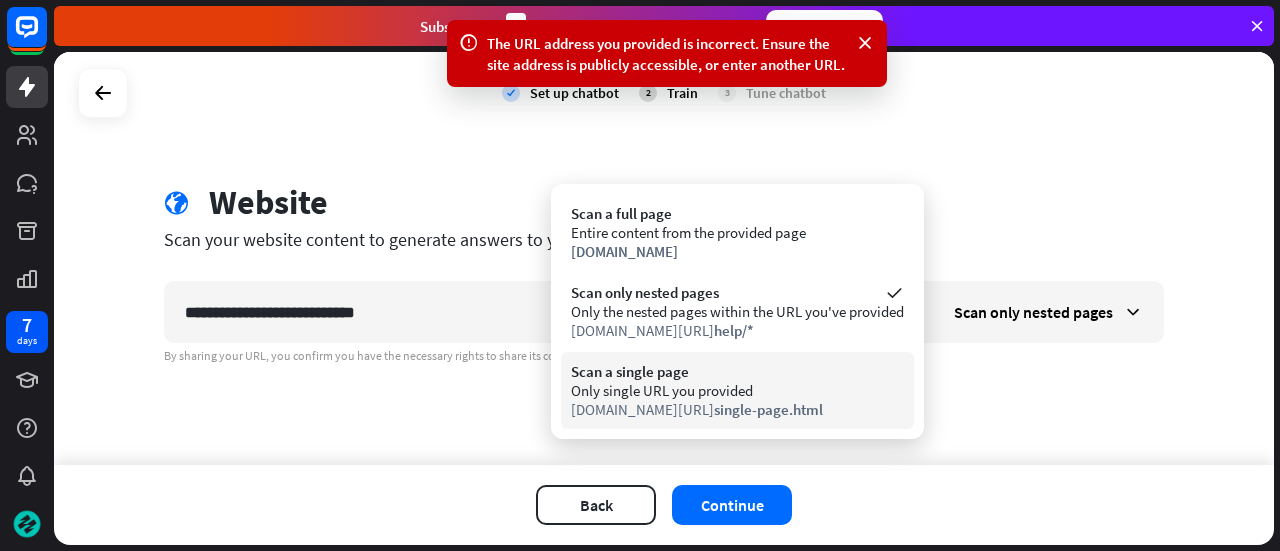 click on "[DOMAIN_NAME][URL] single-page.html" at bounding box center [737, 409] 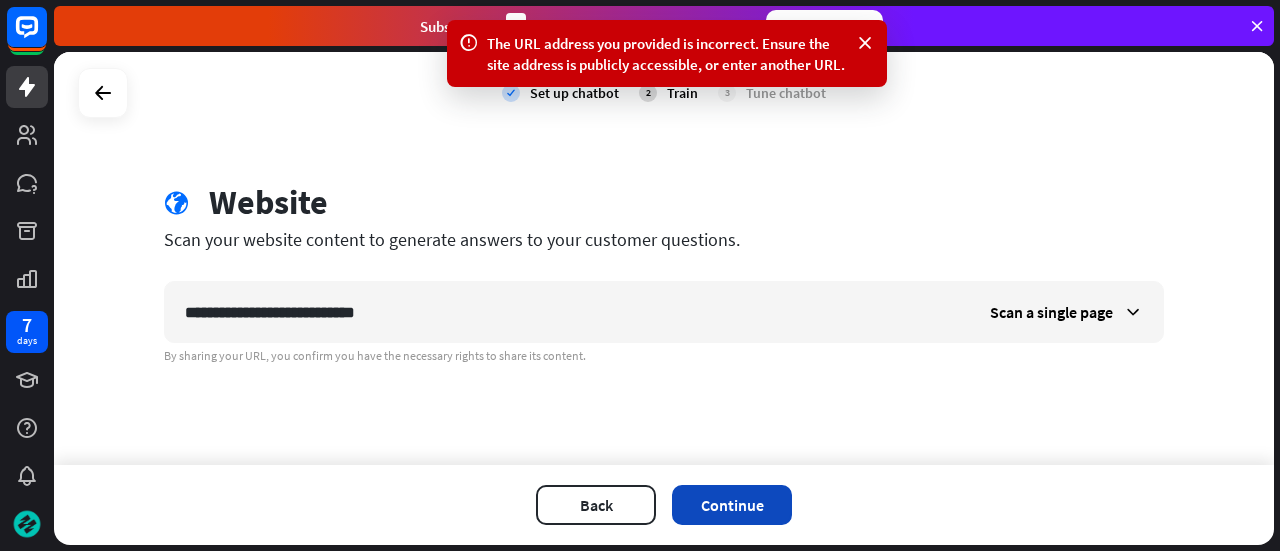 click on "Continue" at bounding box center (732, 505) 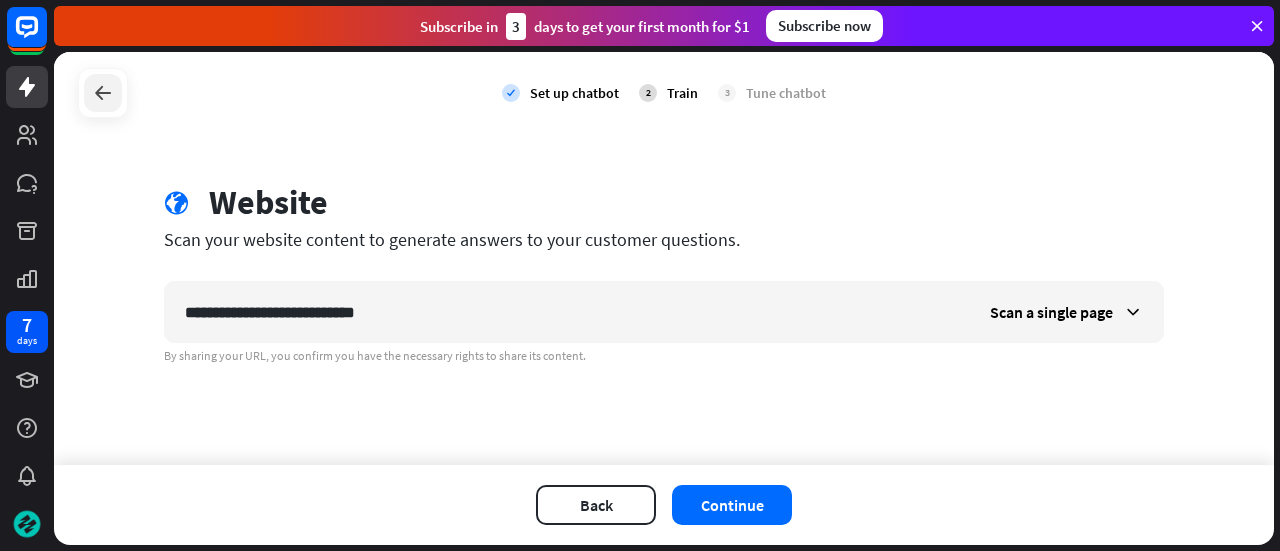 click at bounding box center (103, 93) 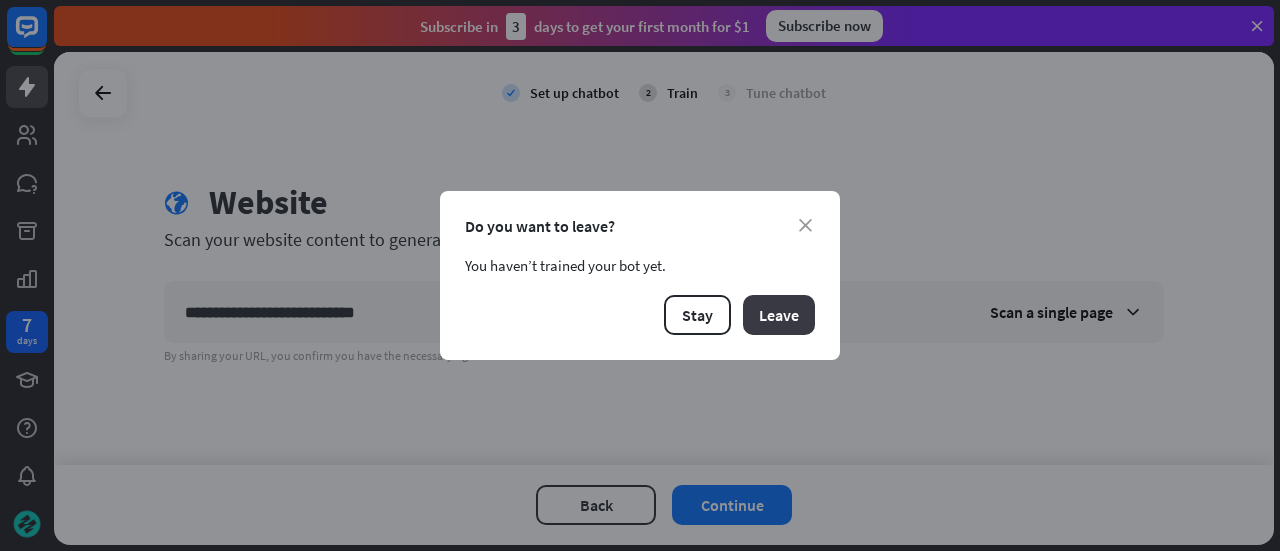 click on "Leave" at bounding box center (779, 315) 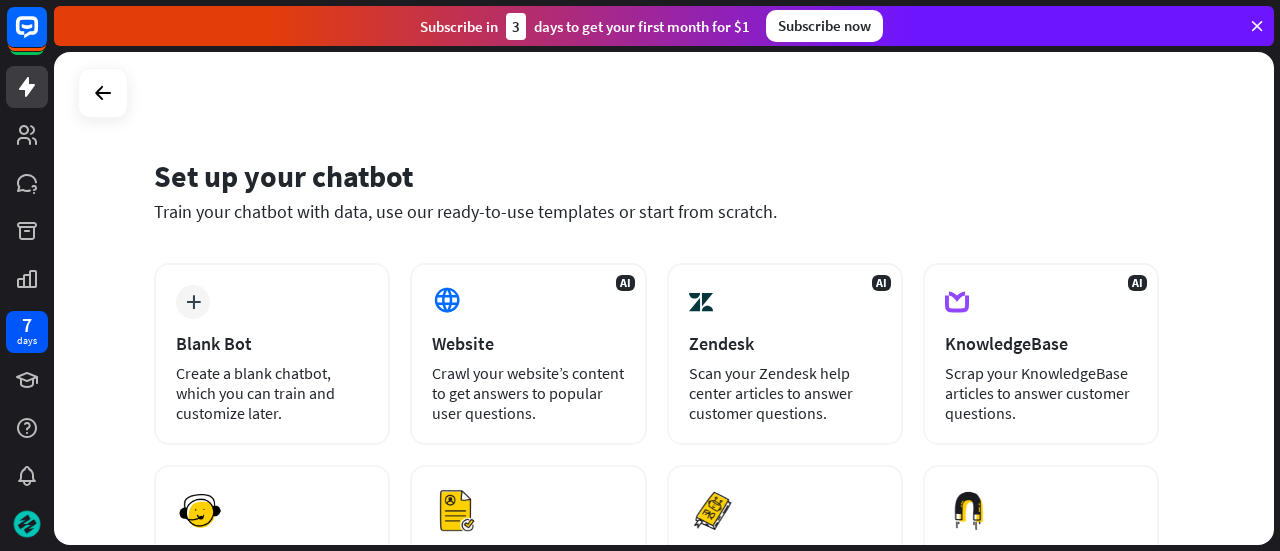 drag, startPoint x: 1274, startPoint y: 281, endPoint x: 1275, endPoint y: 313, distance: 32.01562 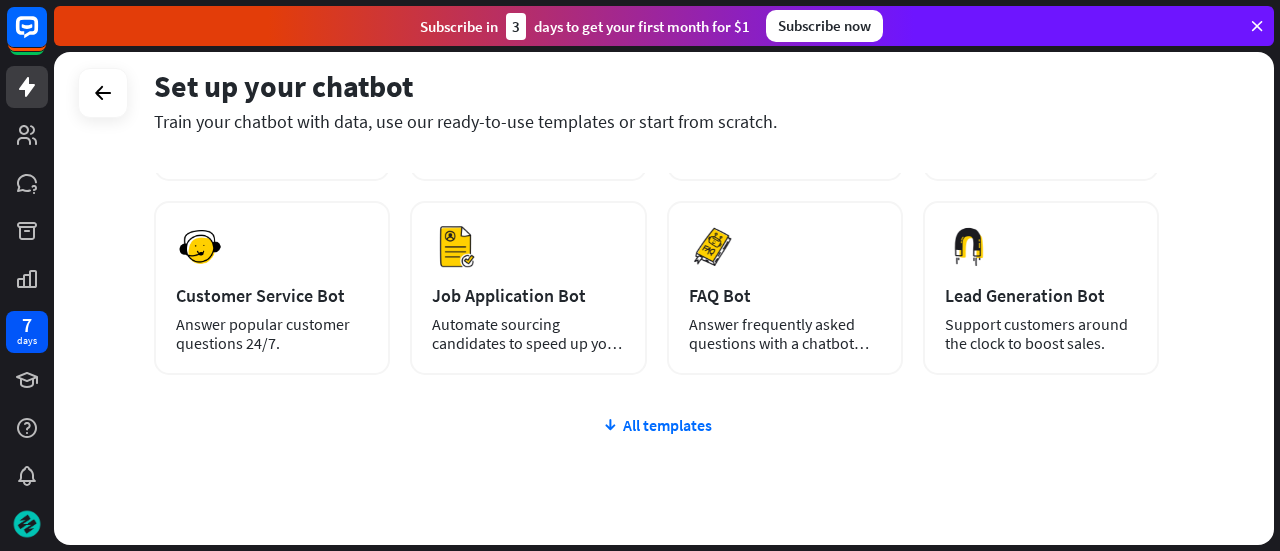 scroll, scrollTop: 266, scrollLeft: 0, axis: vertical 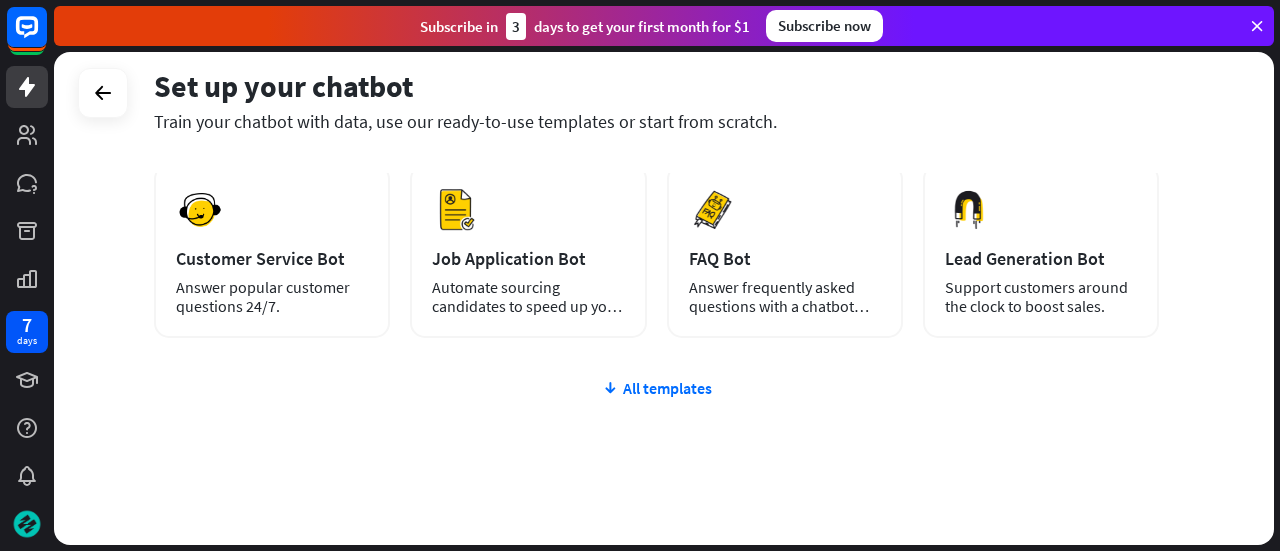 click on "plus   Blank Bot
Create a blank chatbot, which you can train and
customize later.
AI     Website
Crawl your website’s content to get answers to
popular user questions.
AI               Zendesk
Scan your Zendesk help center articles to answer
customer questions.
AI         KnowledgeBase
Scrap your KnowledgeBase articles to answer customer
questions.
[GEOGRAPHIC_DATA]
Customer Service Bot
Answer popular customer questions 24/7.
[GEOGRAPHIC_DATA]" at bounding box center [656, 270] 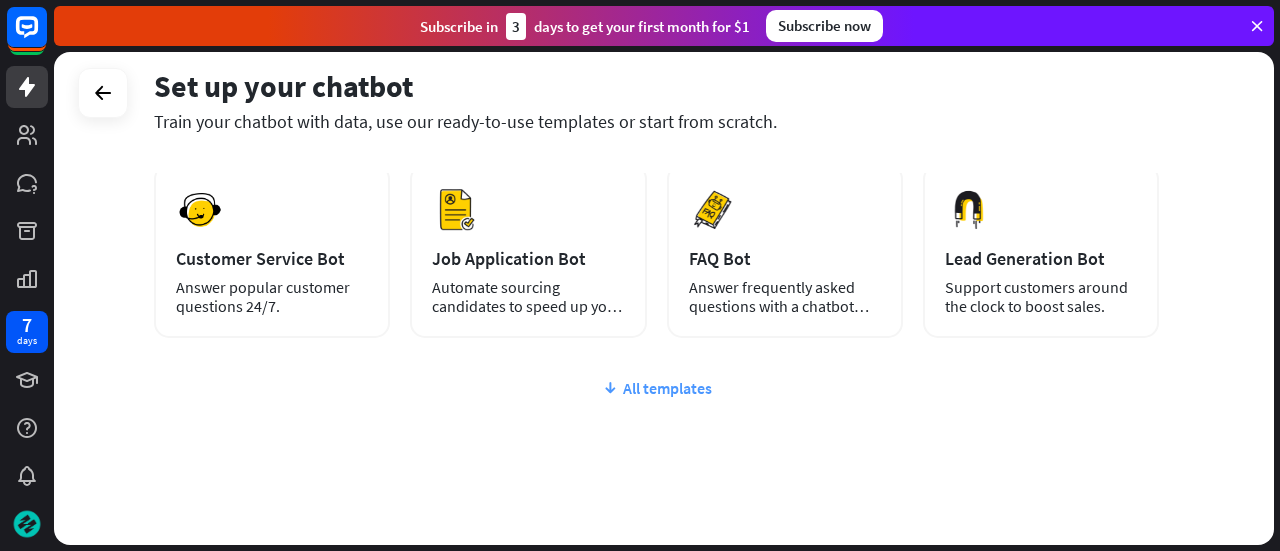 drag, startPoint x: 648, startPoint y: 399, endPoint x: 661, endPoint y: 390, distance: 15.811388 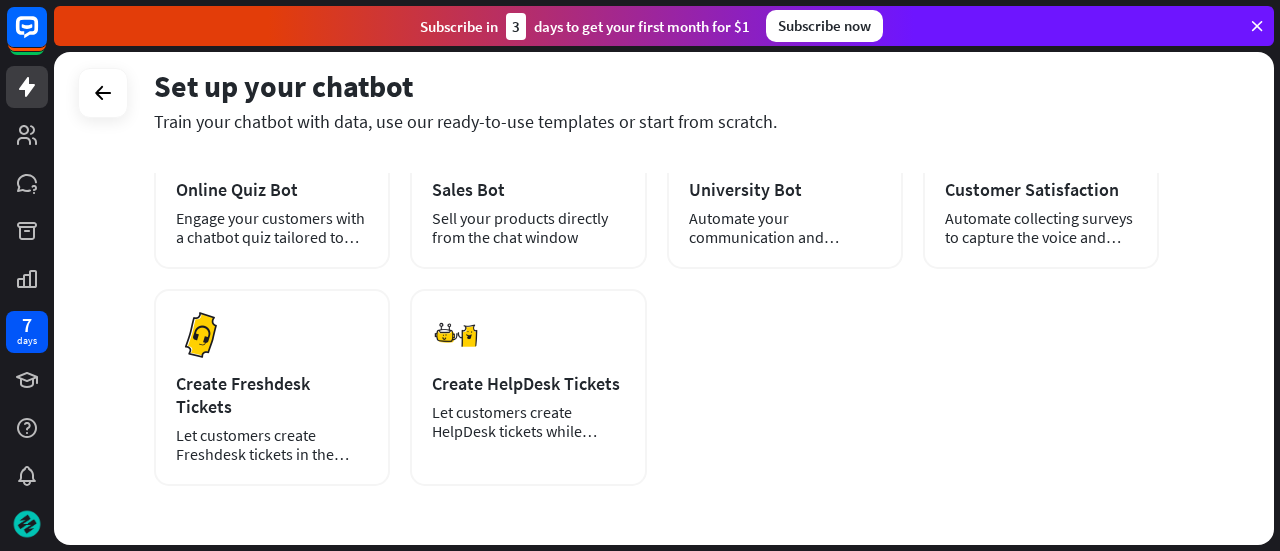 scroll, scrollTop: 581, scrollLeft: 0, axis: vertical 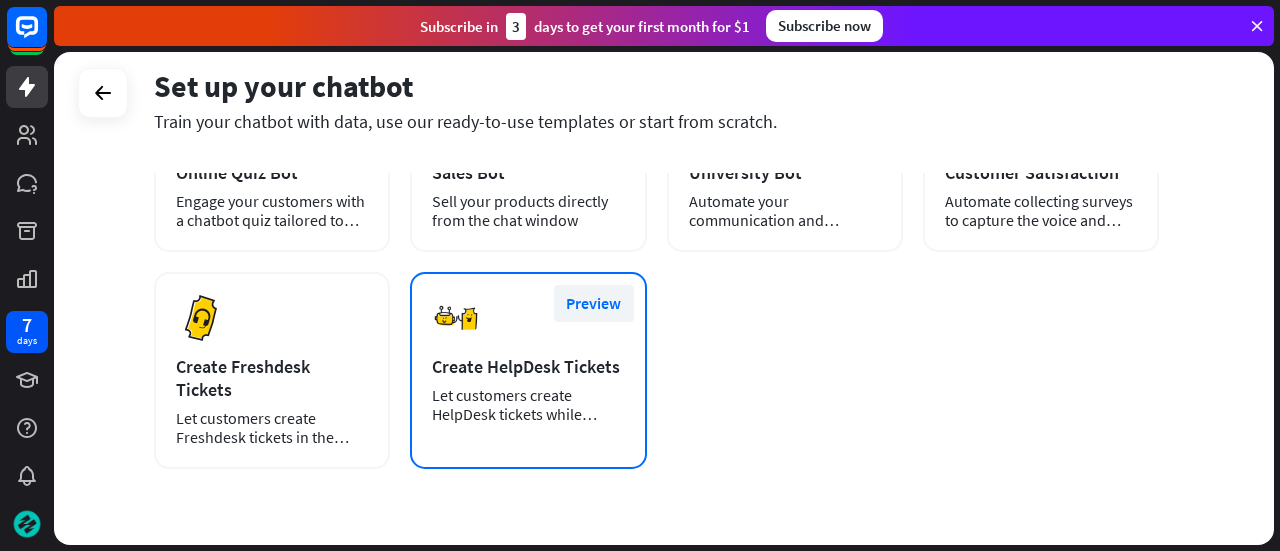 click on "Preview" at bounding box center [594, 303] 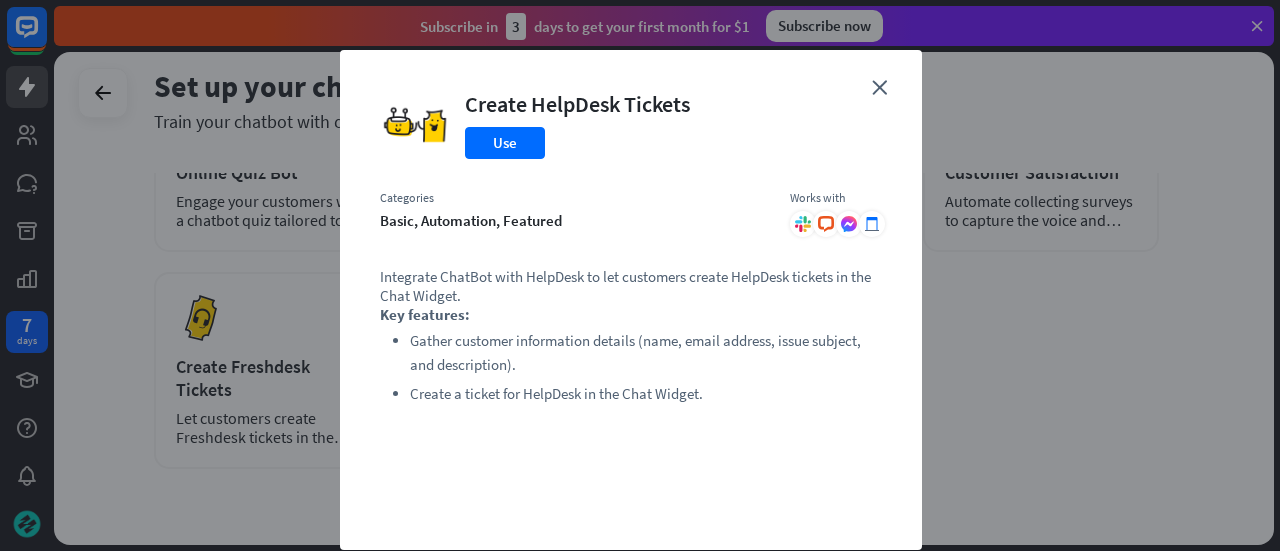 click on "close
Create HelpDesk Tickets
Use
Categories
basic, automation, featured
Works with
.cls-1{fill:url(#radial-gradient)}.cls-2{fill:#fff}                         Integrate ChatBot with HelpDesk to let customers create HelpDesk tickets in the Chat Widget.
Key features:
Gather customer information details (name, email address, issue subject, and description).
Create a ticket for HelpDesk in the Chat Widget." at bounding box center [631, 300] 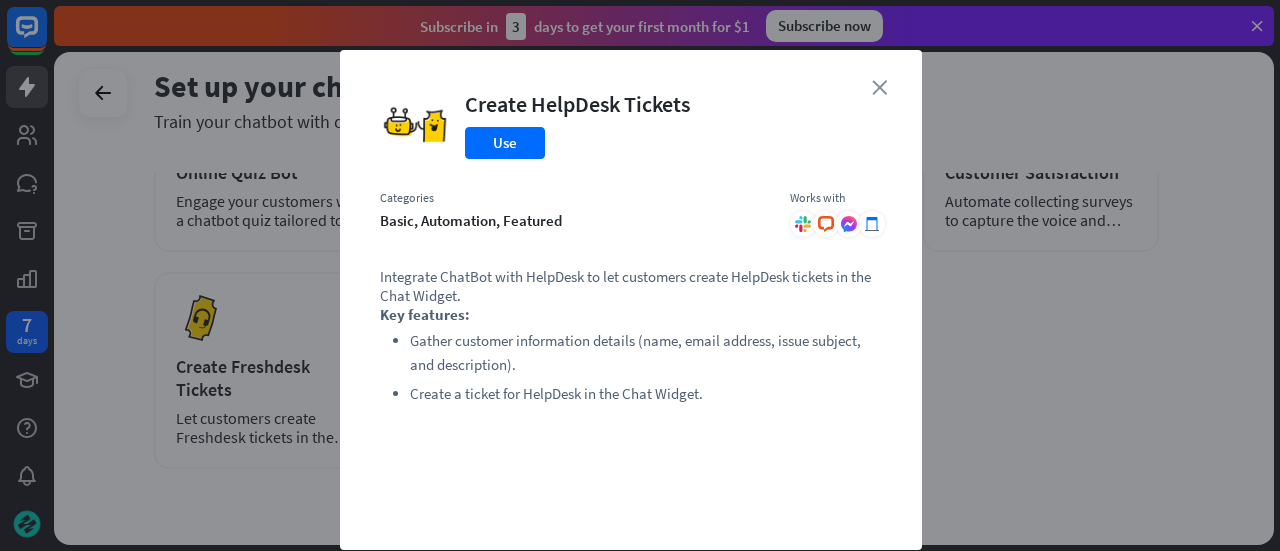 click on "close" at bounding box center [879, 87] 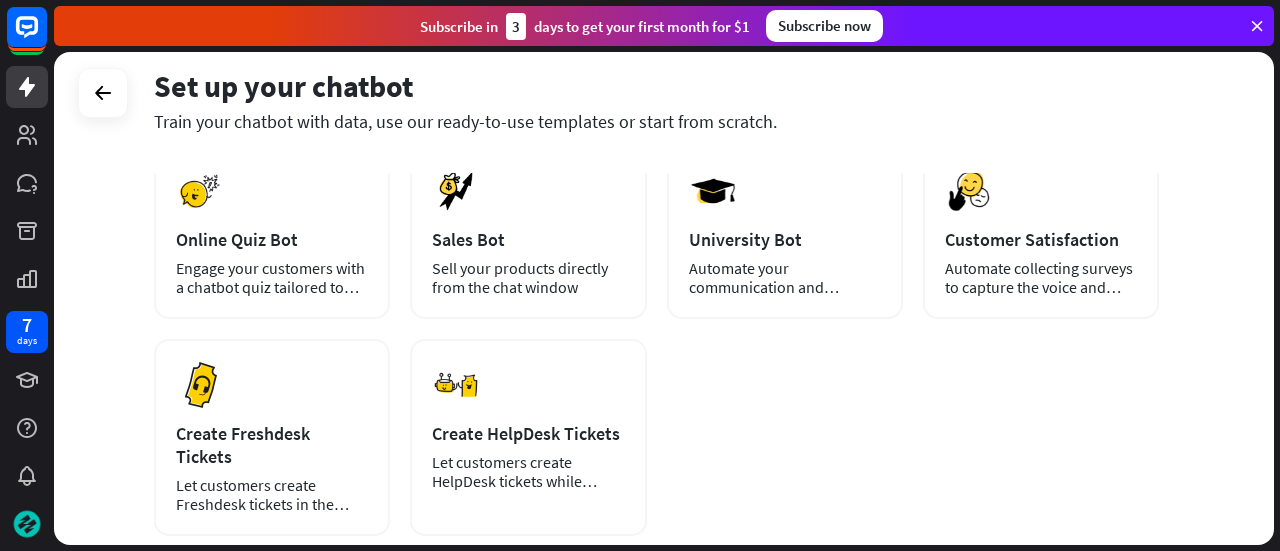 scroll, scrollTop: 506, scrollLeft: 0, axis: vertical 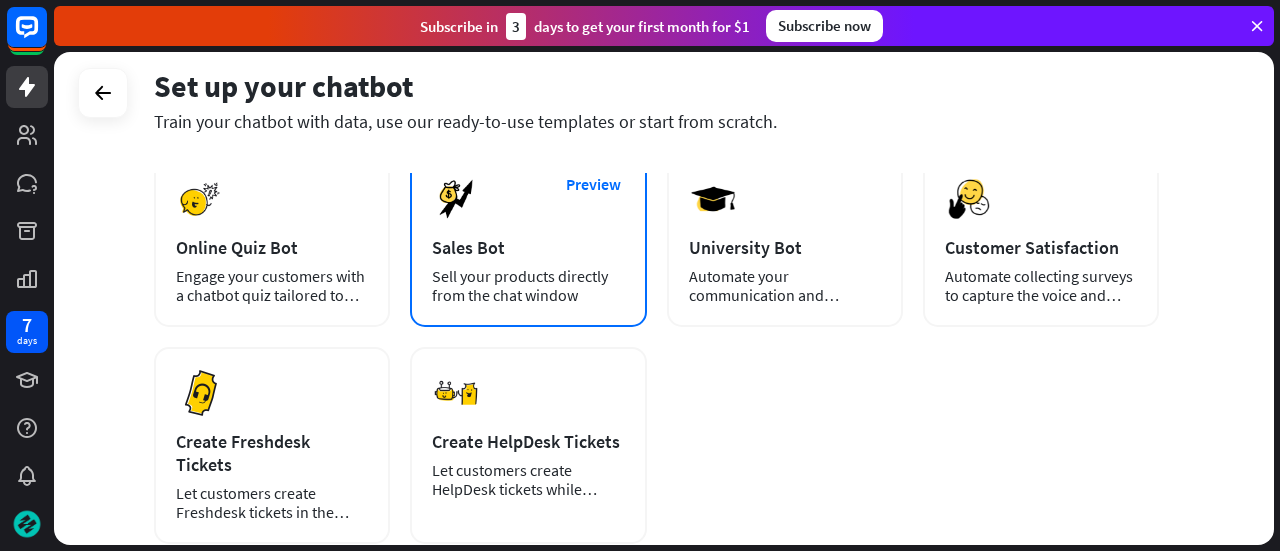 click on "Sell your products directly from the chat window" at bounding box center (528, 286) 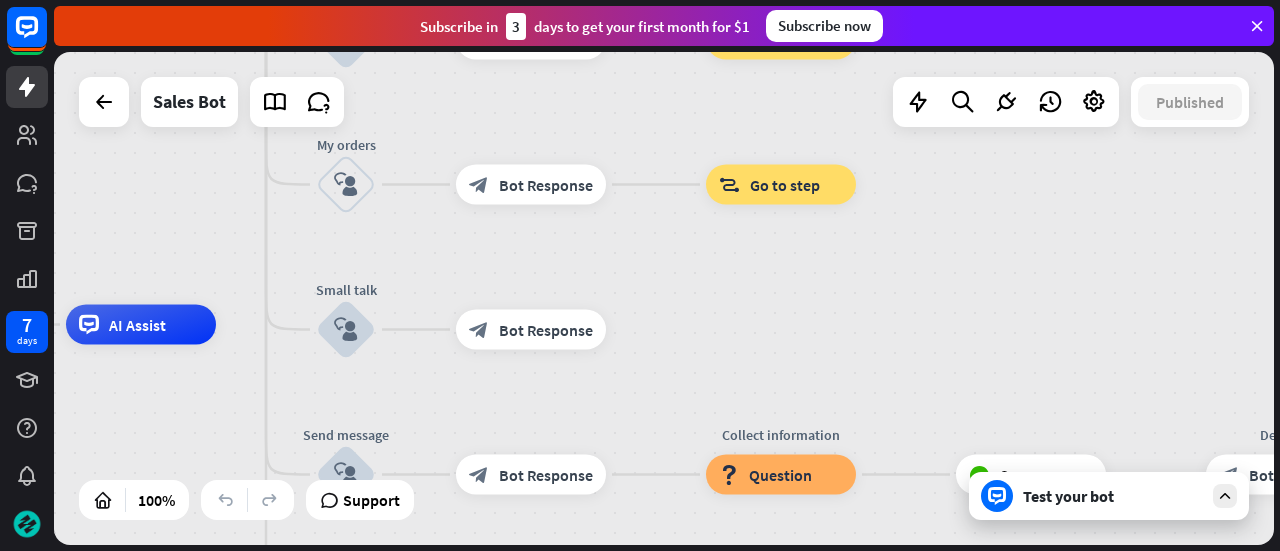 drag, startPoint x: 1076, startPoint y: 243, endPoint x: 594, endPoint y: 269, distance: 482.70074 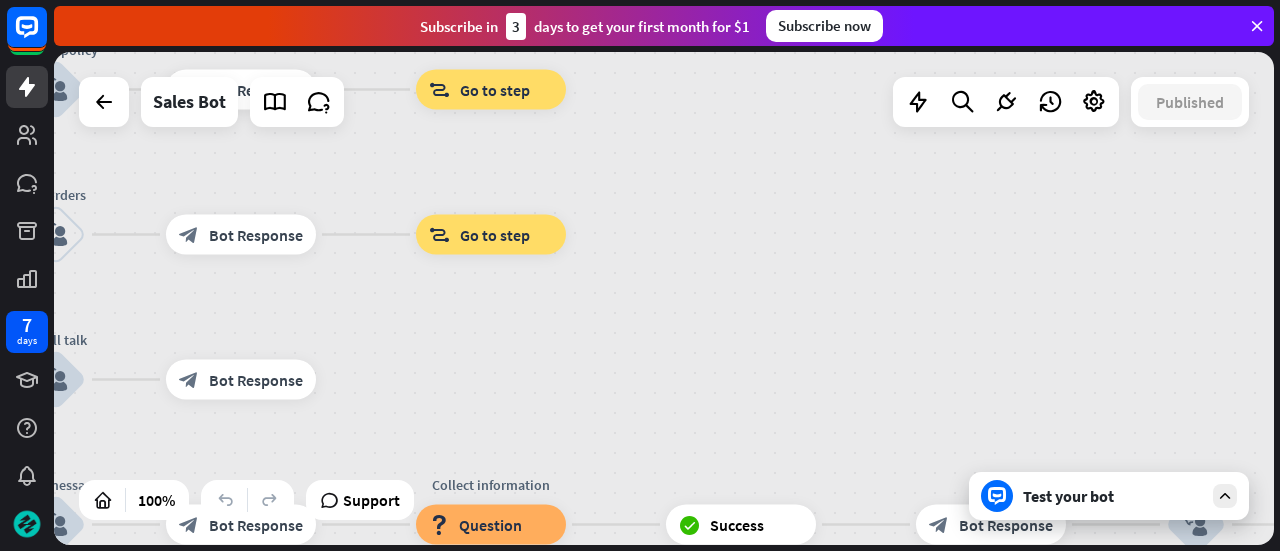 drag, startPoint x: 746, startPoint y: 311, endPoint x: 442, endPoint y: 361, distance: 308.0844 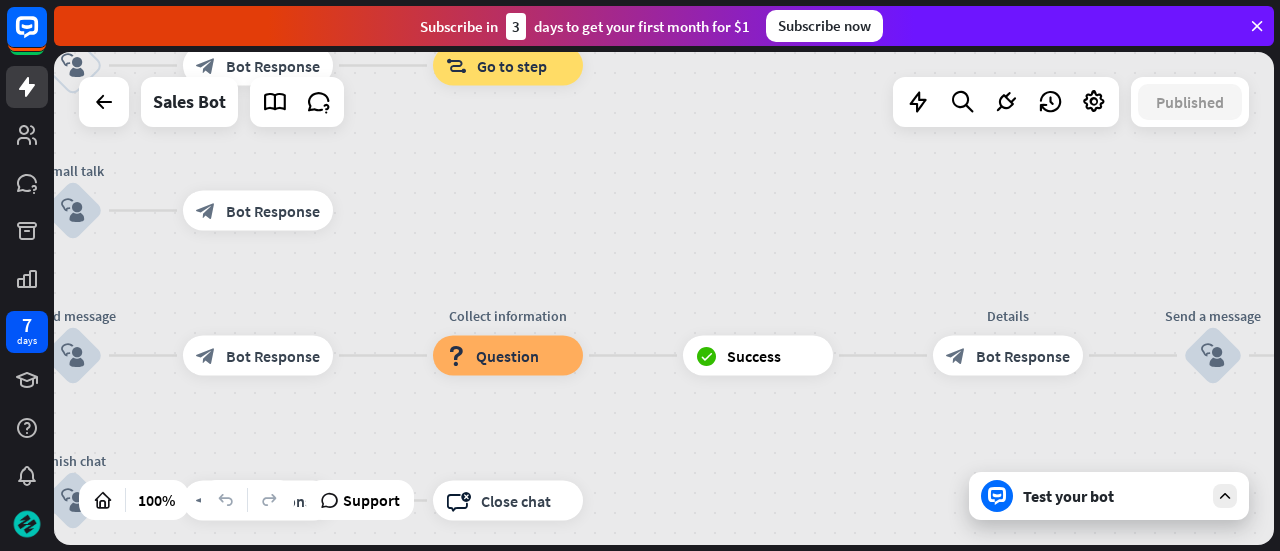 drag, startPoint x: 695, startPoint y: 362, endPoint x: 547, endPoint y: 189, distance: 227.66862 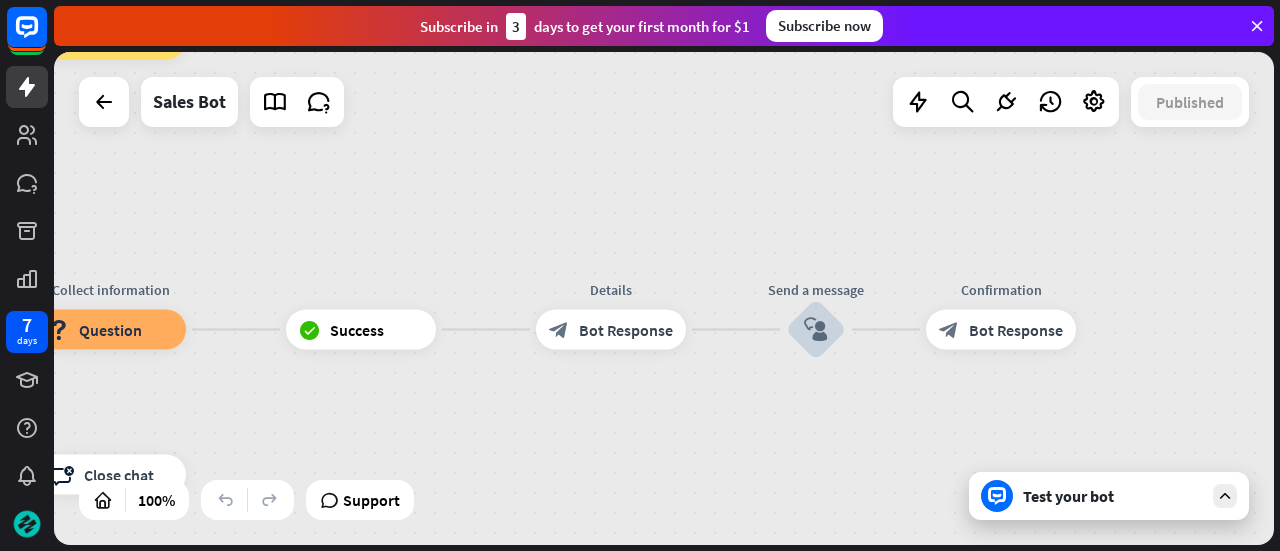 drag, startPoint x: 547, startPoint y: 189, endPoint x: 329, endPoint y: 167, distance: 219.10728 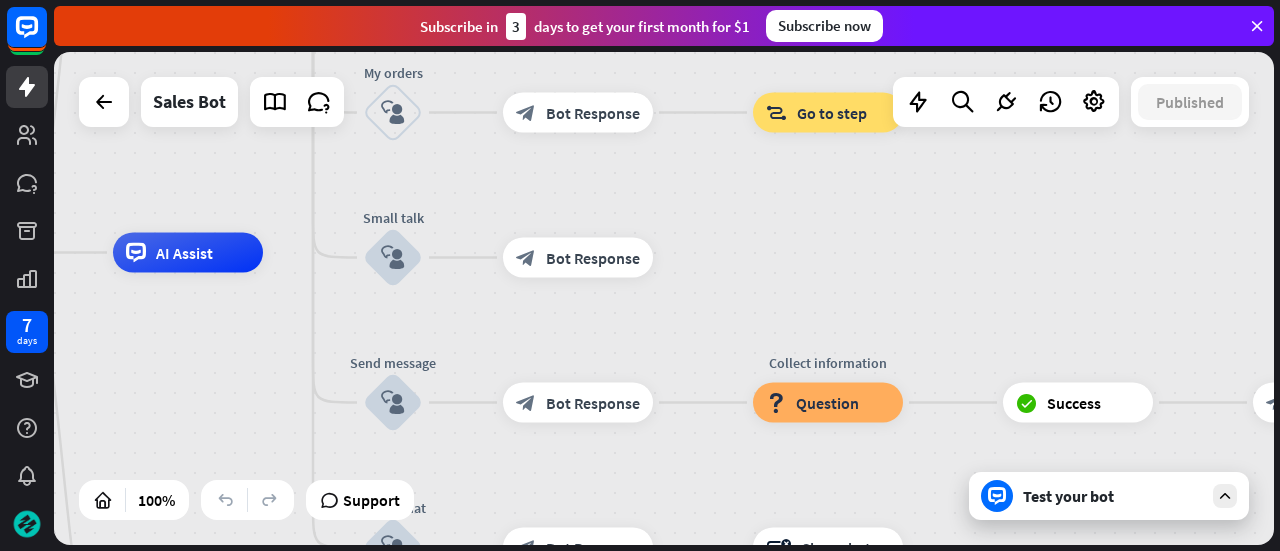drag, startPoint x: 562, startPoint y: 135, endPoint x: 1279, endPoint y: 207, distance: 720.606 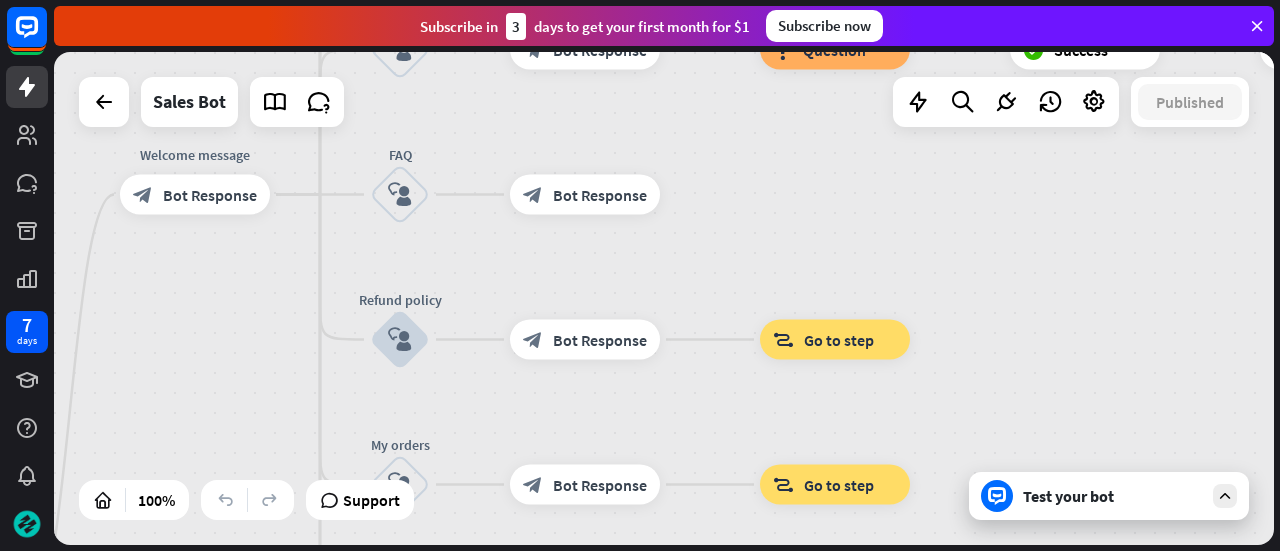 drag, startPoint x: 811, startPoint y: 201, endPoint x: 818, endPoint y: 574, distance: 373.06567 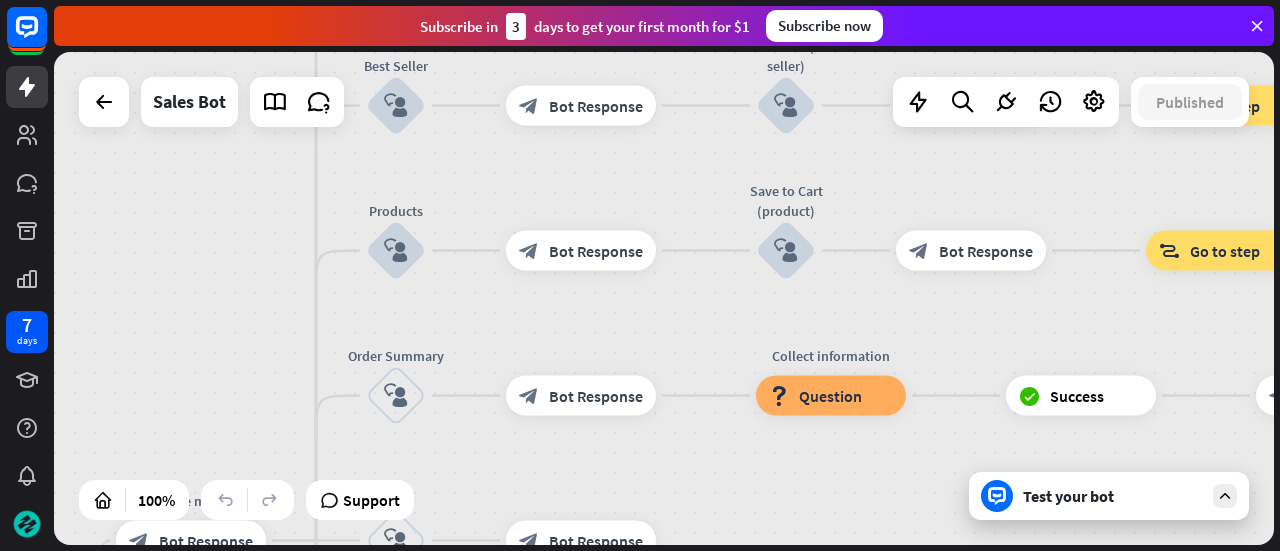 drag, startPoint x: 784, startPoint y: 168, endPoint x: 774, endPoint y: 598, distance: 430.11627 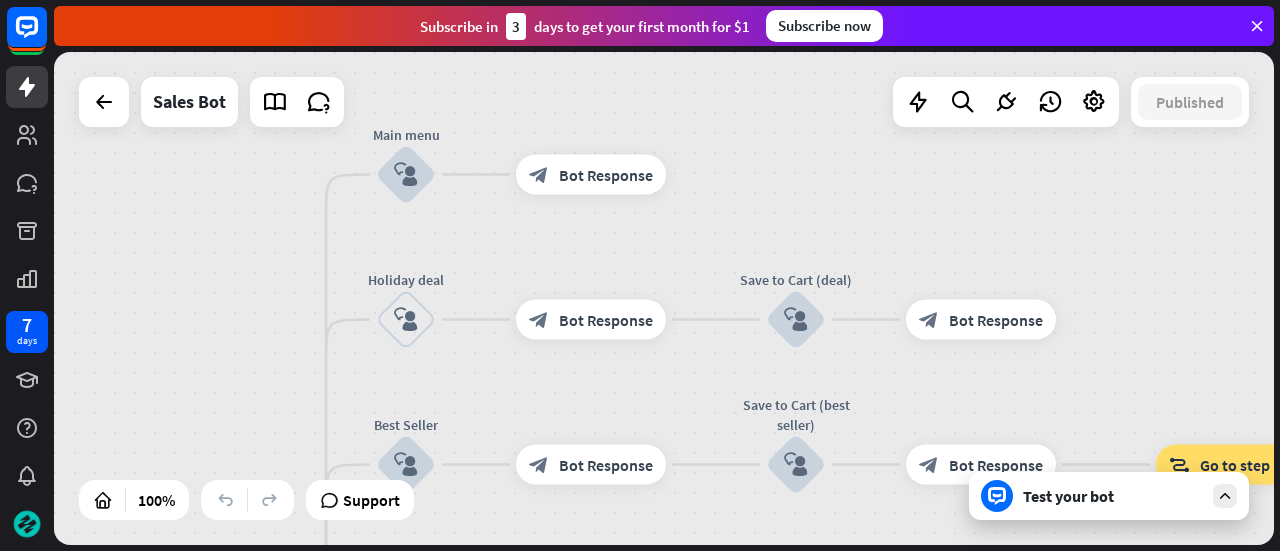 drag, startPoint x: 684, startPoint y: 294, endPoint x: 702, endPoint y: 598, distance: 304.53244 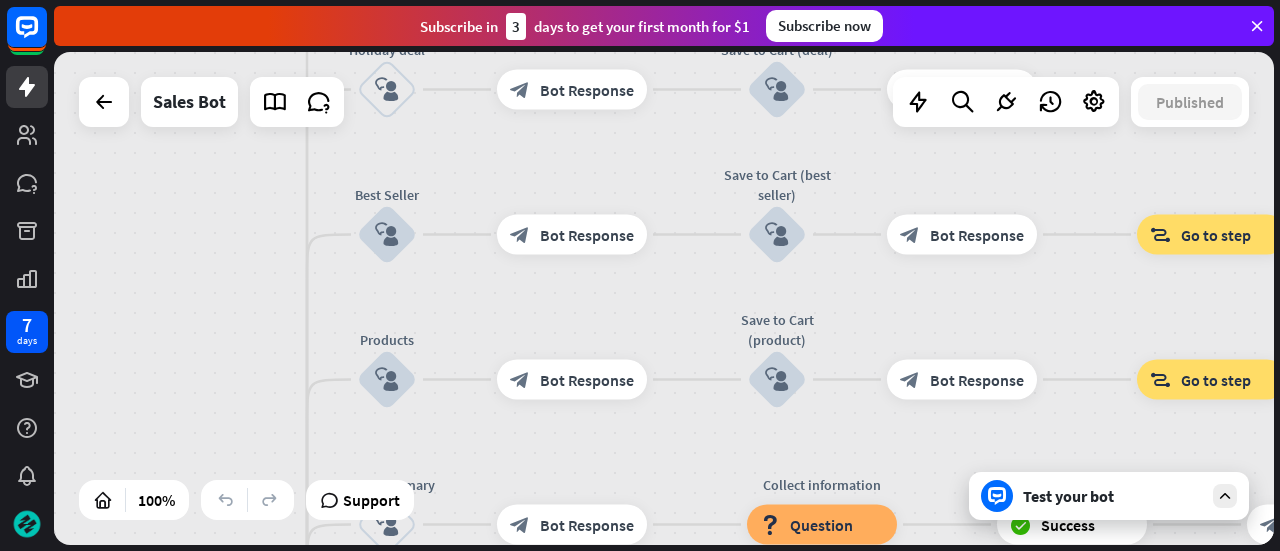 drag, startPoint x: 619, startPoint y: 423, endPoint x: 598, endPoint y: 164, distance: 259.84995 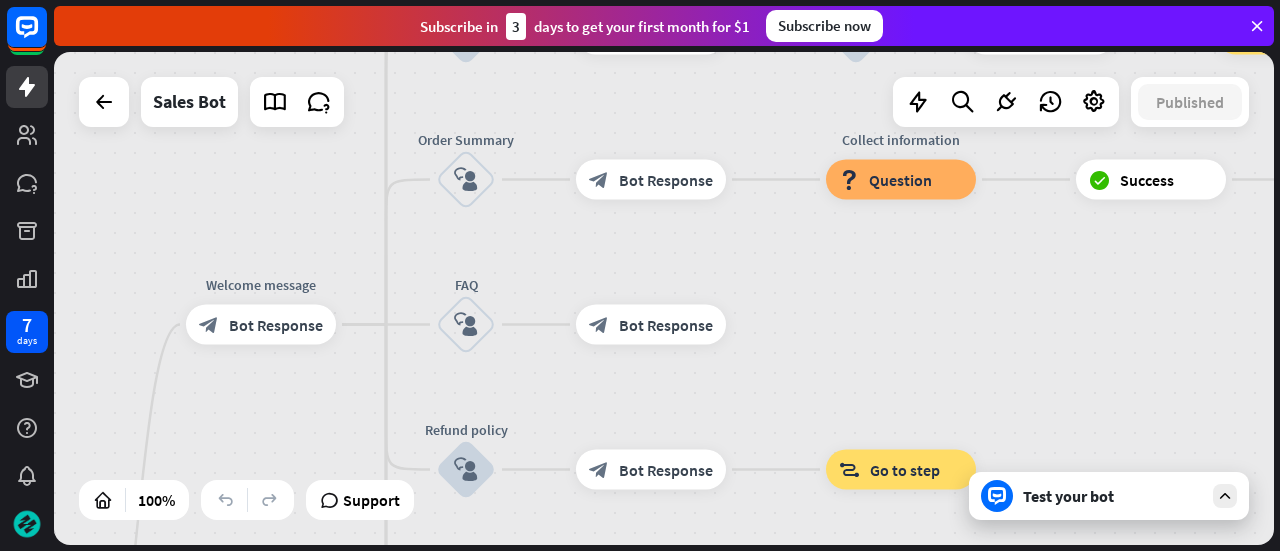 drag, startPoint x: 654, startPoint y: 444, endPoint x: 706, endPoint y: 57, distance: 390.4779 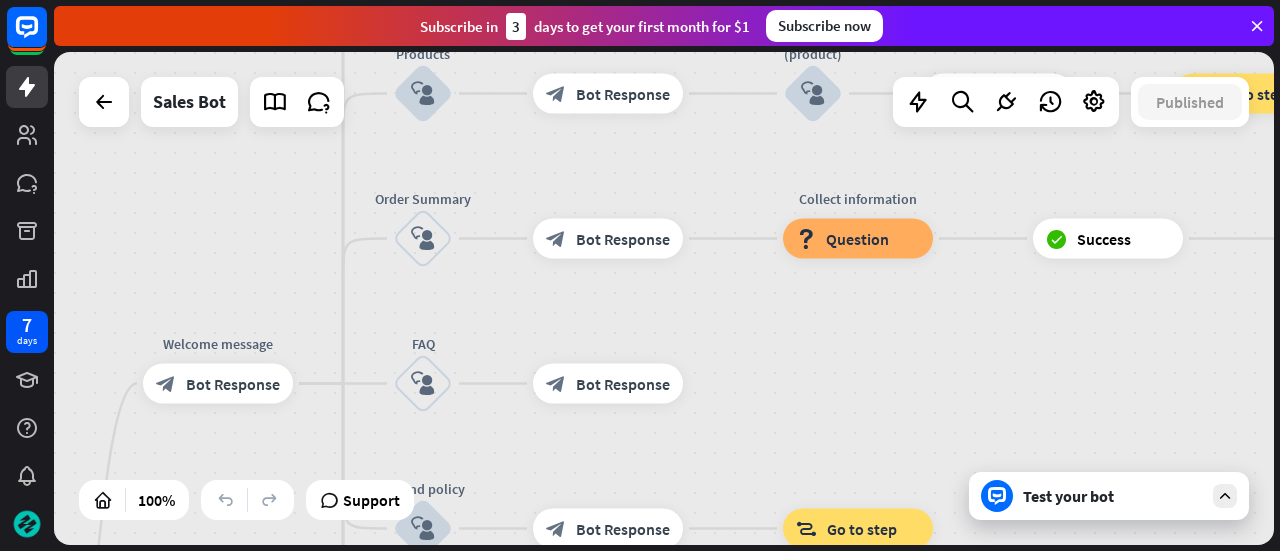 drag, startPoint x: 872, startPoint y: 250, endPoint x: 848, endPoint y: 386, distance: 138.10141 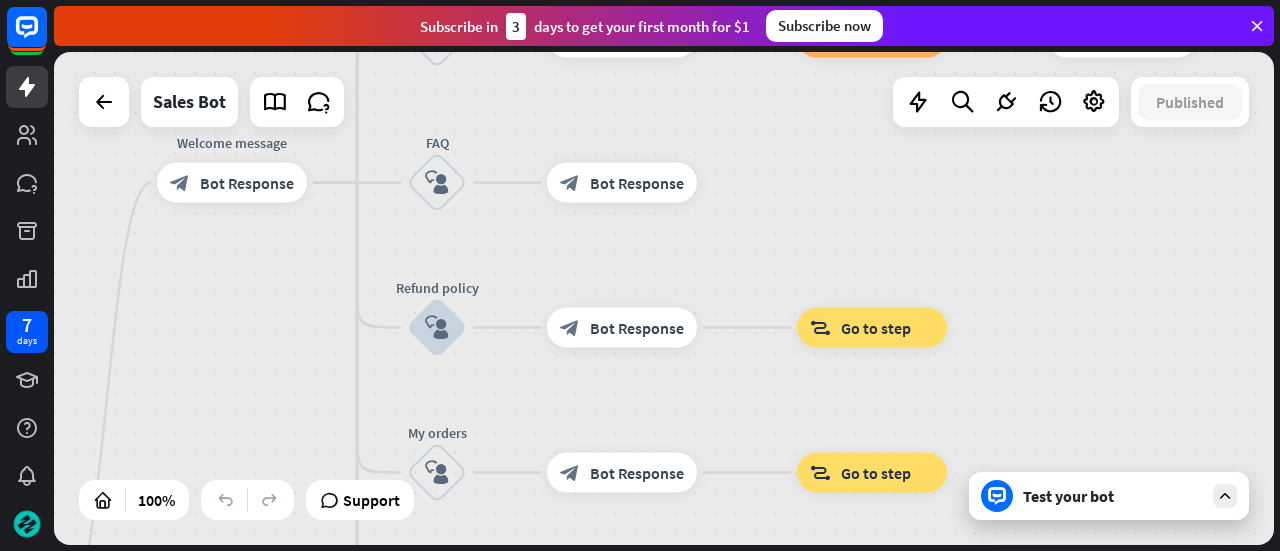 drag, startPoint x: 862, startPoint y: 369, endPoint x: 866, endPoint y: 84, distance: 285.02808 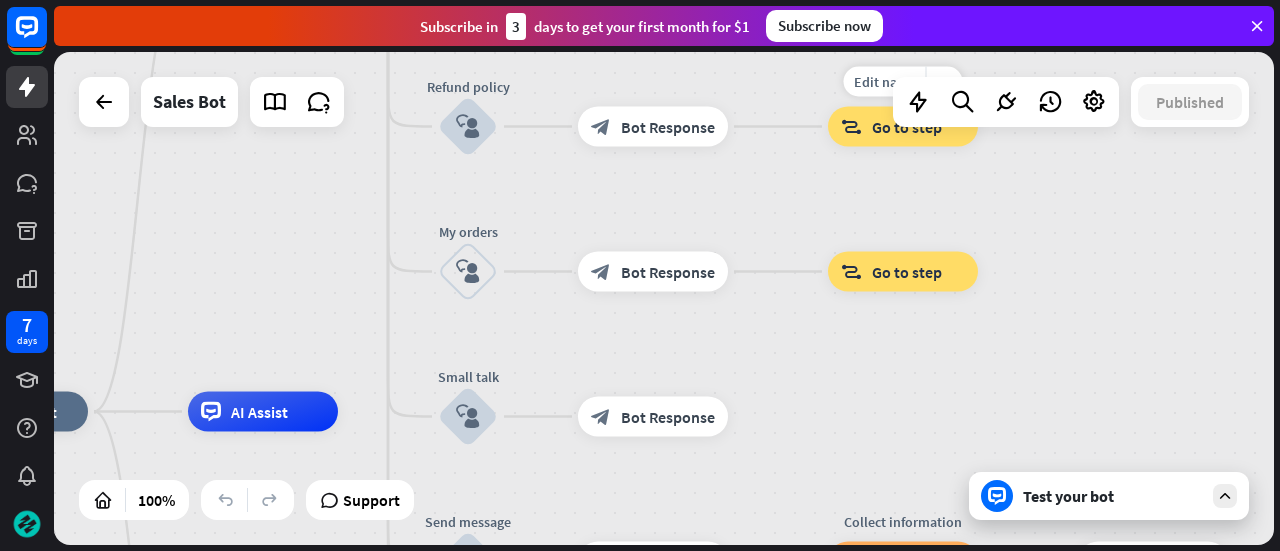 drag, startPoint x: 770, startPoint y: 274, endPoint x: 827, endPoint y: 94, distance: 188.80943 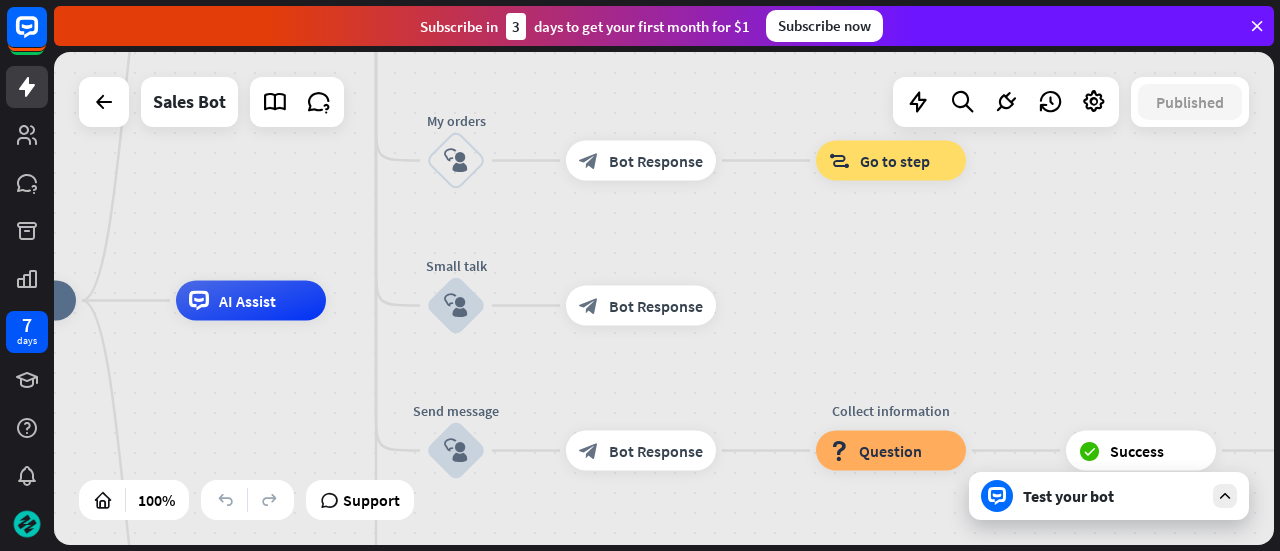 drag, startPoint x: 828, startPoint y: 308, endPoint x: 808, endPoint y: 225, distance: 85.37564 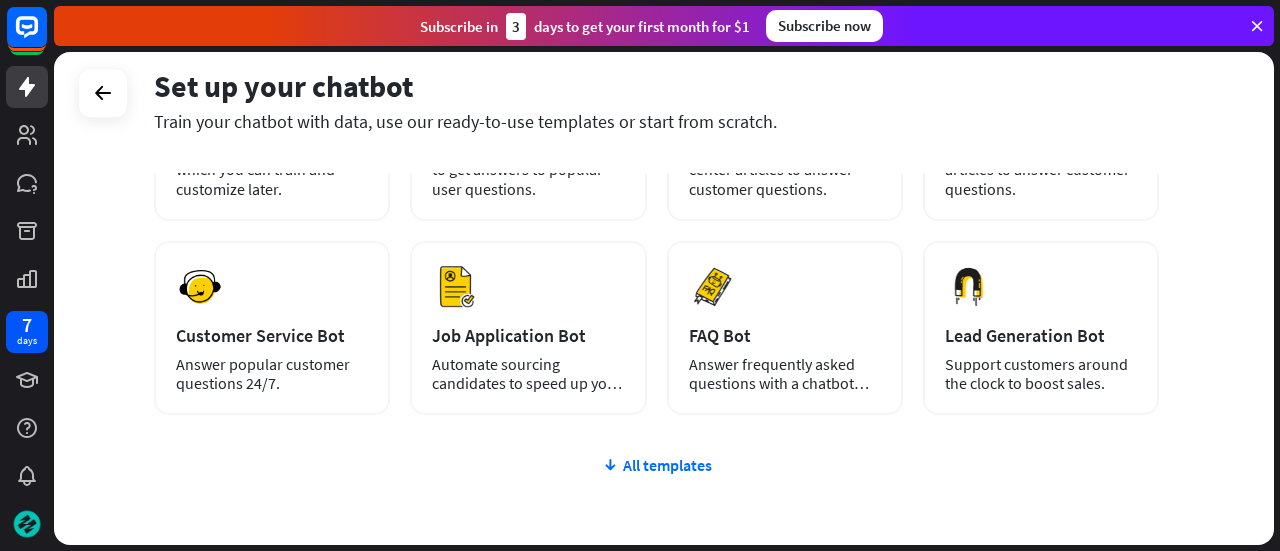scroll, scrollTop: 230, scrollLeft: 0, axis: vertical 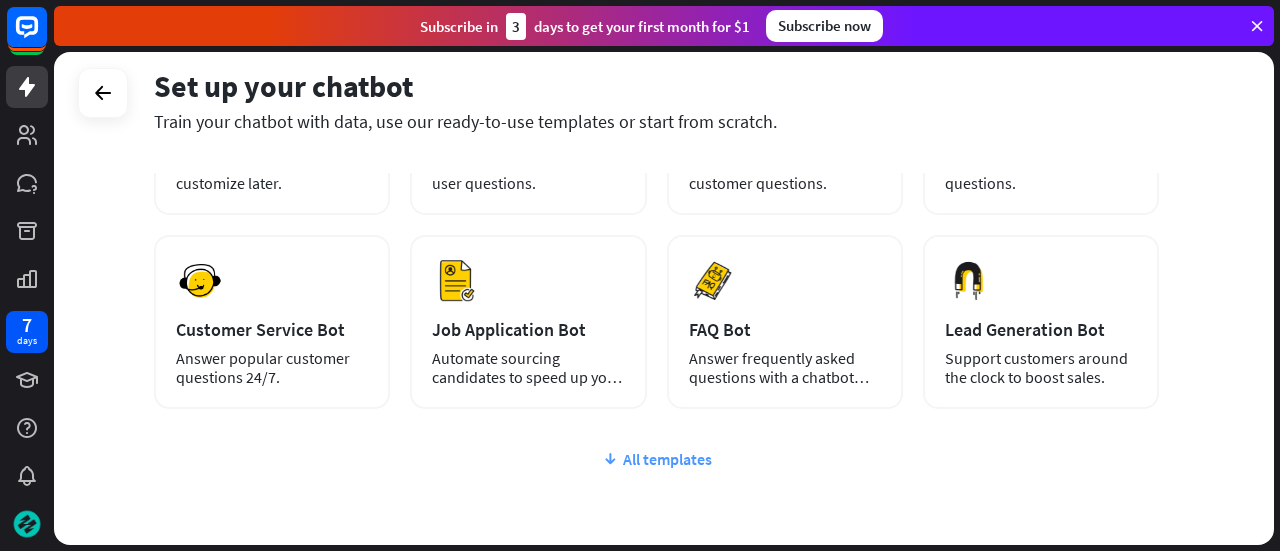 click on "All templates" at bounding box center [656, 459] 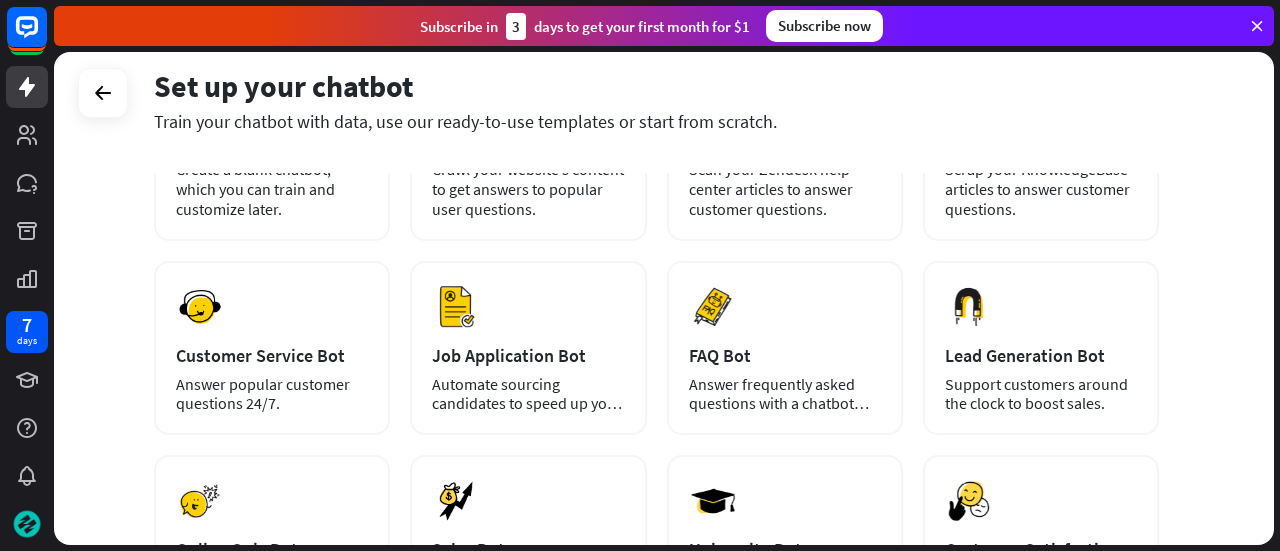 scroll, scrollTop: 86, scrollLeft: 0, axis: vertical 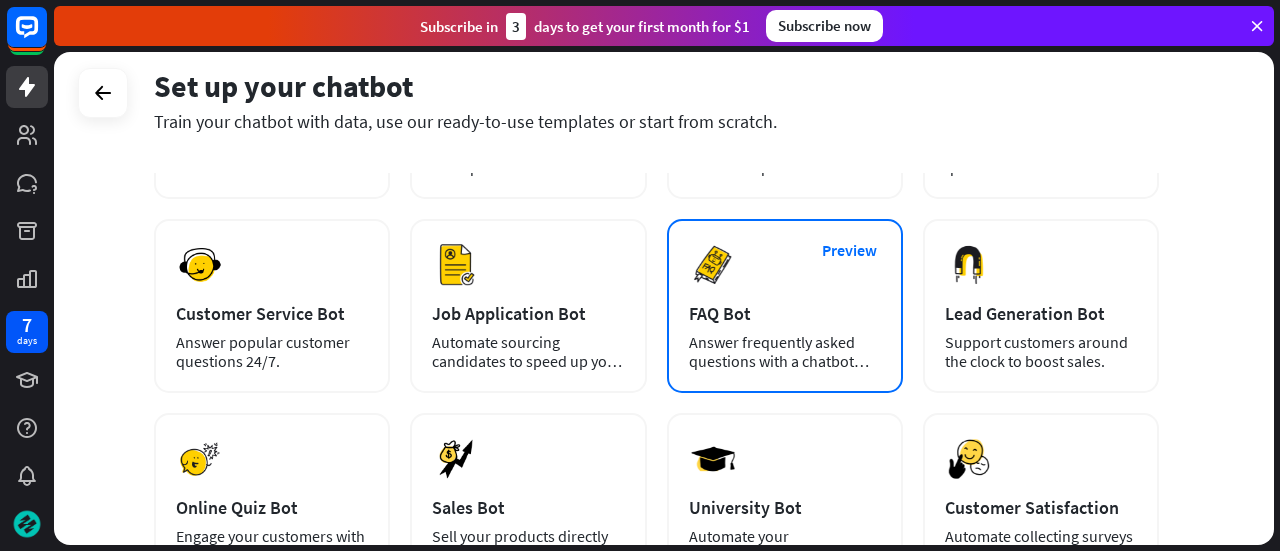 click on "FAQ Bot" at bounding box center (785, 313) 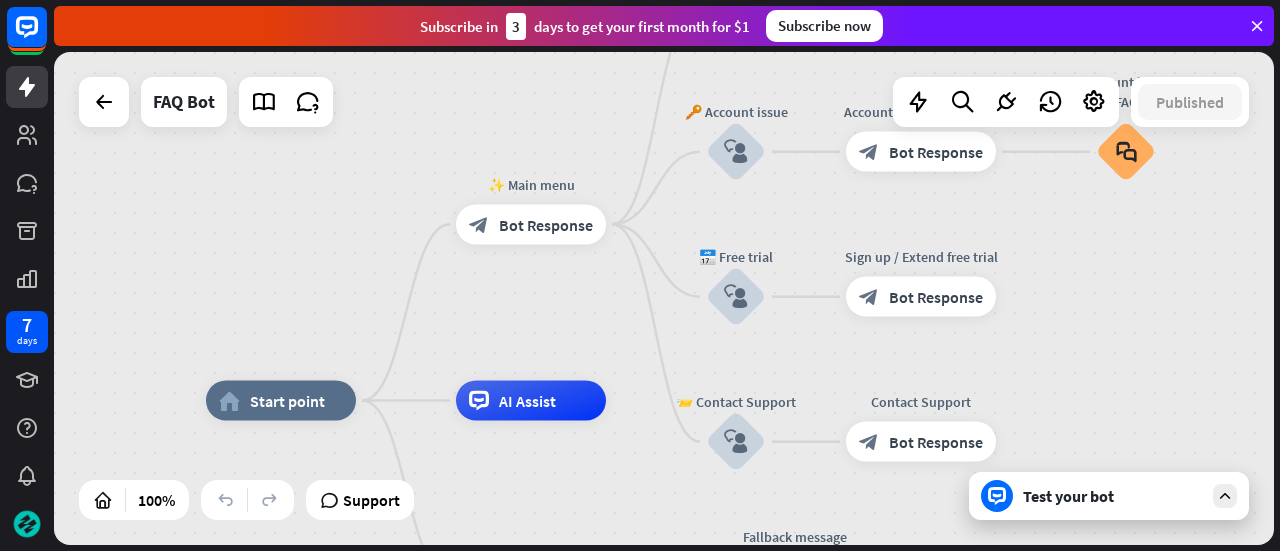 drag, startPoint x: 444, startPoint y: 193, endPoint x: 335, endPoint y: 332, distance: 176.64088 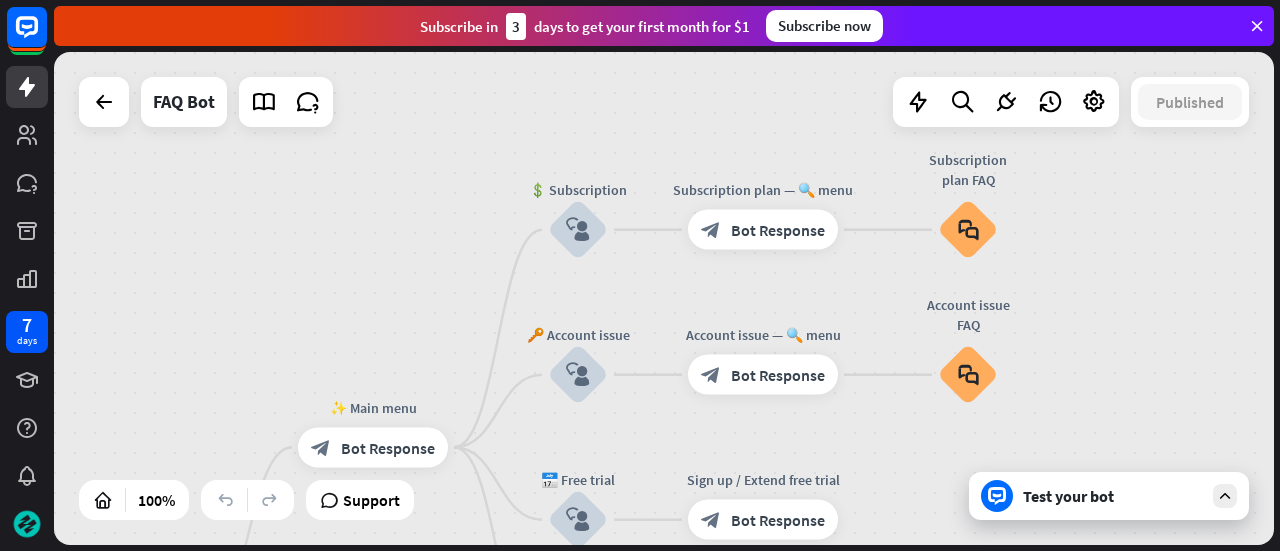 drag, startPoint x: 423, startPoint y: 185, endPoint x: 276, endPoint y: 373, distance: 238.64827 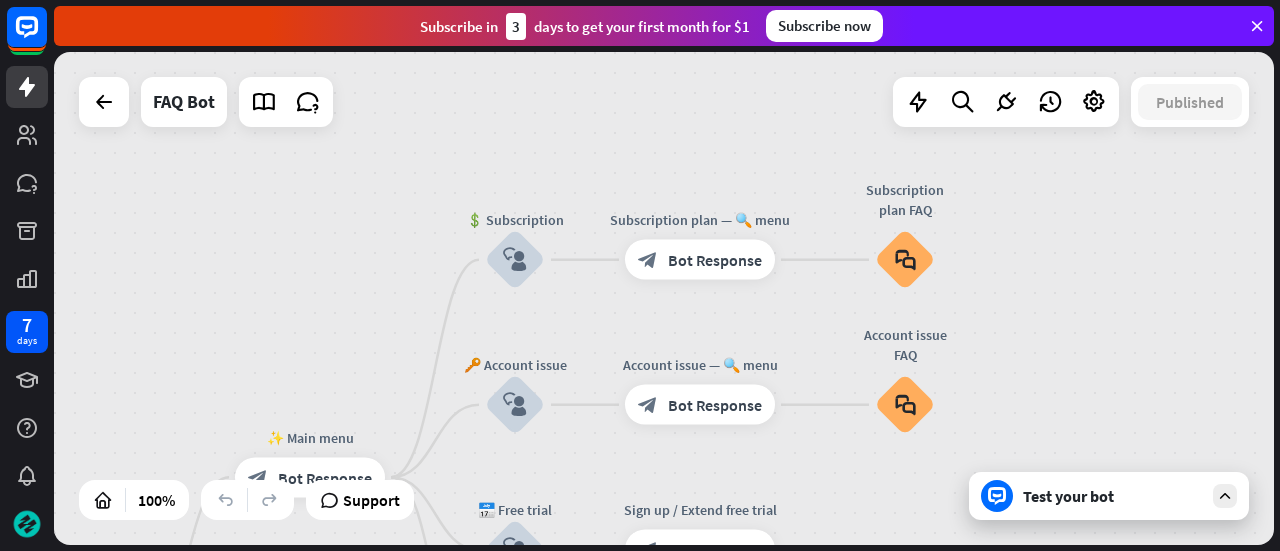 drag, startPoint x: 365, startPoint y: 293, endPoint x: 308, endPoint y: 321, distance: 63.505905 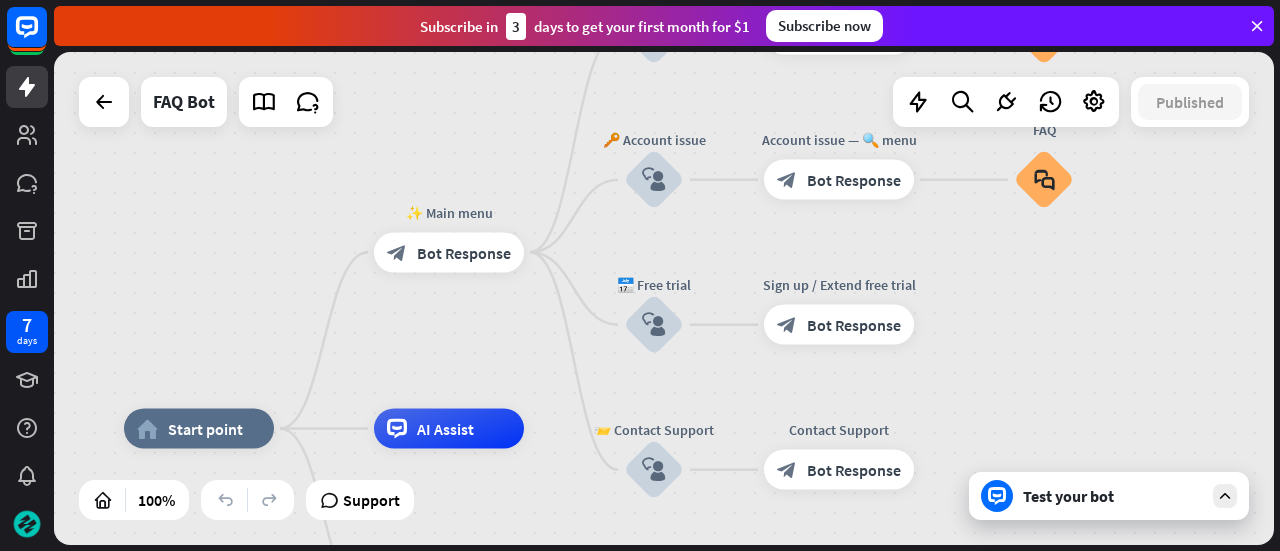 drag, startPoint x: 287, startPoint y: 310, endPoint x: 452, endPoint y: 63, distance: 297.04208 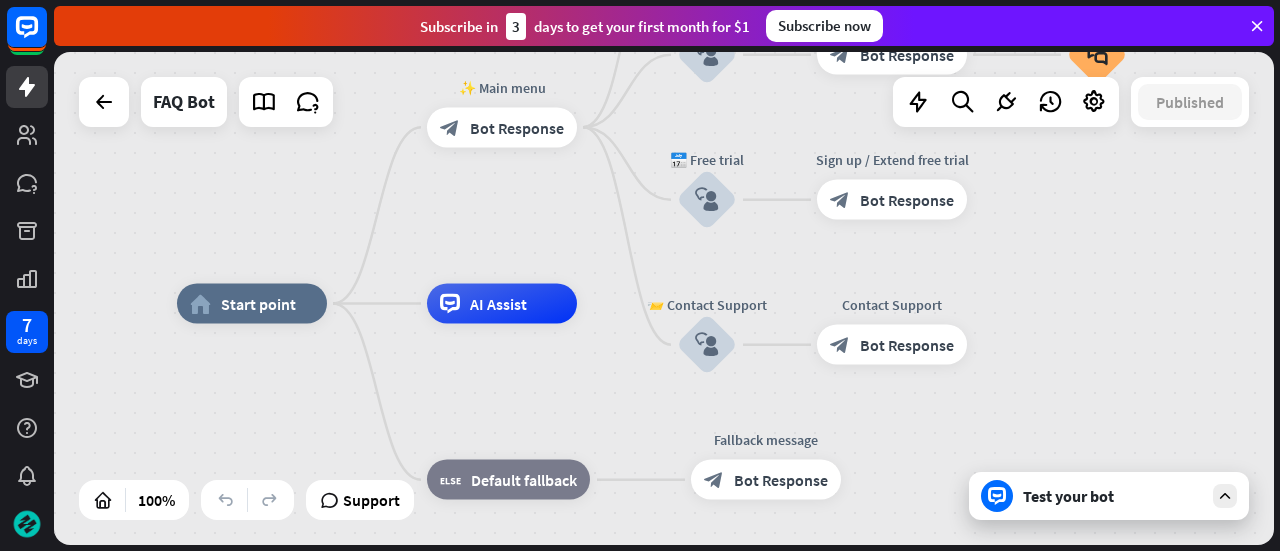 drag, startPoint x: 301, startPoint y: 276, endPoint x: 326, endPoint y: 172, distance: 106.96261 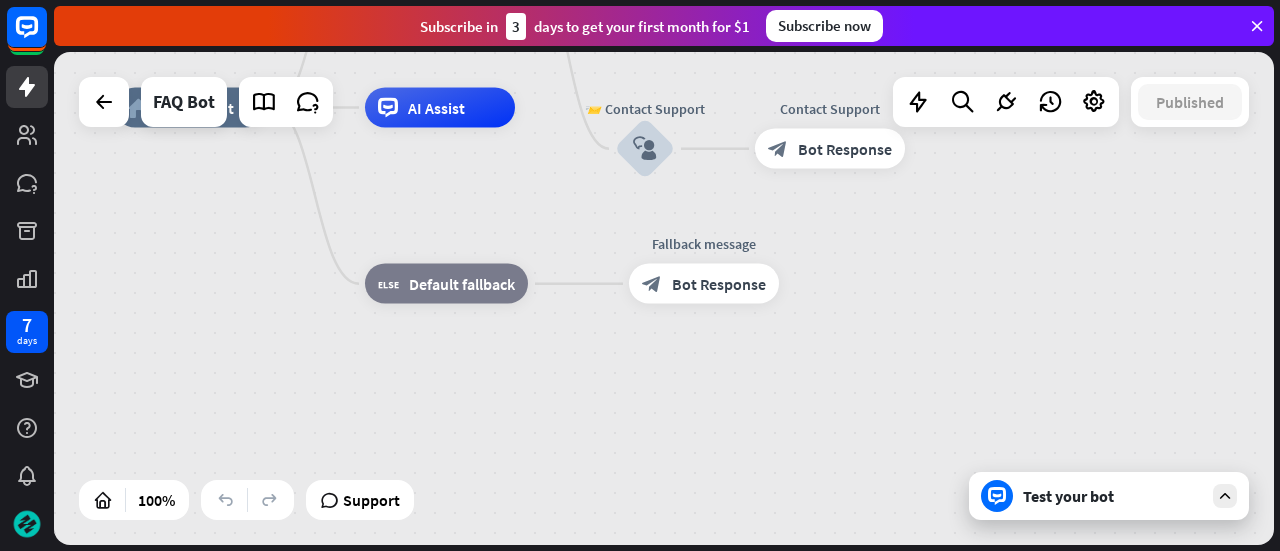 drag, startPoint x: 330, startPoint y: 409, endPoint x: 270, endPoint y: 214, distance: 204.02206 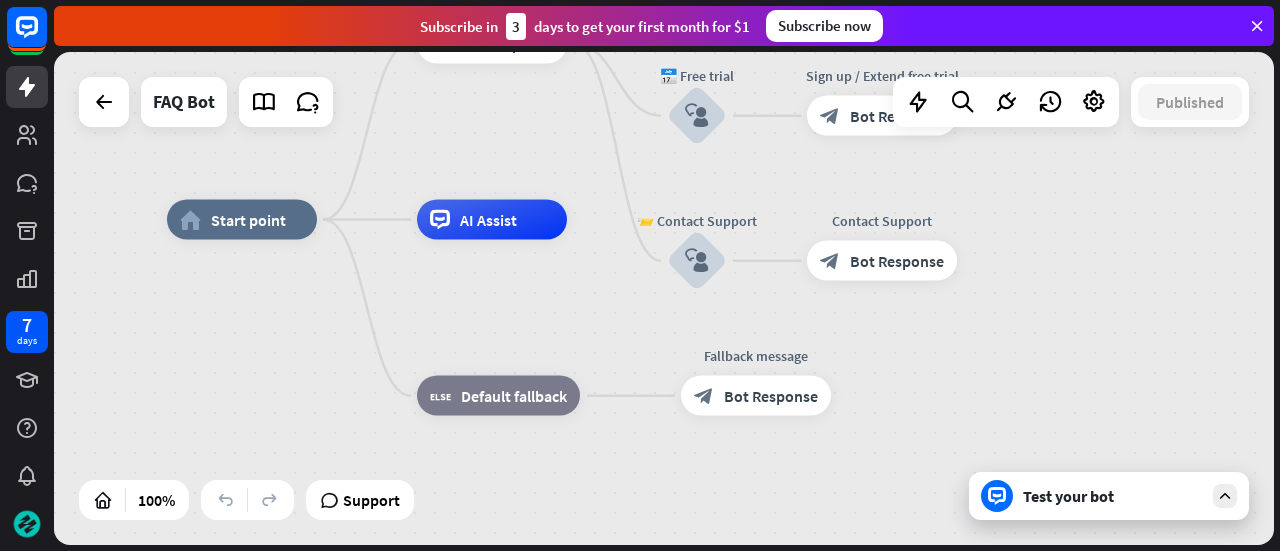 drag, startPoint x: 303, startPoint y: 362, endPoint x: 356, endPoint y: 475, distance: 124.81186 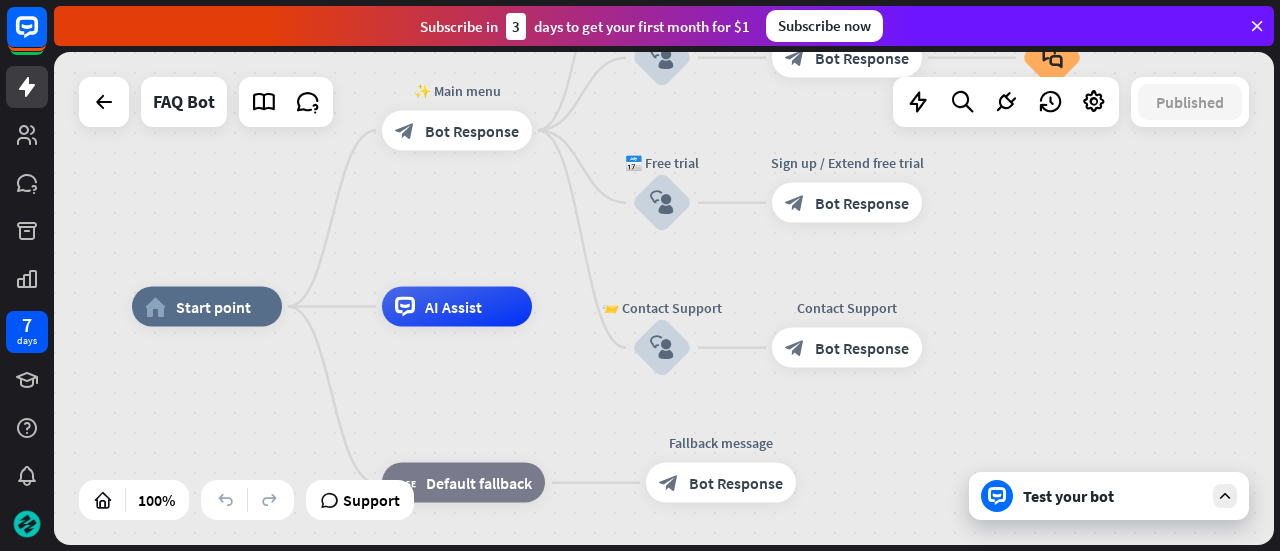 drag, startPoint x: 319, startPoint y: 343, endPoint x: 283, endPoint y: 429, distance: 93.230896 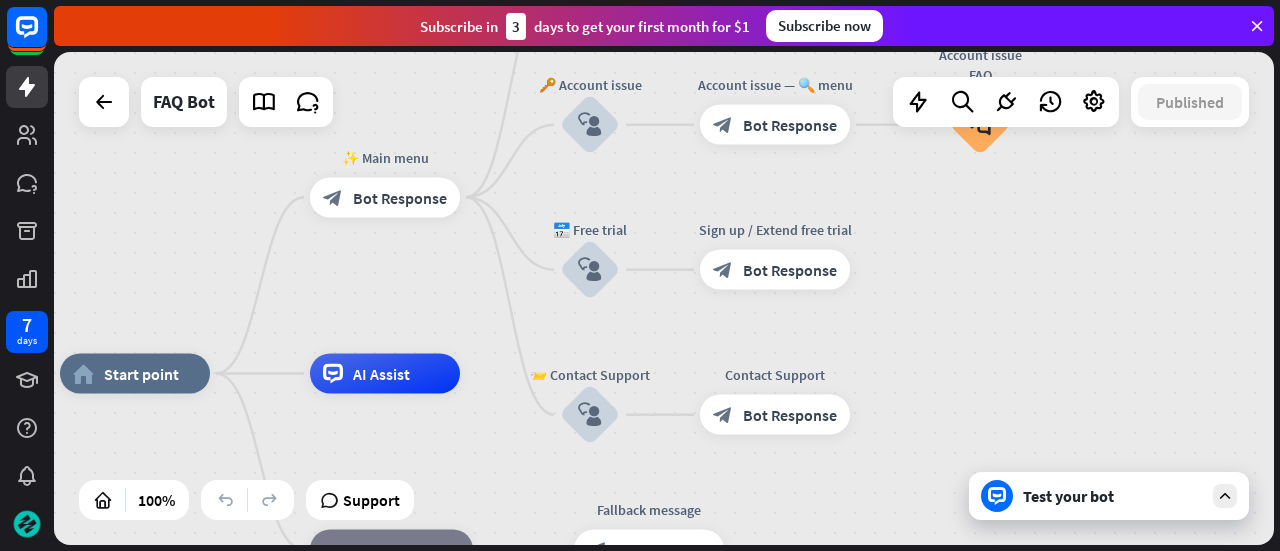 drag, startPoint x: 464, startPoint y: 379, endPoint x: 392, endPoint y: 446, distance: 98.35141 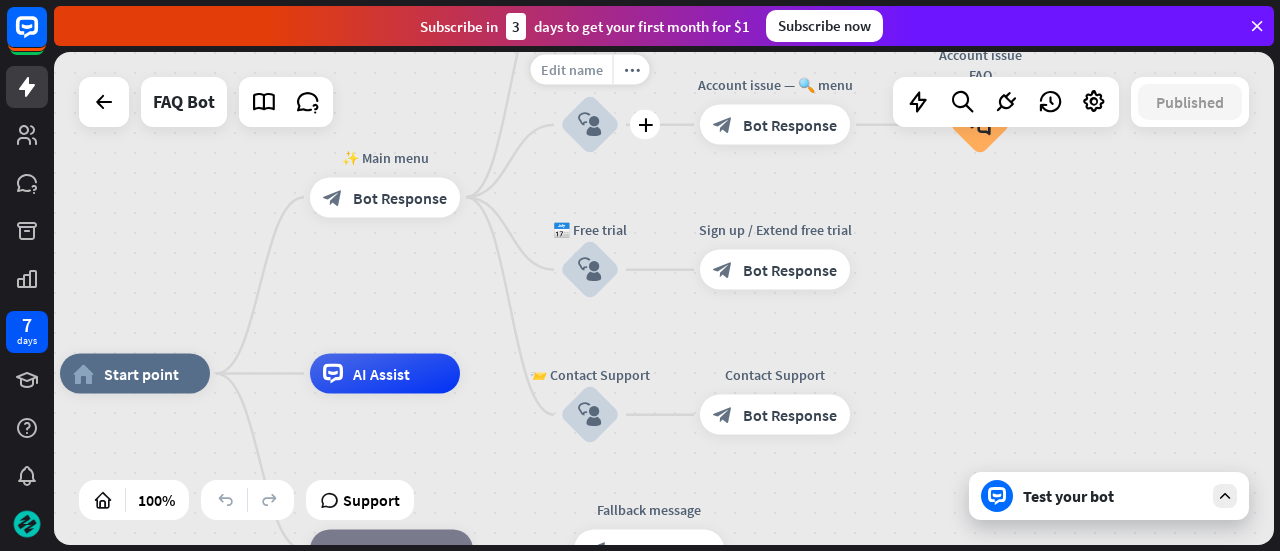 click on "Edit name" at bounding box center (572, 70) 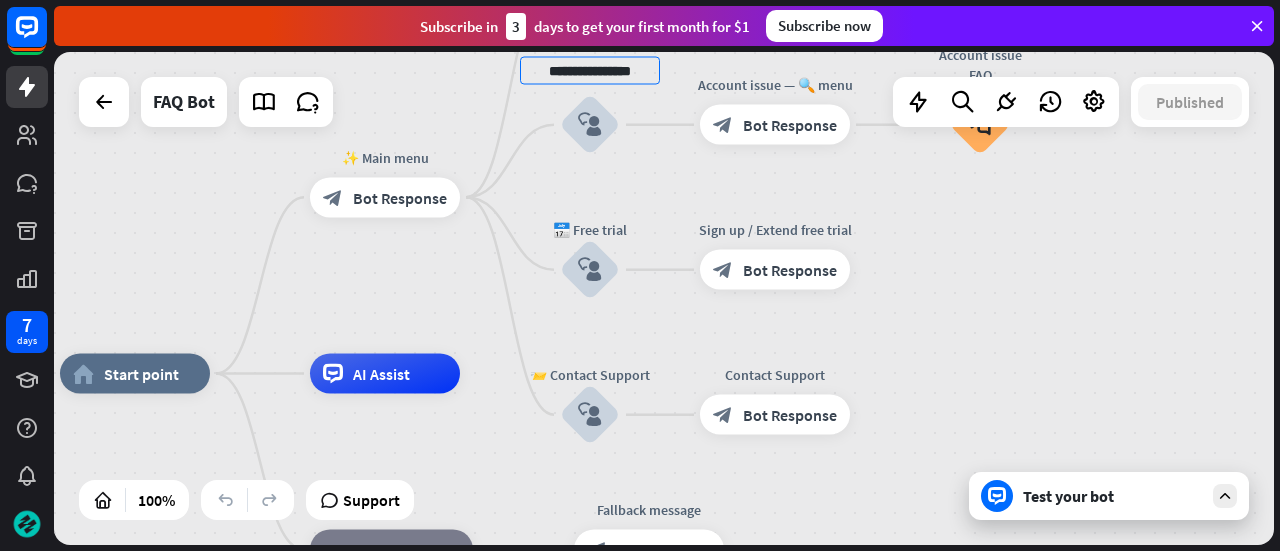 click on "**********" at bounding box center [664, 298] 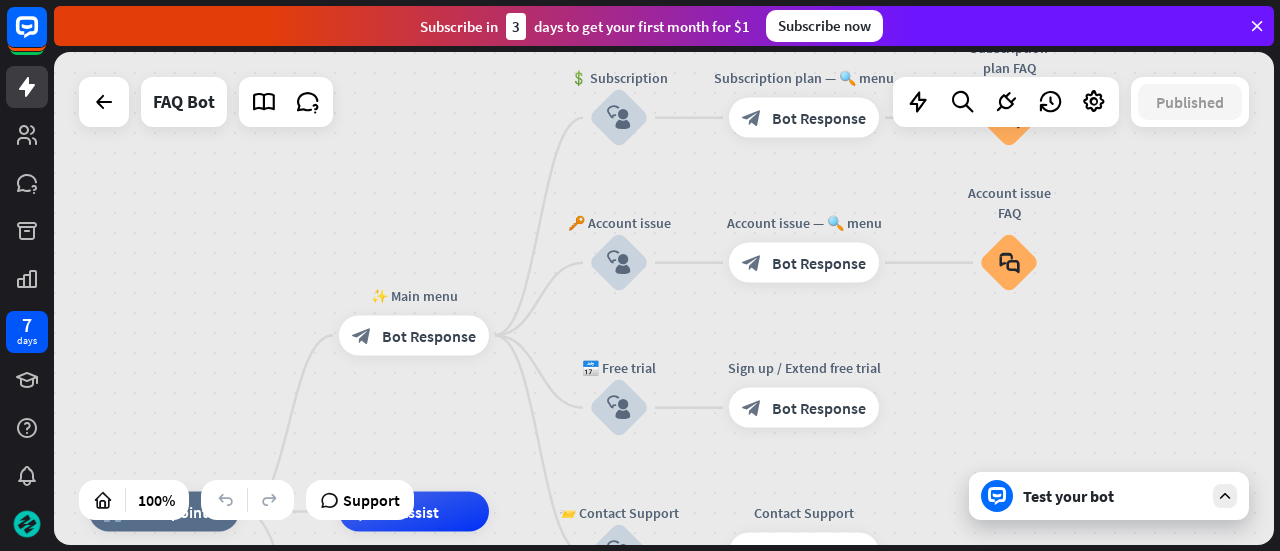 drag, startPoint x: 1176, startPoint y: 258, endPoint x: 1211, endPoint y: 425, distance: 170.62825 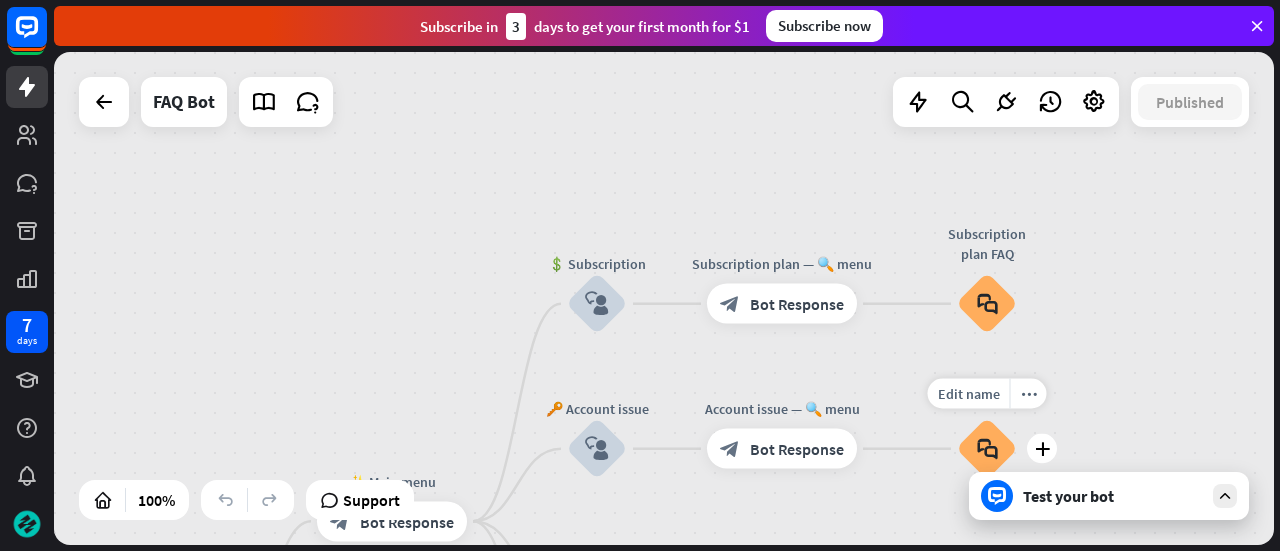 drag, startPoint x: 1086, startPoint y: 287, endPoint x: 1058, endPoint y: 445, distance: 160.46184 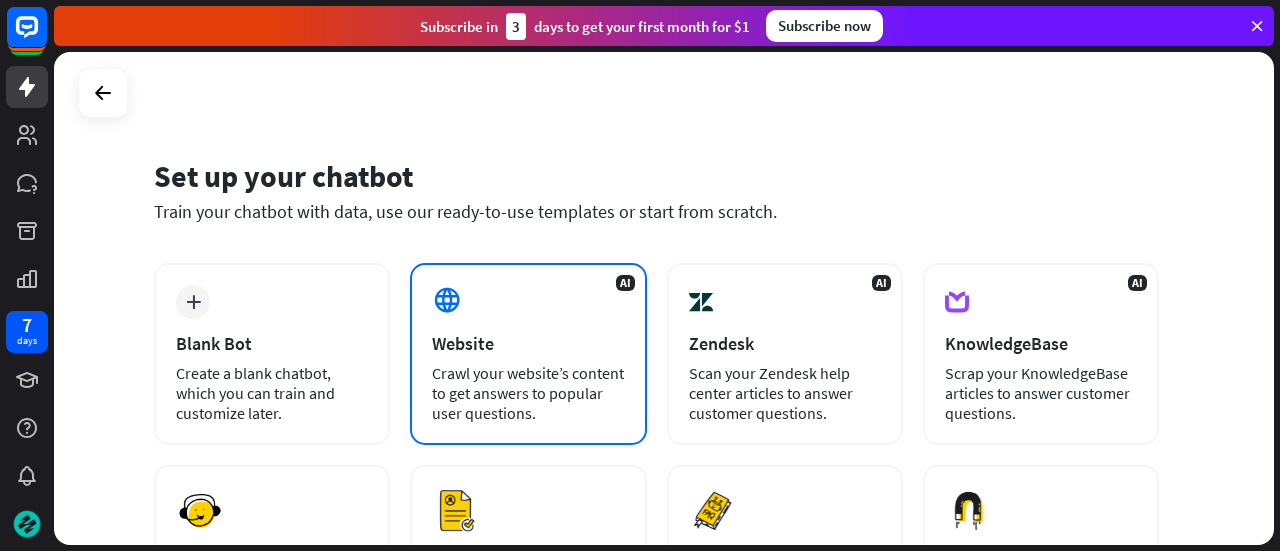 click on "AI     Website
Crawl your website’s content to get answers to
popular user questions." at bounding box center [528, 354] 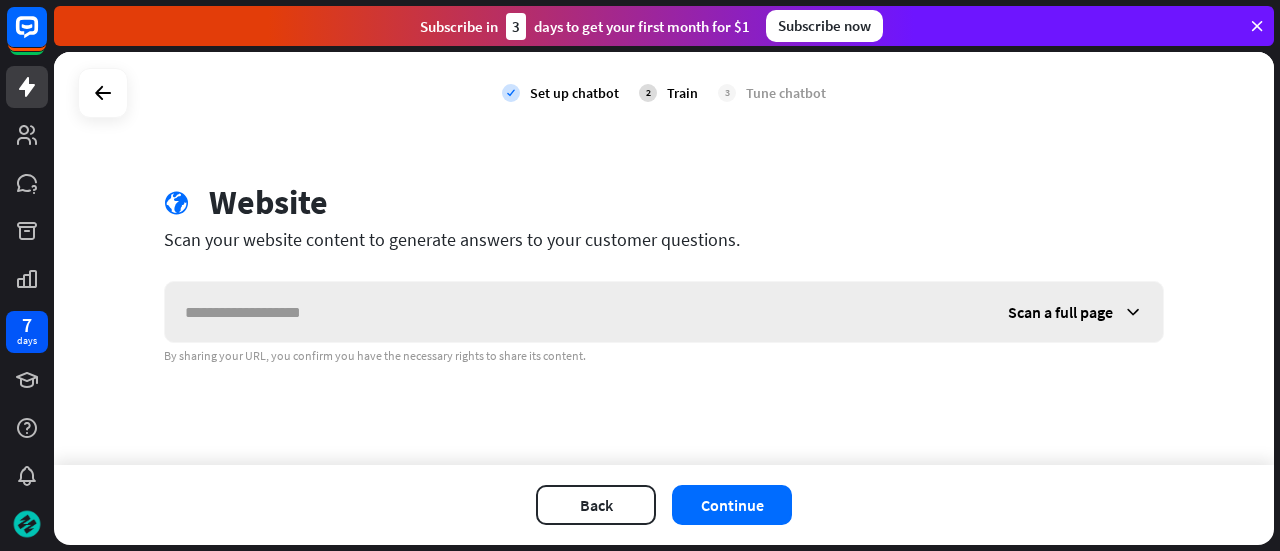 click at bounding box center (576, 312) 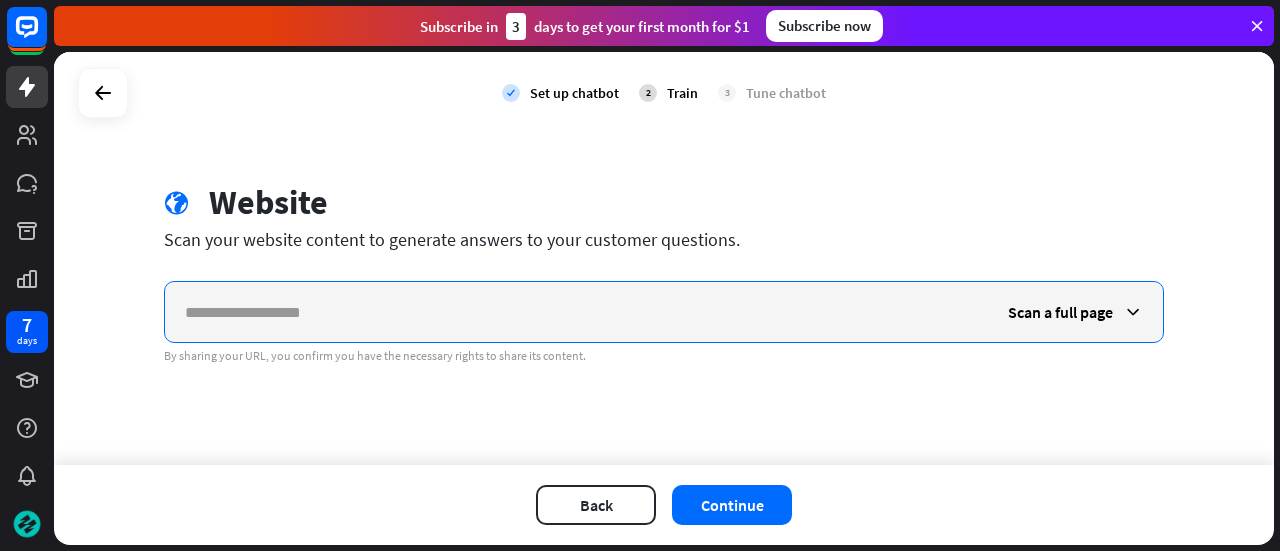 paste on "**********" 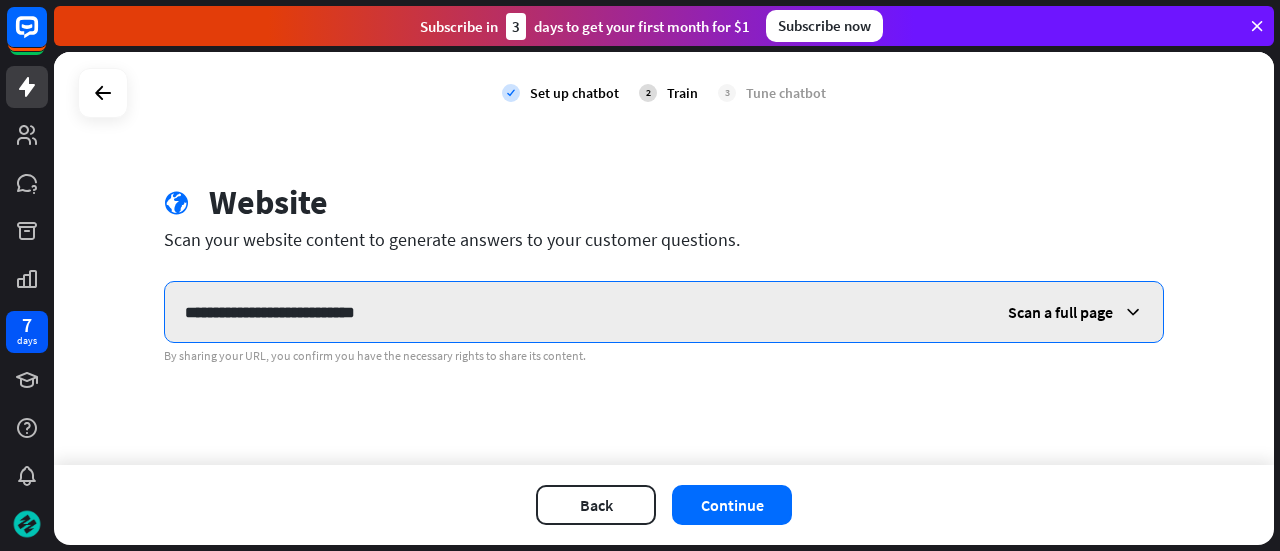 type on "**********" 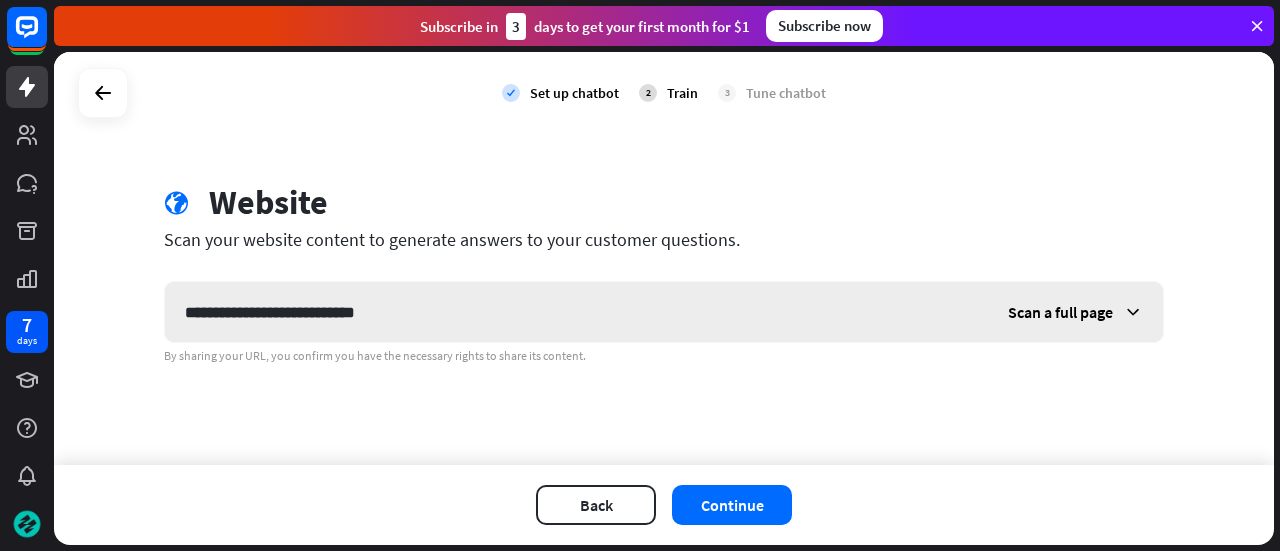 click on "Scan a full page" at bounding box center [1075, 312] 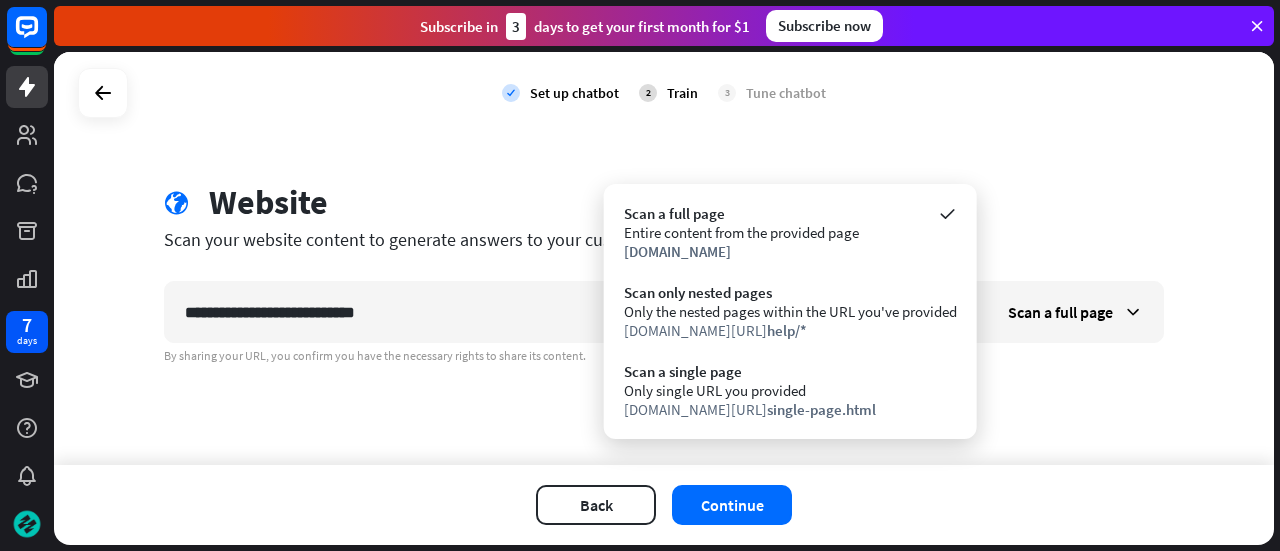 click on "**********" at bounding box center [664, 258] 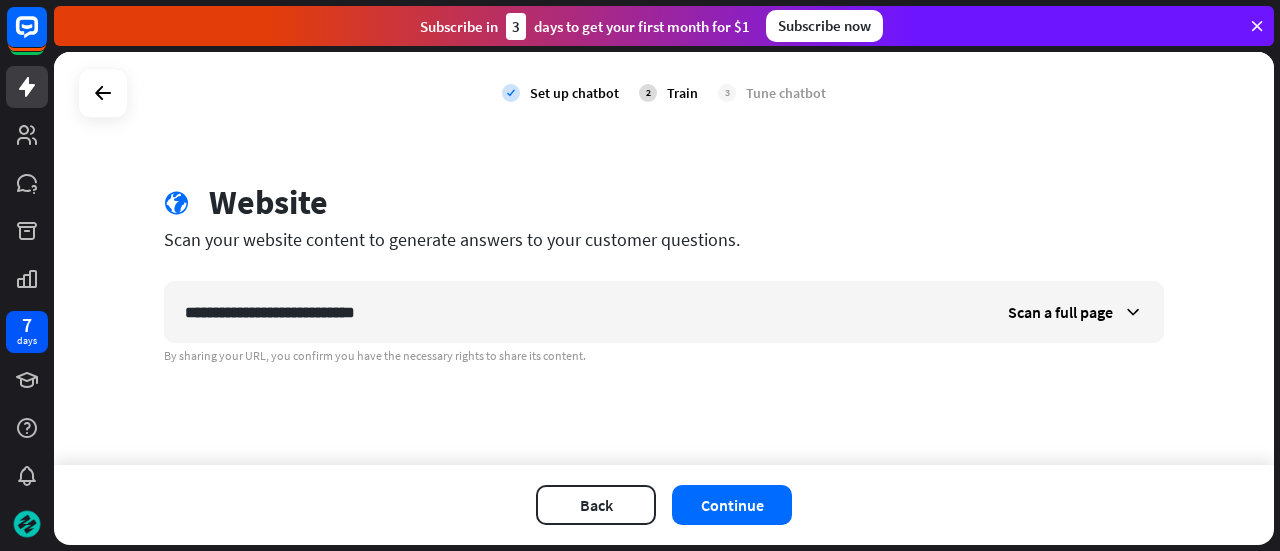 click on "**********" at bounding box center (664, 258) 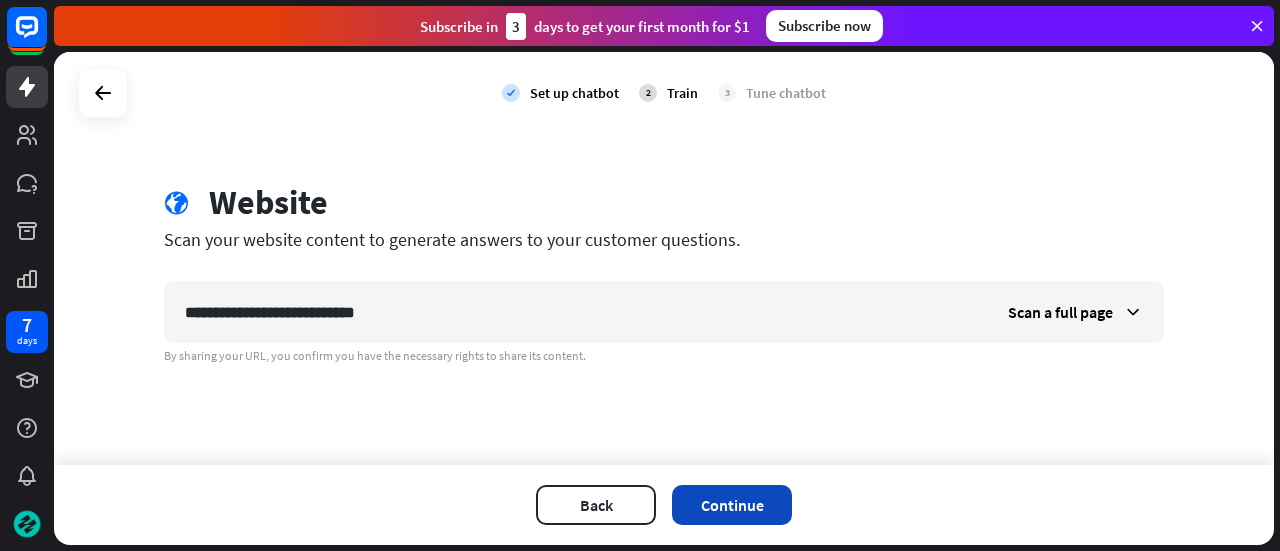 click on "Continue" at bounding box center [732, 505] 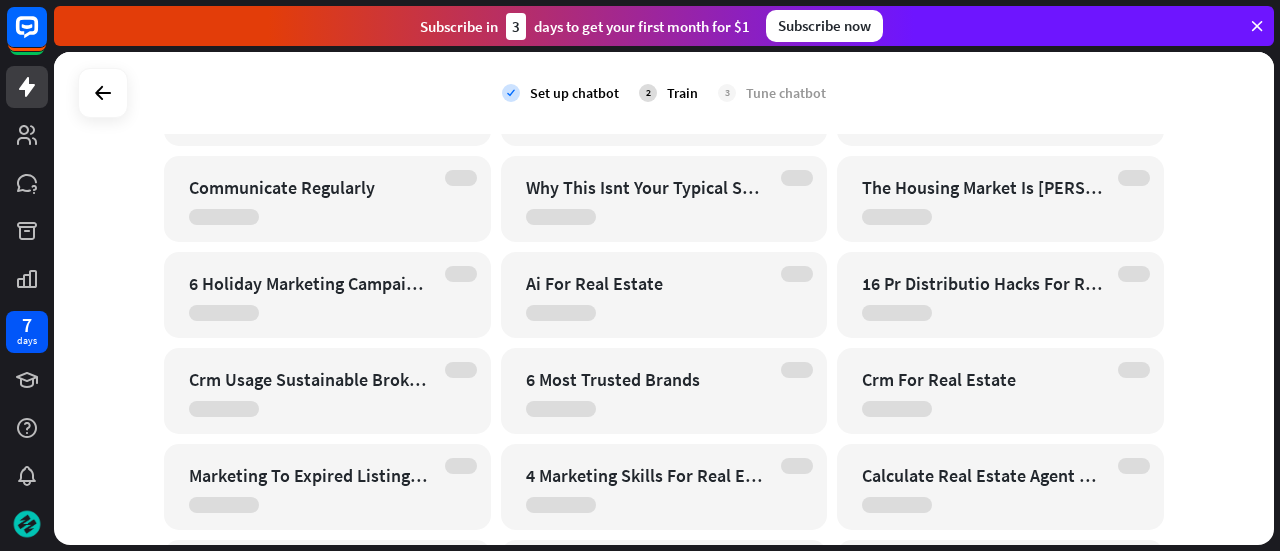 scroll, scrollTop: 11024, scrollLeft: 0, axis: vertical 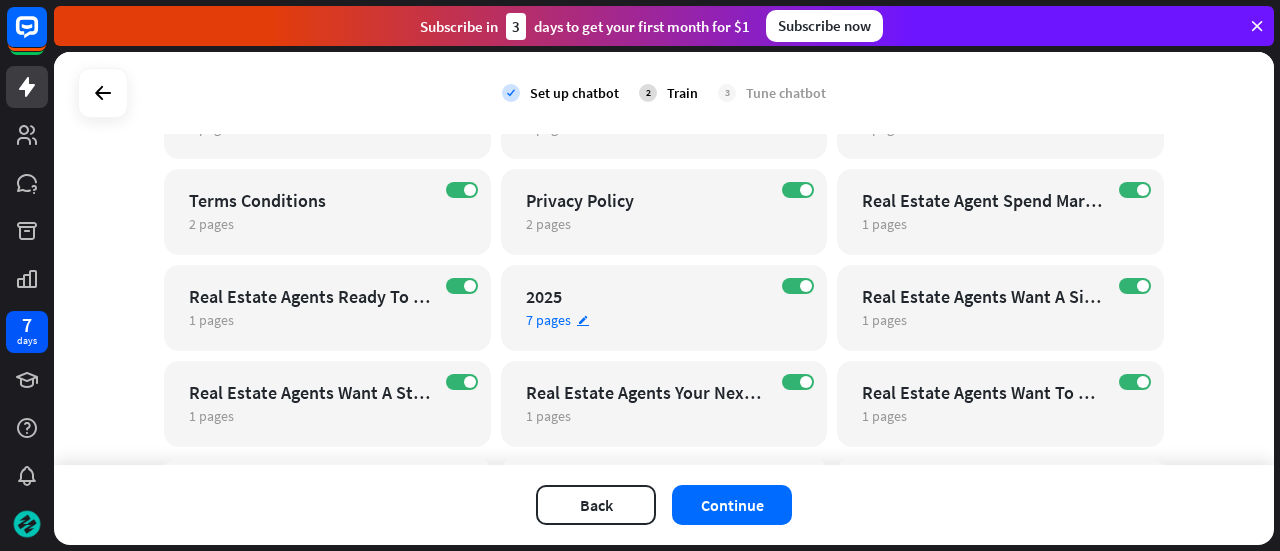 click on "7 pages" at bounding box center (548, 320) 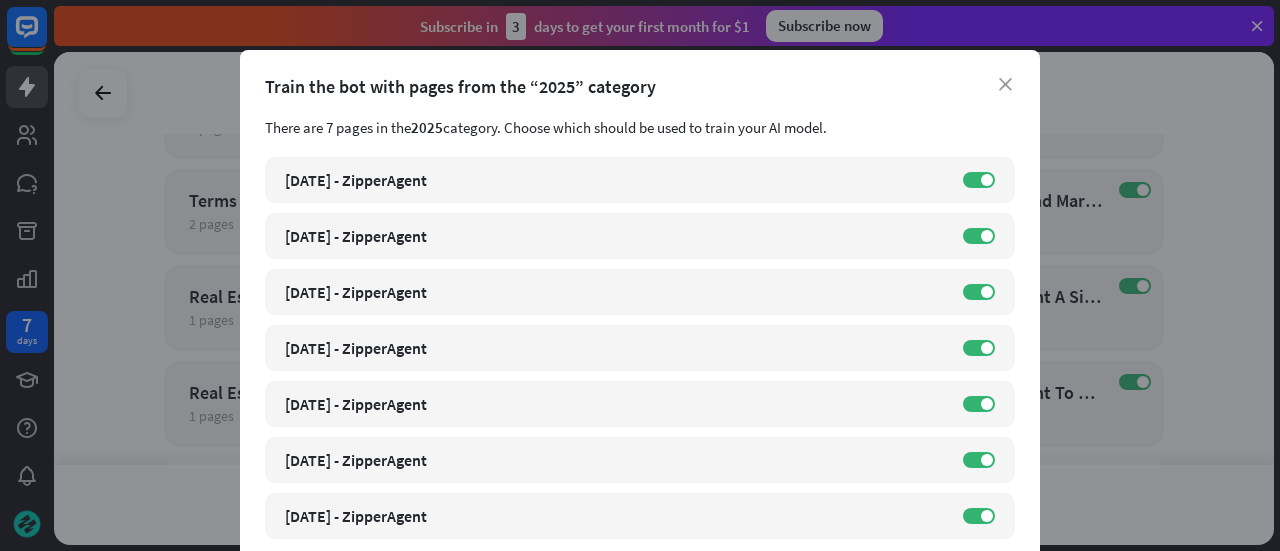 click on "Train the bot with pages from the “2025”
category" at bounding box center [640, 86] 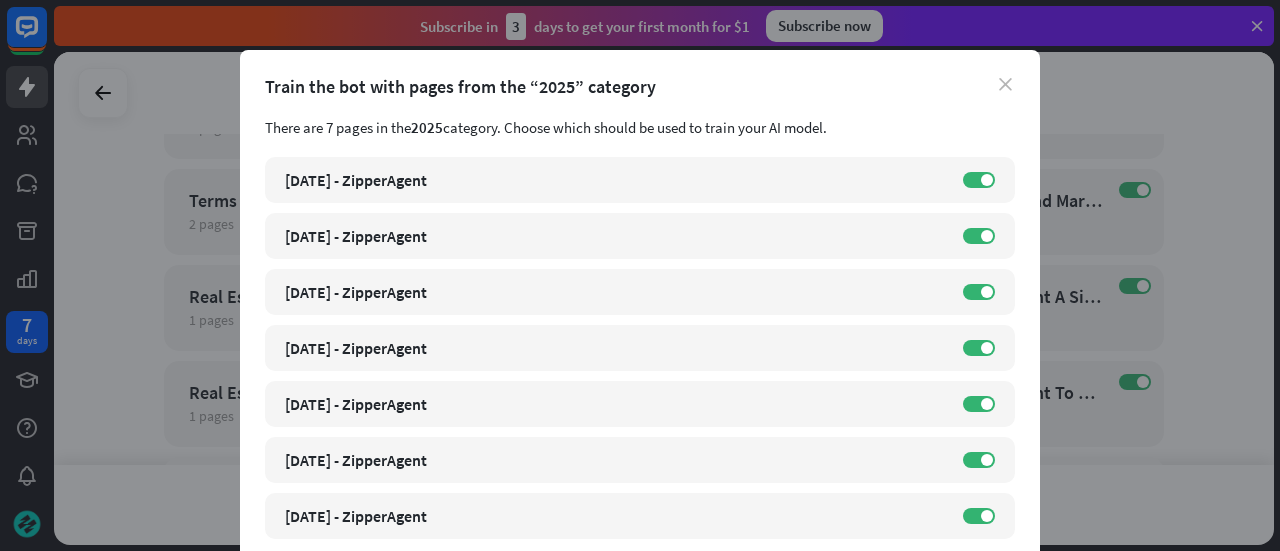 click on "close" at bounding box center [1005, 84] 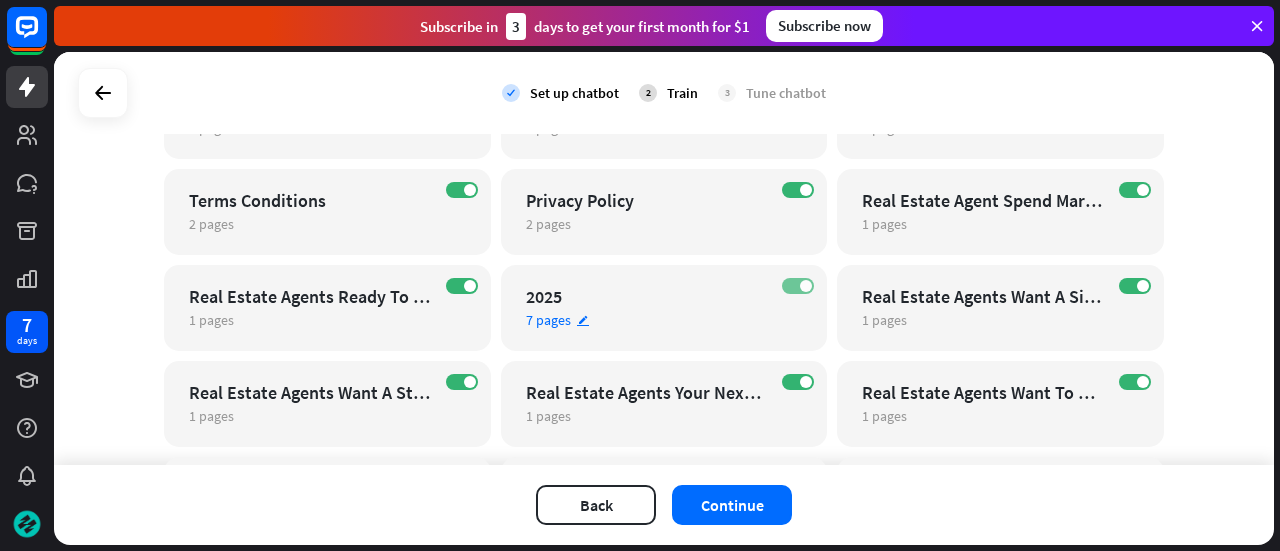 click on "ON" at bounding box center (798, 286) 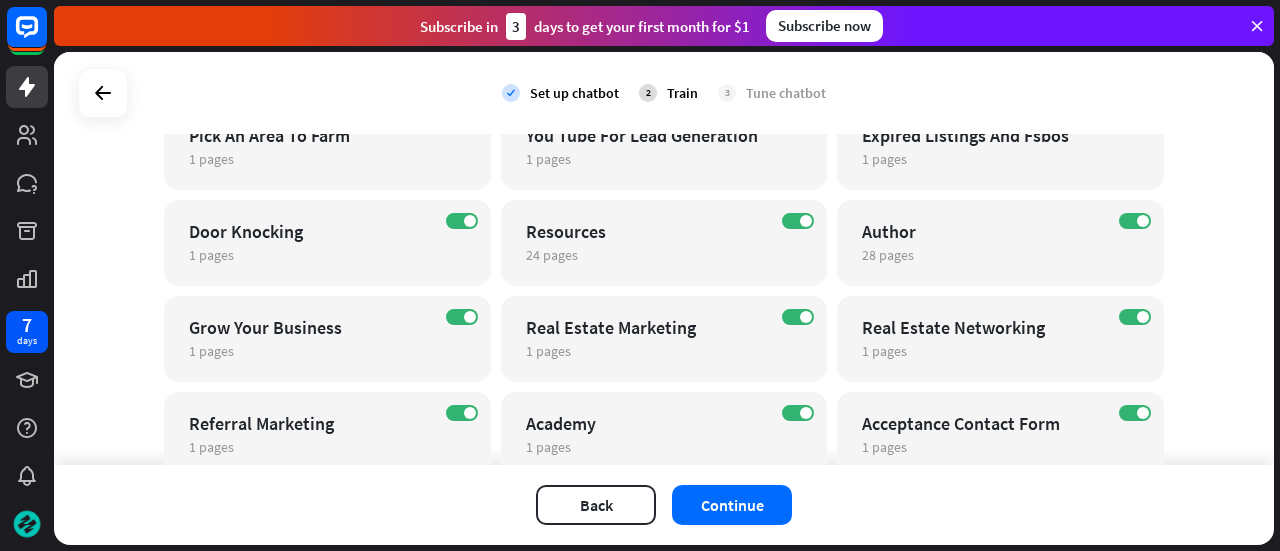 scroll, scrollTop: 1484, scrollLeft: 0, axis: vertical 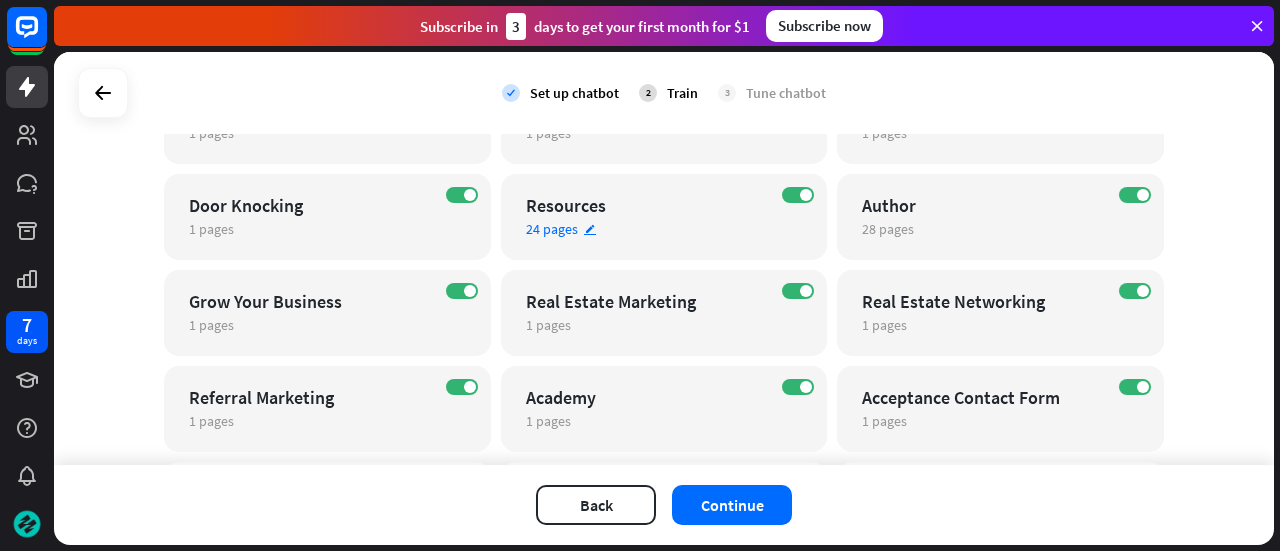 click on "24 pages" at bounding box center [552, 229] 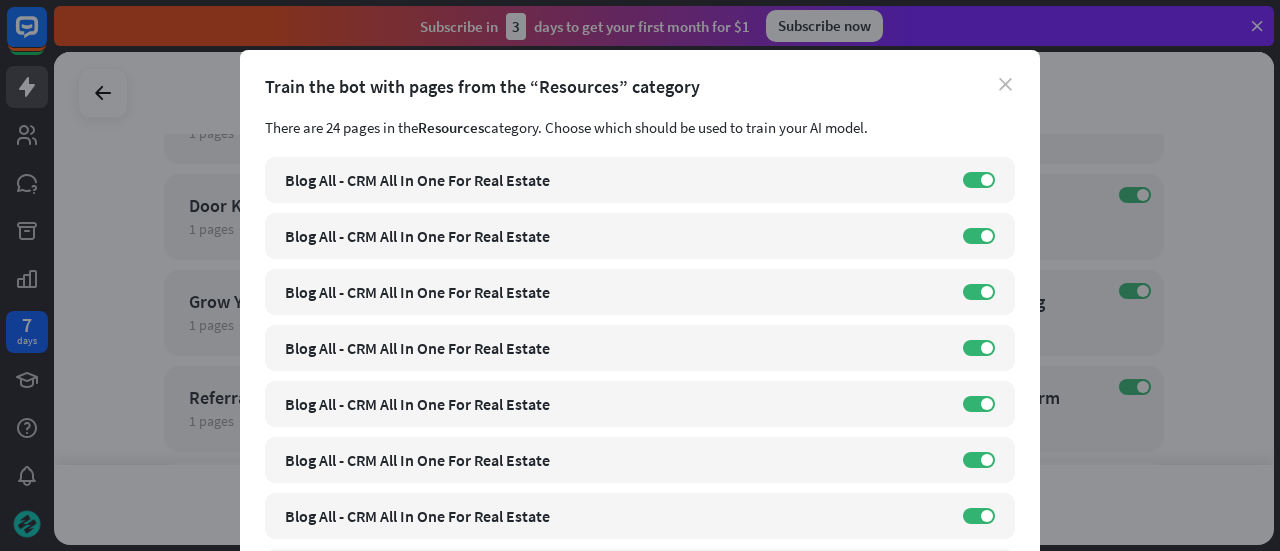 click on "close" at bounding box center [1005, 84] 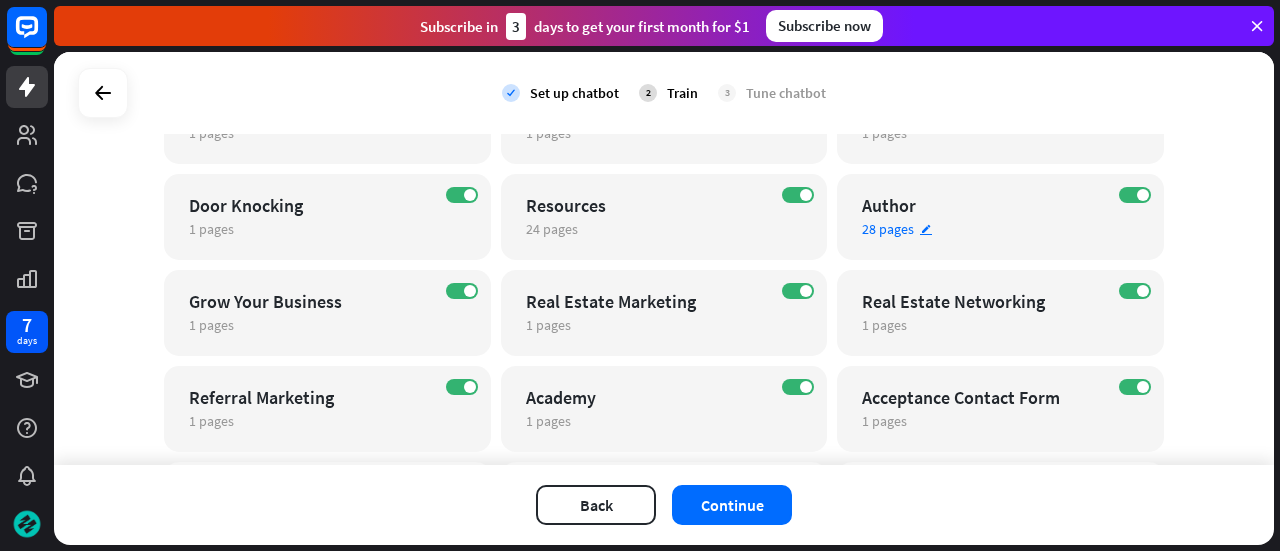 click on "28 pages" at bounding box center [888, 229] 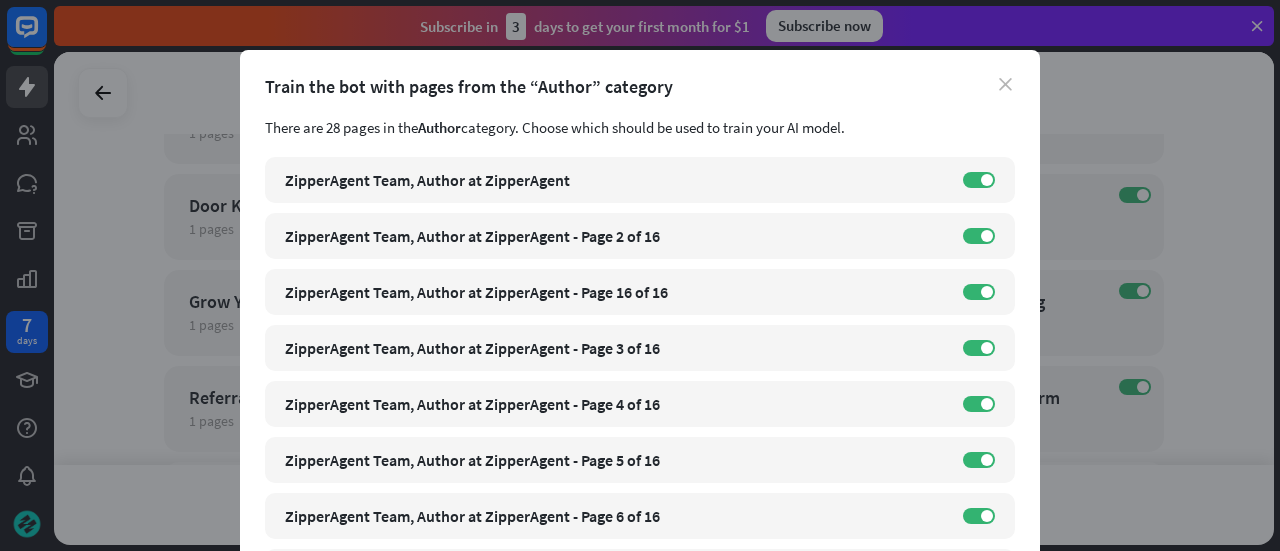 click on "Train the bot with pages from the “Author”
category" at bounding box center (640, 86) 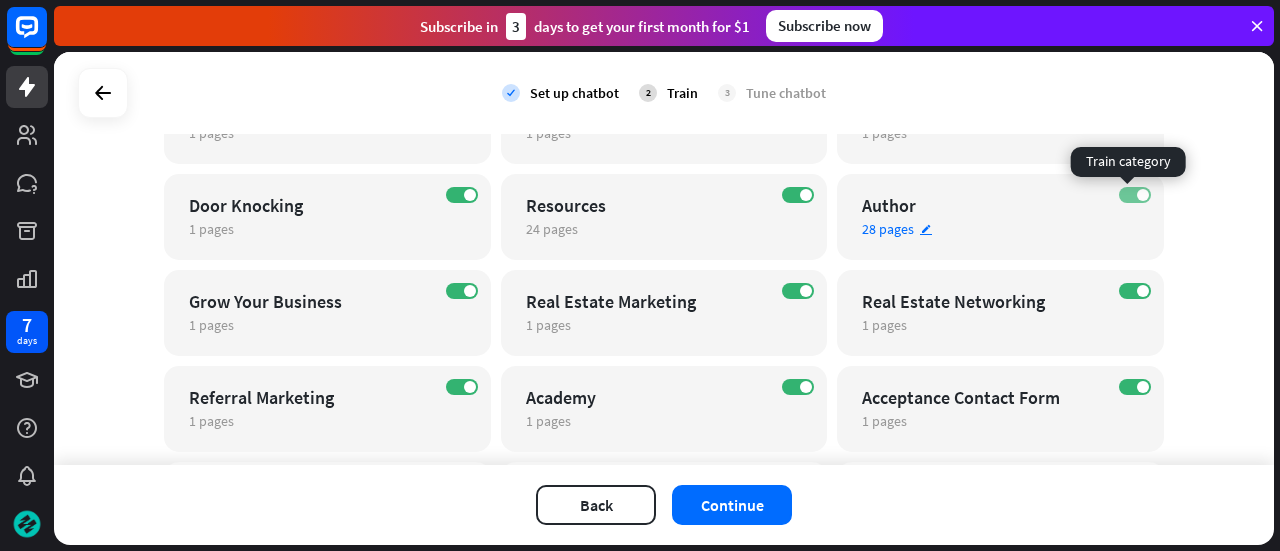 click on "ON" at bounding box center [1135, 195] 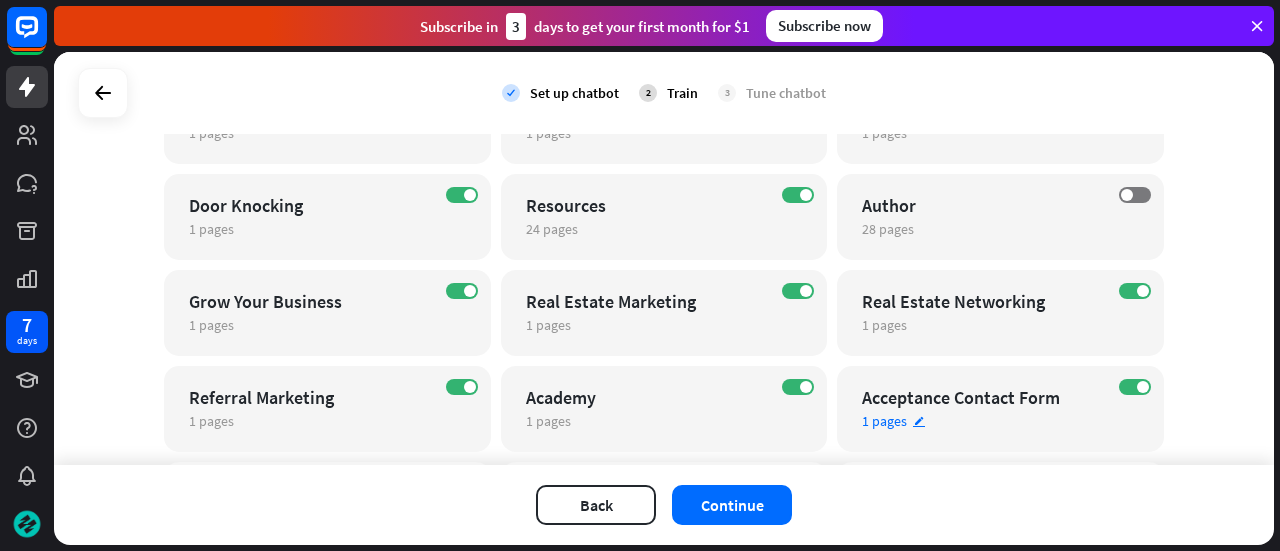 click on "1 pages" at bounding box center [884, 421] 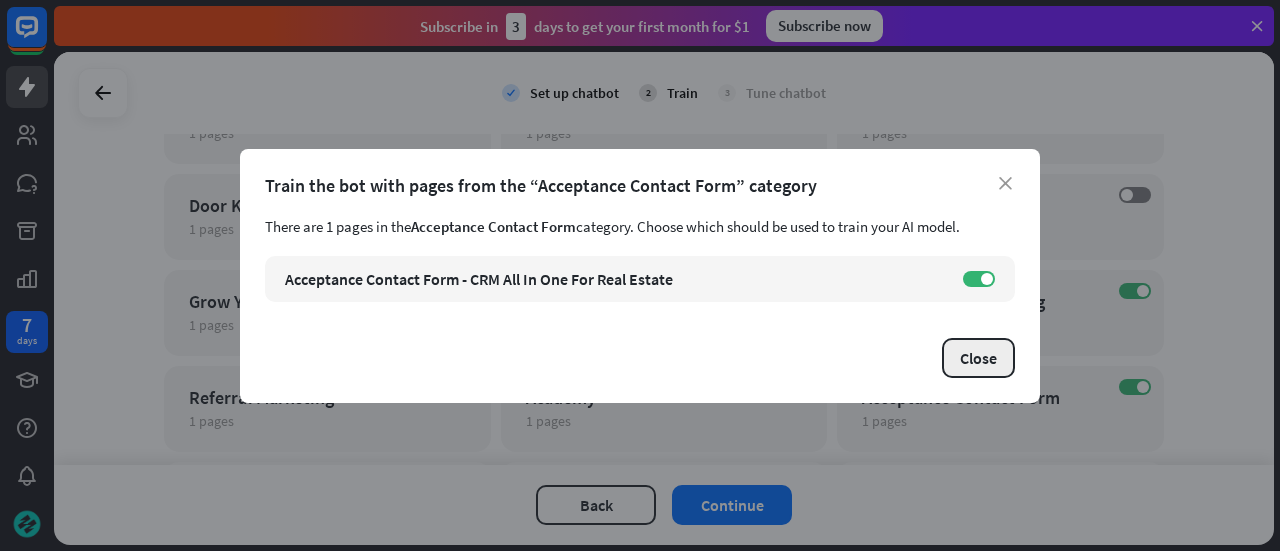 click on "Close" at bounding box center [978, 358] 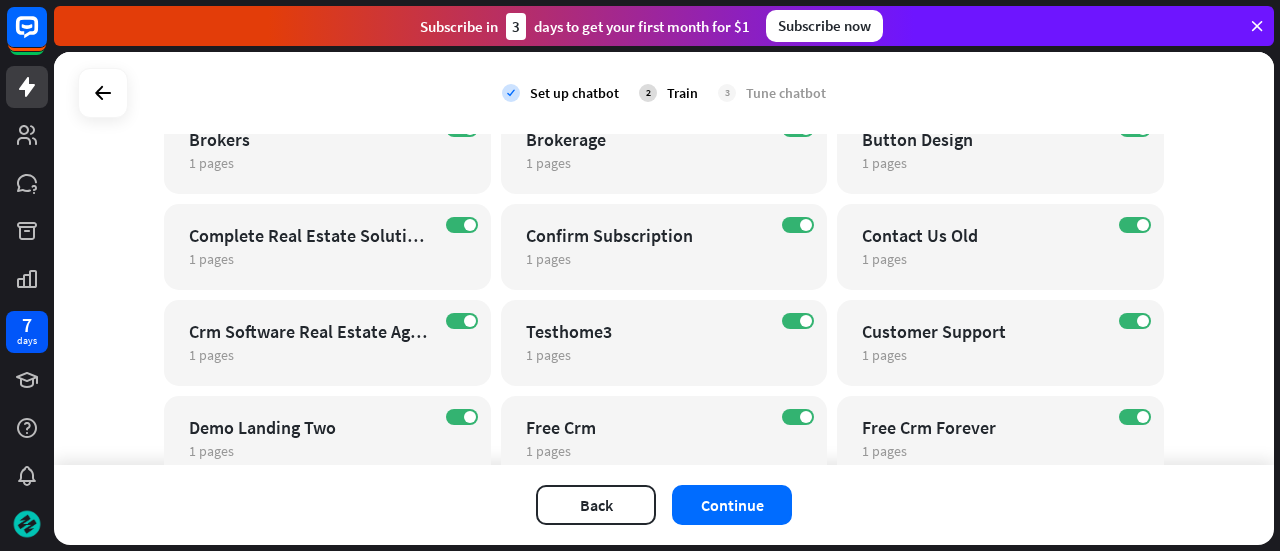 scroll, scrollTop: 2055, scrollLeft: 0, axis: vertical 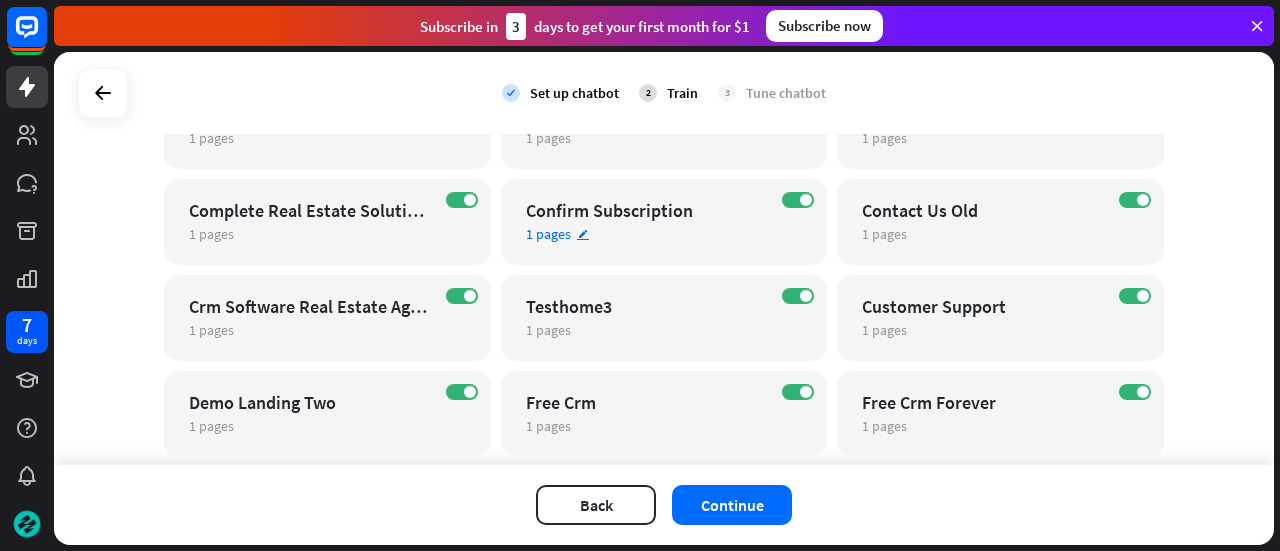 click on "1 pages" at bounding box center [548, 234] 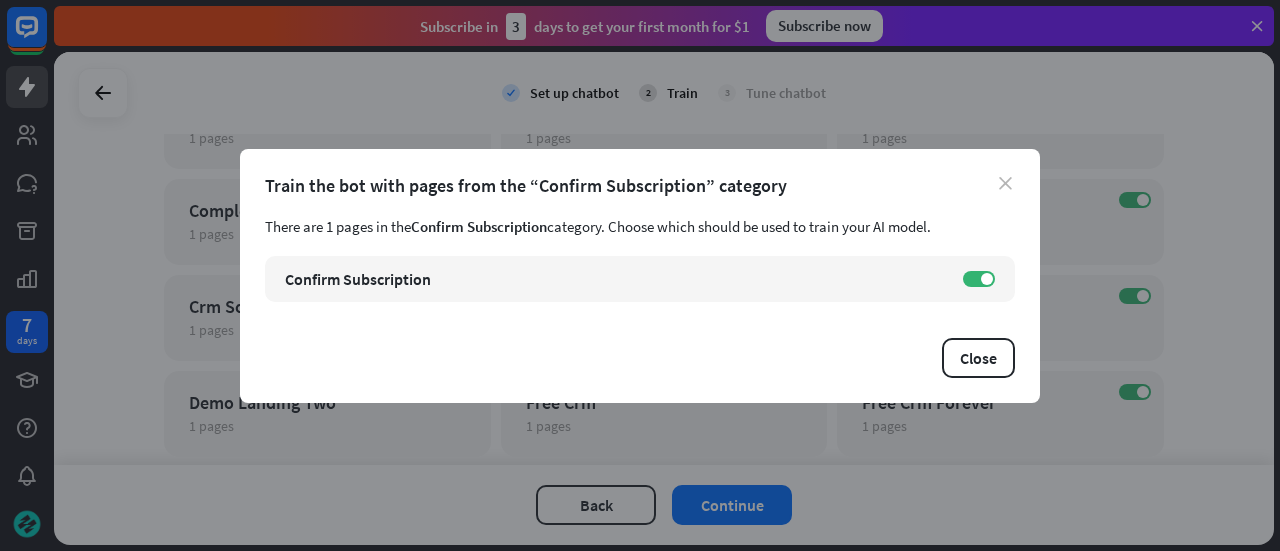 click on "close" at bounding box center (1005, 183) 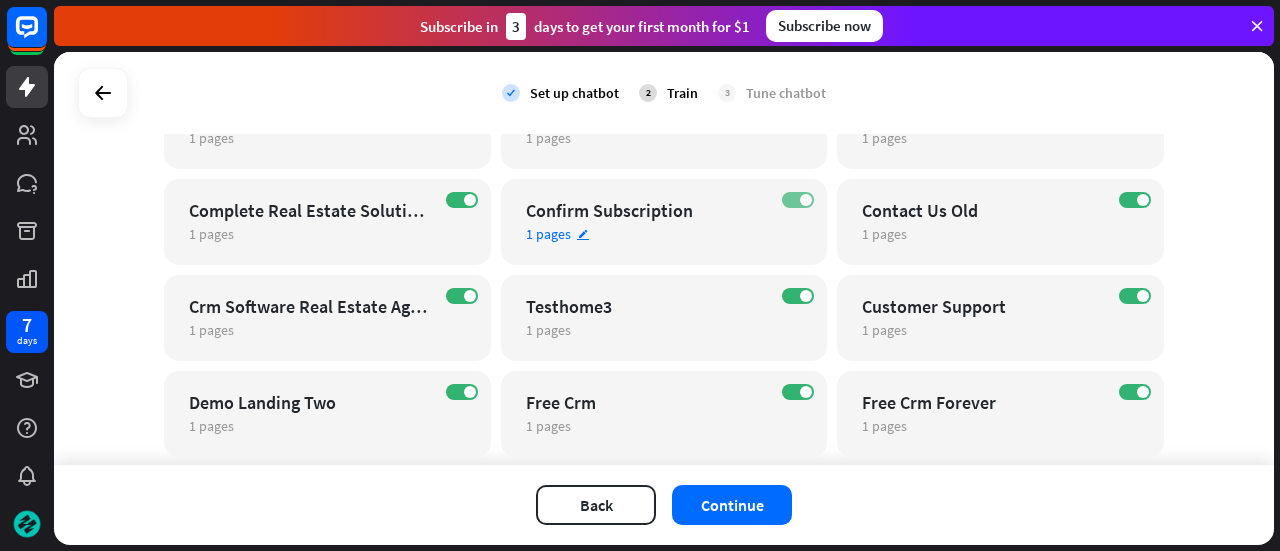 click on "ON" at bounding box center [798, 200] 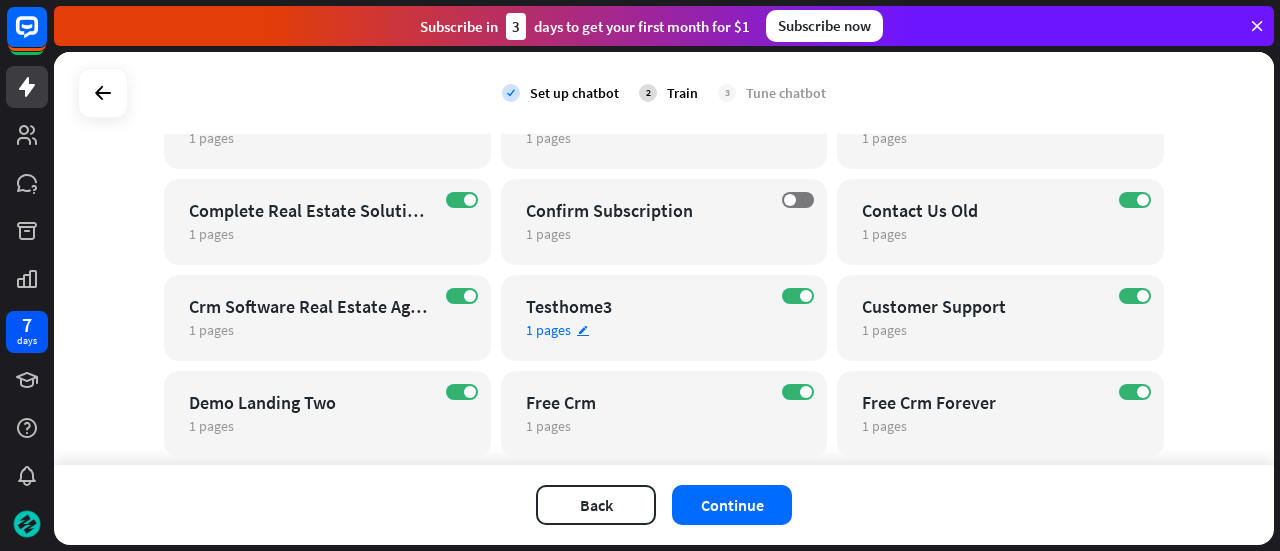 click on "1 pages" at bounding box center (548, 330) 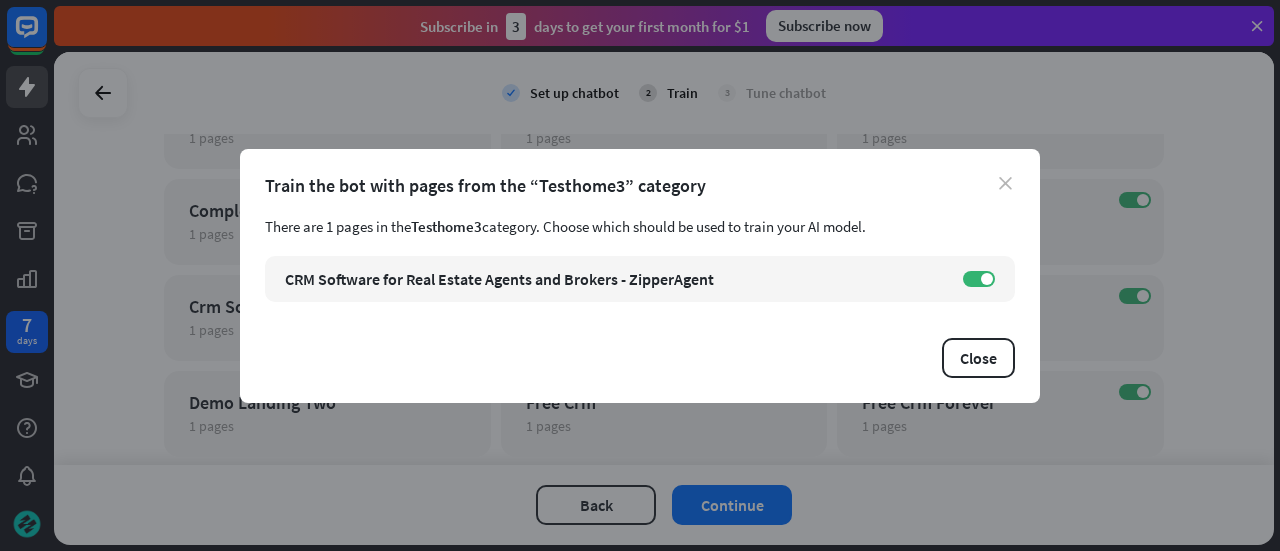 click on "close" at bounding box center (1005, 183) 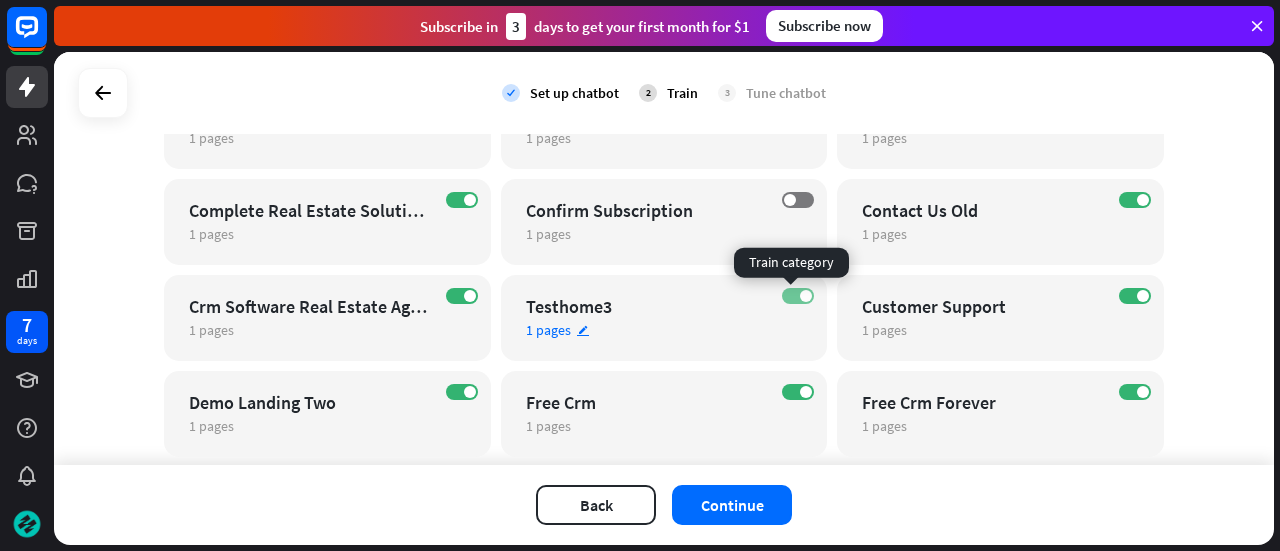 click on "ON" at bounding box center (798, 296) 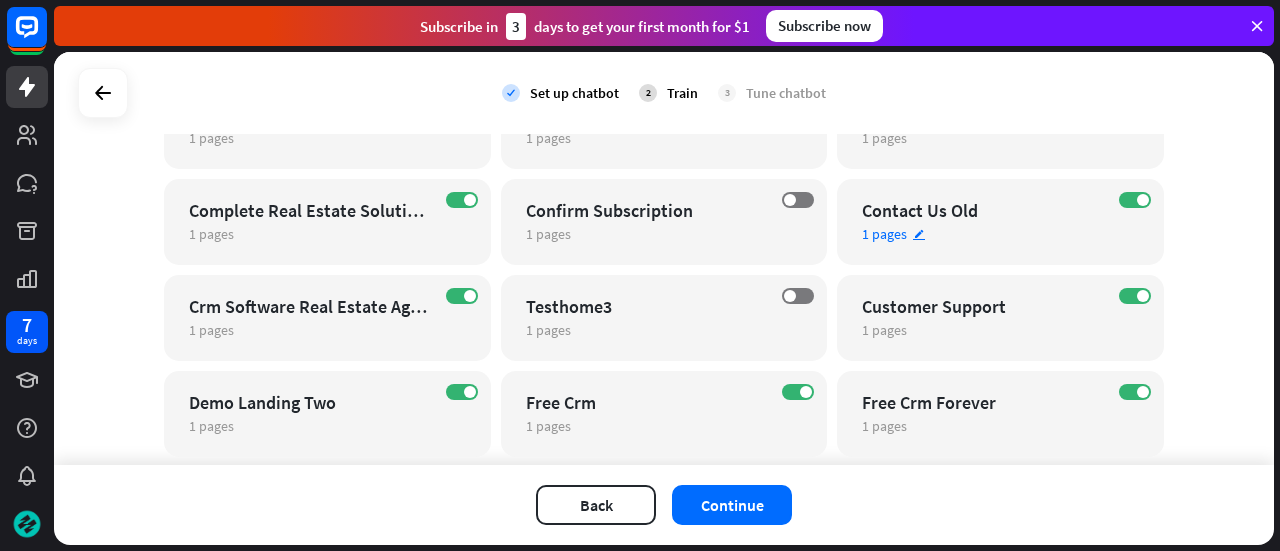 click on "1 pages" at bounding box center (884, 234) 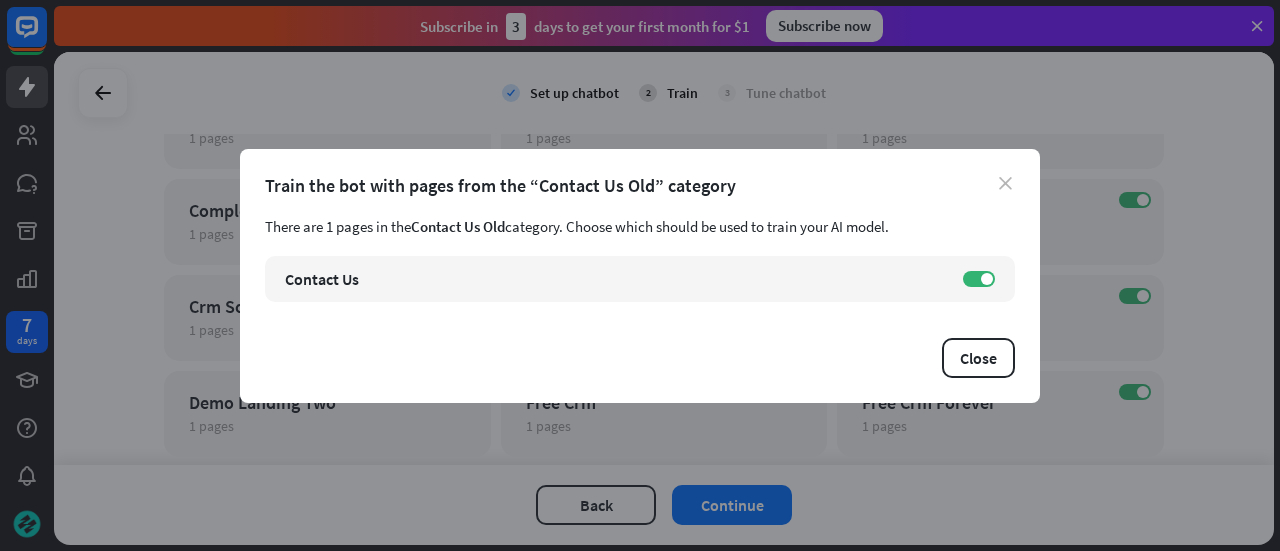click on "close" at bounding box center [1005, 183] 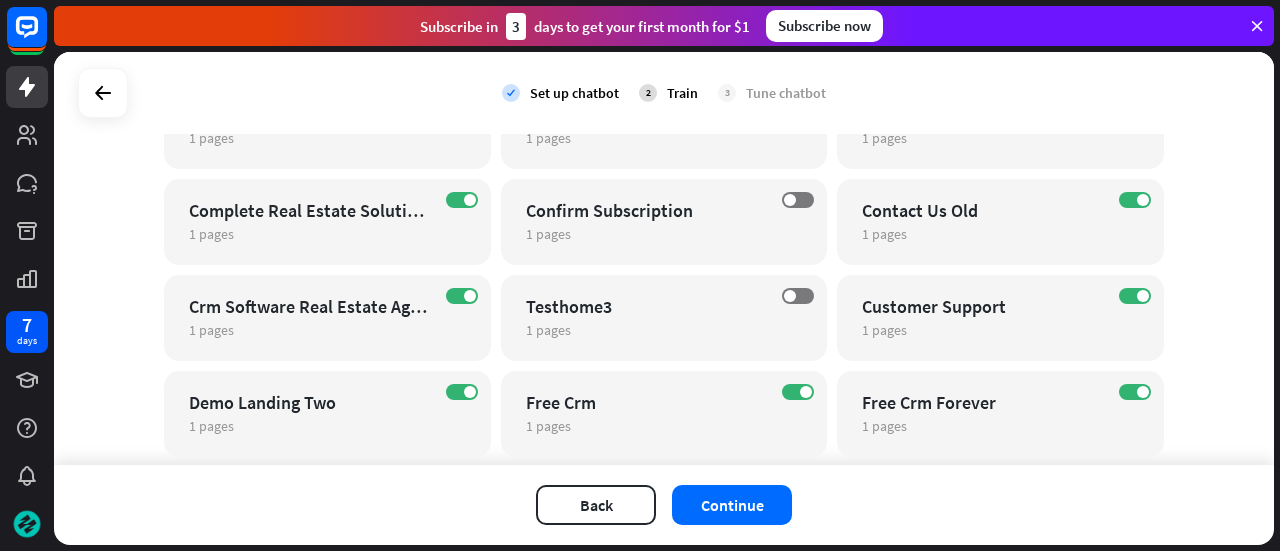 scroll, scrollTop: 1992, scrollLeft: 0, axis: vertical 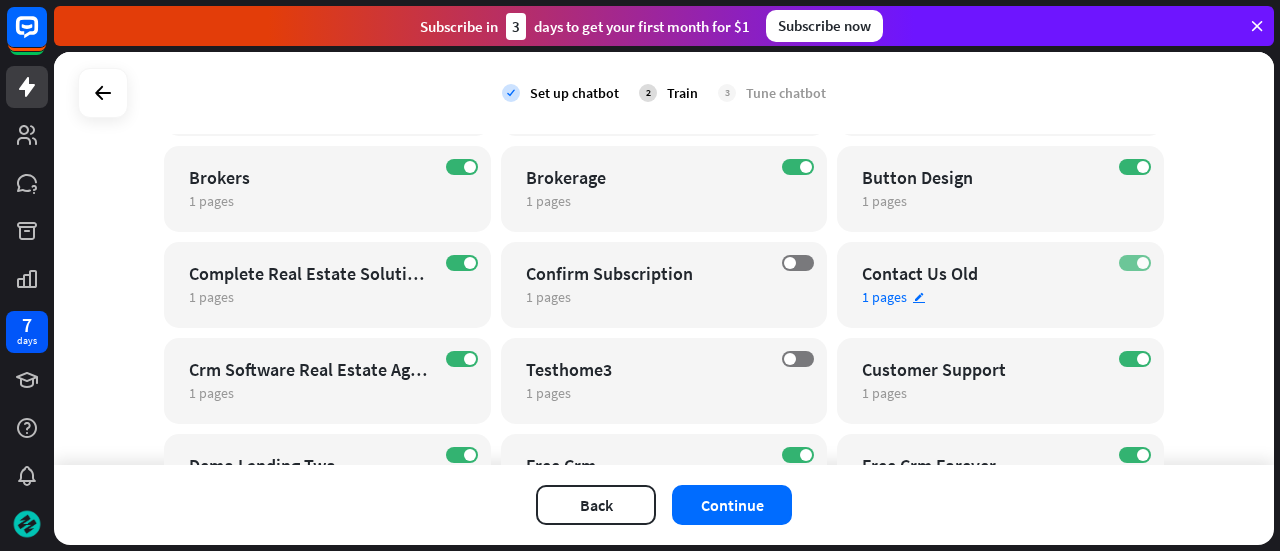 click on "ON" at bounding box center (1135, 263) 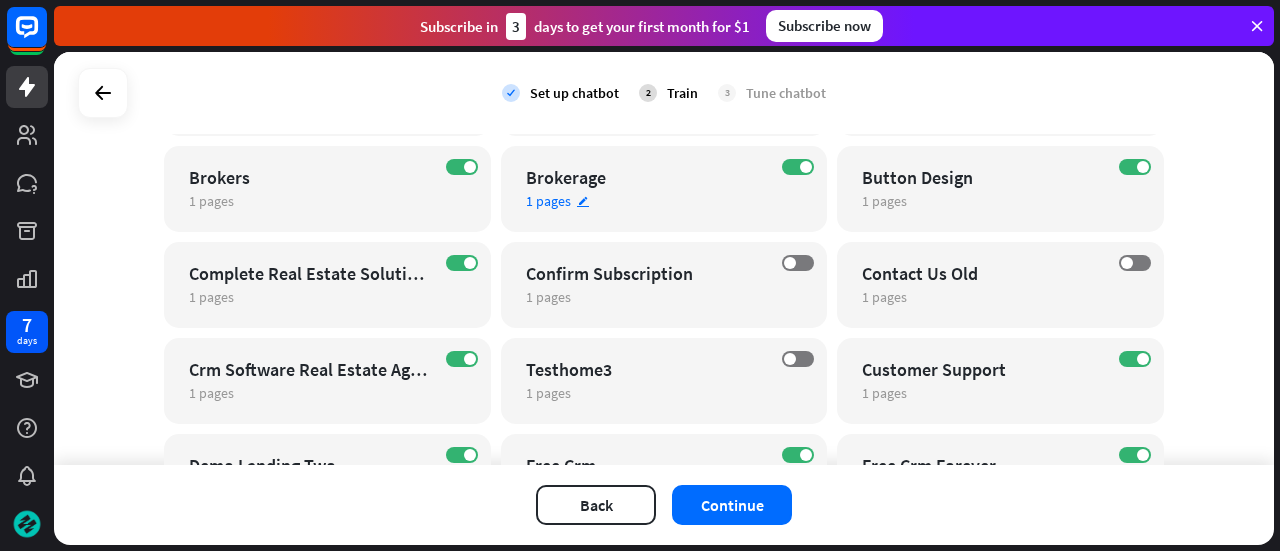 click on "1 pages" at bounding box center [548, 201] 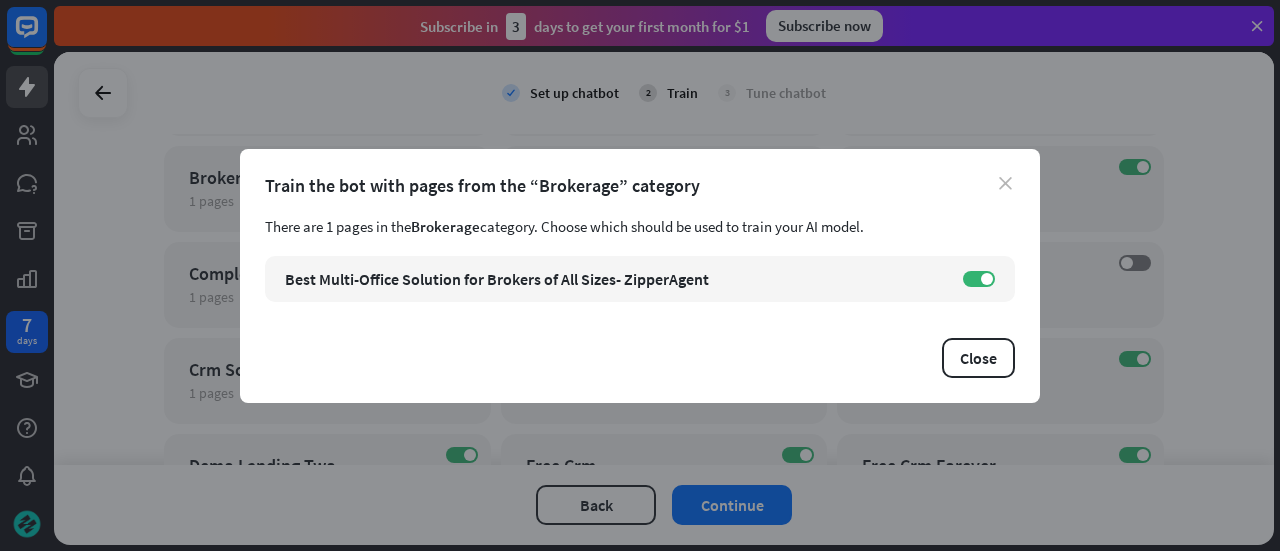 click on "close" at bounding box center [1005, 183] 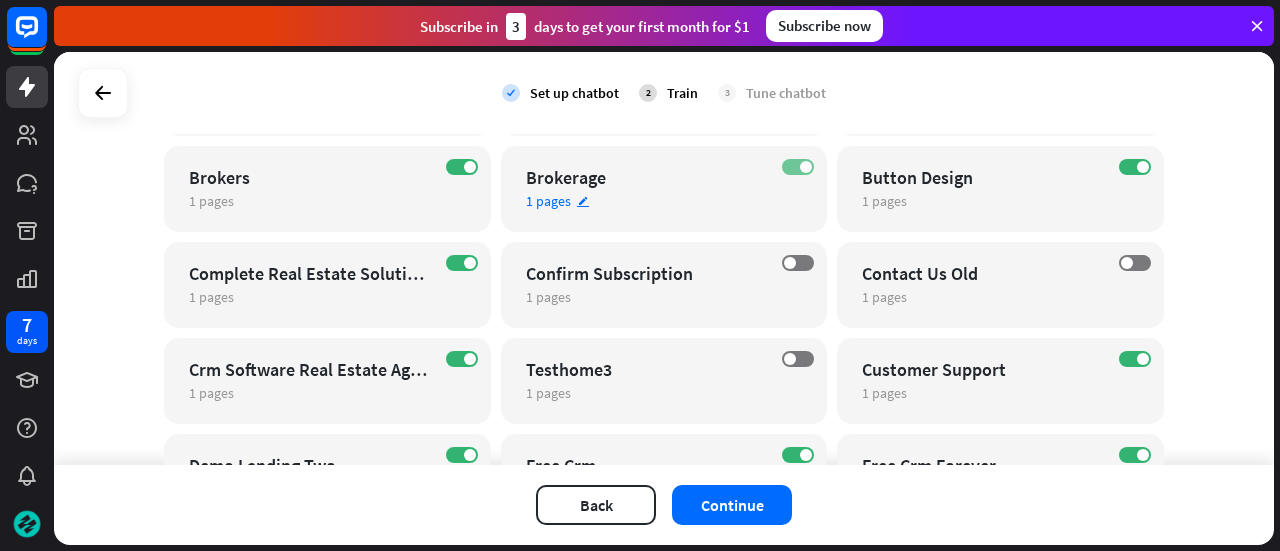 click on "ON" at bounding box center (798, 167) 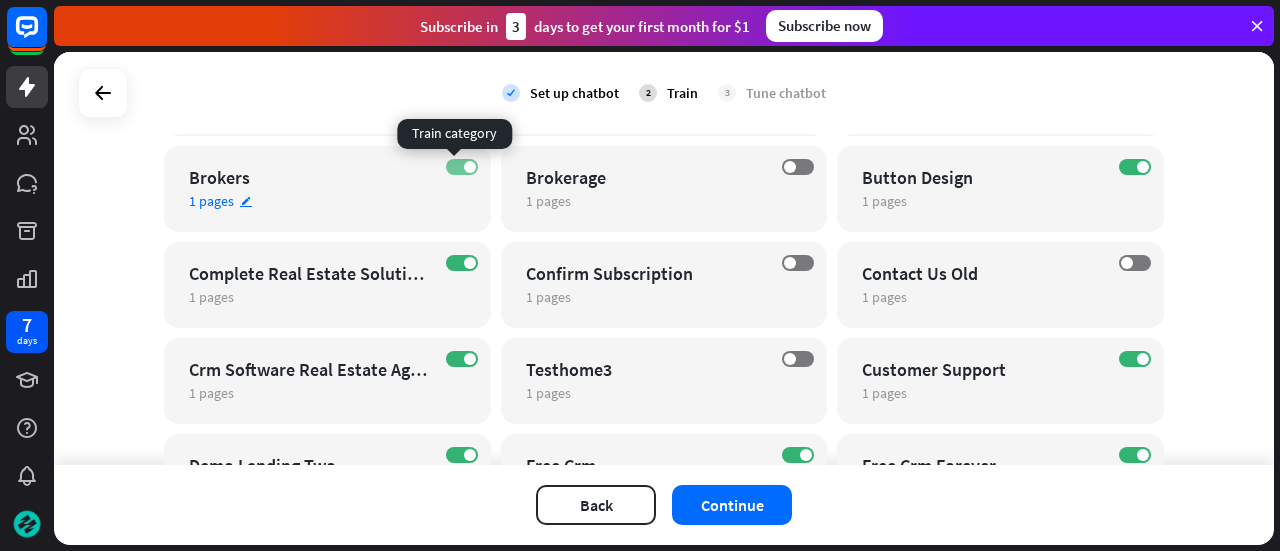 click on "ON" at bounding box center (462, 167) 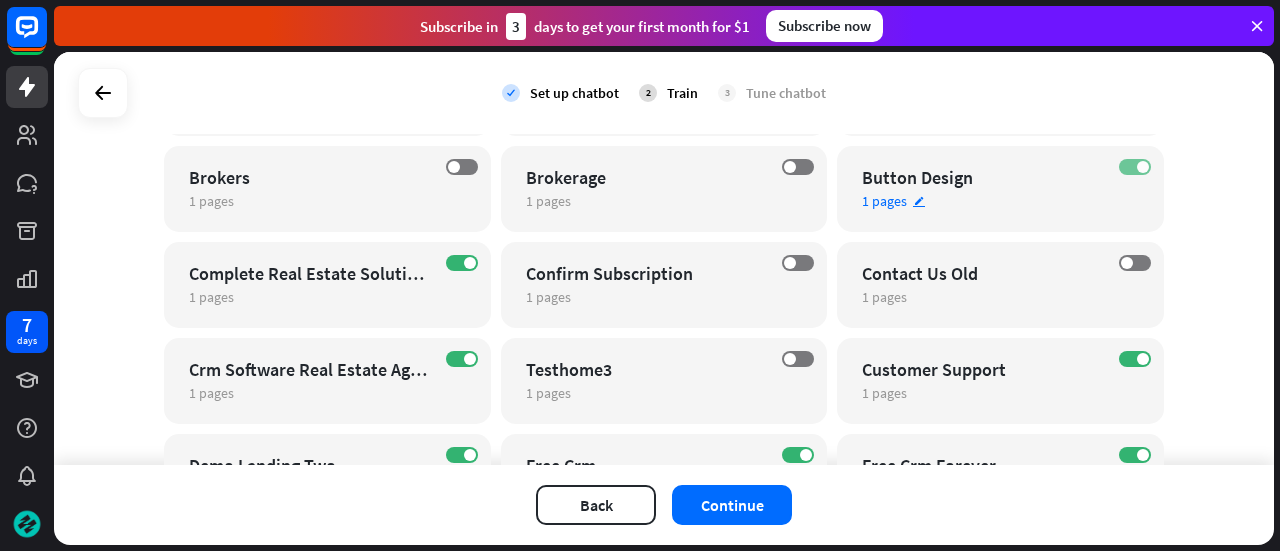 click on "ON" at bounding box center (1135, 167) 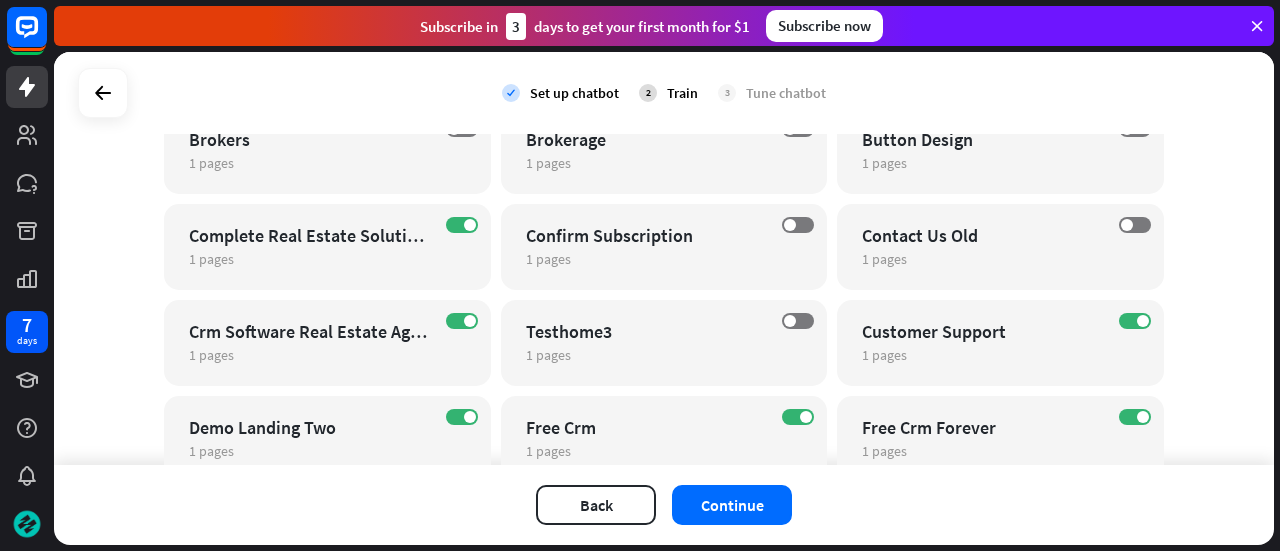 scroll, scrollTop: 2055, scrollLeft: 0, axis: vertical 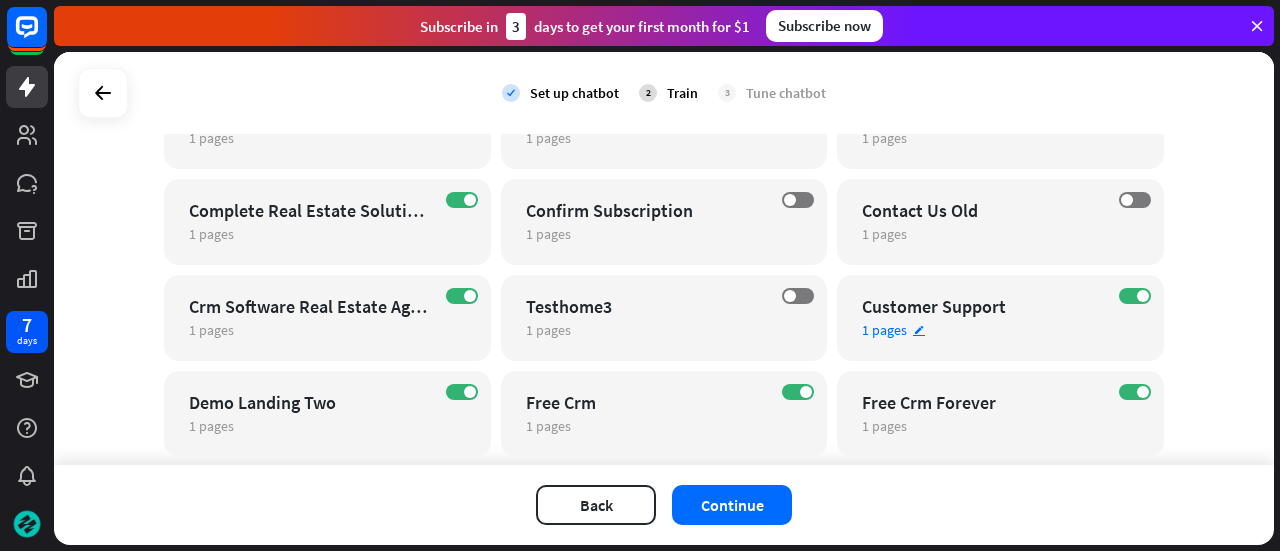 click on "1 pages" at bounding box center (884, 330) 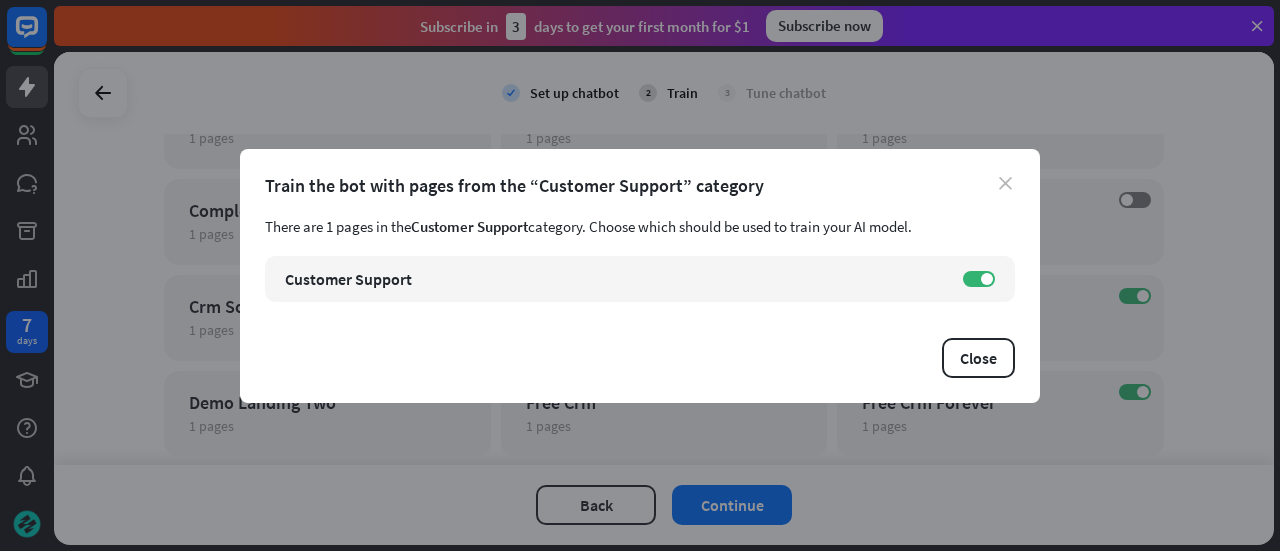 click on "close" at bounding box center (1005, 183) 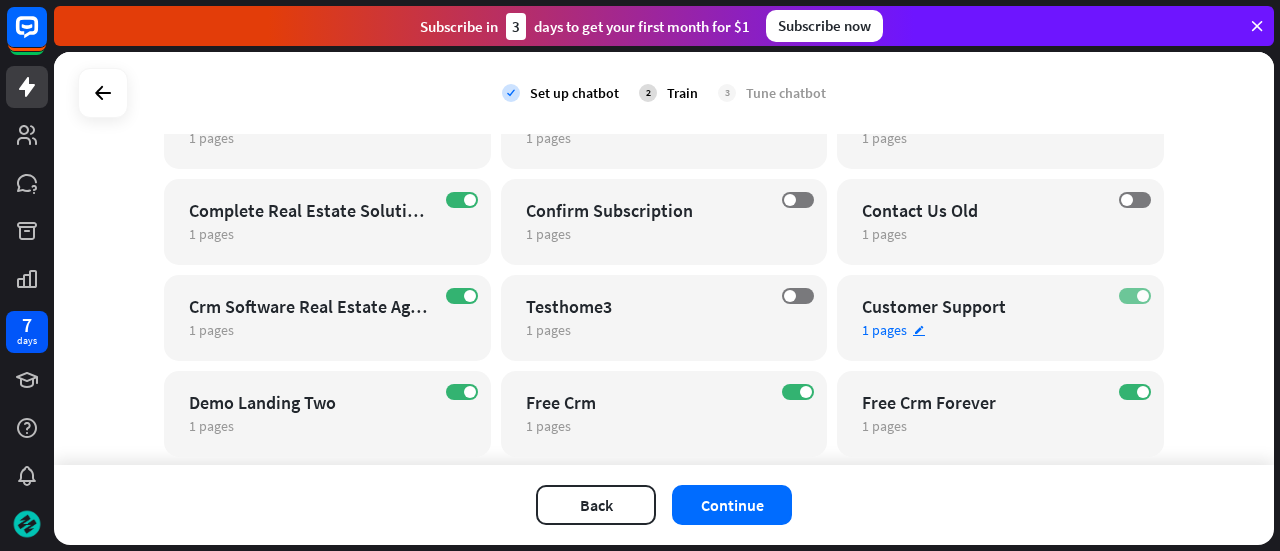 click on "ON" at bounding box center [1135, 296] 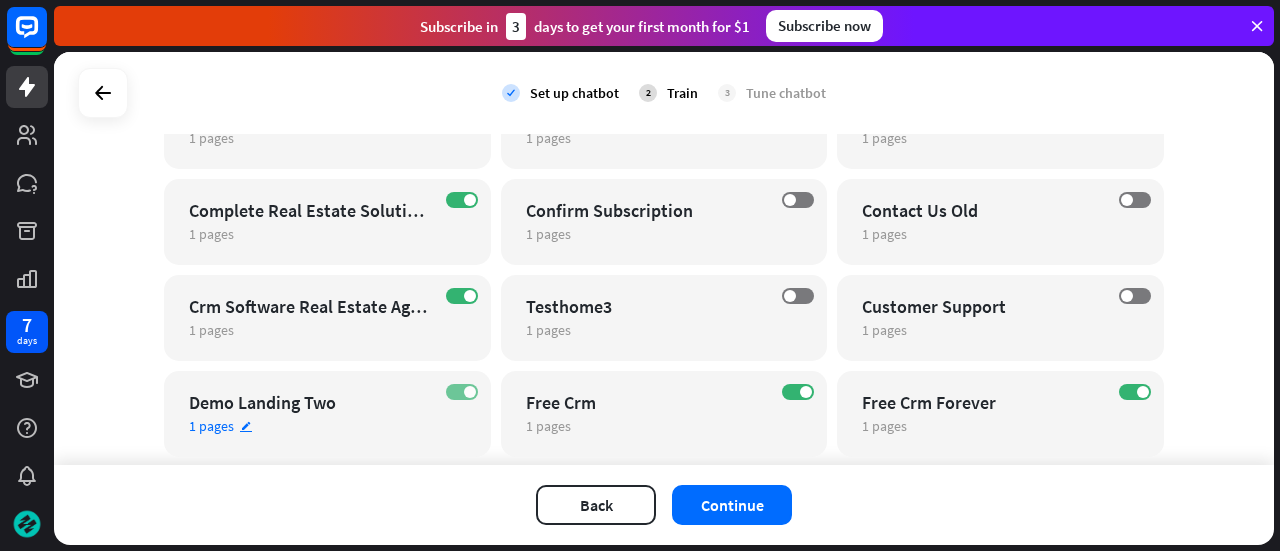 click on "ON" at bounding box center (462, 392) 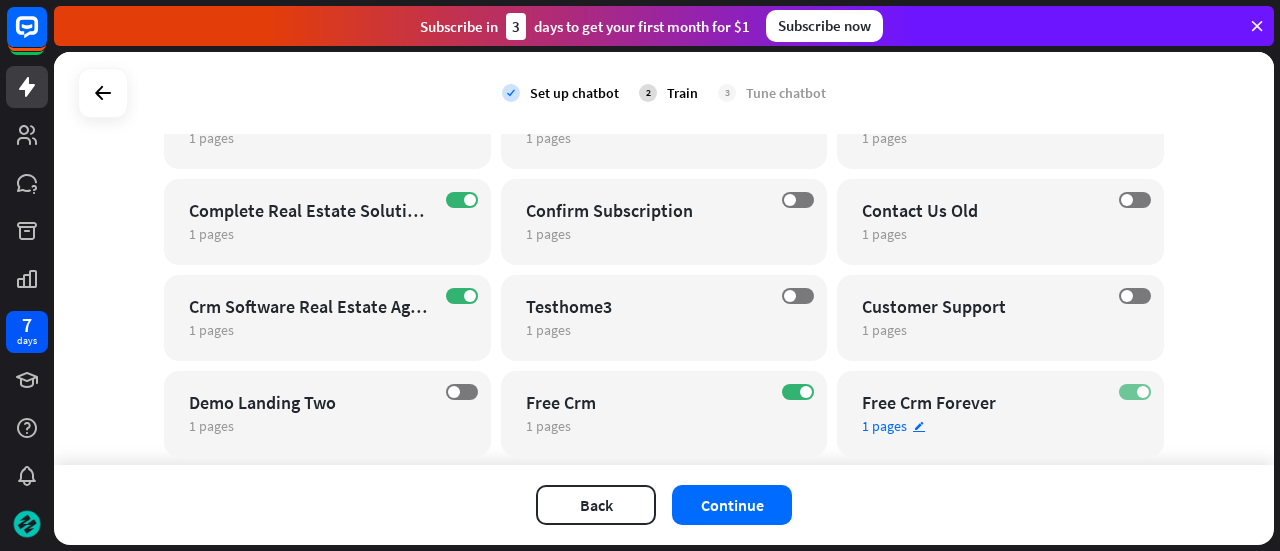 click on "ON" at bounding box center [1135, 392] 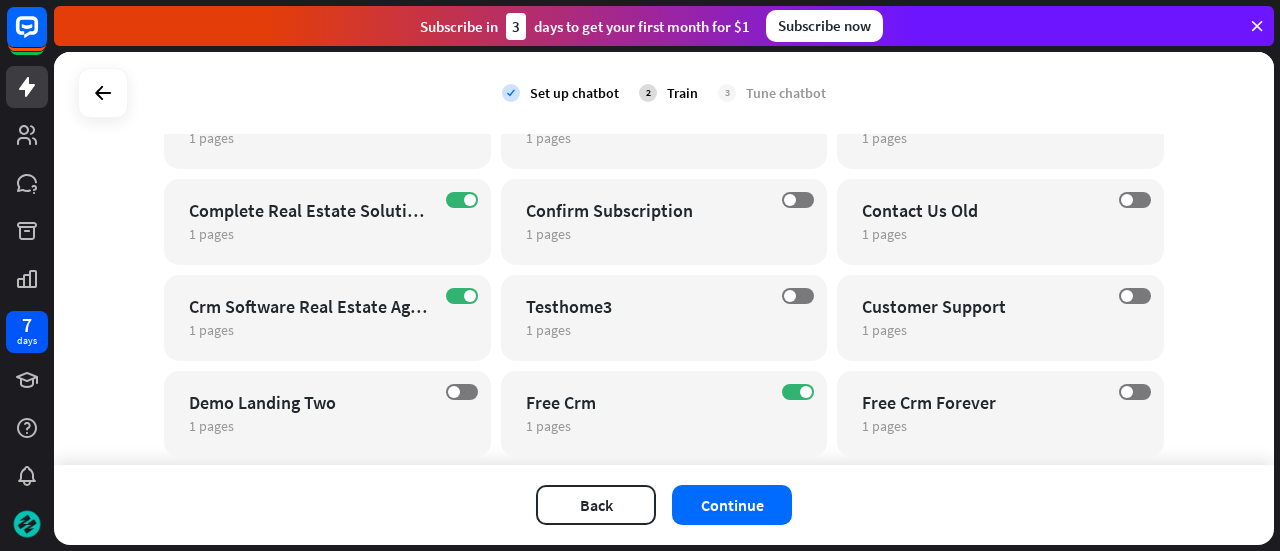 scroll, scrollTop: 2144, scrollLeft: 0, axis: vertical 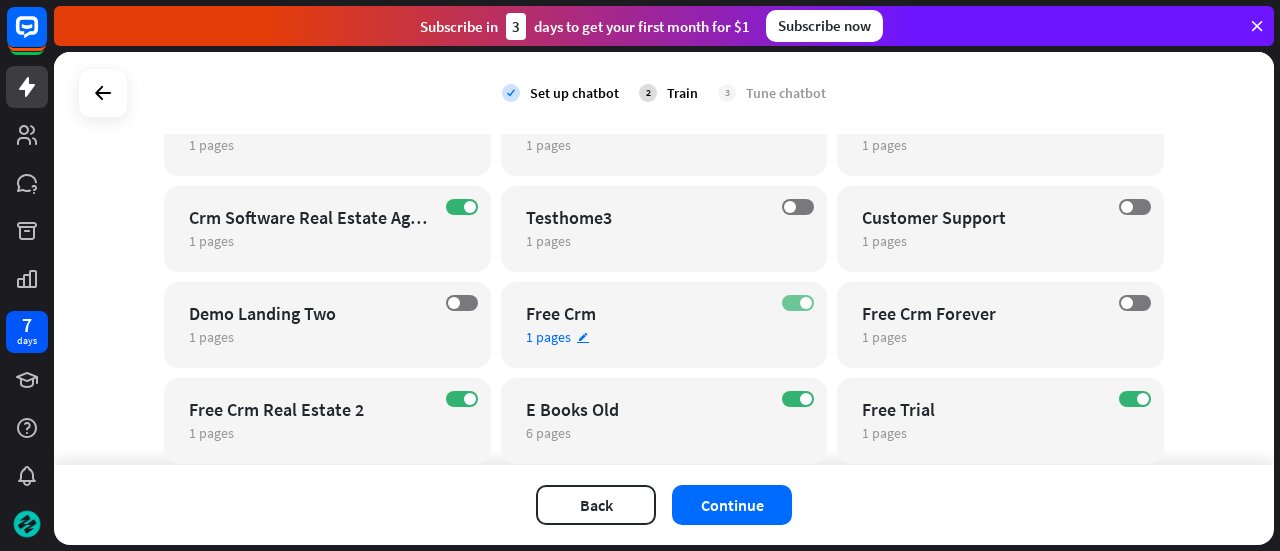 click on "ON" at bounding box center [798, 303] 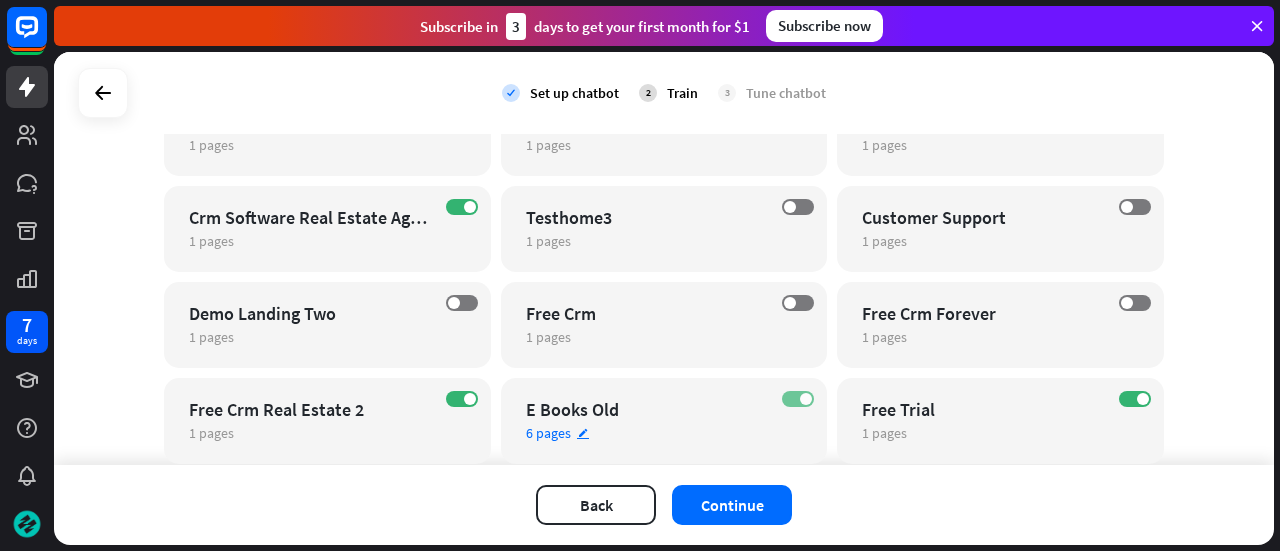click on "ON" at bounding box center [798, 399] 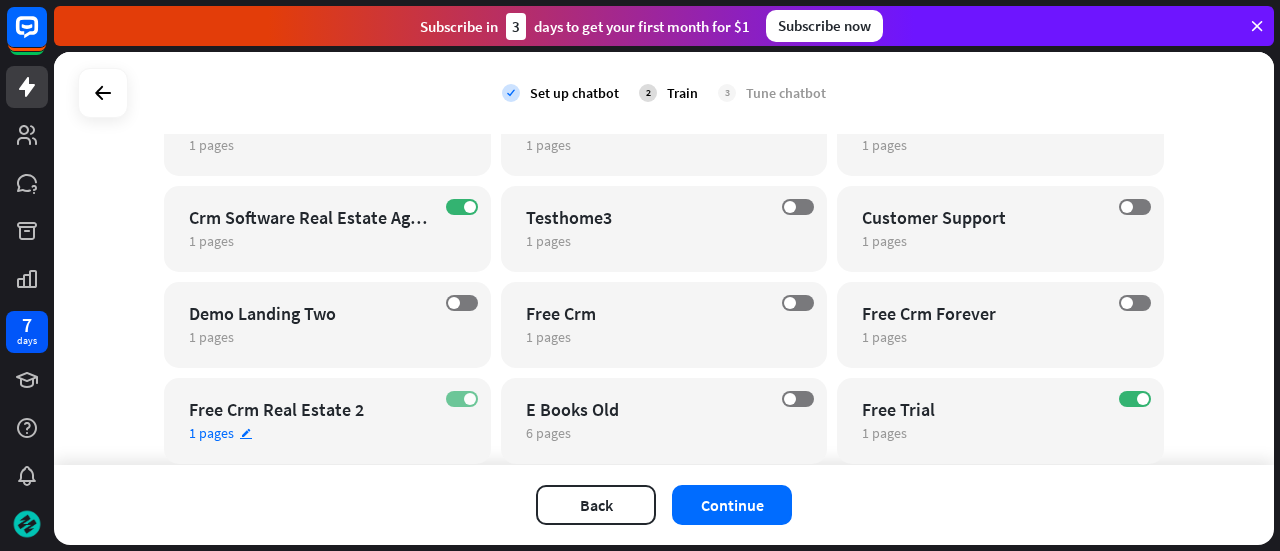 click on "ON" at bounding box center (462, 399) 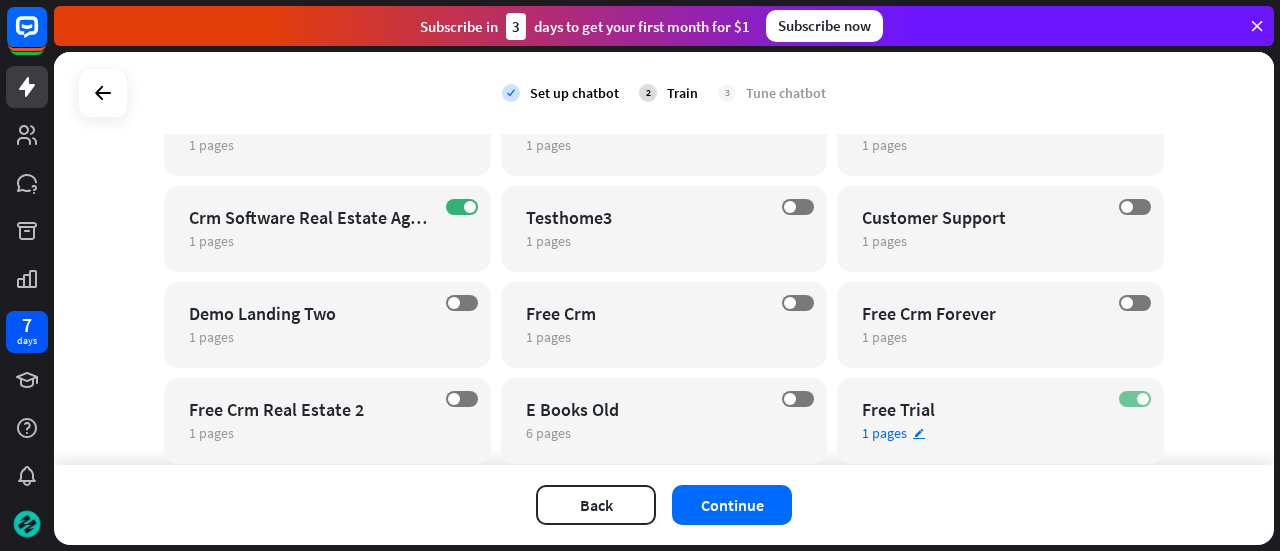 click on "ON" at bounding box center (1135, 399) 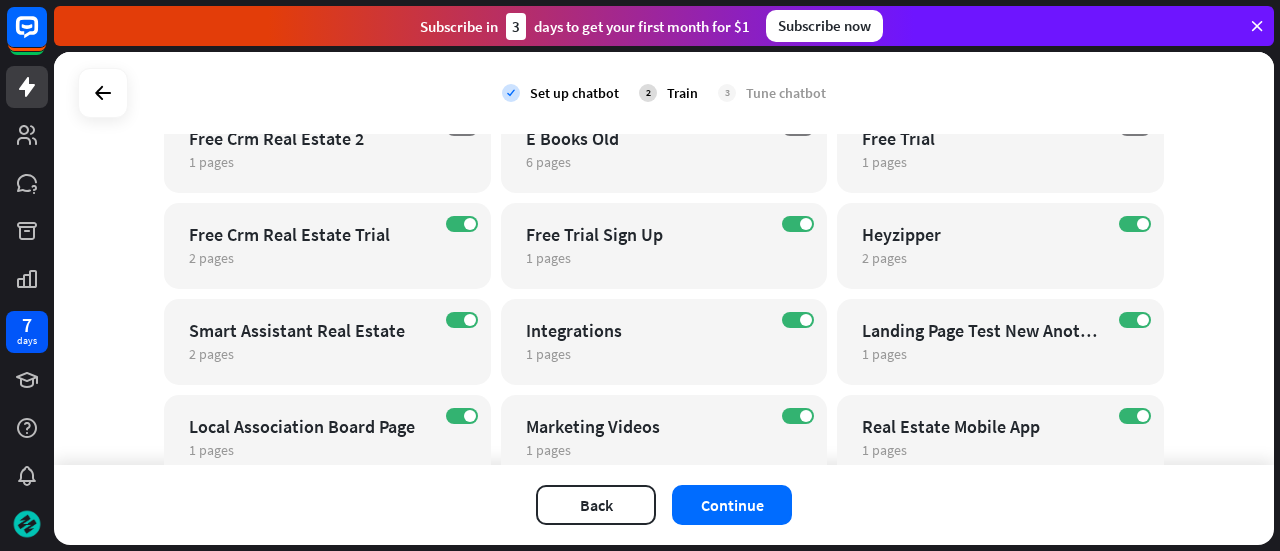 scroll, scrollTop: 2424, scrollLeft: 0, axis: vertical 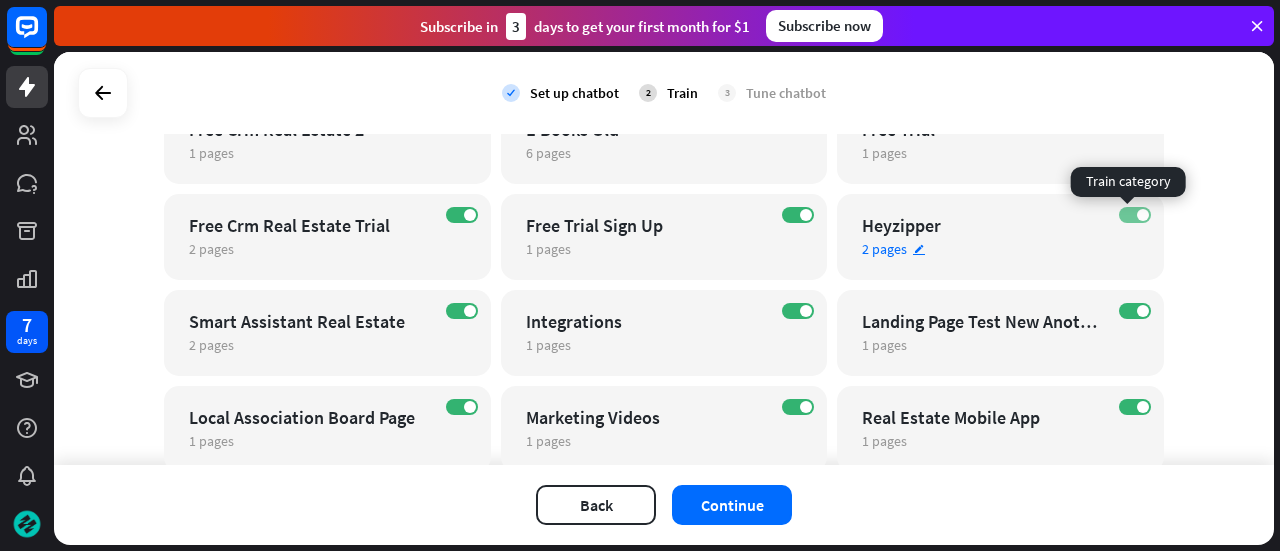 click on "ON" at bounding box center [1135, 215] 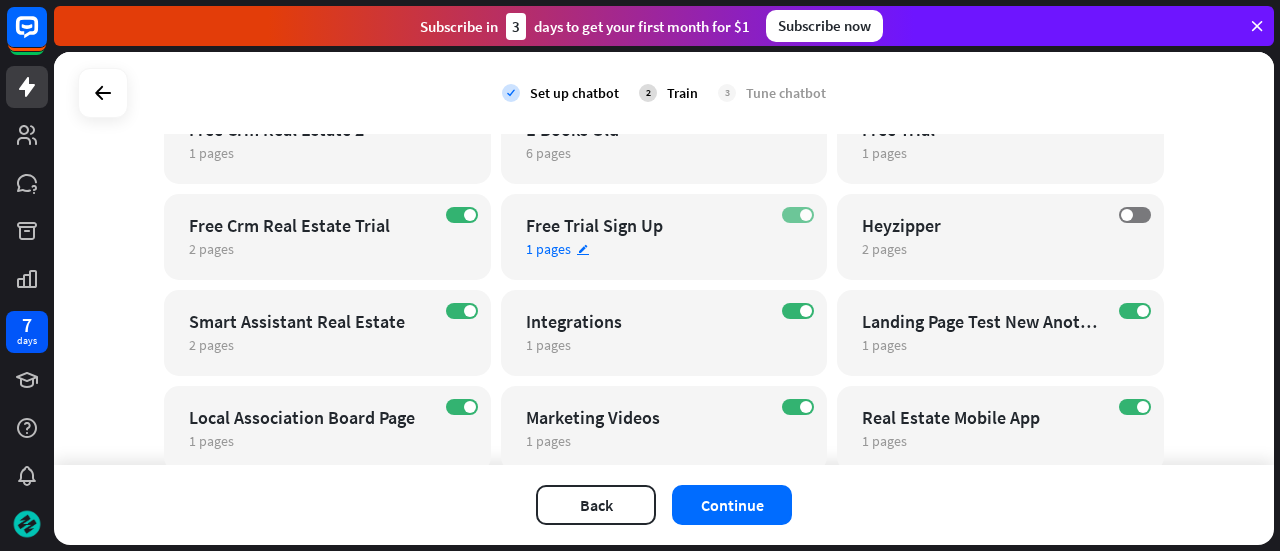 click on "ON" at bounding box center (798, 215) 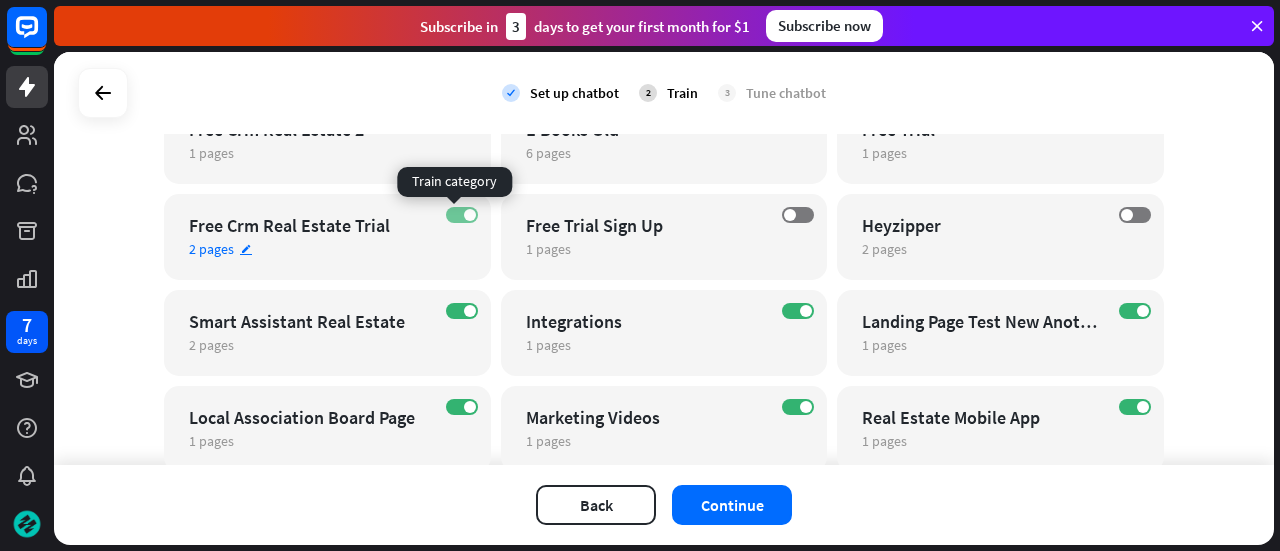 click on "ON" at bounding box center [462, 215] 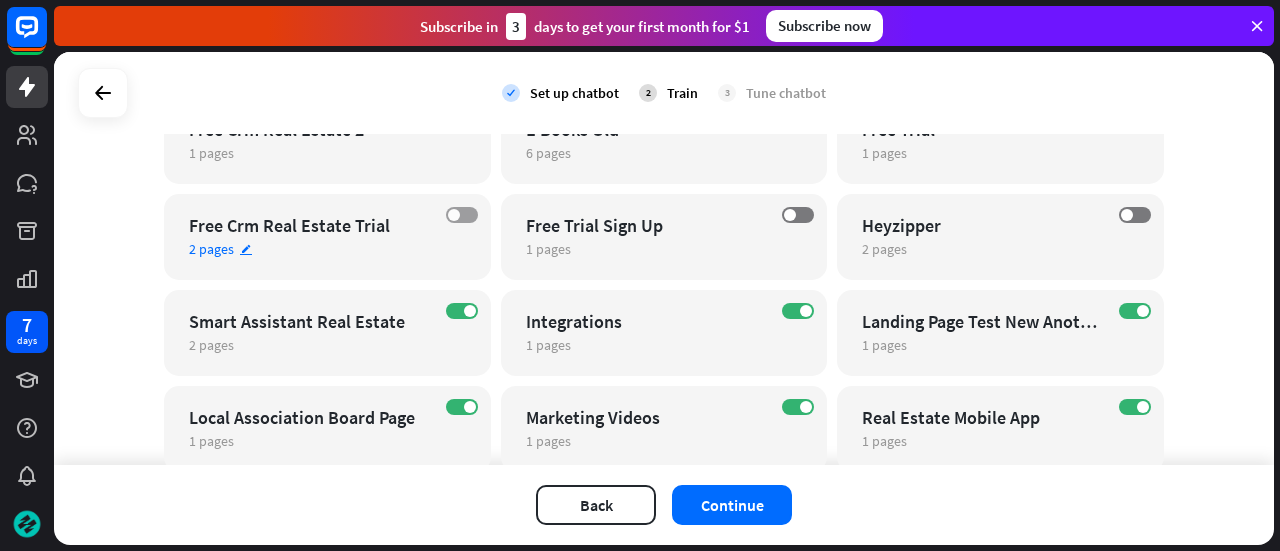 click at bounding box center (454, 215) 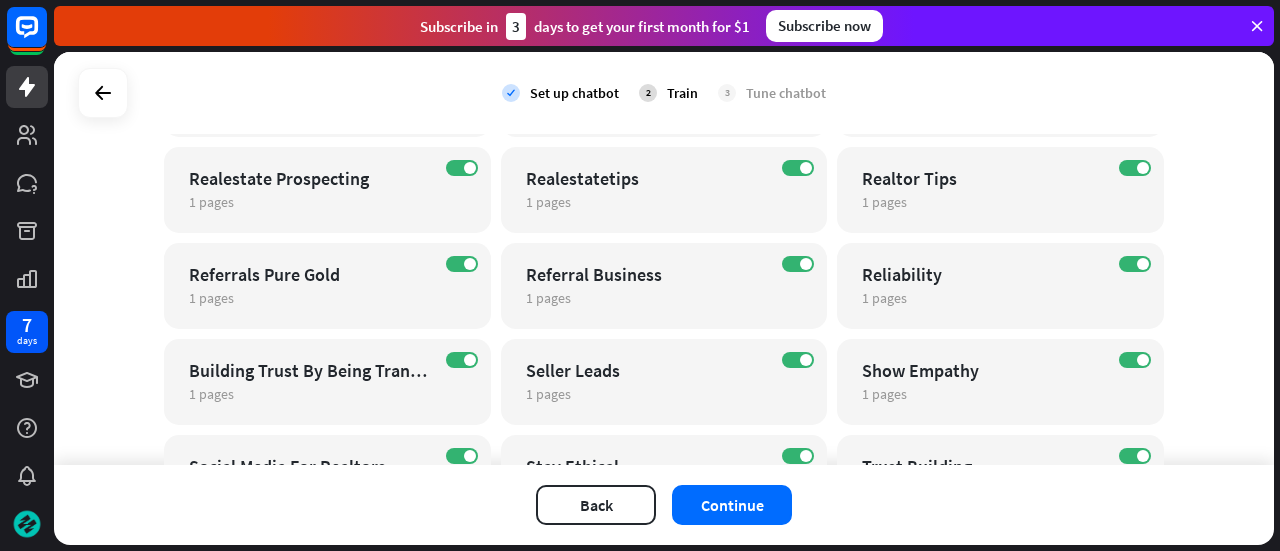 scroll, scrollTop: 13726, scrollLeft: 0, axis: vertical 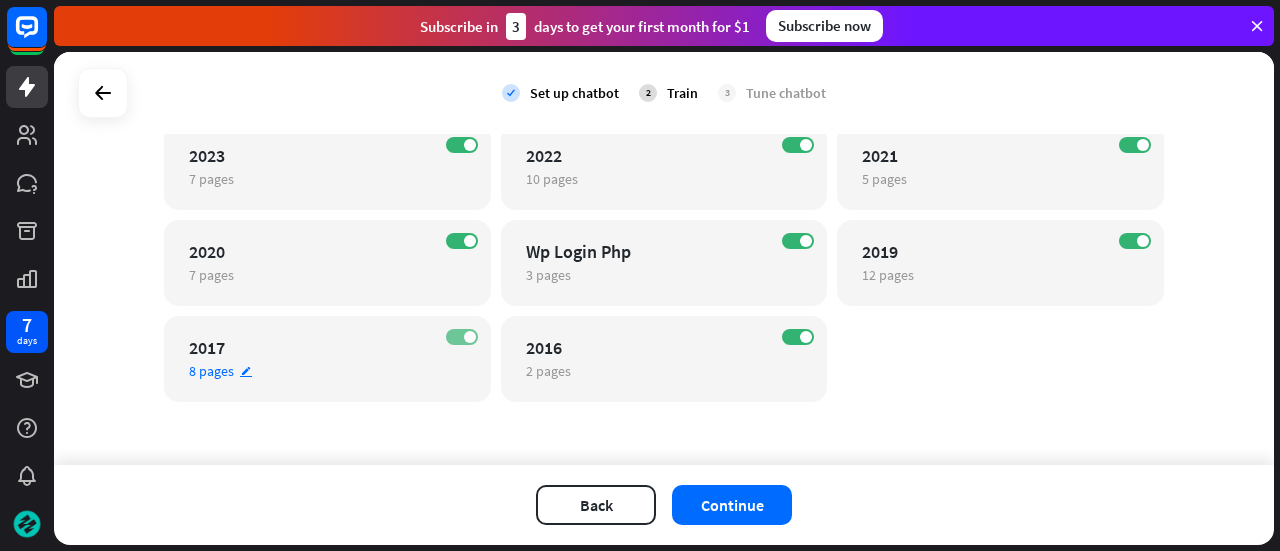 click on "ON" at bounding box center [462, 337] 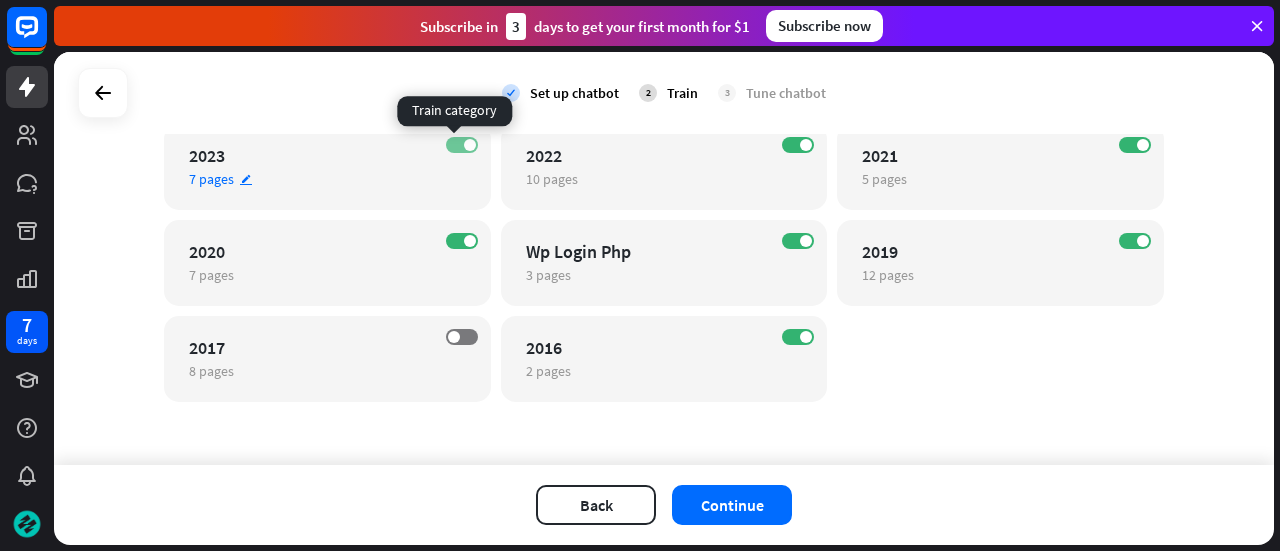 drag, startPoint x: 444, startPoint y: 240, endPoint x: 446, endPoint y: 136, distance: 104.019226 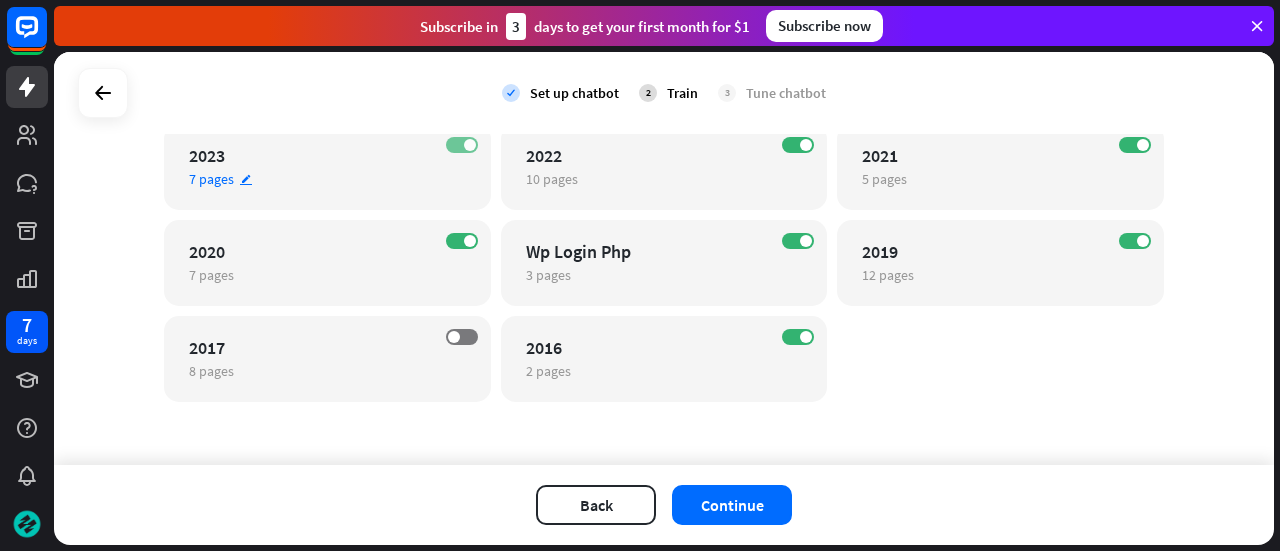 click on "ON" at bounding box center [462, 145] 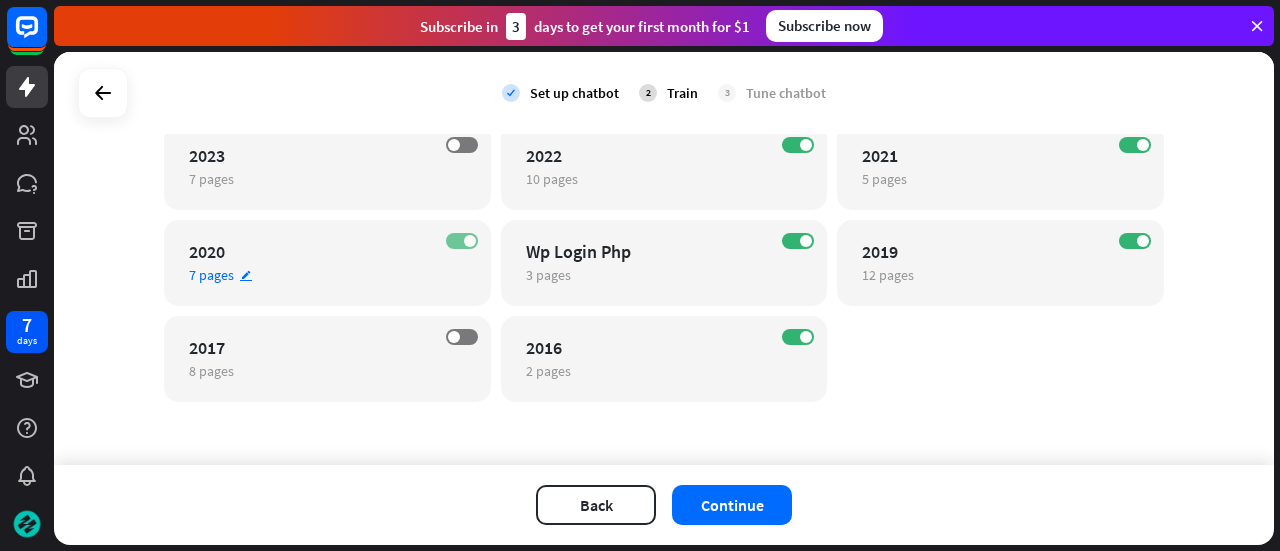 click on "ON" at bounding box center (462, 241) 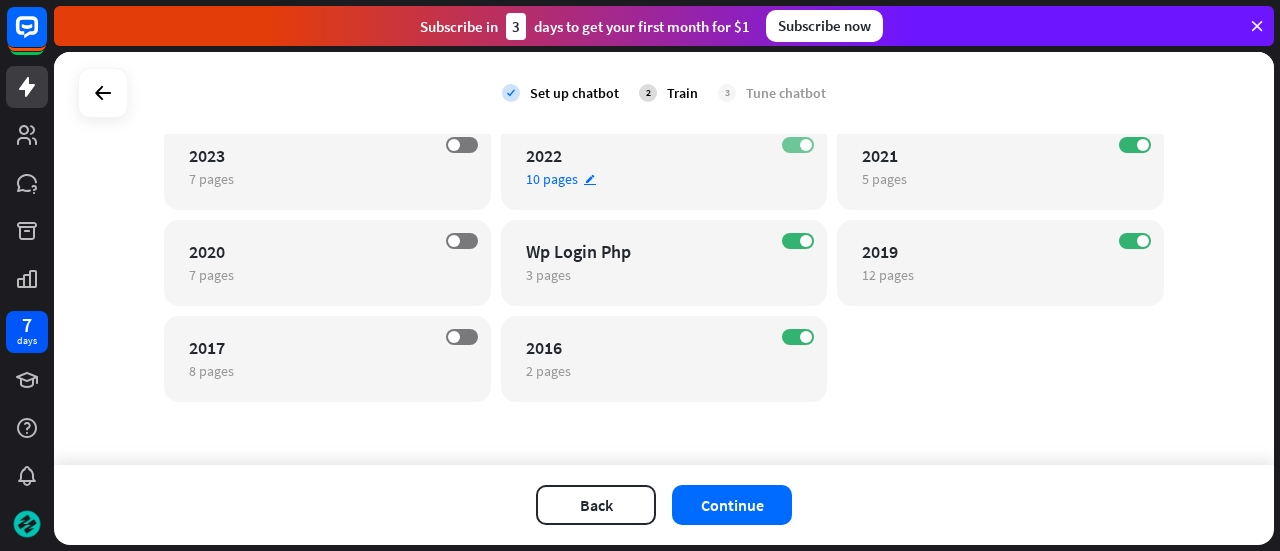 click on "ON" at bounding box center (798, 145) 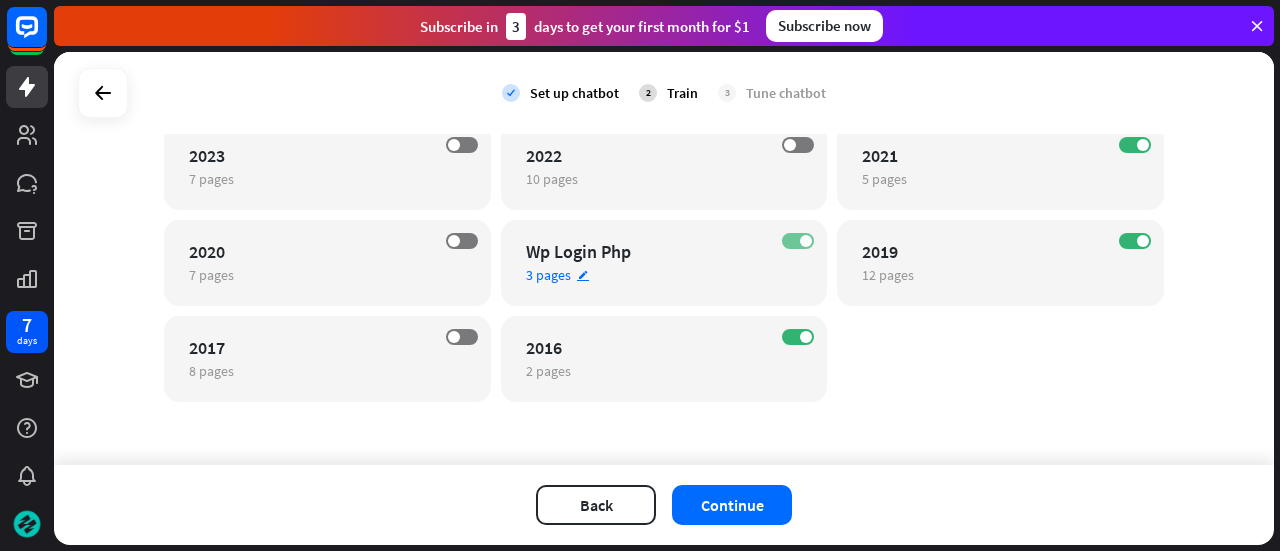 click on "ON" at bounding box center (798, 241) 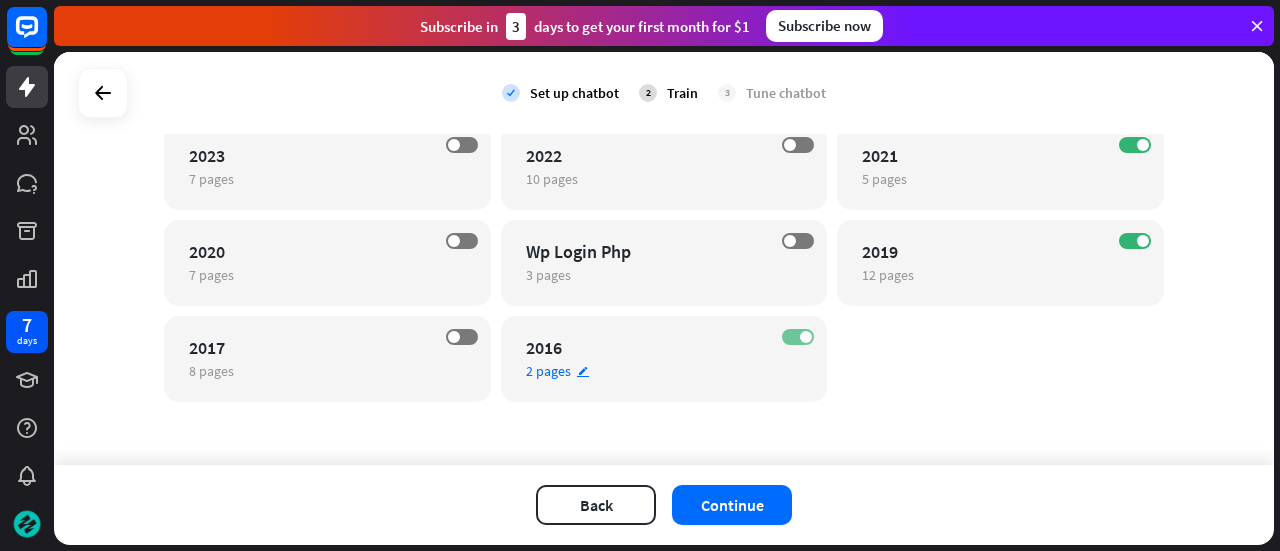 click on "ON" at bounding box center (798, 337) 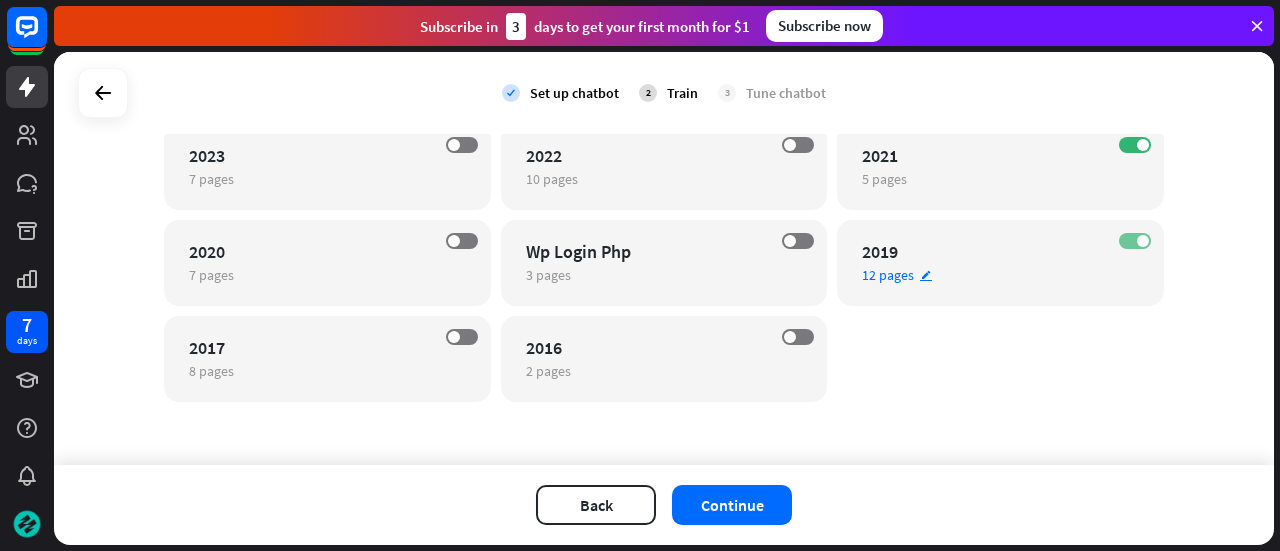 click on "ON" at bounding box center [1135, 241] 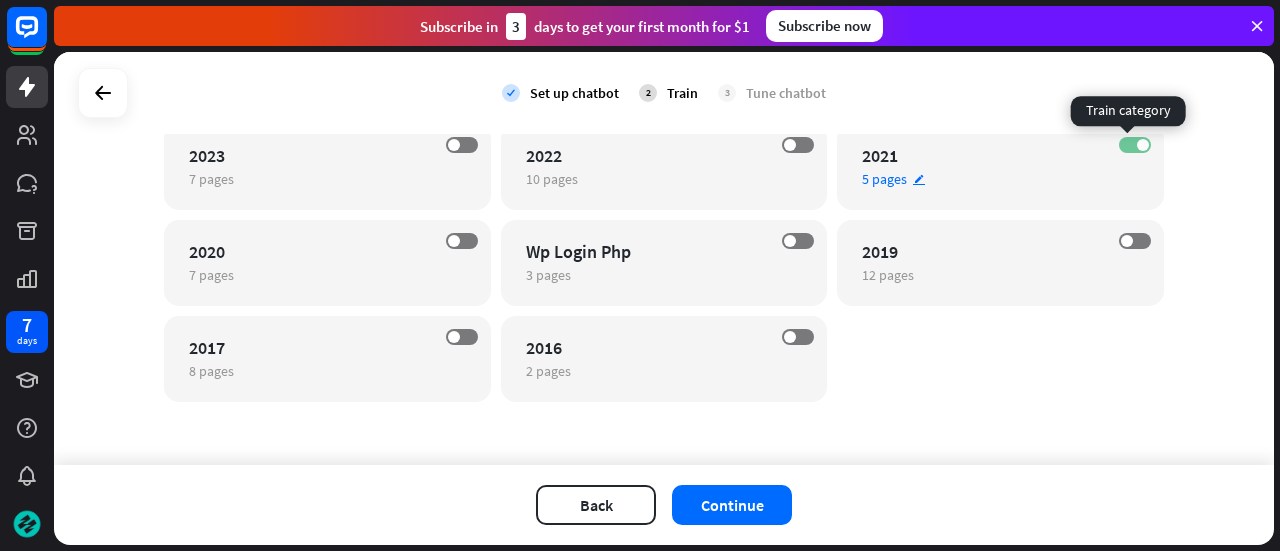 click on "ON" at bounding box center (1135, 145) 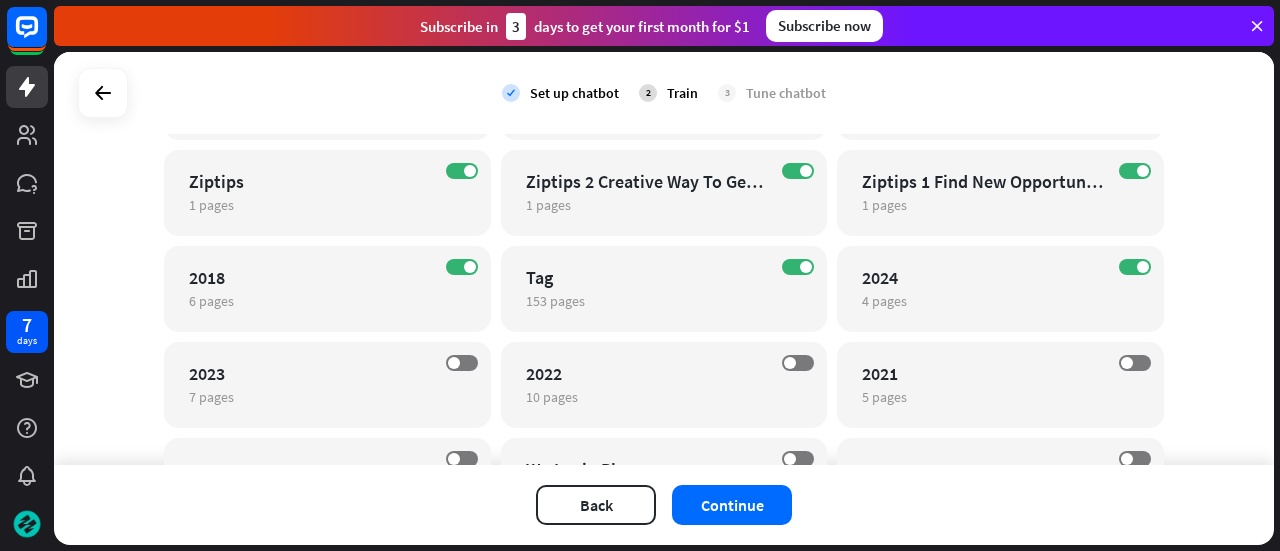 scroll, scrollTop: 13486, scrollLeft: 0, axis: vertical 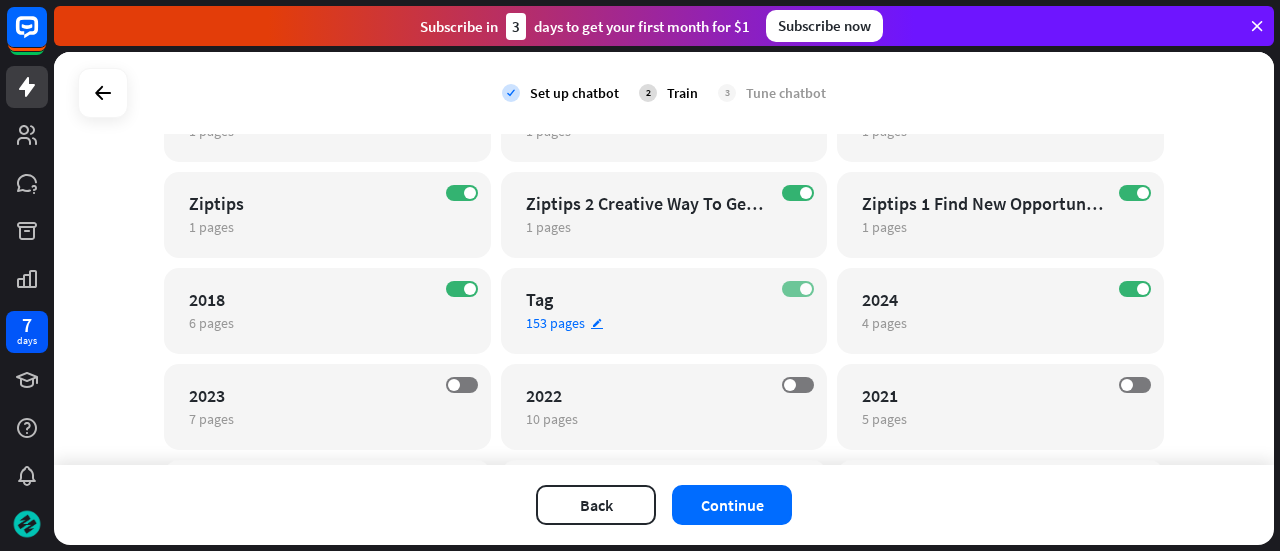 click on "ON" at bounding box center [798, 289] 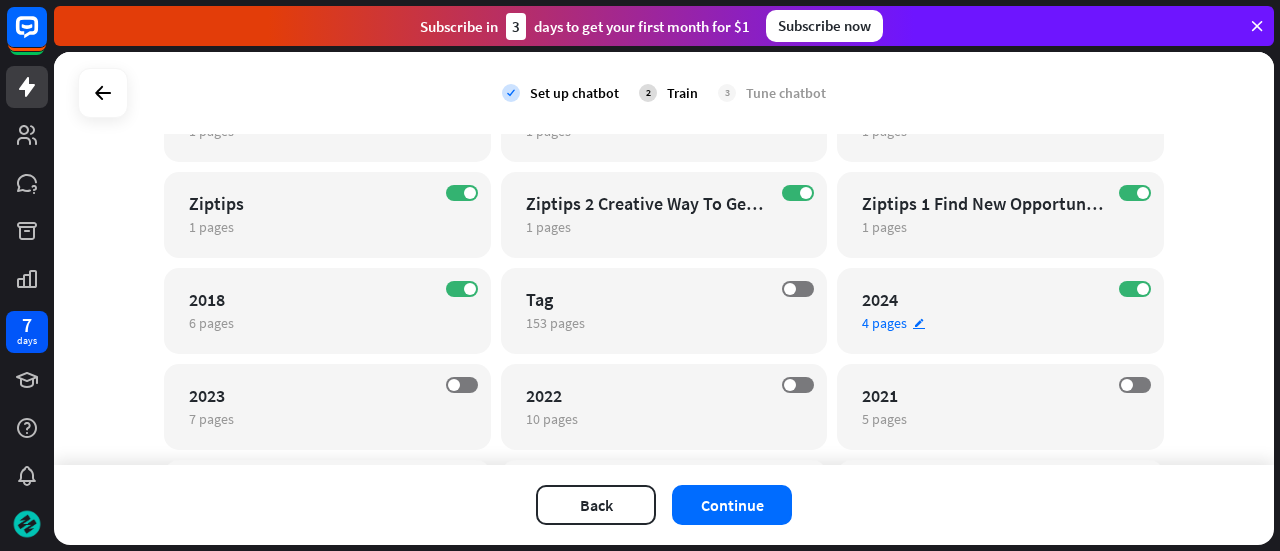 click on "ON
2024   4 pages   edit" at bounding box center (1000, 311) 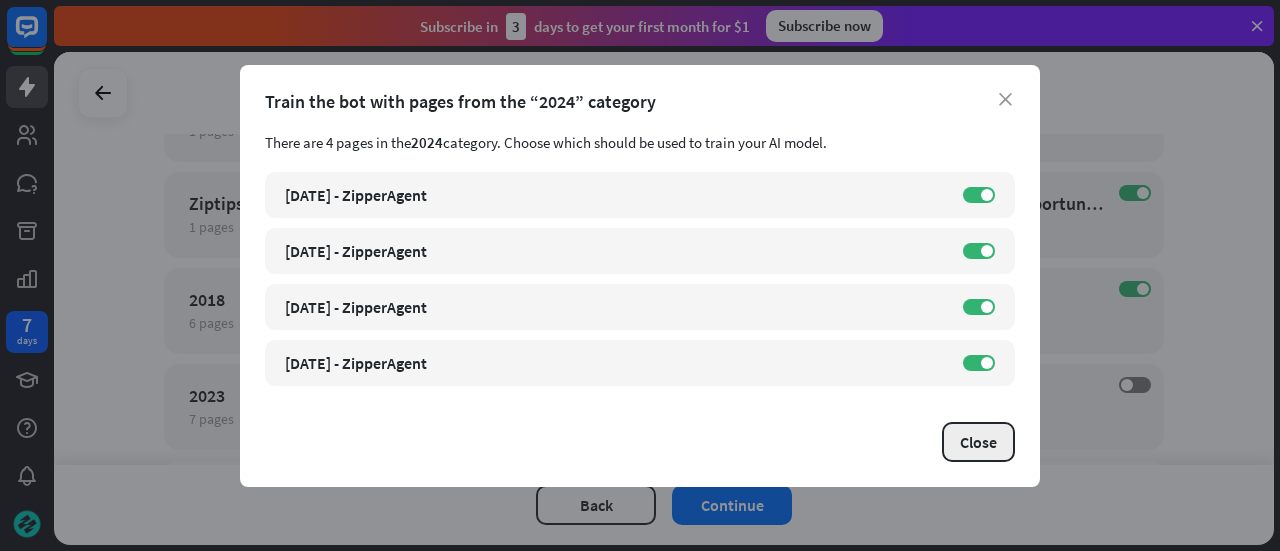click on "Close" at bounding box center (978, 442) 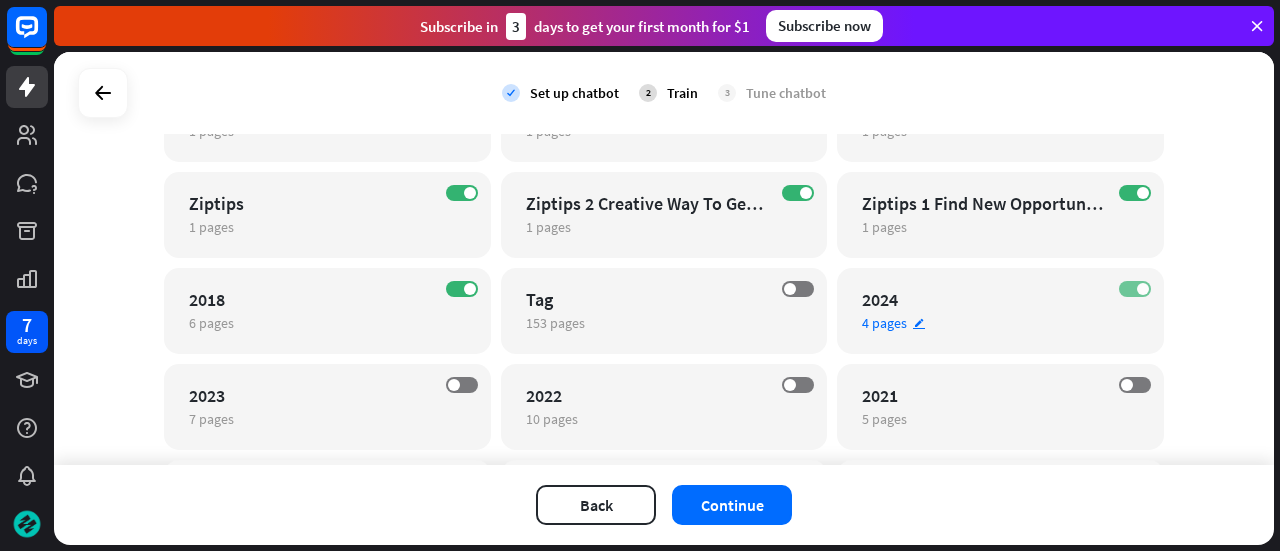 click on "ON" at bounding box center [1135, 289] 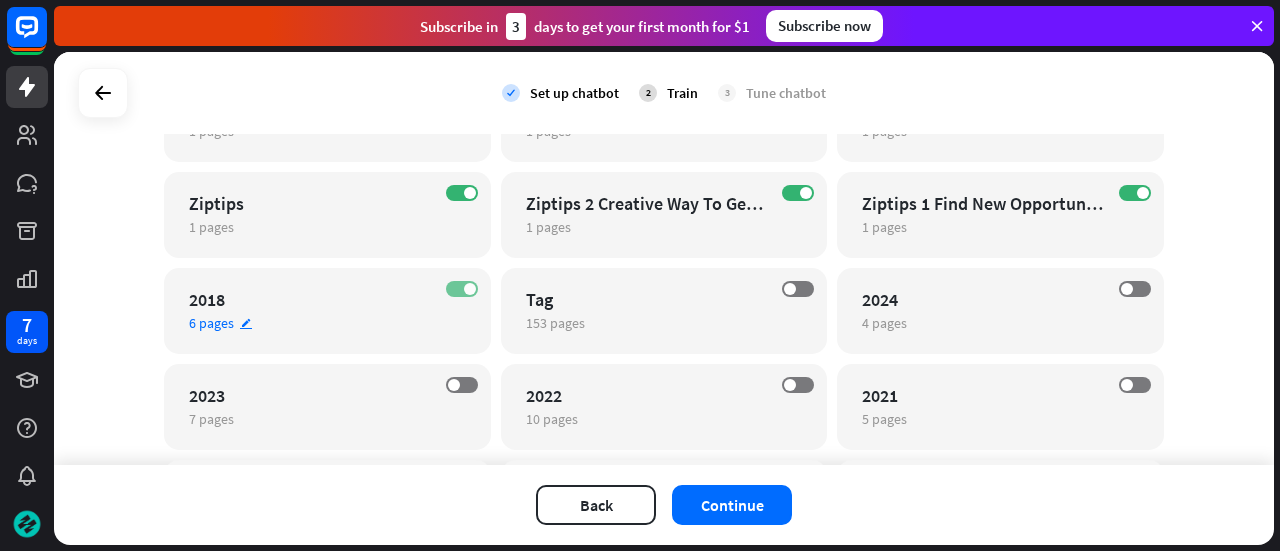 click on "ON" at bounding box center [462, 289] 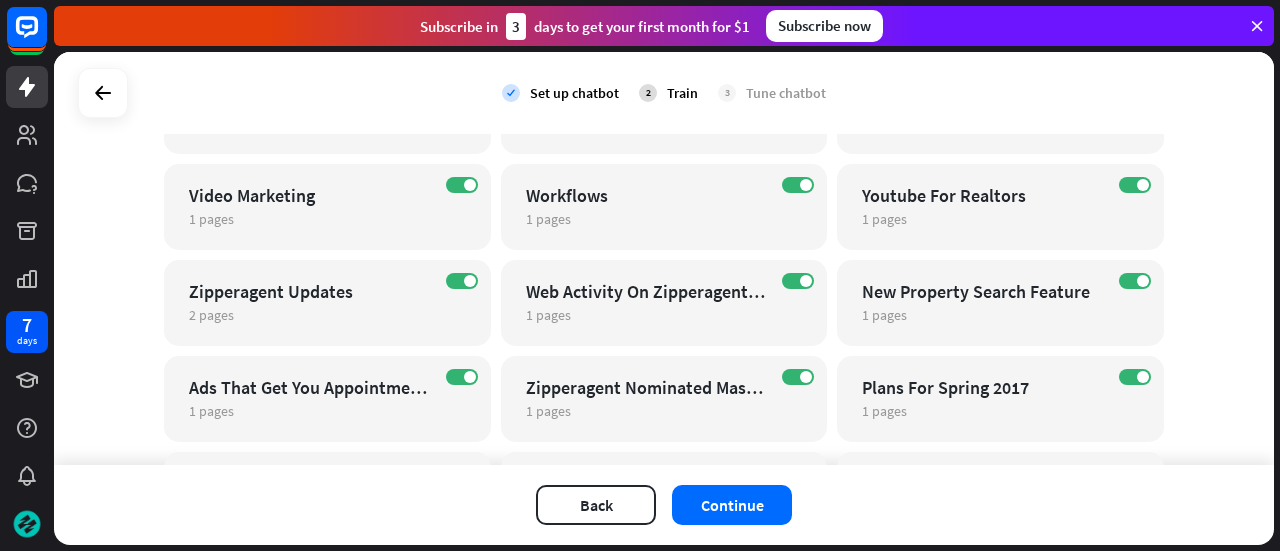scroll, scrollTop: 13166, scrollLeft: 0, axis: vertical 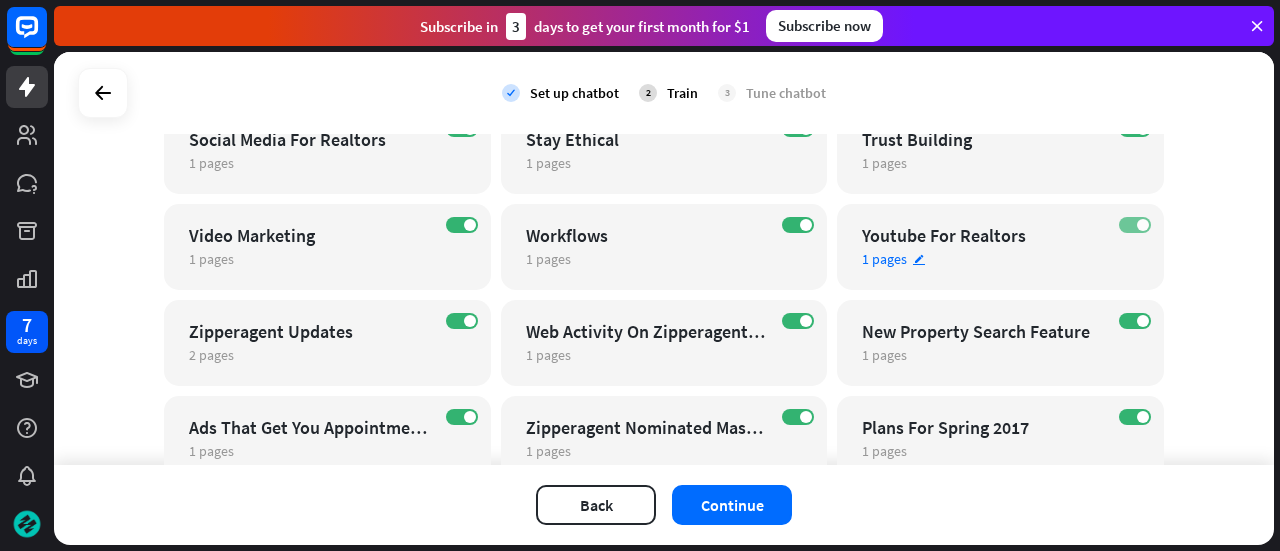 click on "ON" at bounding box center (1135, 225) 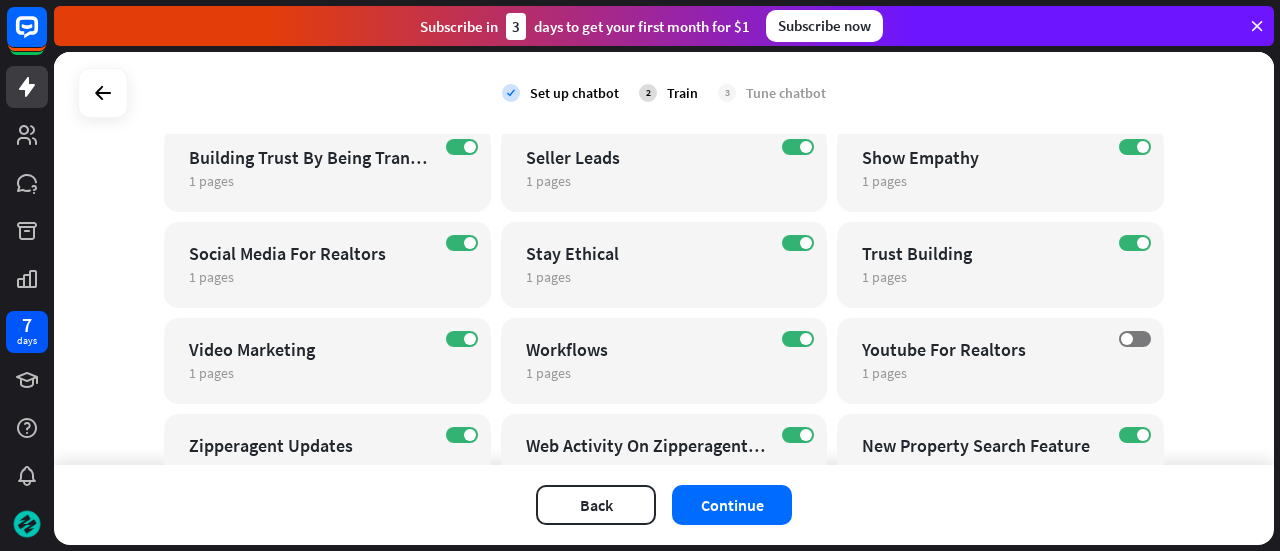 scroll, scrollTop: 13046, scrollLeft: 0, axis: vertical 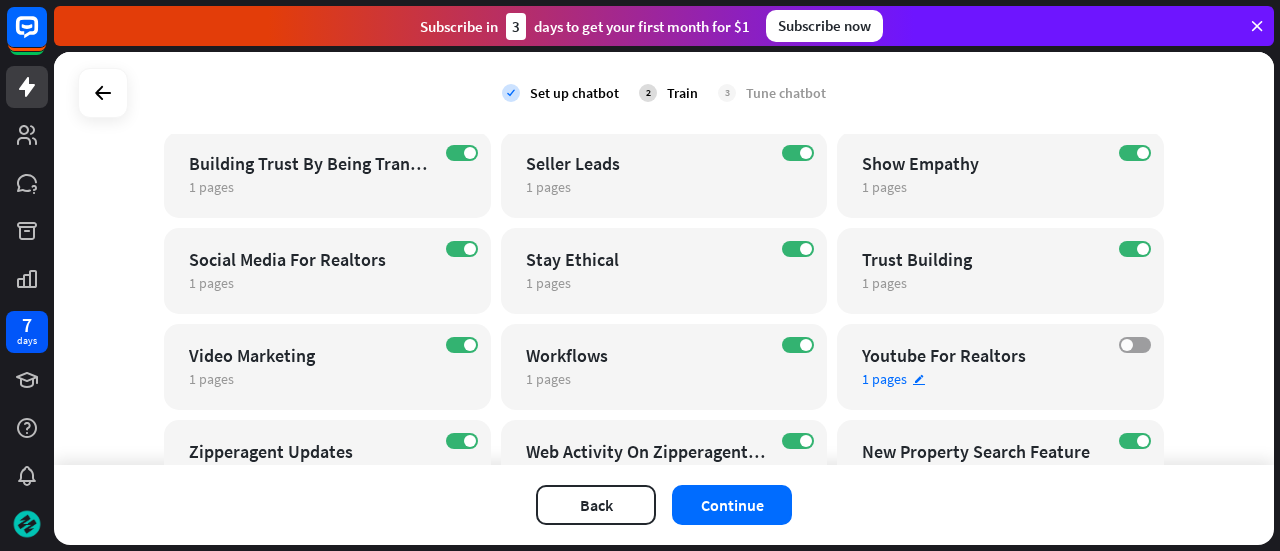 click on "OFF" at bounding box center (1135, 345) 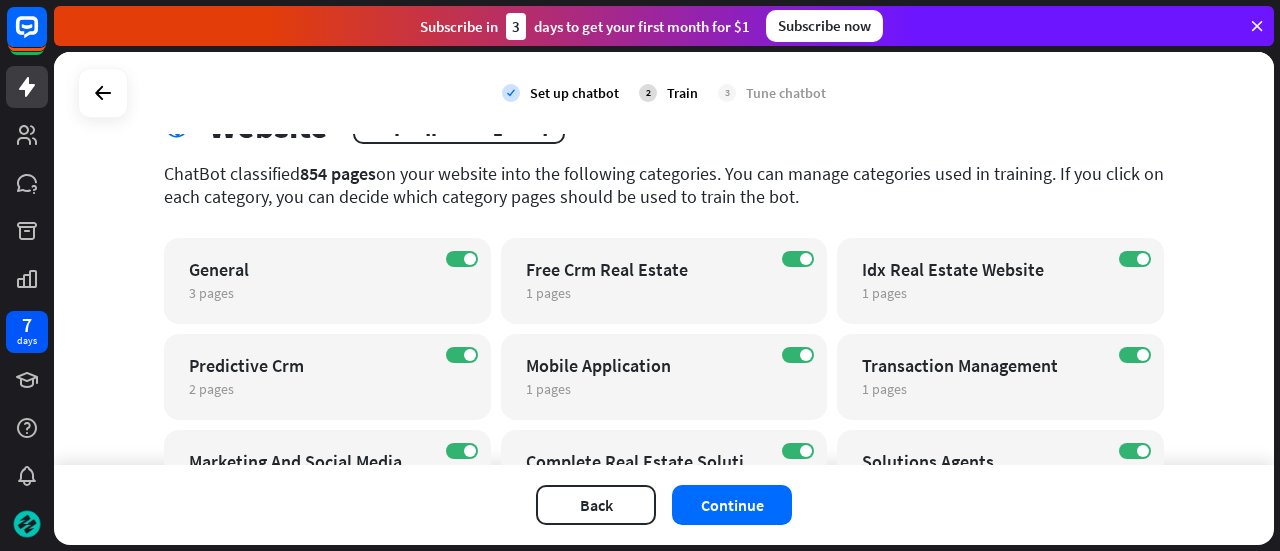scroll, scrollTop: 0, scrollLeft: 0, axis: both 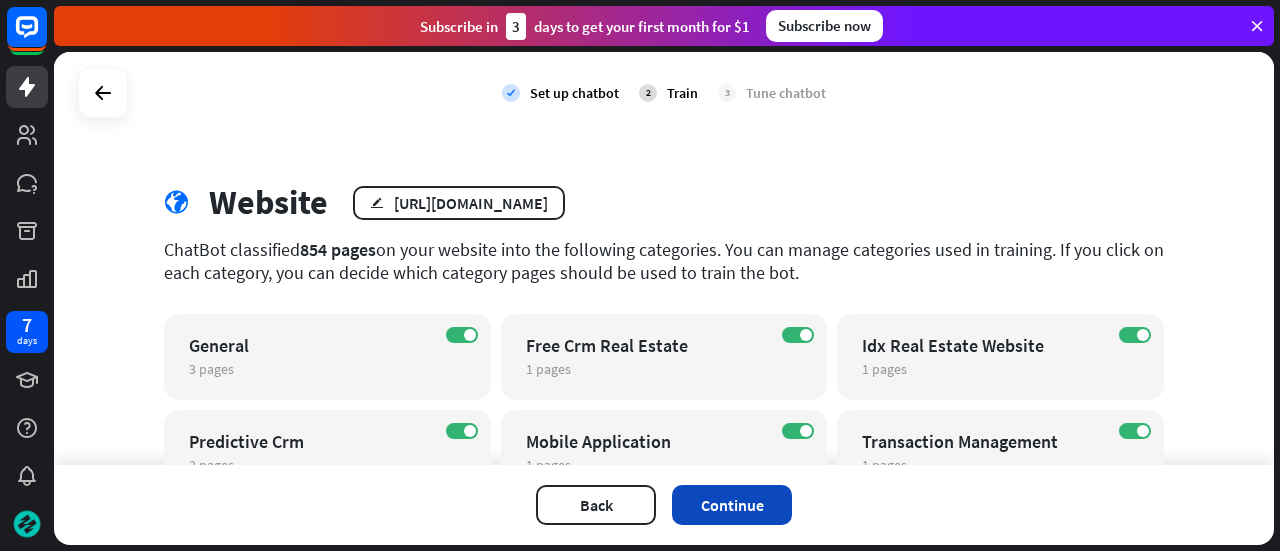 click on "Continue" at bounding box center [732, 505] 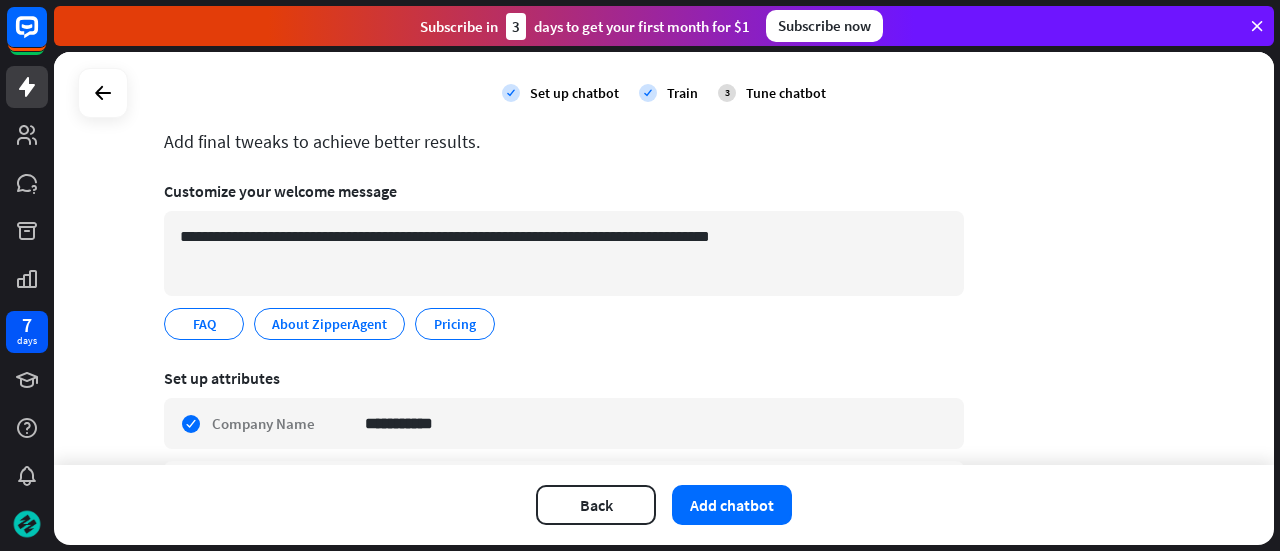 scroll, scrollTop: 97, scrollLeft: 0, axis: vertical 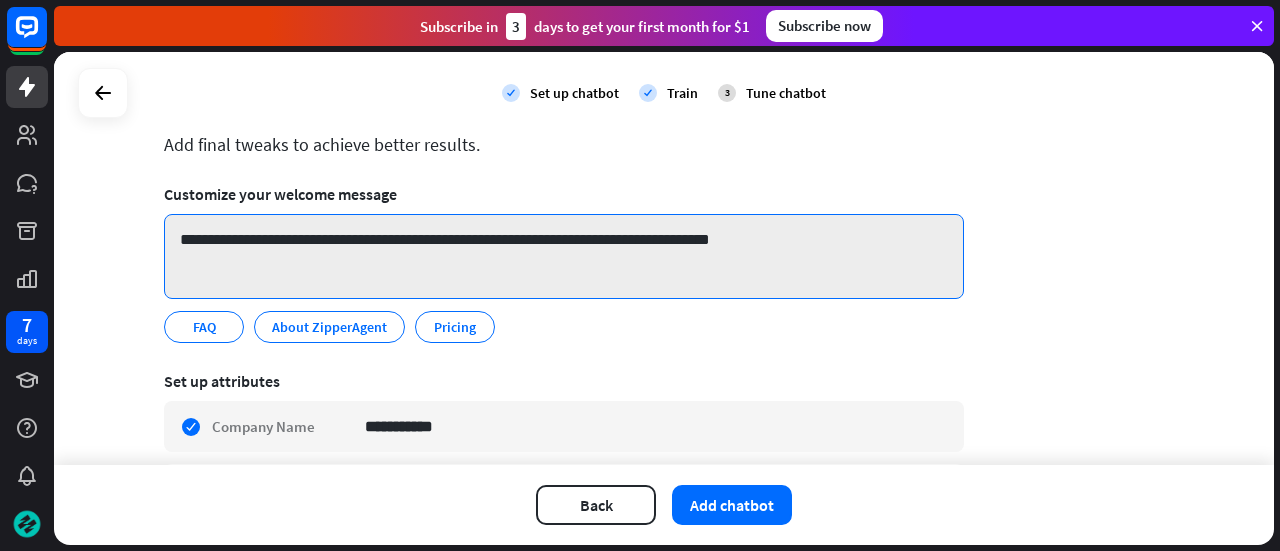 click on "**********" at bounding box center [564, 256] 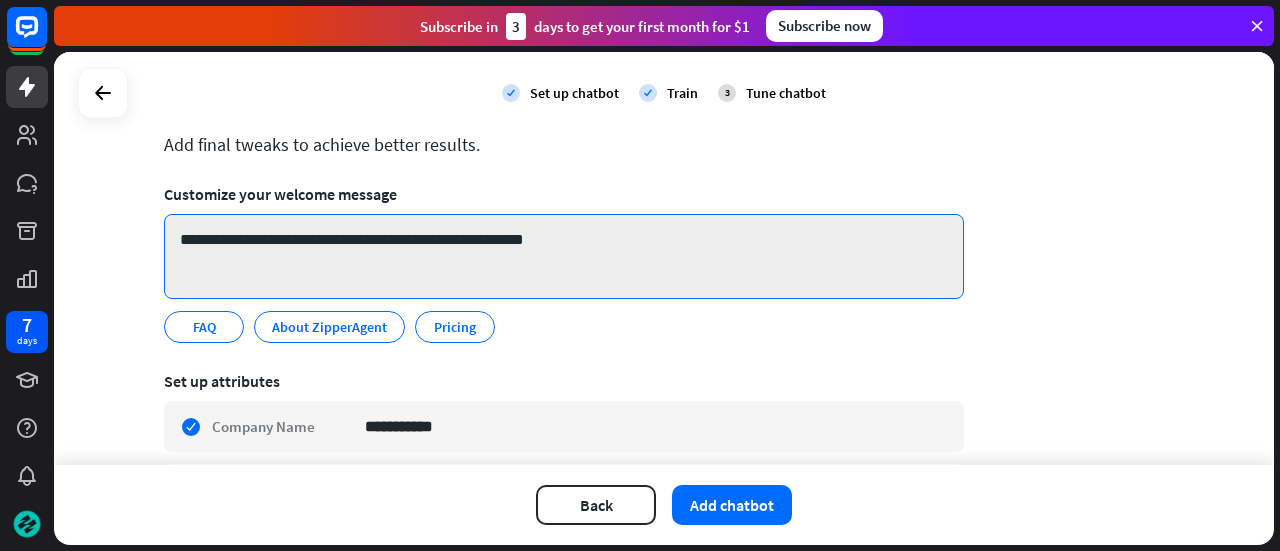 click on "**********" at bounding box center (564, 256) 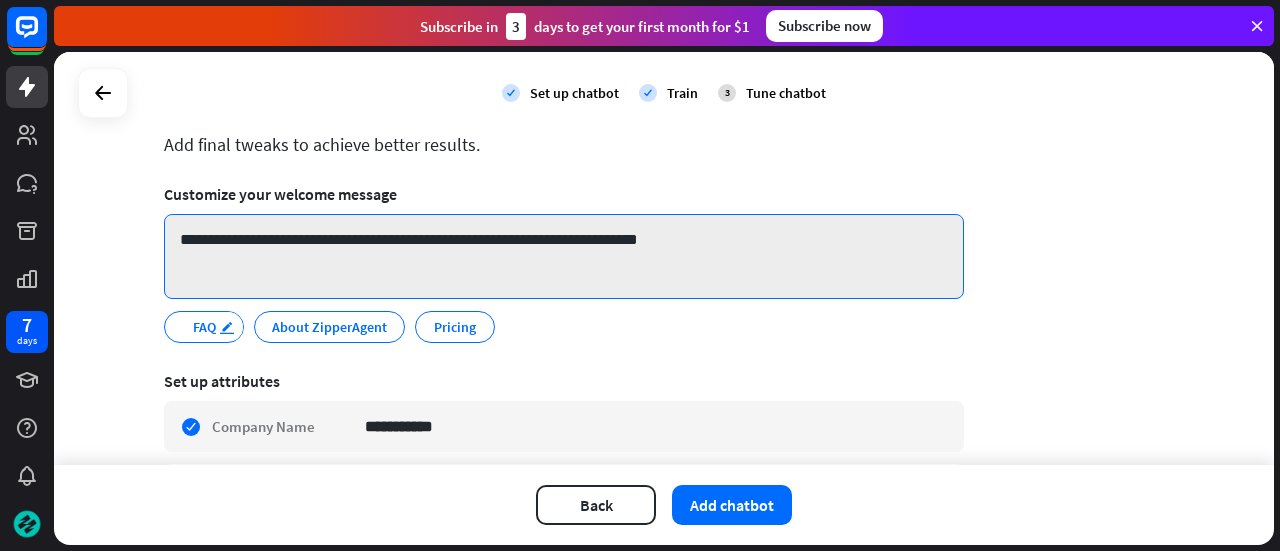type on "**********" 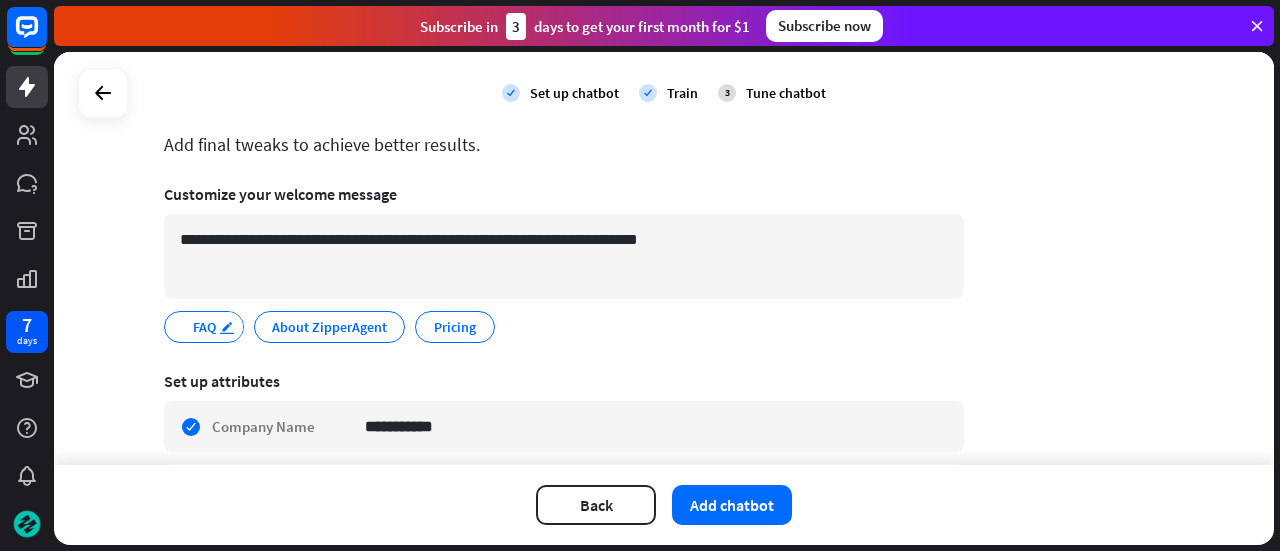 click on "edit" at bounding box center (227, 327) 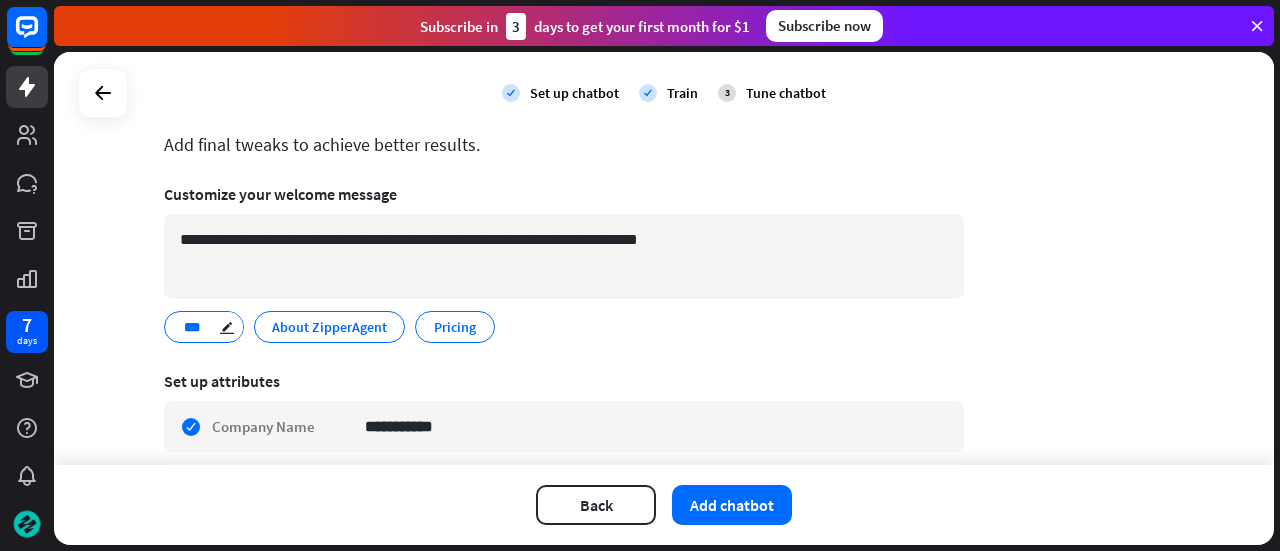 click on "***" at bounding box center (201, 327) 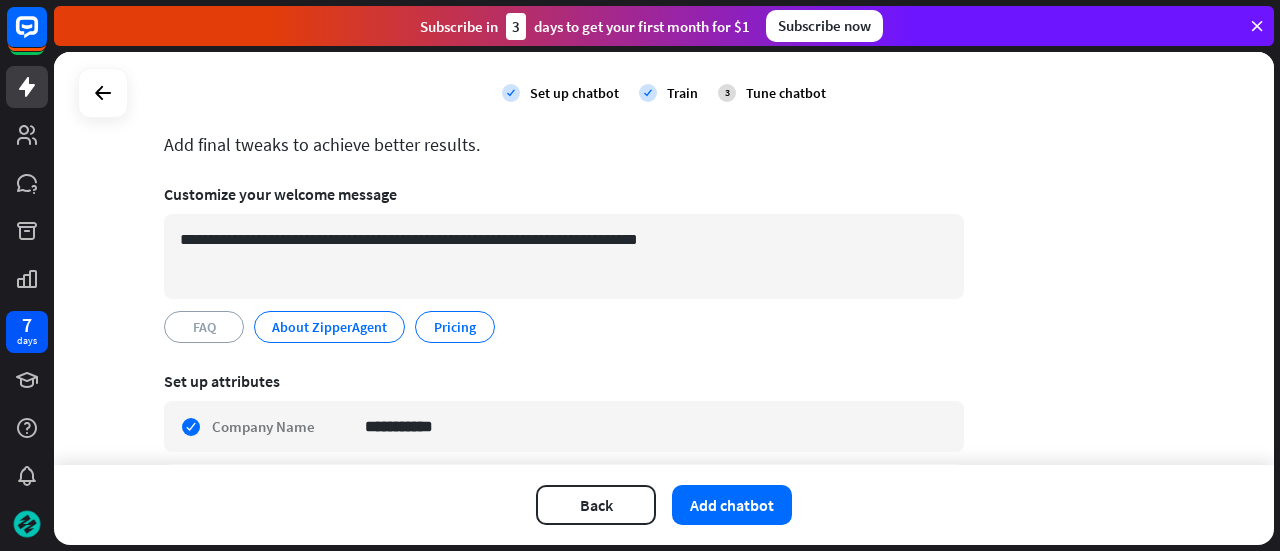 click on "Set up attributes" at bounding box center (564, 381) 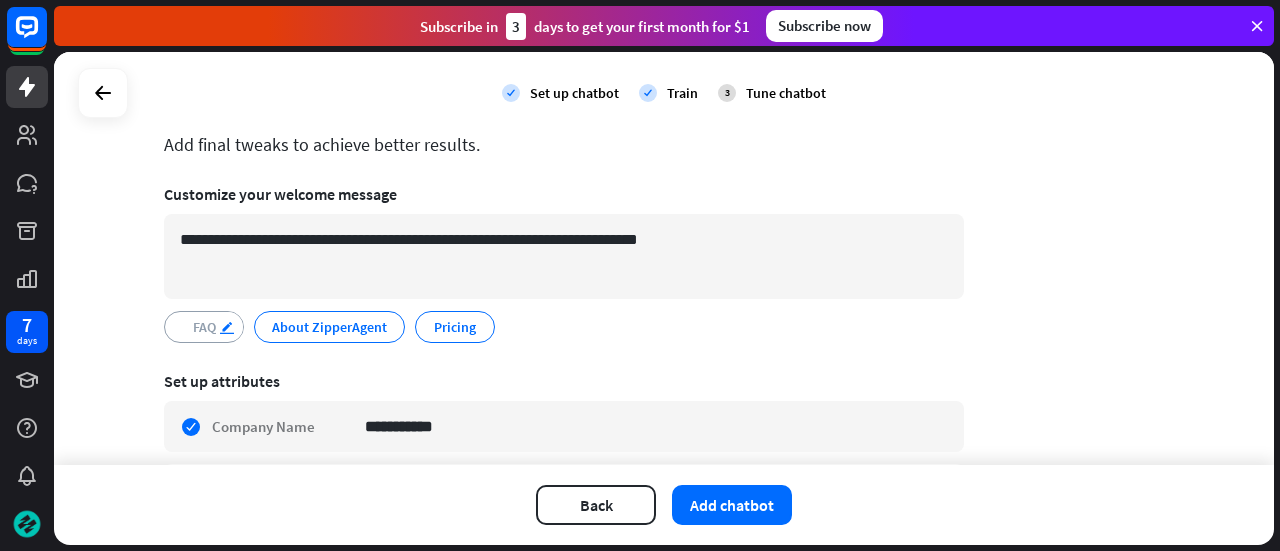 click on "edit" at bounding box center (227, 327) 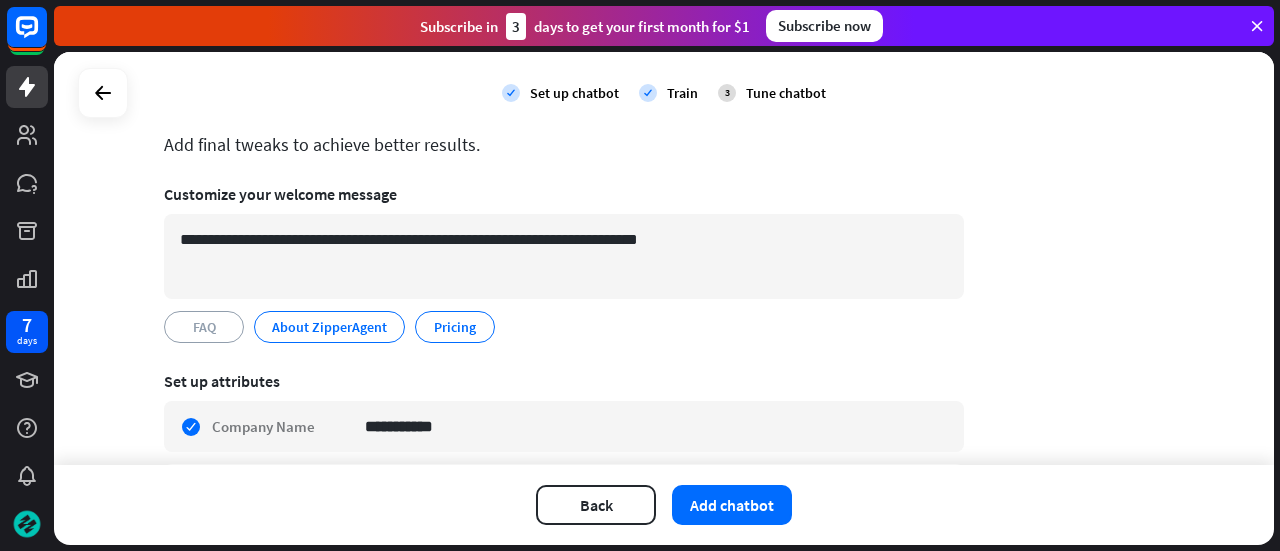 click on "Set up attributes" at bounding box center [564, 381] 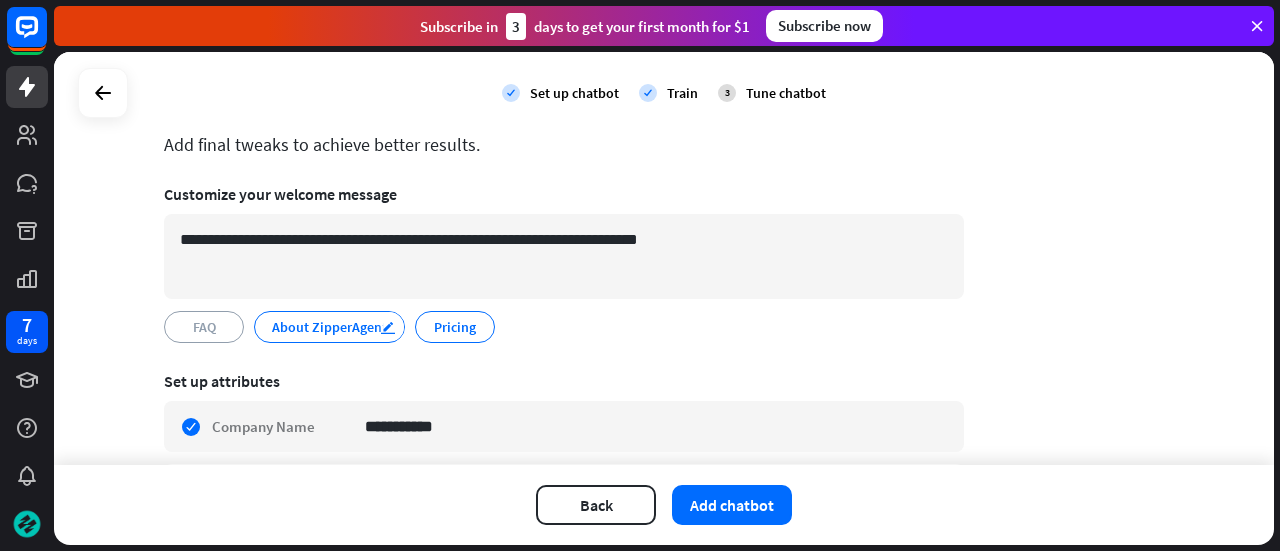 click on "edit" at bounding box center [388, 327] 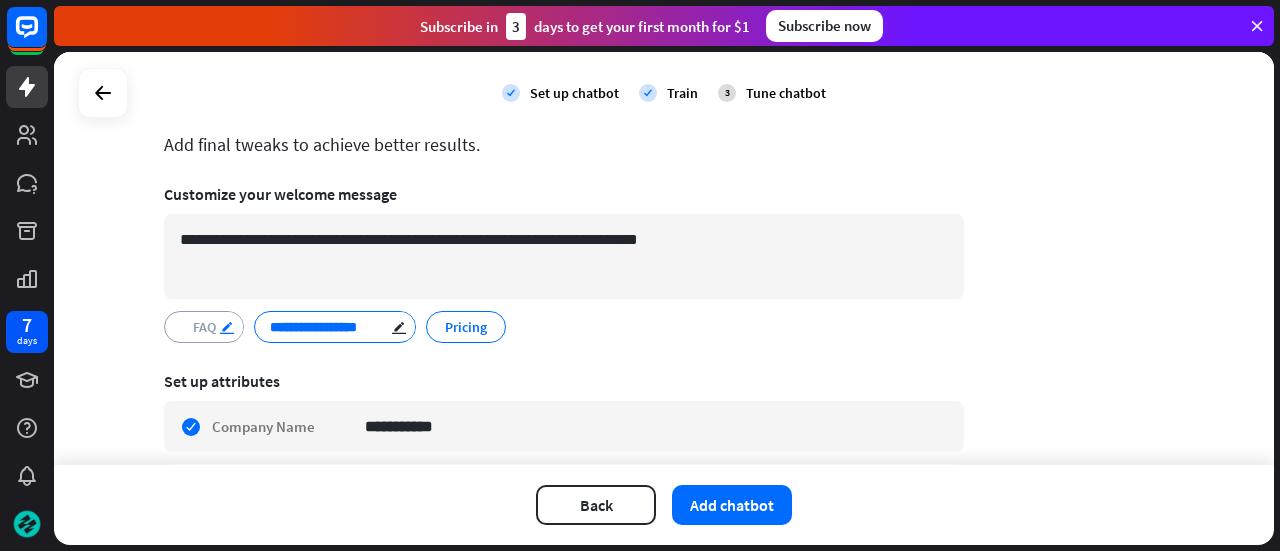 click on "edit" at bounding box center (227, 327) 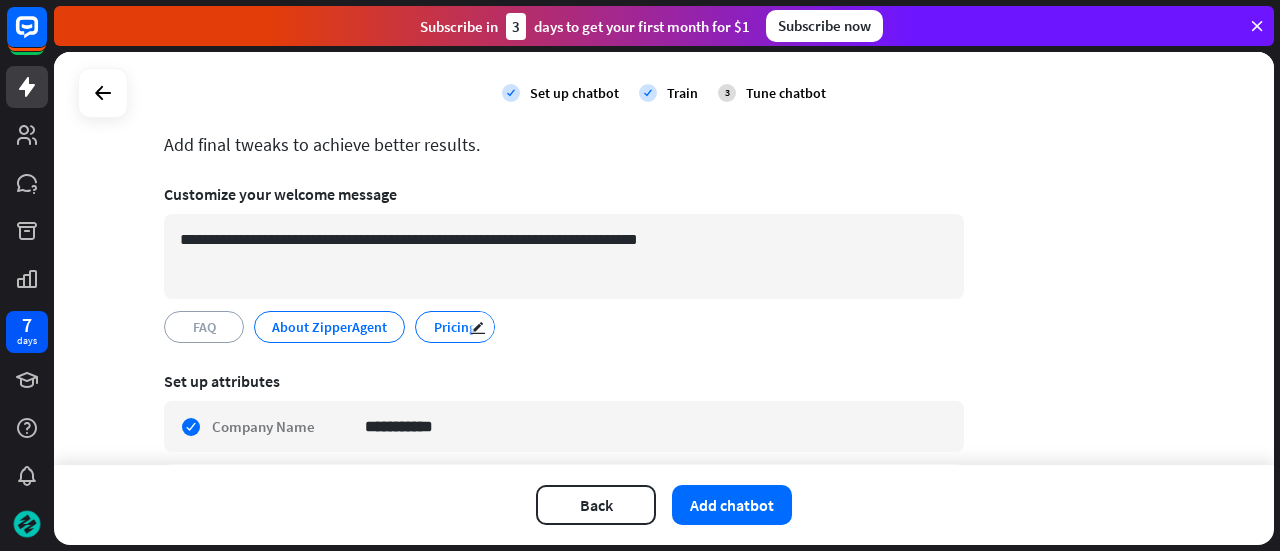click on "Pricing" at bounding box center [455, 327] 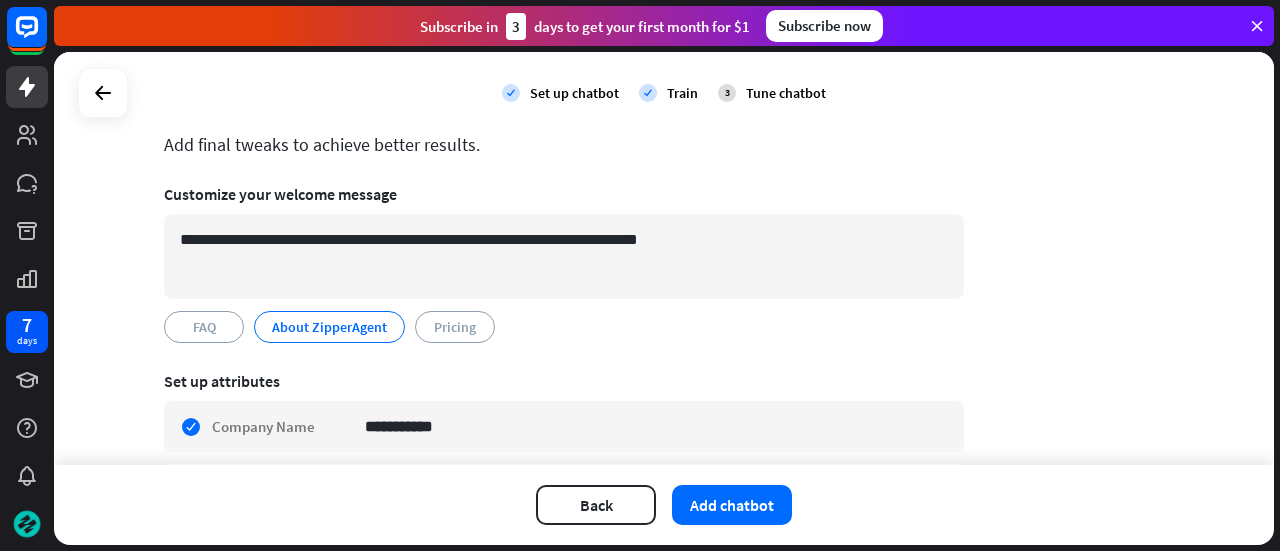 click on "**********" at bounding box center [564, 263] 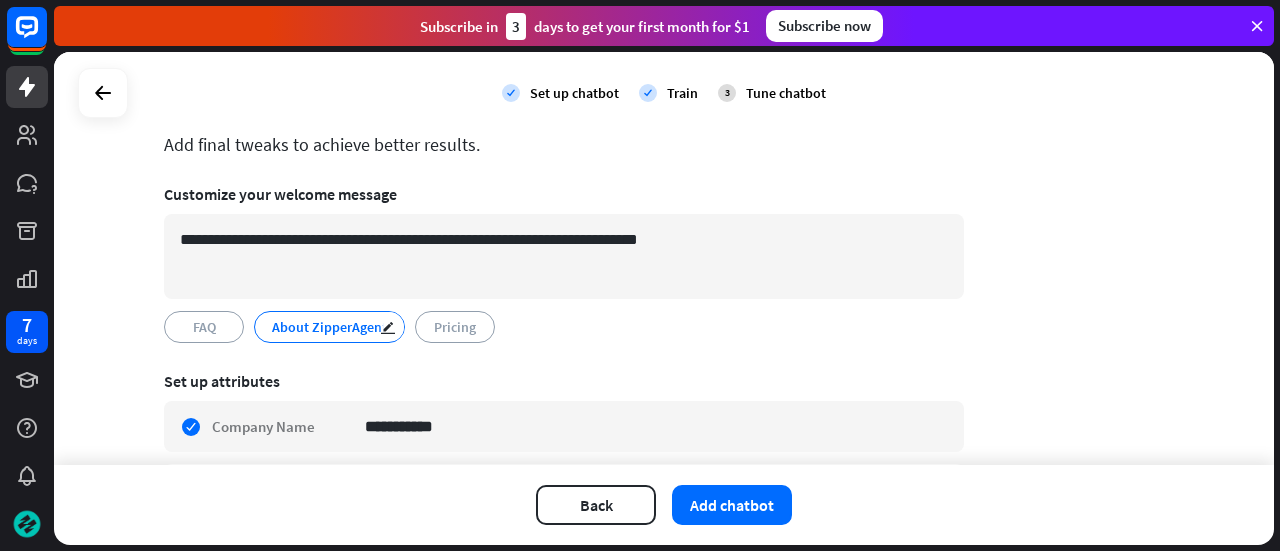 click on "About ZipperAgent" at bounding box center [329, 327] 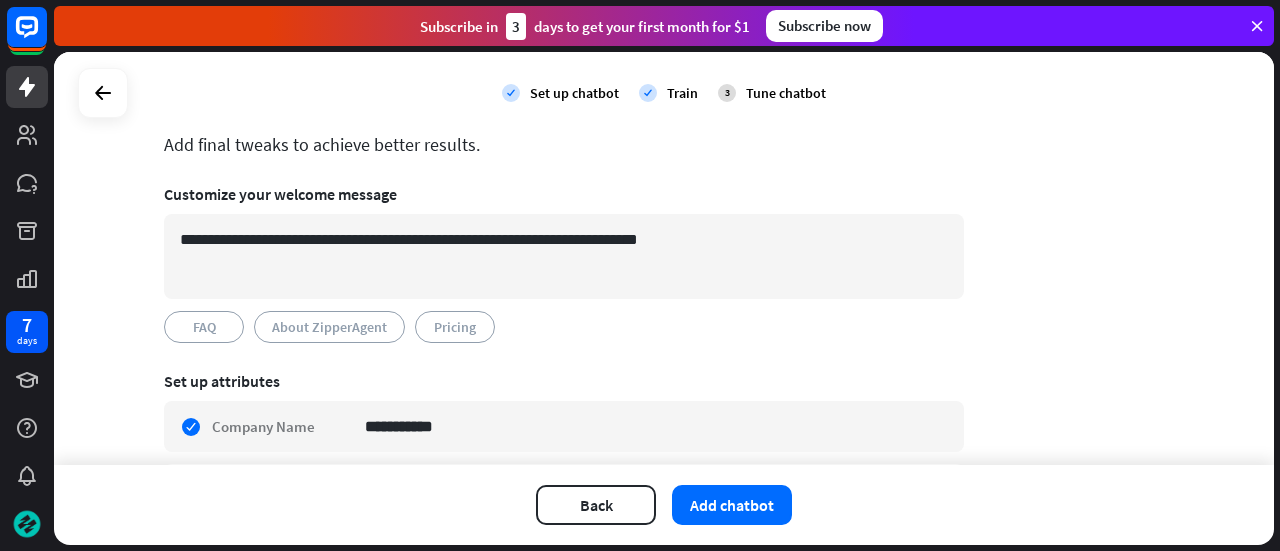 click on "**********" at bounding box center [564, 764] 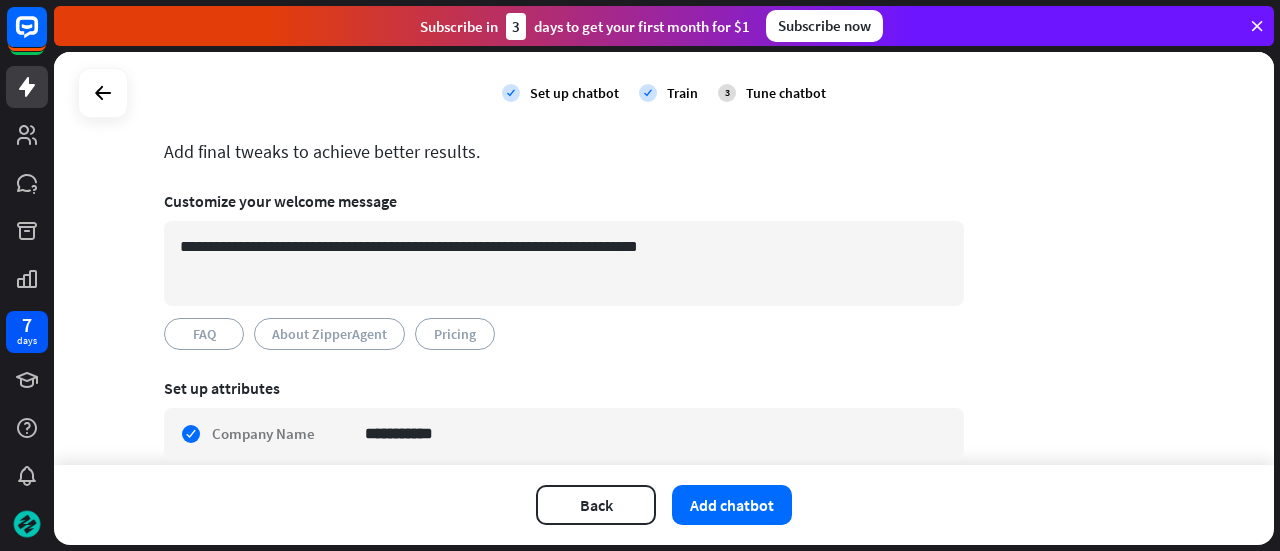 scroll, scrollTop: 0, scrollLeft: 0, axis: both 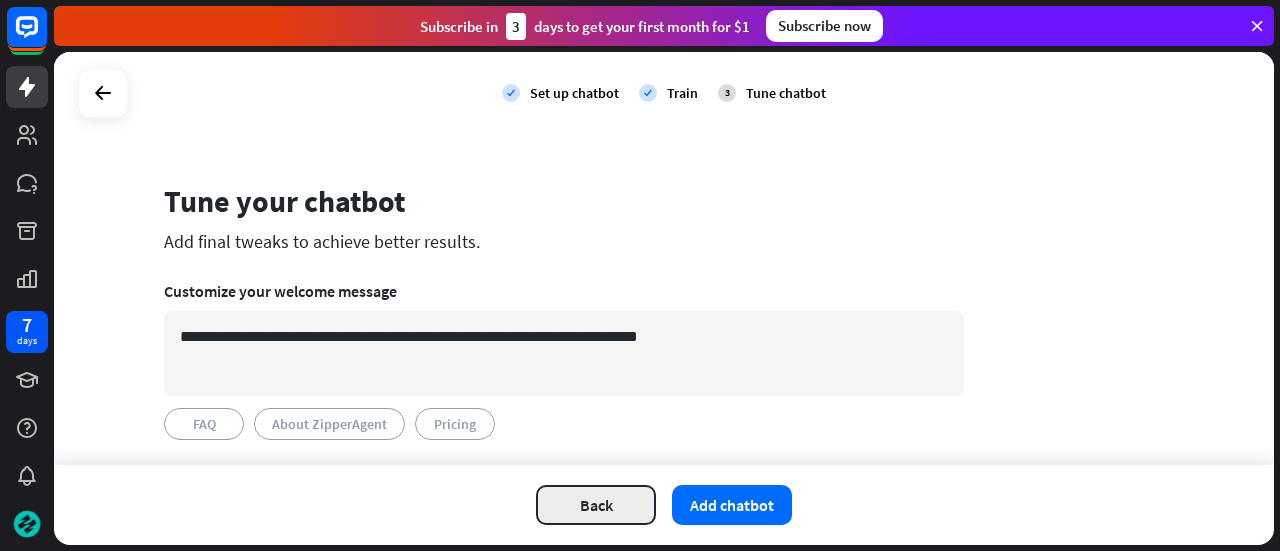 click on "Back" at bounding box center [596, 505] 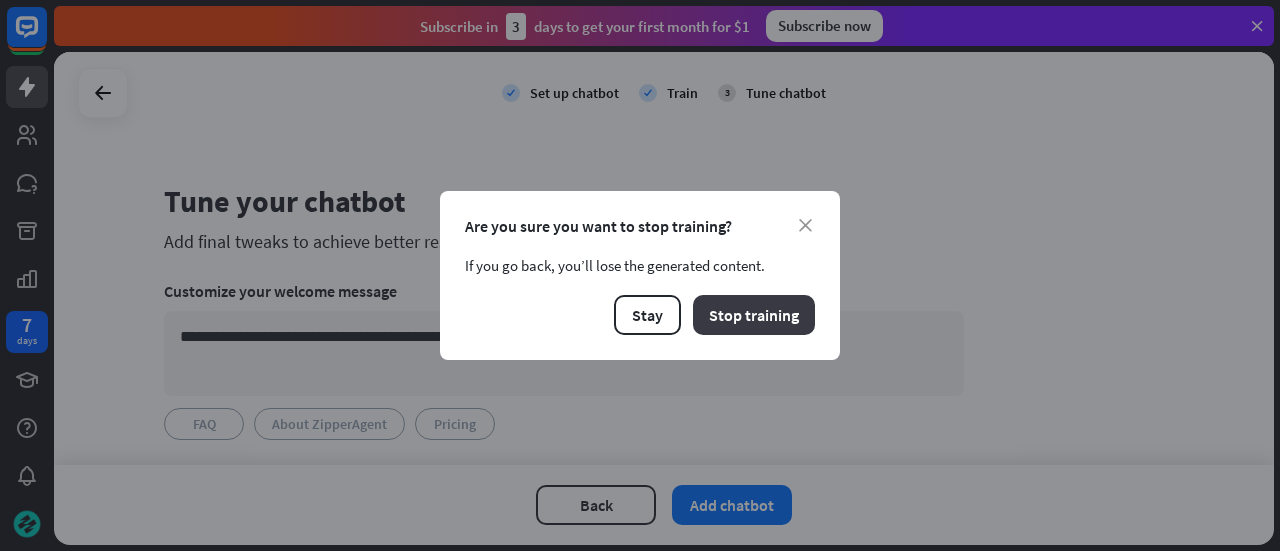 click on "Stop training" at bounding box center [754, 315] 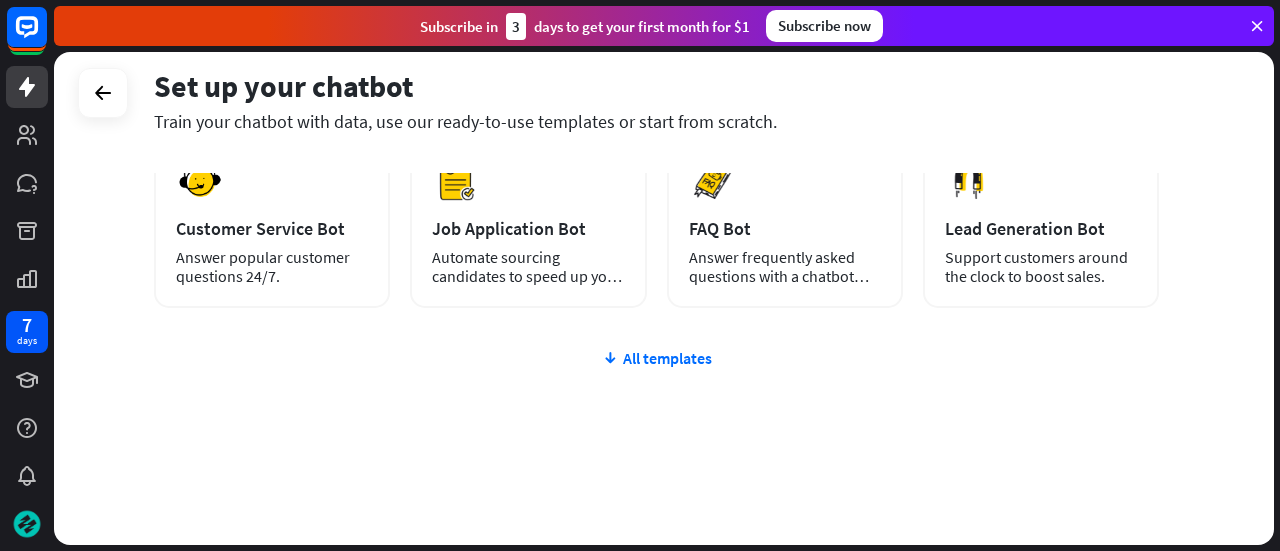 scroll, scrollTop: 334, scrollLeft: 0, axis: vertical 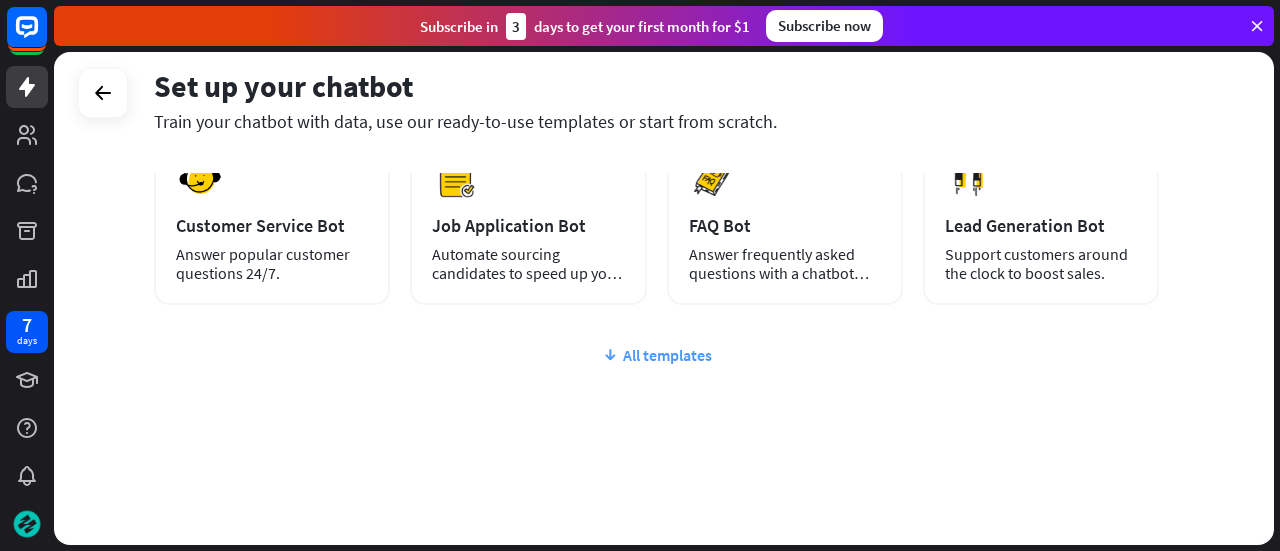 click on "All templates" at bounding box center (656, 355) 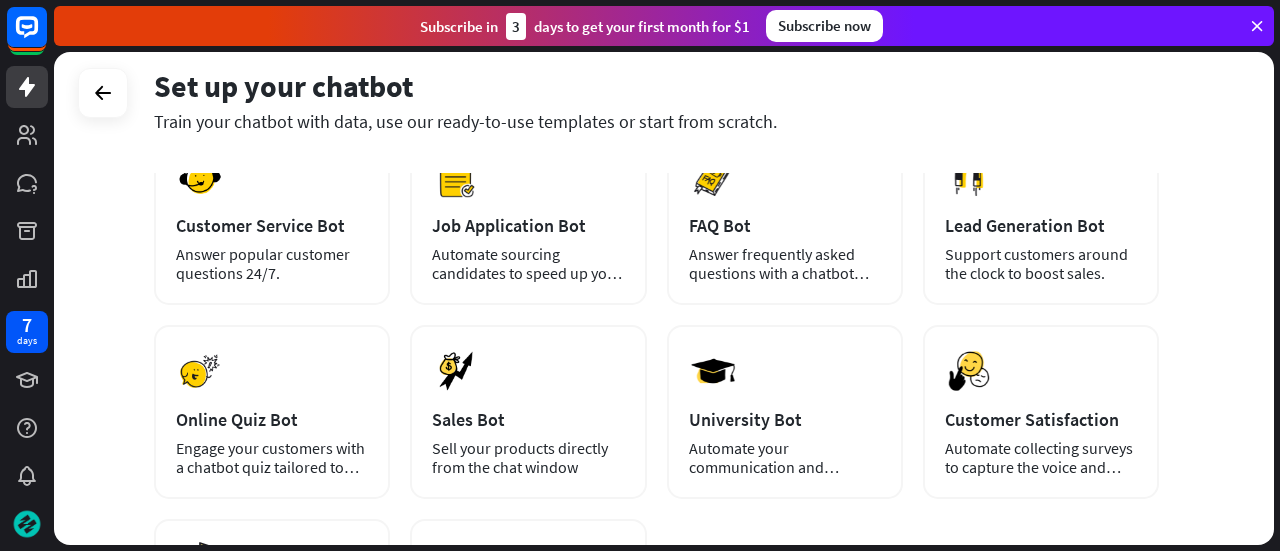 scroll, scrollTop: 0, scrollLeft: 0, axis: both 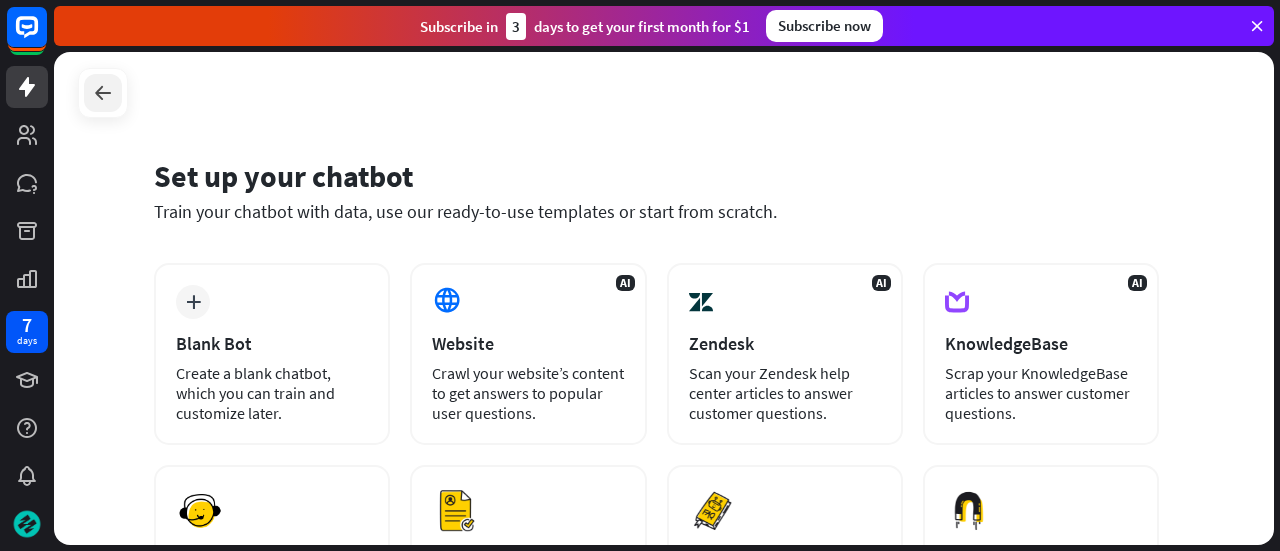 click at bounding box center (103, 93) 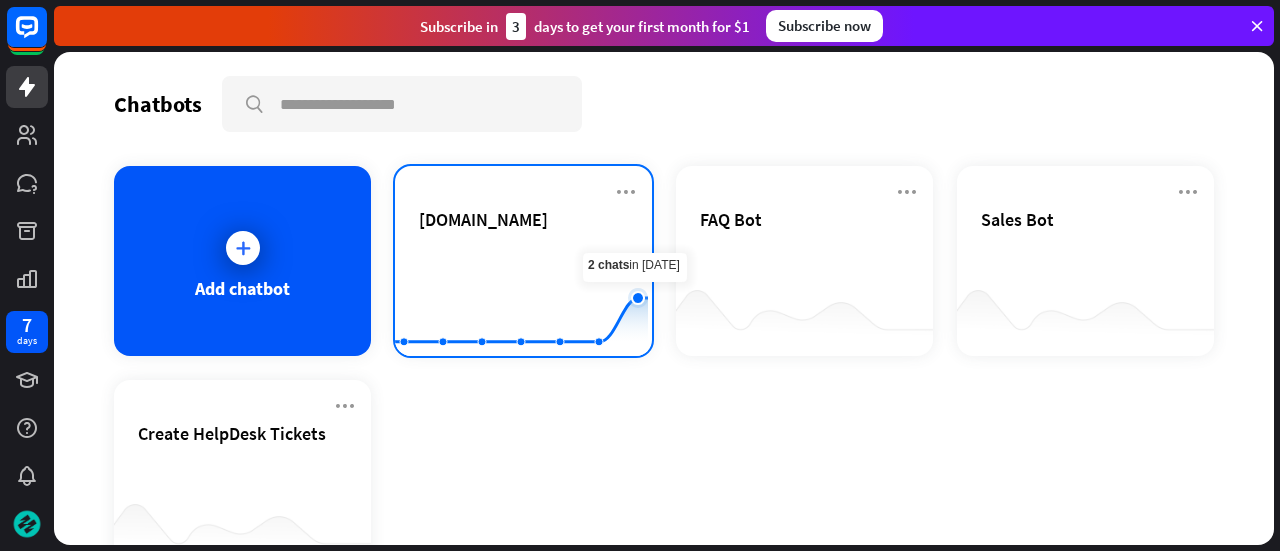 click 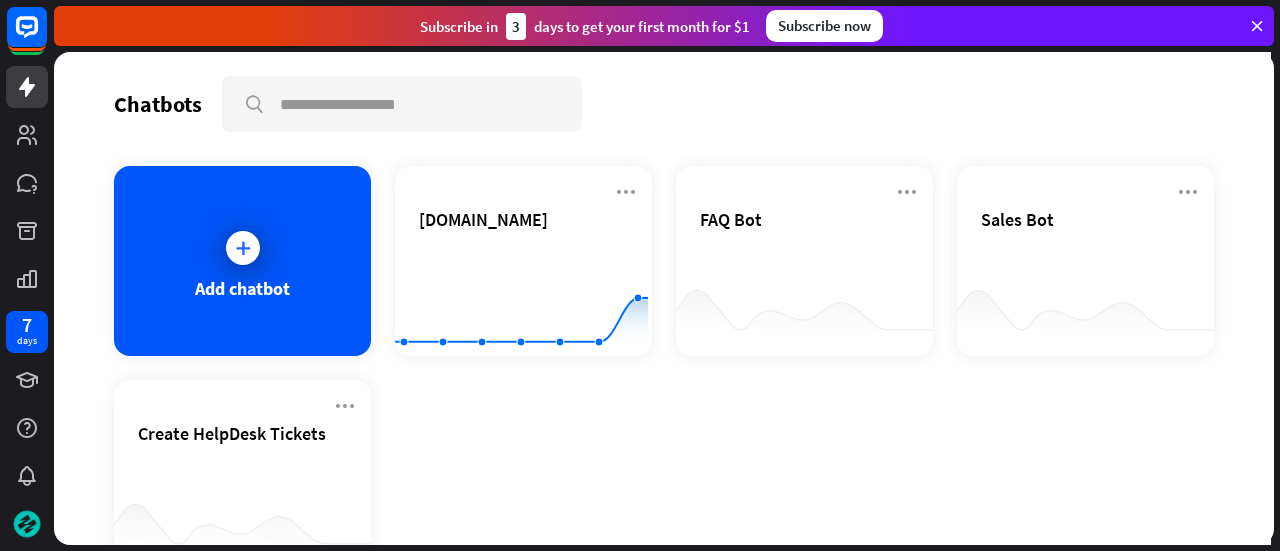 scroll, scrollTop: 186, scrollLeft: 0, axis: vertical 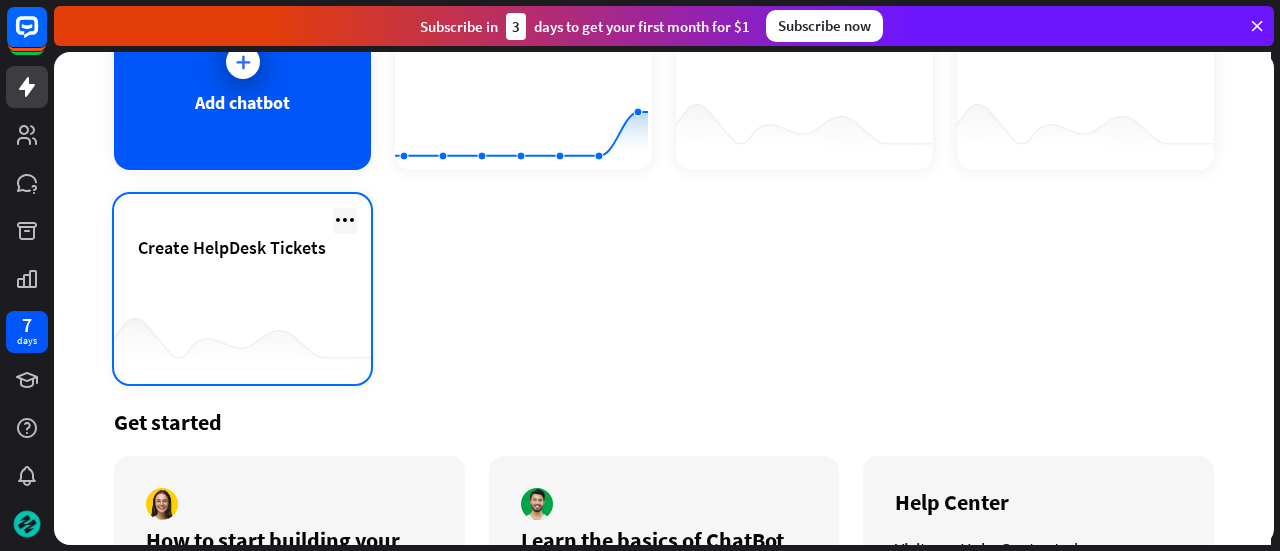 click at bounding box center (345, 220) 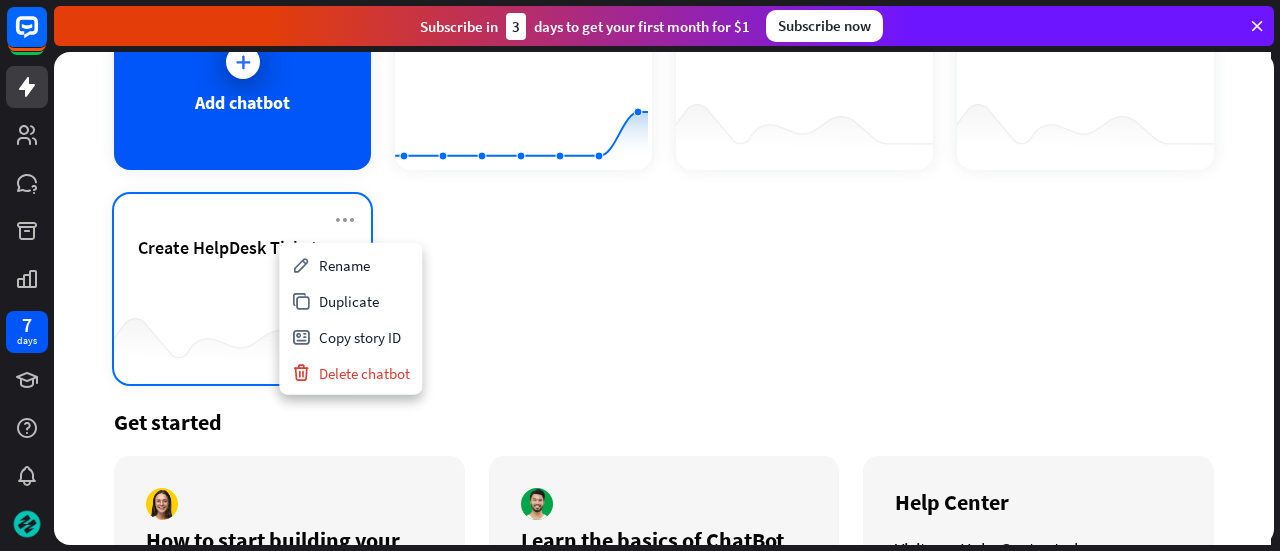click on "Create HelpDesk Tickets" at bounding box center (242, 271) 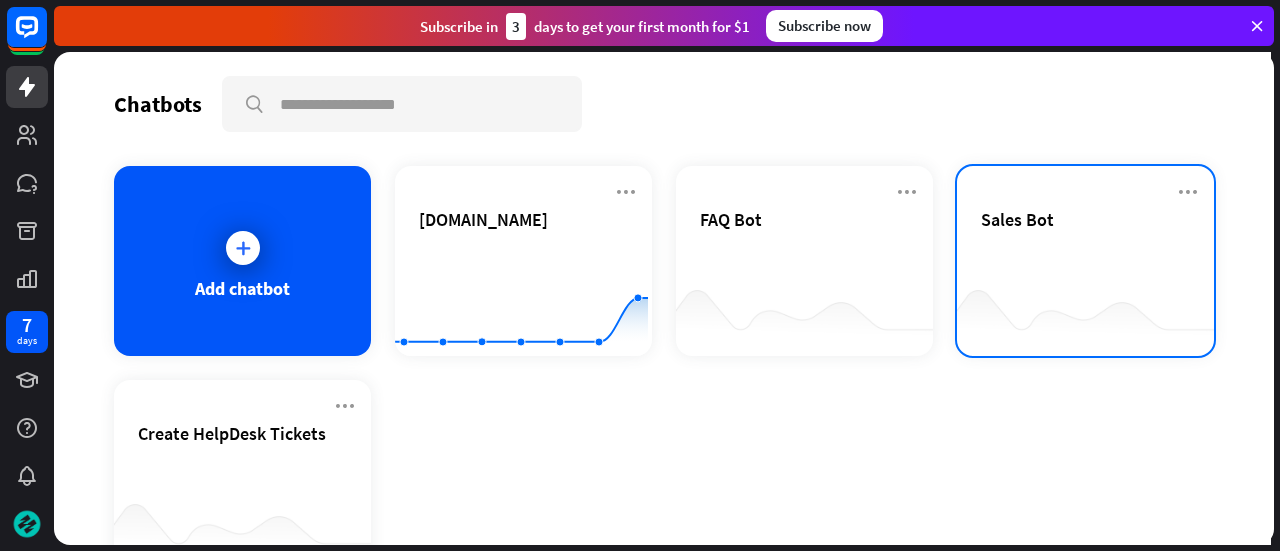 click at bounding box center (1085, 316) 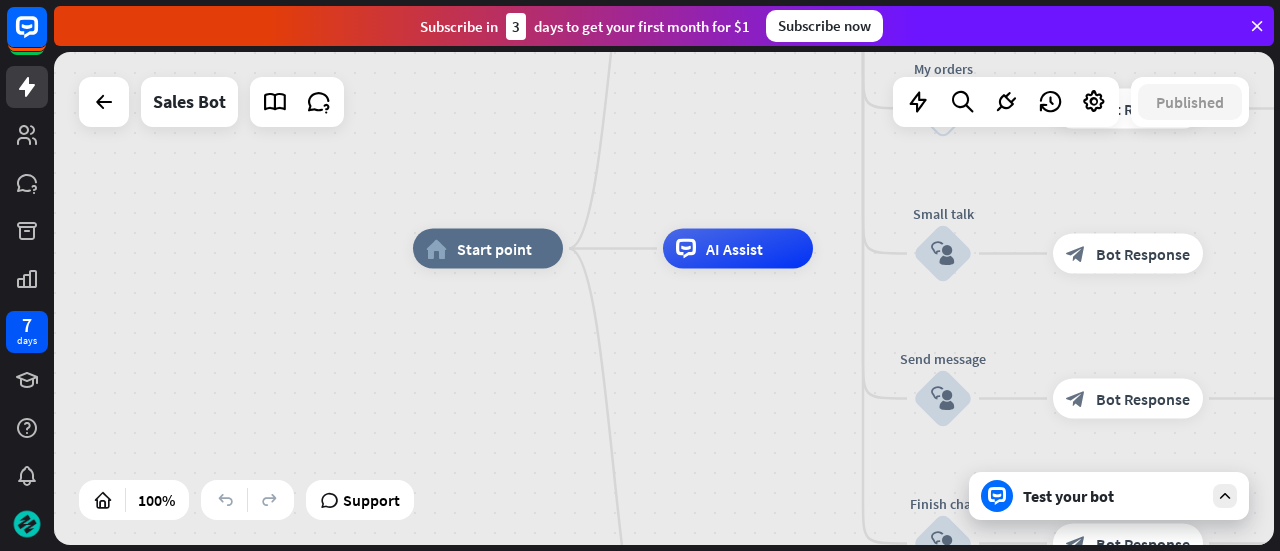 drag, startPoint x: 1164, startPoint y: 237, endPoint x: 1279, endPoint y: 187, distance: 125.39936 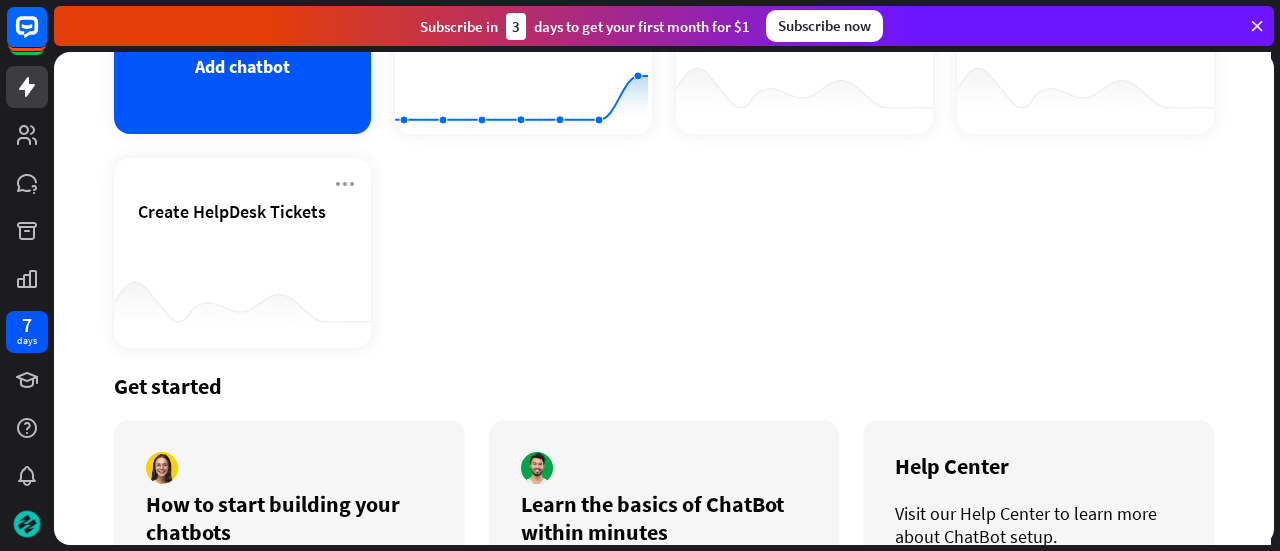 scroll, scrollTop: 340, scrollLeft: 0, axis: vertical 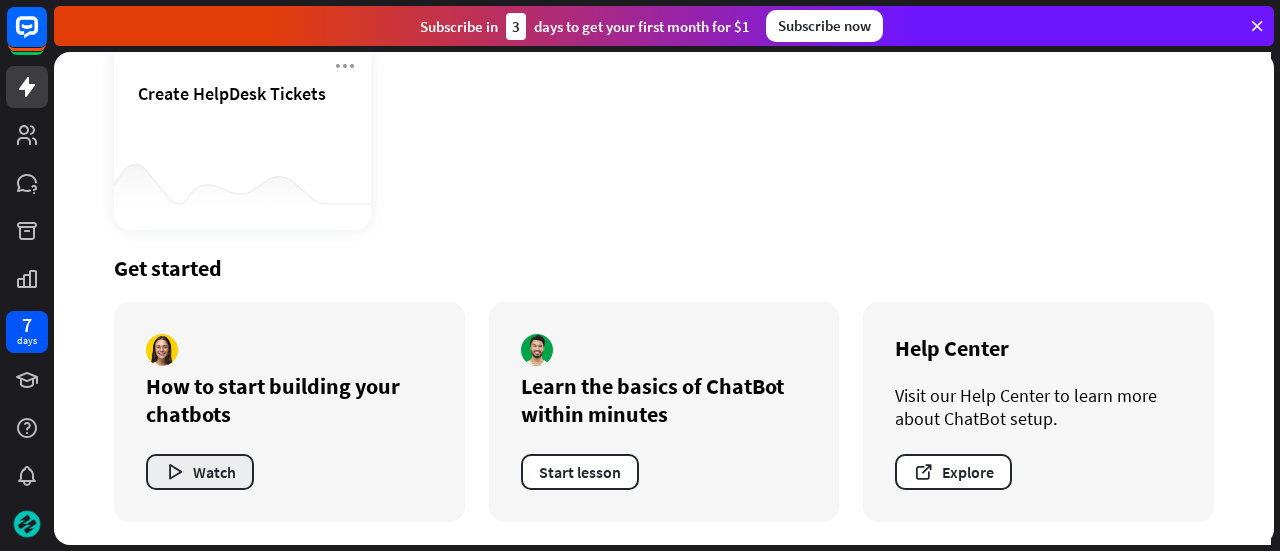 click on "Watch" at bounding box center (200, 472) 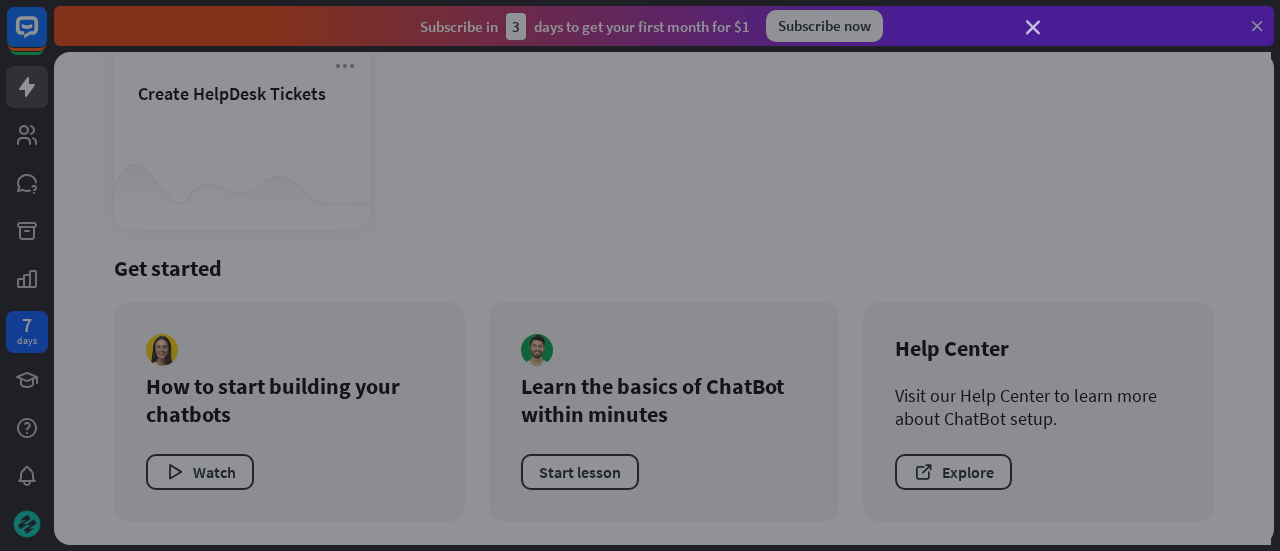 click on "close" at bounding box center (1033, 28) 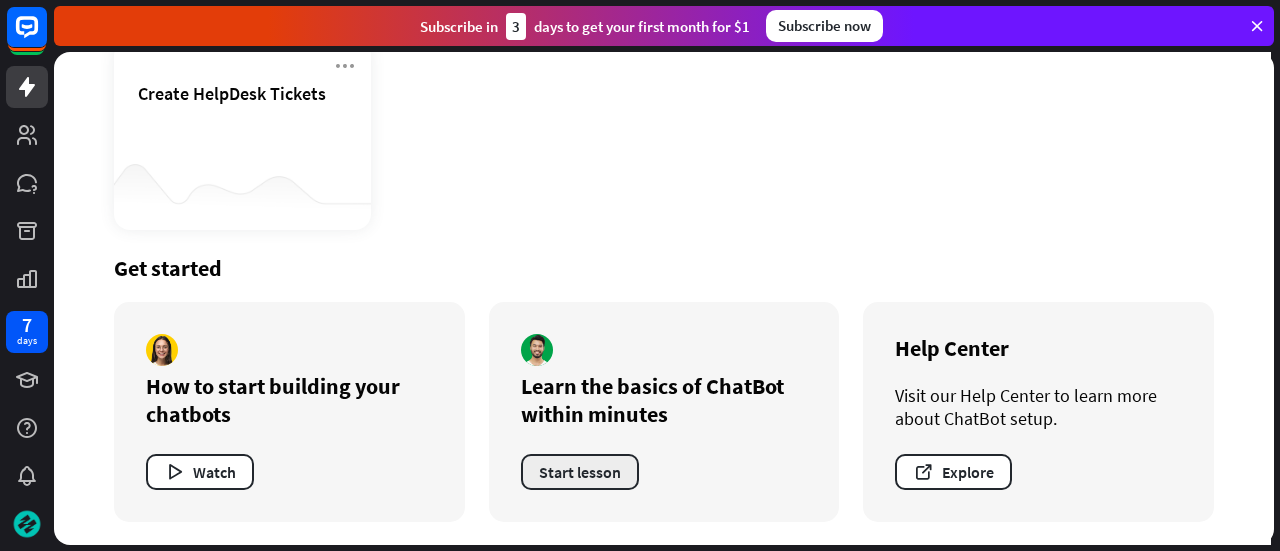click on "Start lesson" at bounding box center [580, 472] 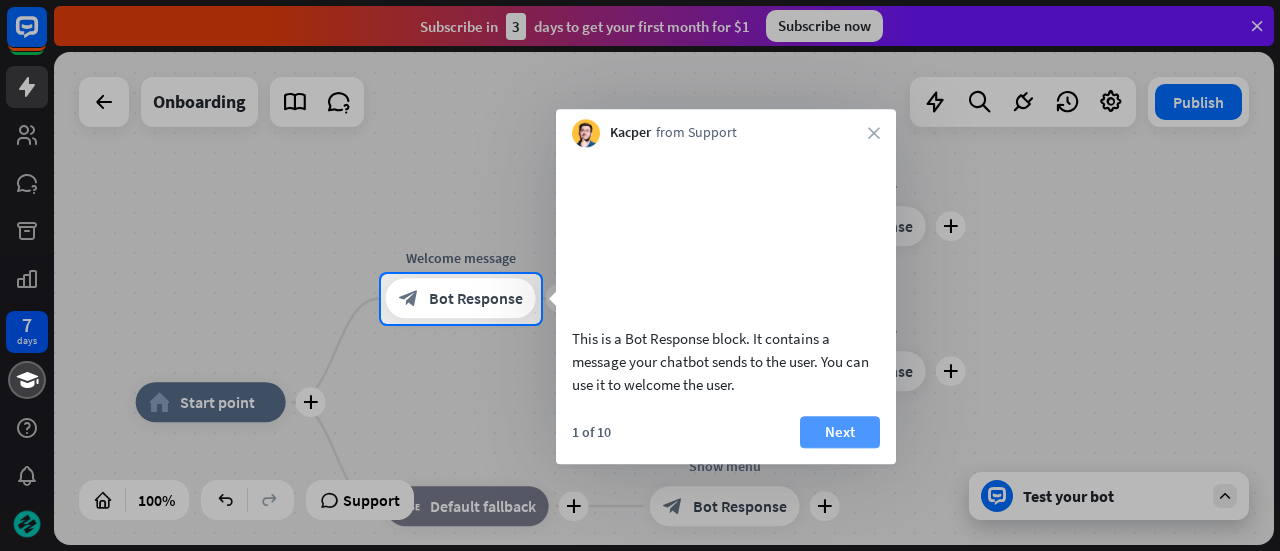 click on "Next" at bounding box center (840, 432) 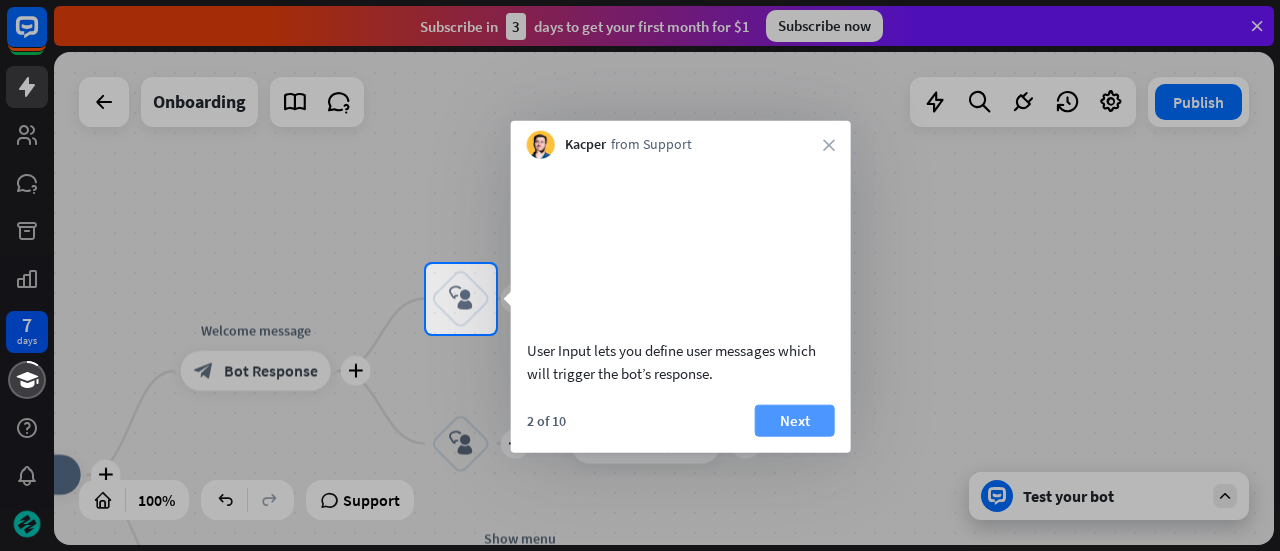 click on "Next" at bounding box center (795, 420) 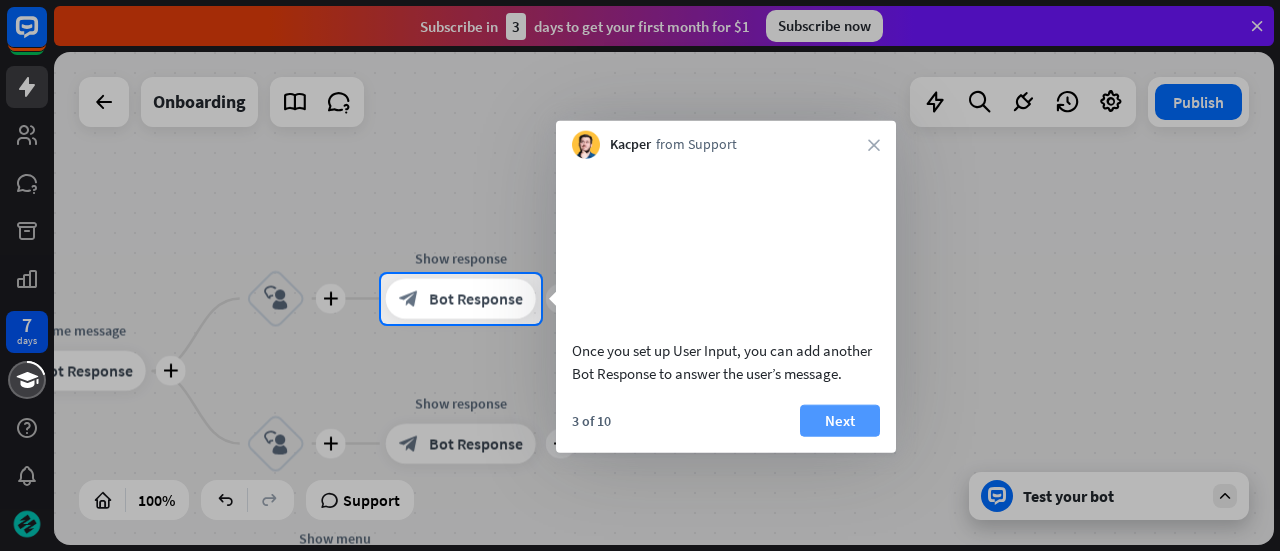 click on "Next" at bounding box center (840, 420) 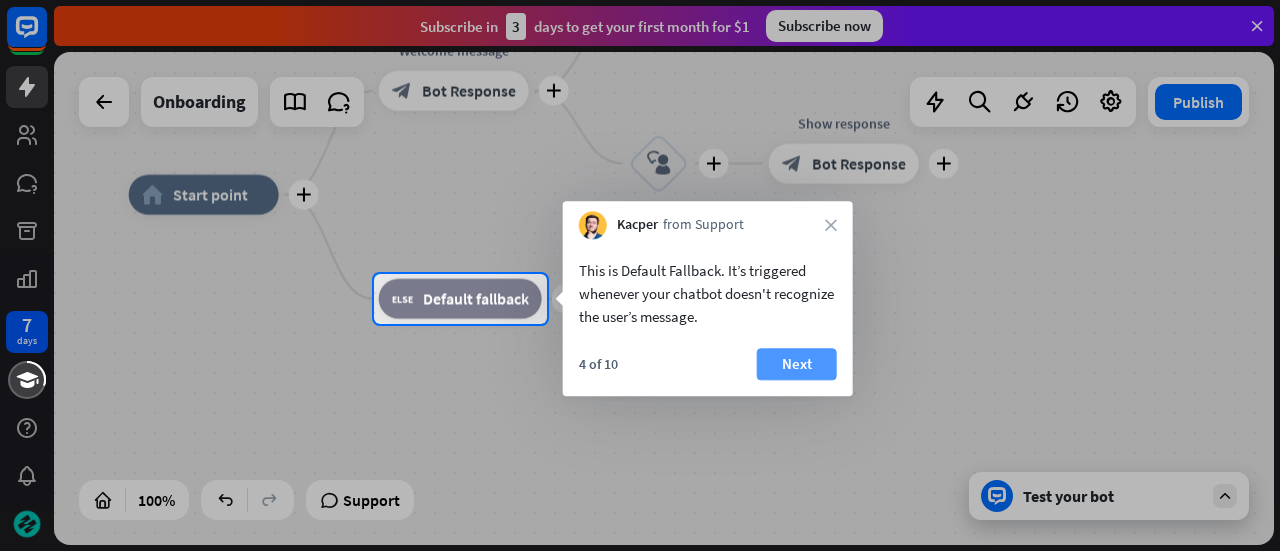 click on "Next" at bounding box center [797, 364] 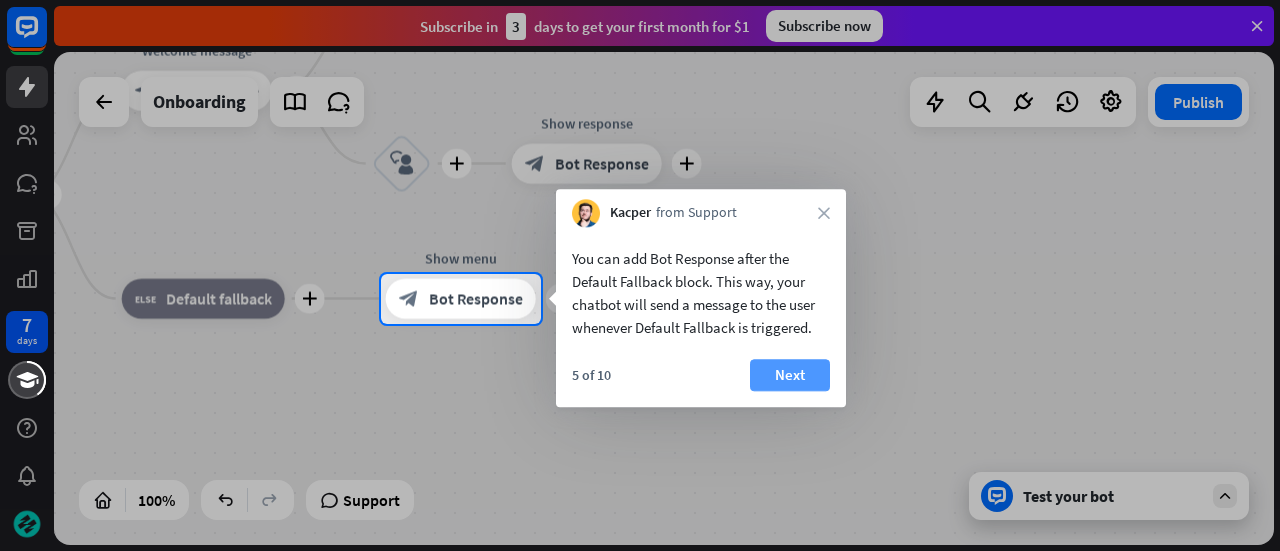 click on "Next" at bounding box center (790, 375) 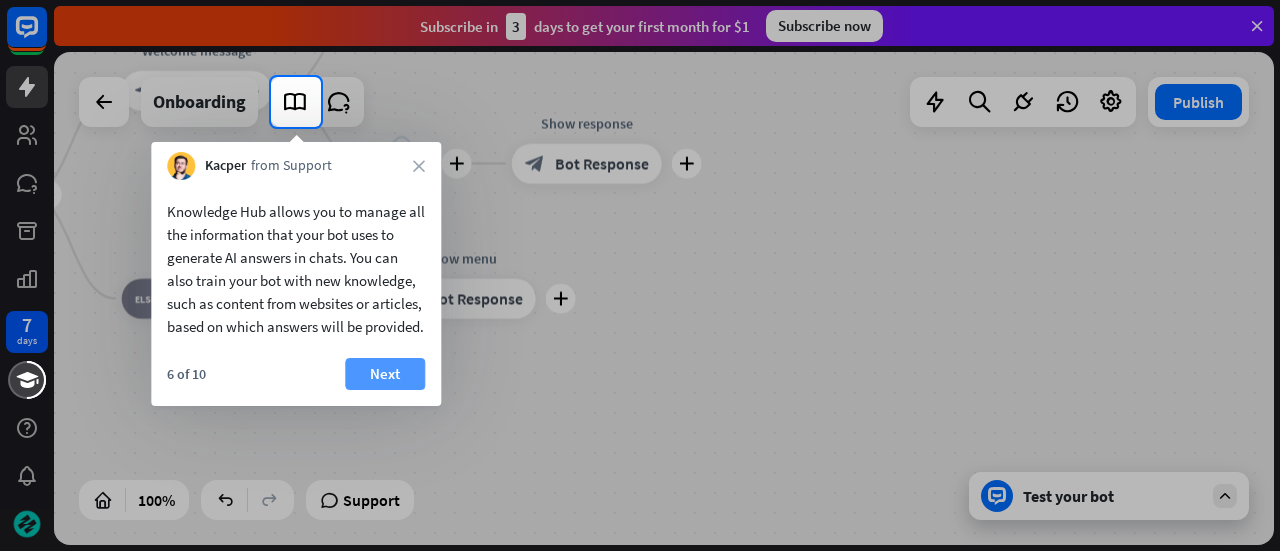 click on "Next" at bounding box center [385, 374] 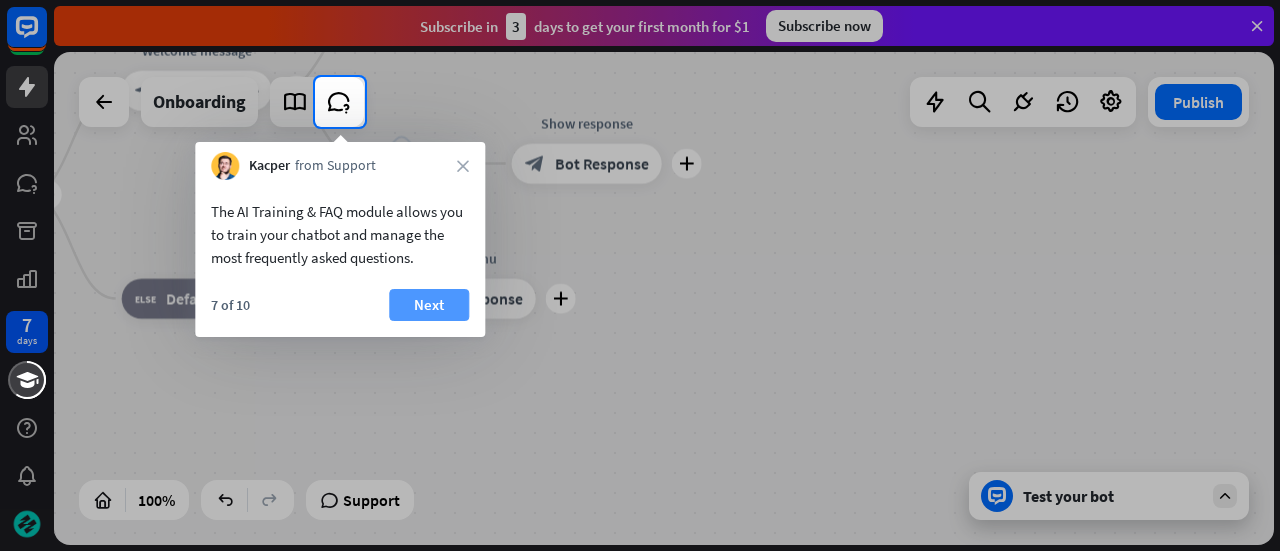 click on "Next" at bounding box center (429, 305) 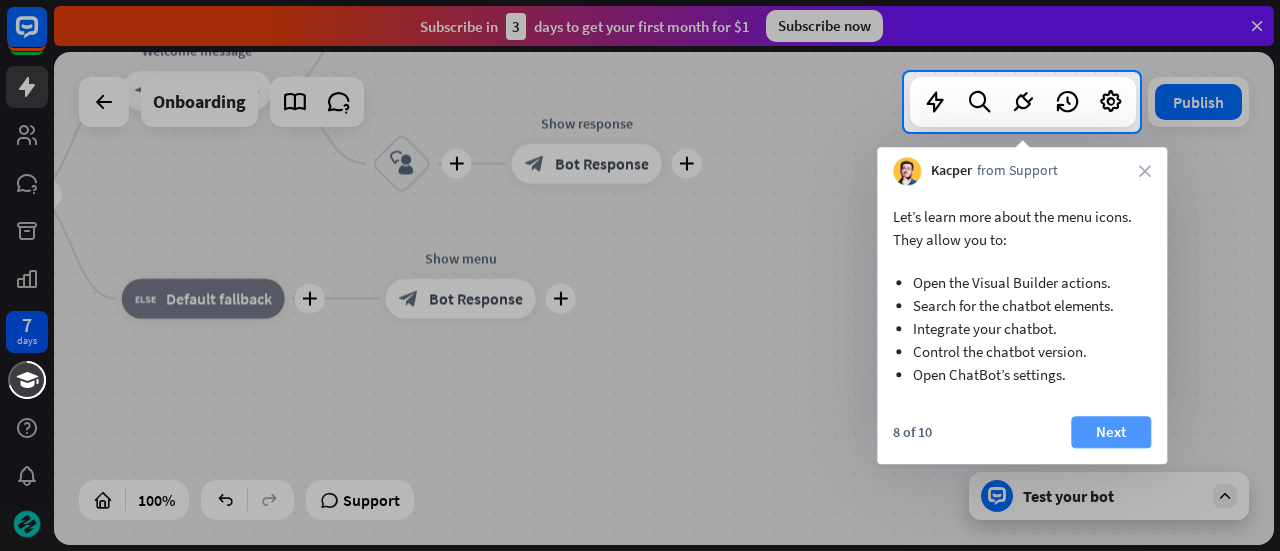 click on "Next" at bounding box center [1111, 432] 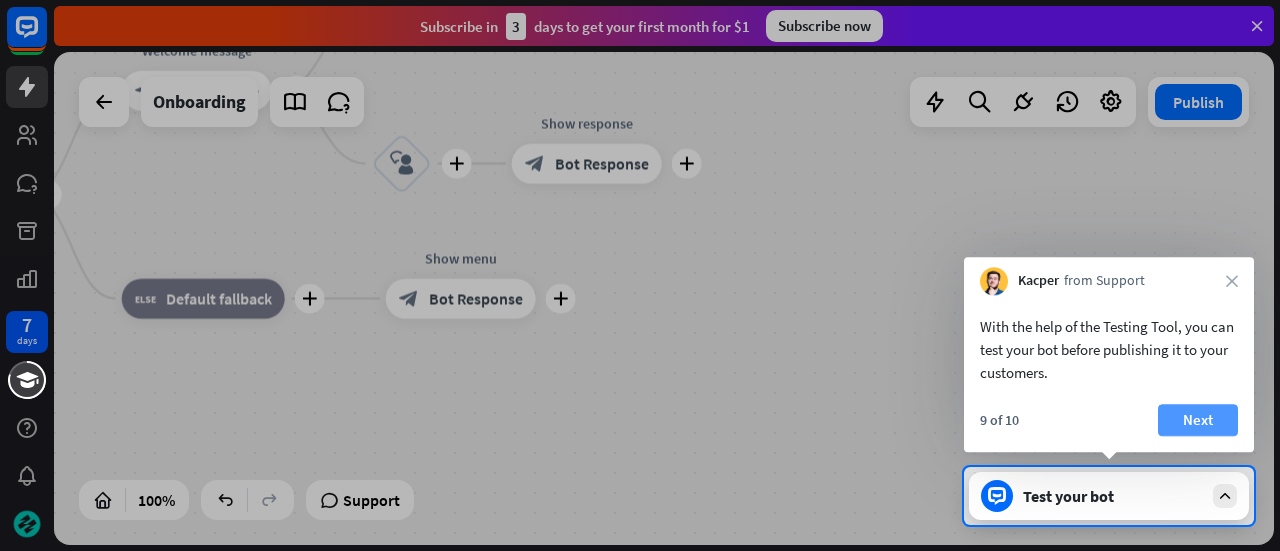 click on "Next" at bounding box center (1198, 420) 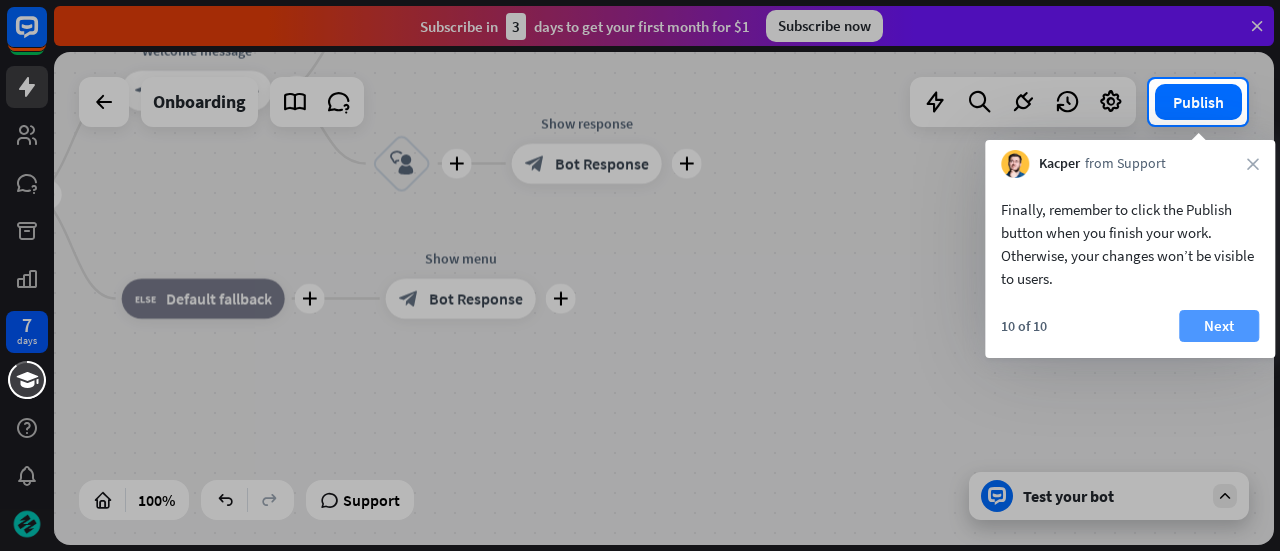 click on "Next" at bounding box center (1219, 326) 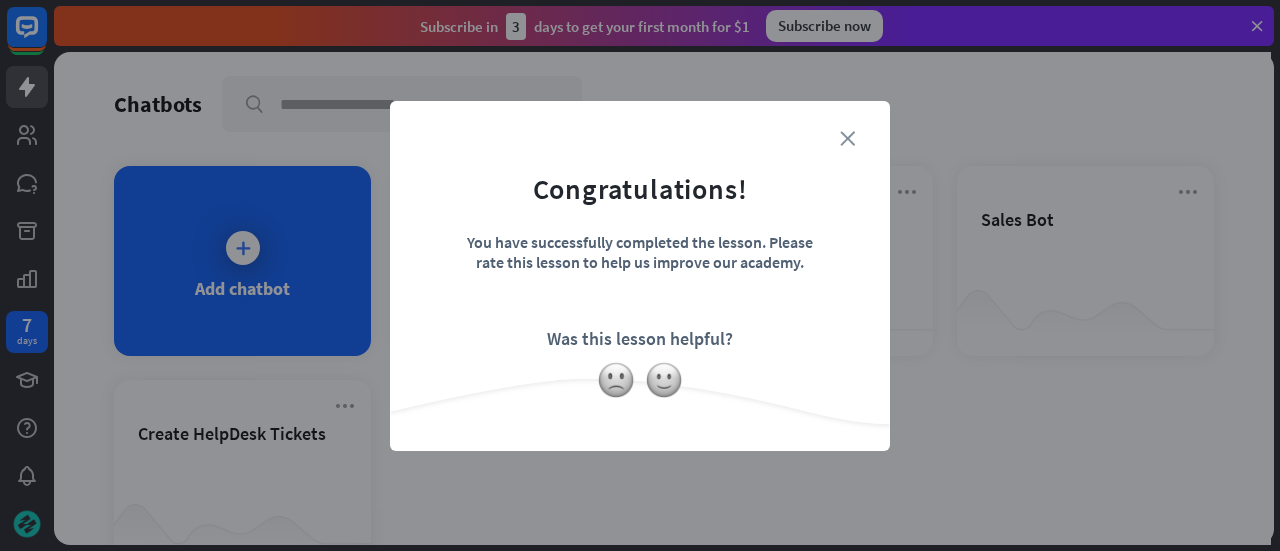 click on "close" at bounding box center (847, 138) 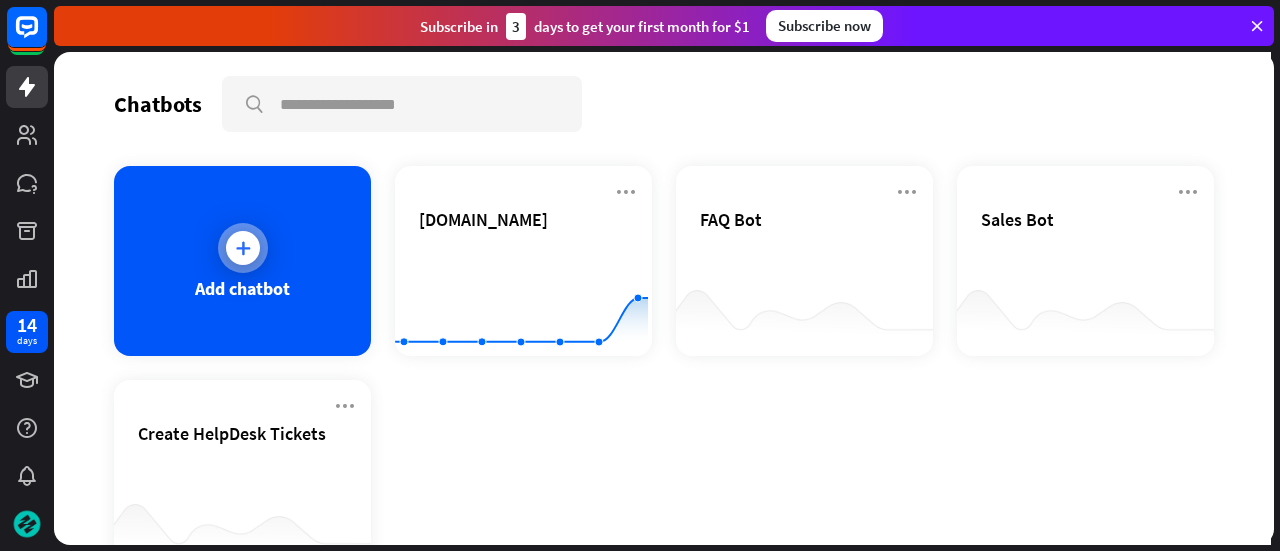 click on "Add chatbot" at bounding box center (242, 261) 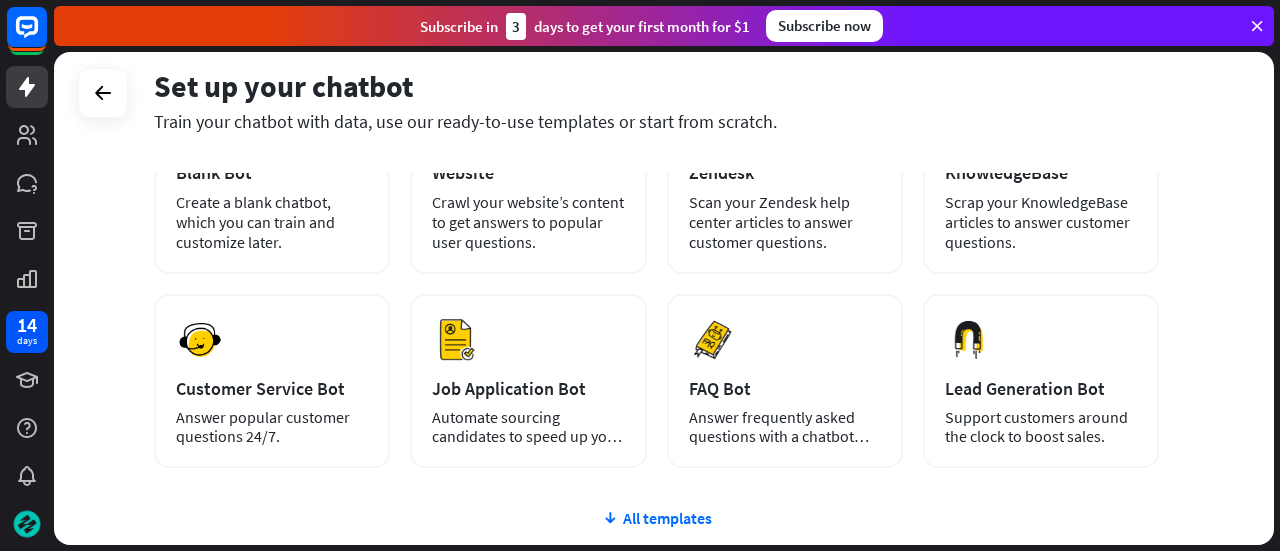 scroll, scrollTop: 170, scrollLeft: 0, axis: vertical 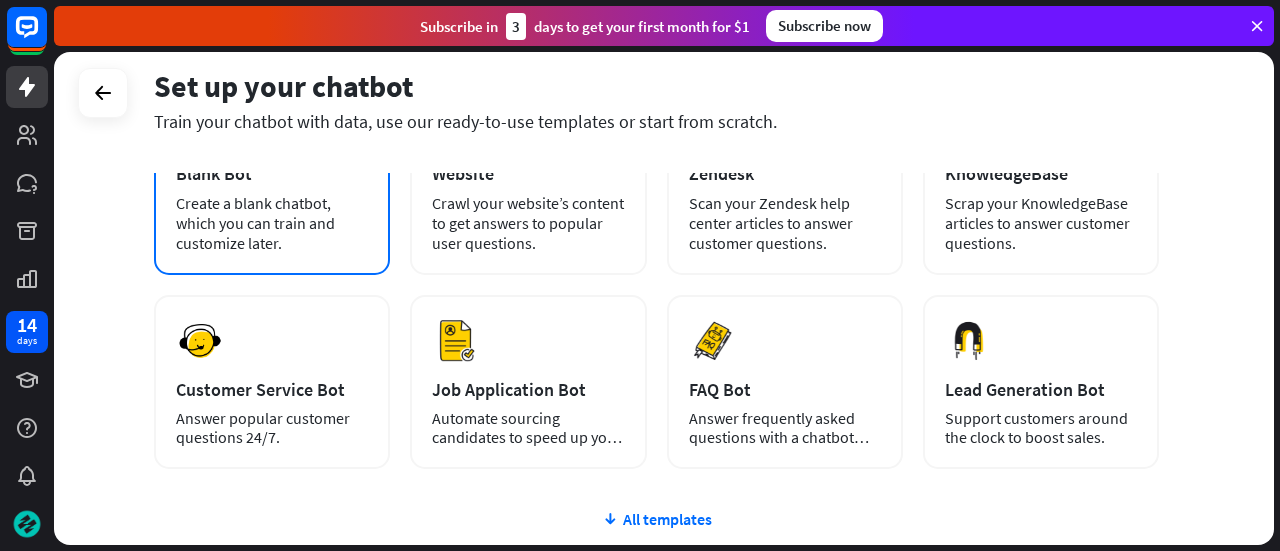 click on "Create a blank chatbot, which you can train and
customize later." at bounding box center (272, 223) 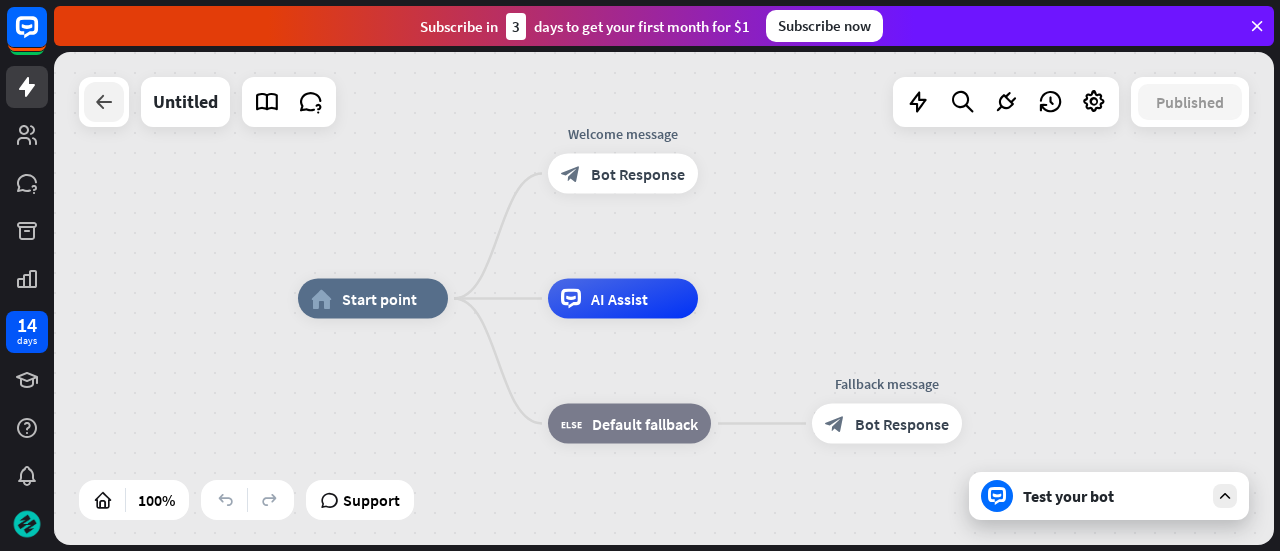 click at bounding box center [104, 102] 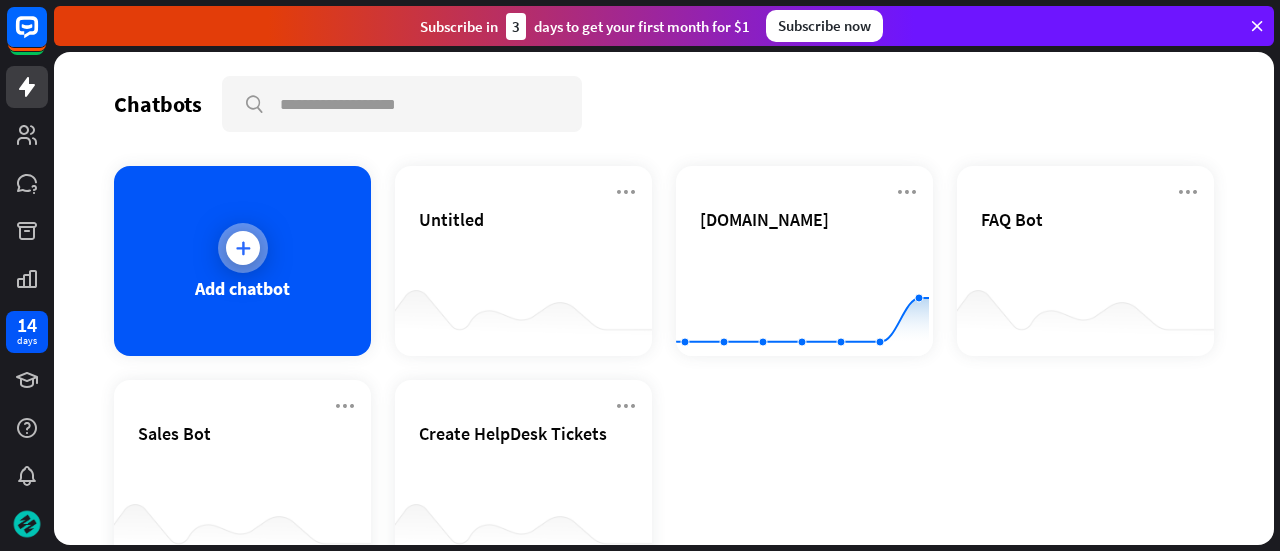 click on "Add chatbot" at bounding box center (242, 261) 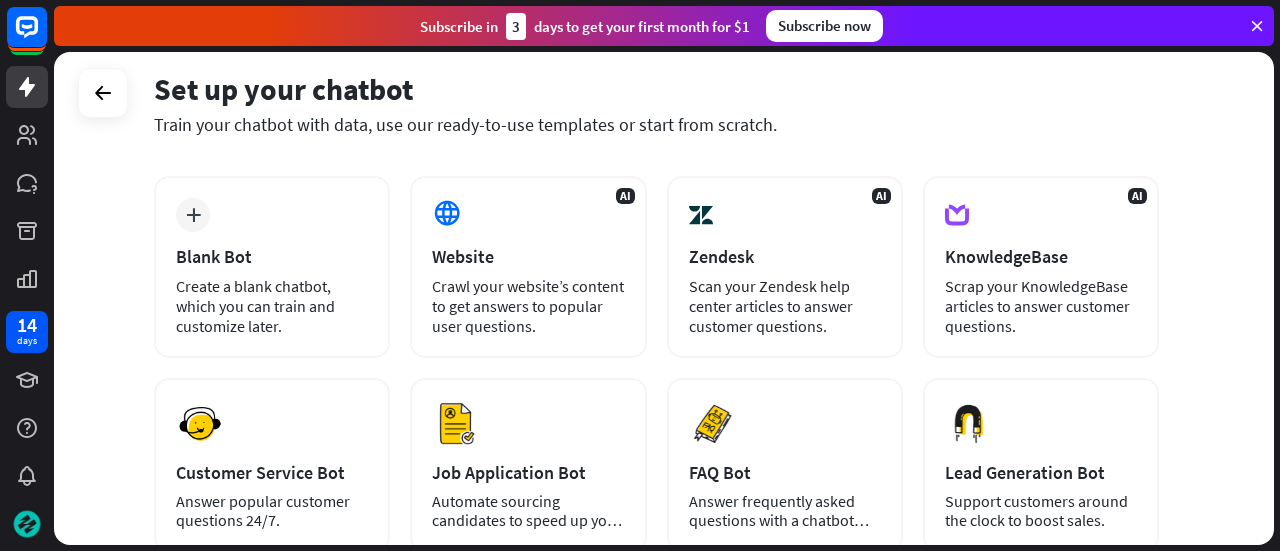 scroll, scrollTop: 140, scrollLeft: 0, axis: vertical 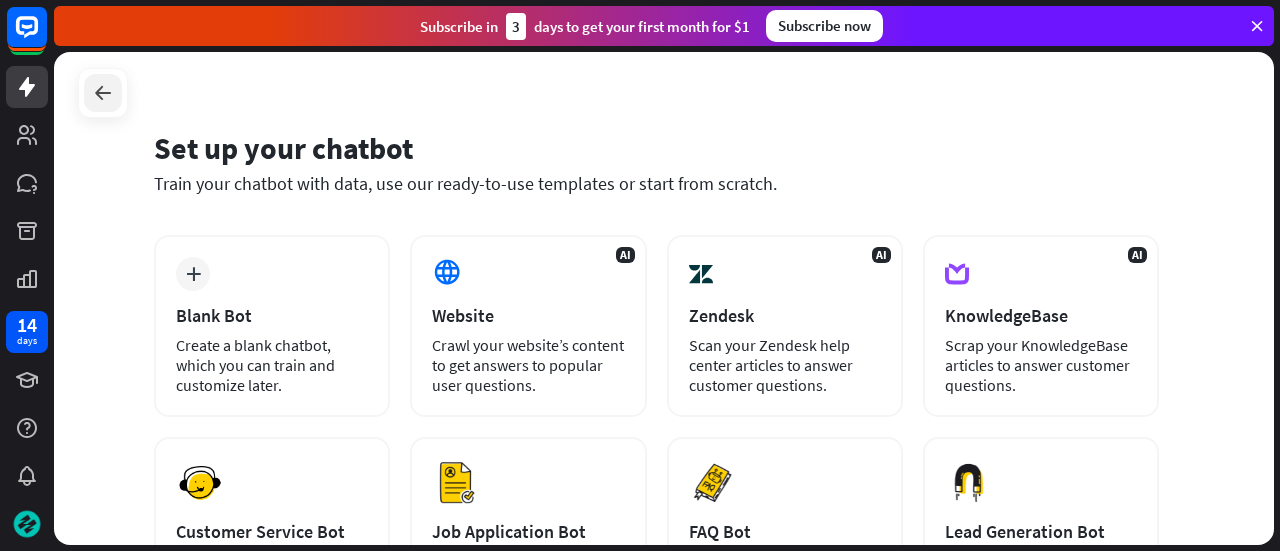click at bounding box center [103, 93] 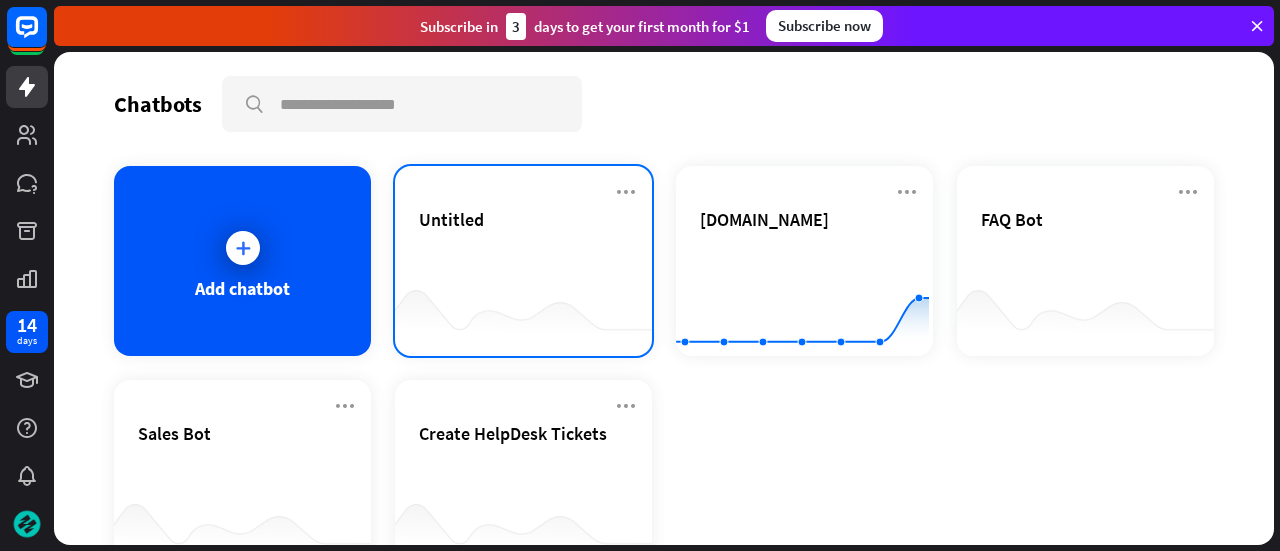 click on "Untitled" at bounding box center (523, 219) 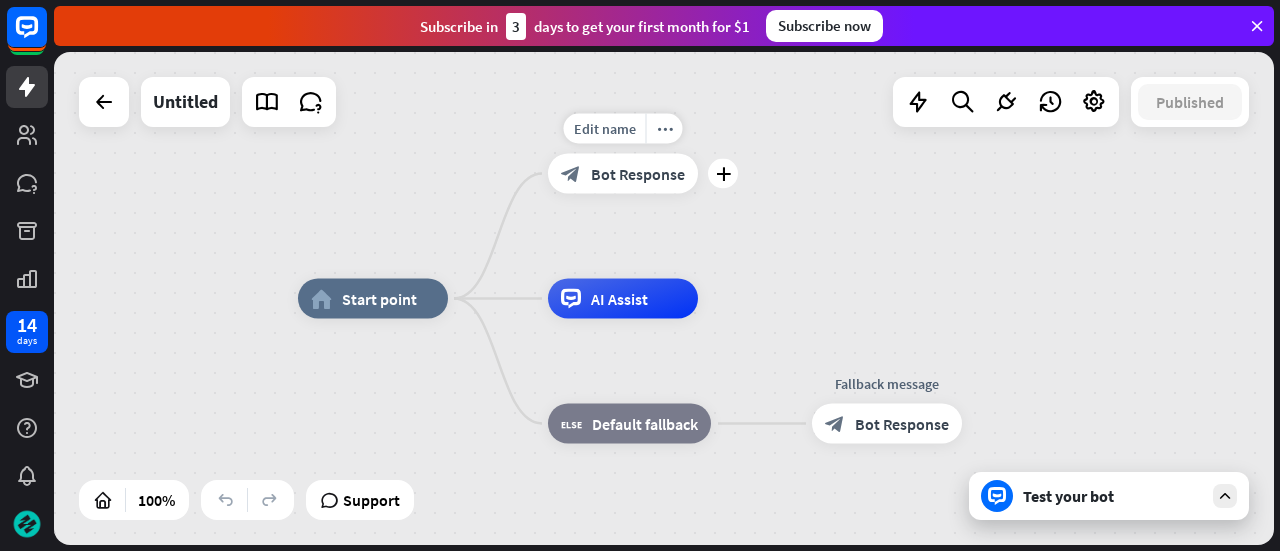 click on "Bot Response" at bounding box center (638, 174) 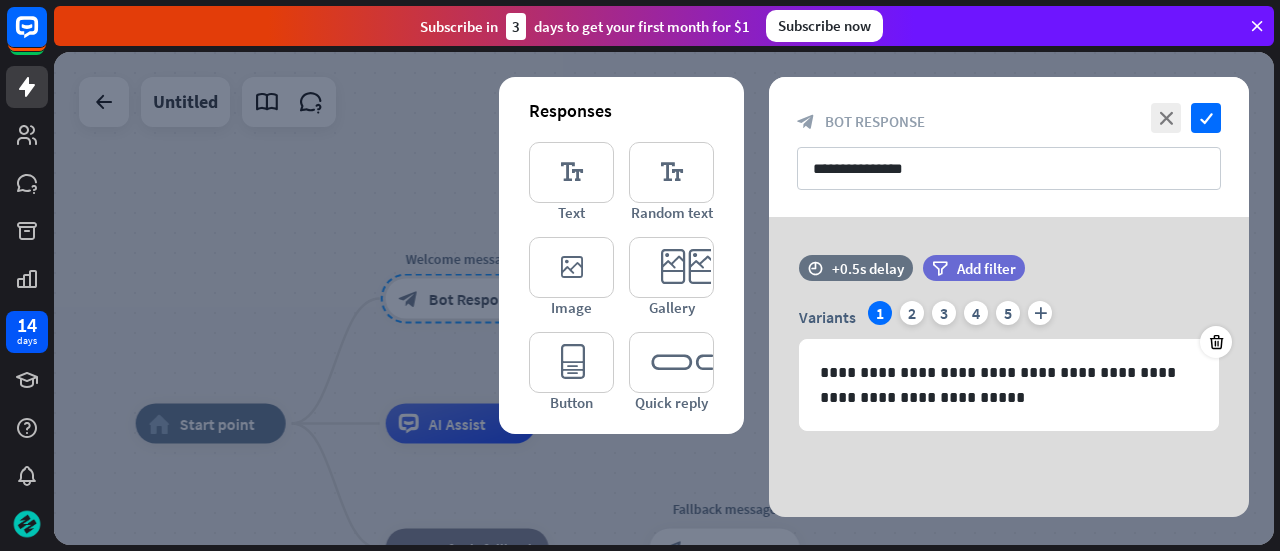 click on "**********" at bounding box center (1009, 147) 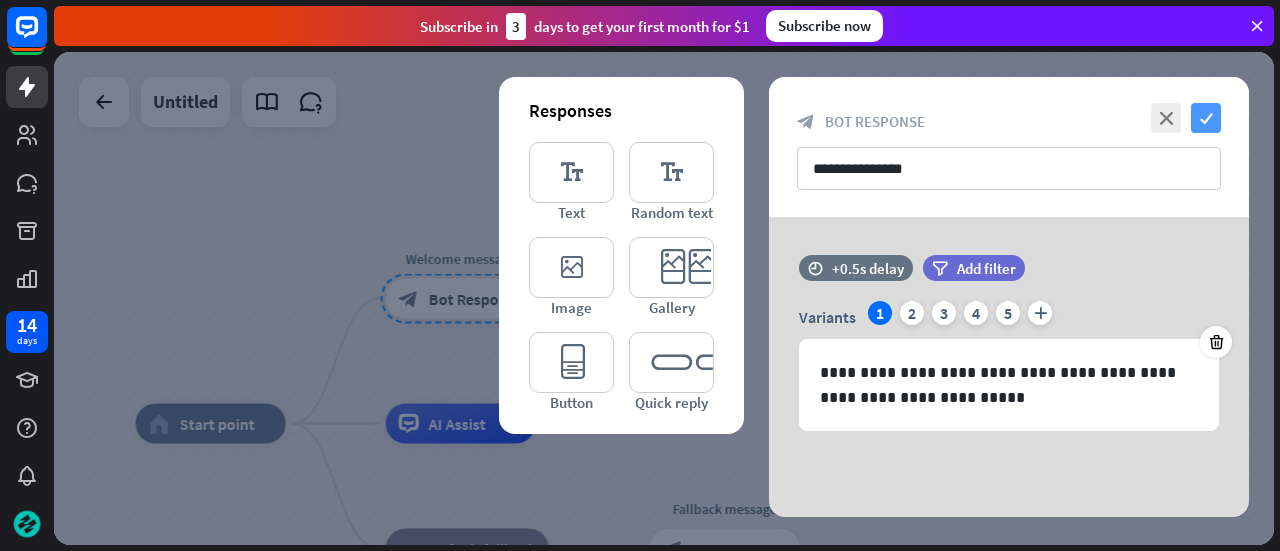 click on "check" at bounding box center (1206, 118) 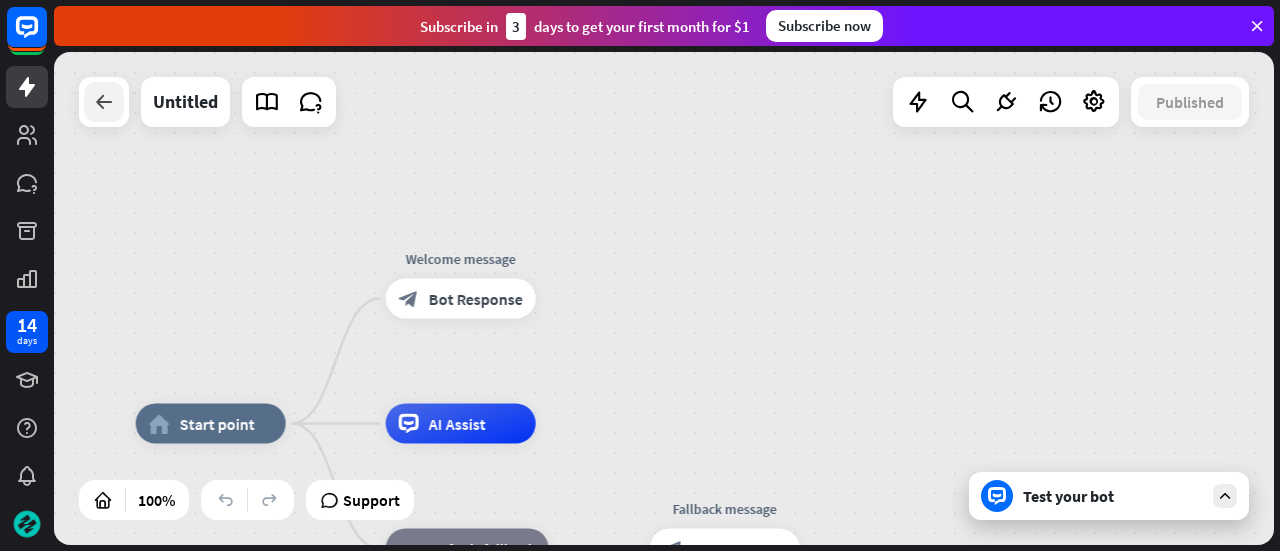 click at bounding box center [104, 102] 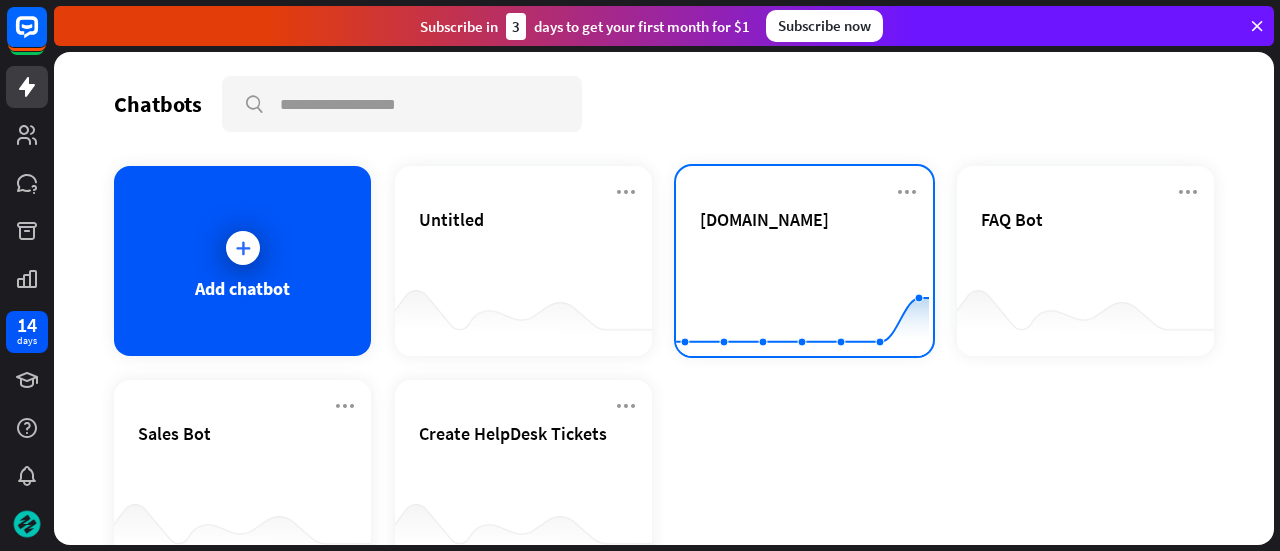 click 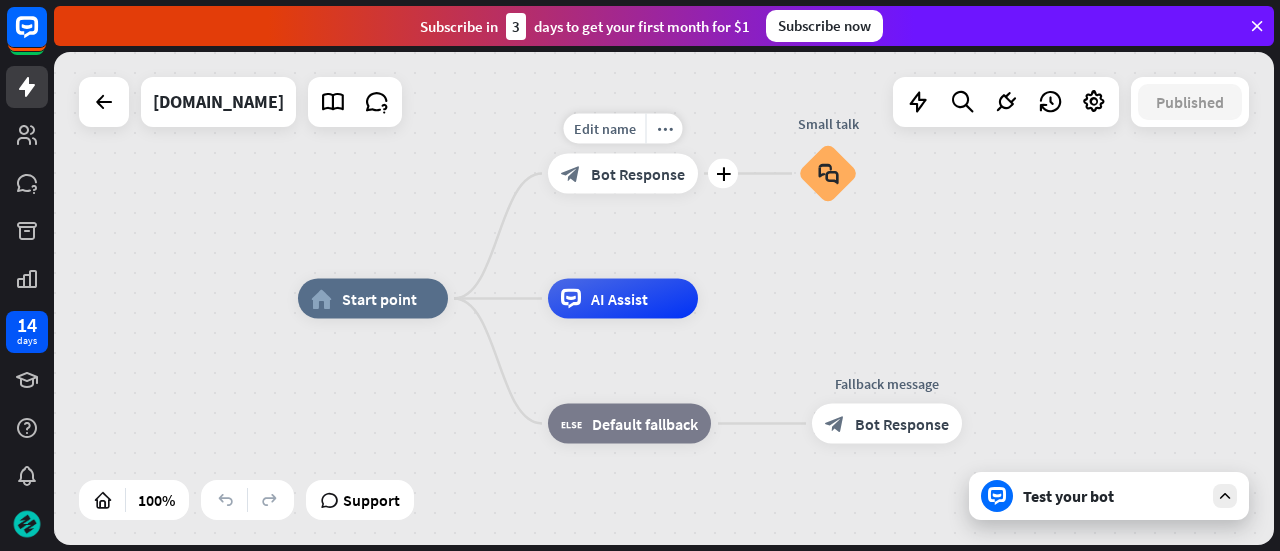 click on "Bot Response" at bounding box center (638, 174) 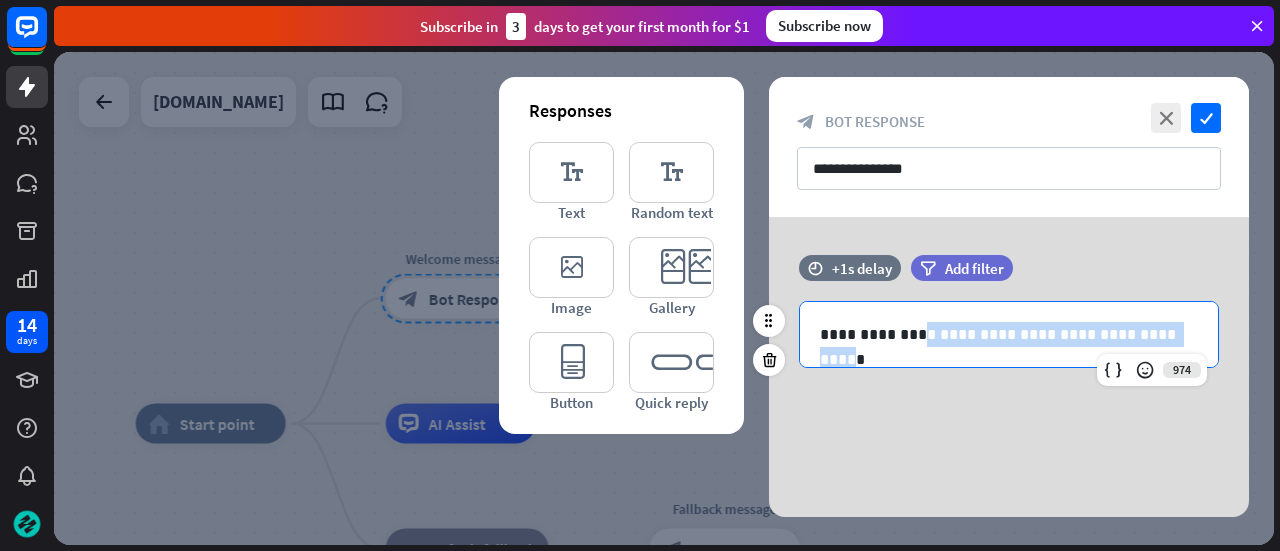 drag, startPoint x: 1145, startPoint y: 339, endPoint x: 893, endPoint y: 335, distance: 252.03174 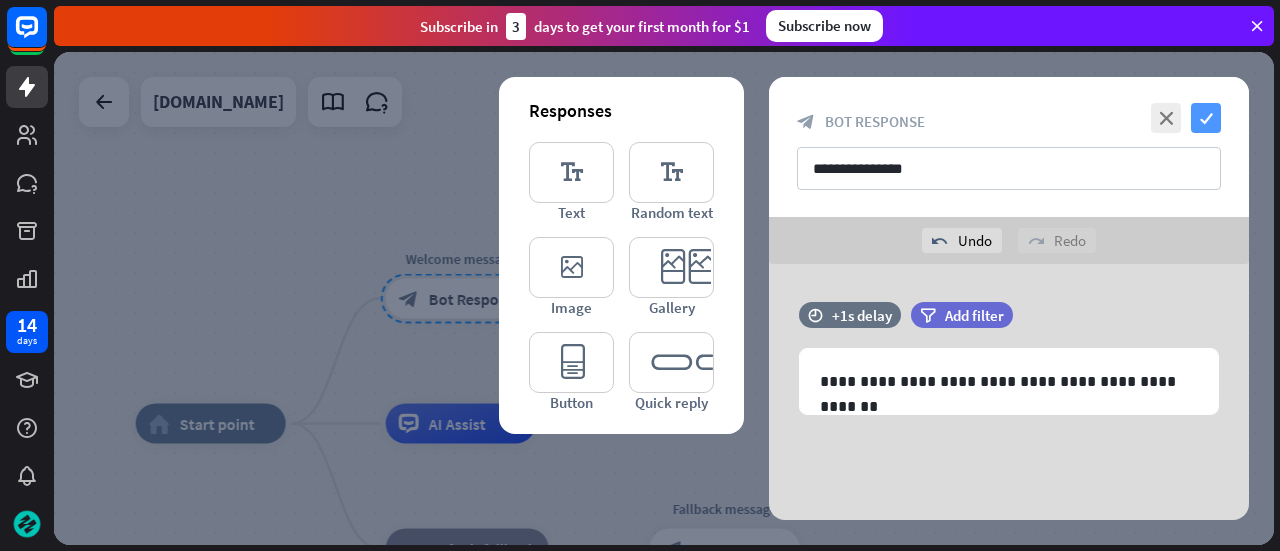 click on "check" at bounding box center [1206, 118] 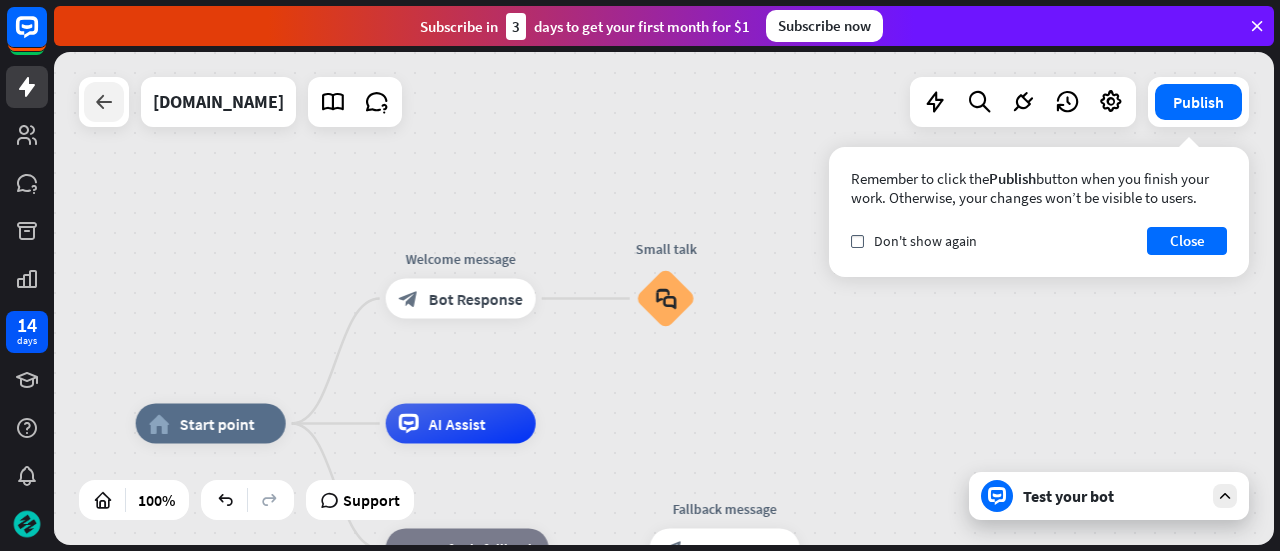 click at bounding box center [104, 102] 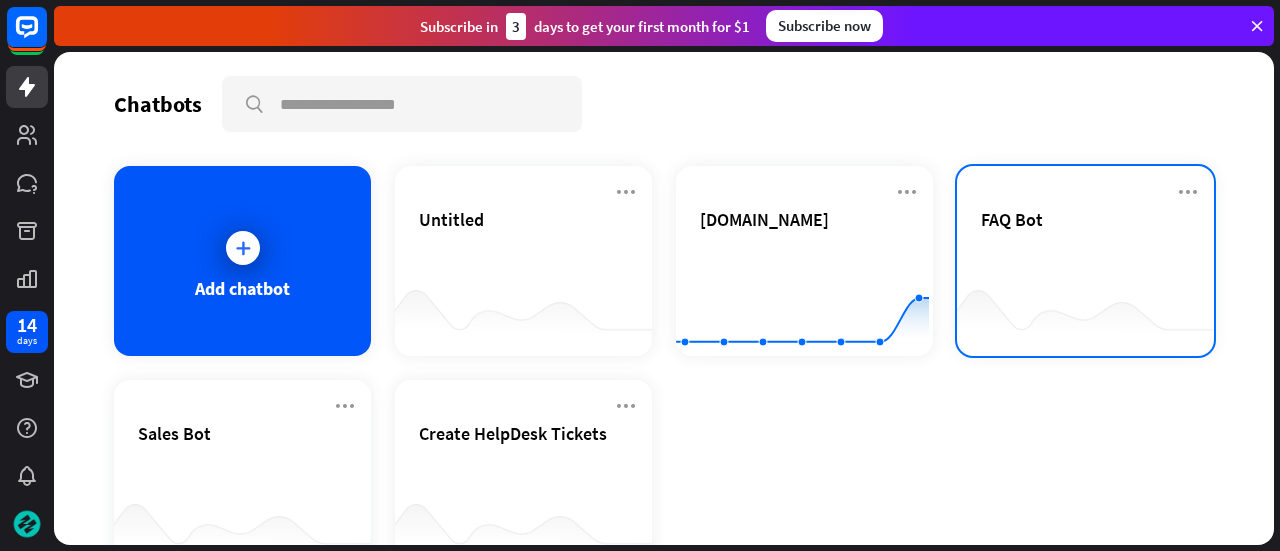 click on "FAQ Bot" at bounding box center [1085, 243] 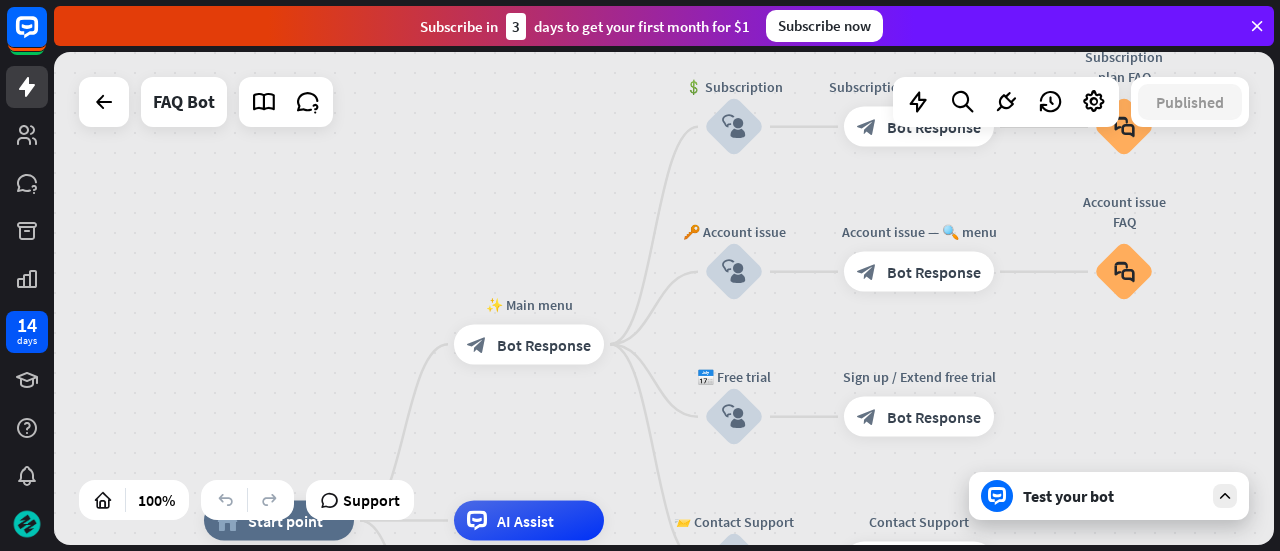 drag, startPoint x: 1223, startPoint y: 205, endPoint x: 1130, endPoint y: 427, distance: 240.69275 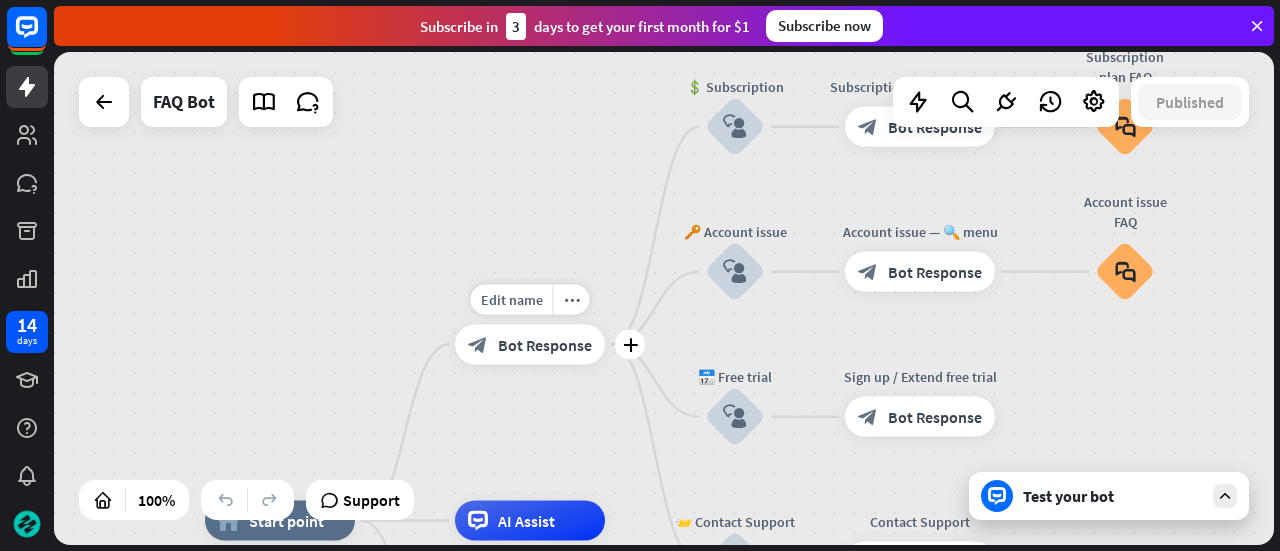 click on "block_bot_response   Bot Response" at bounding box center (530, 344) 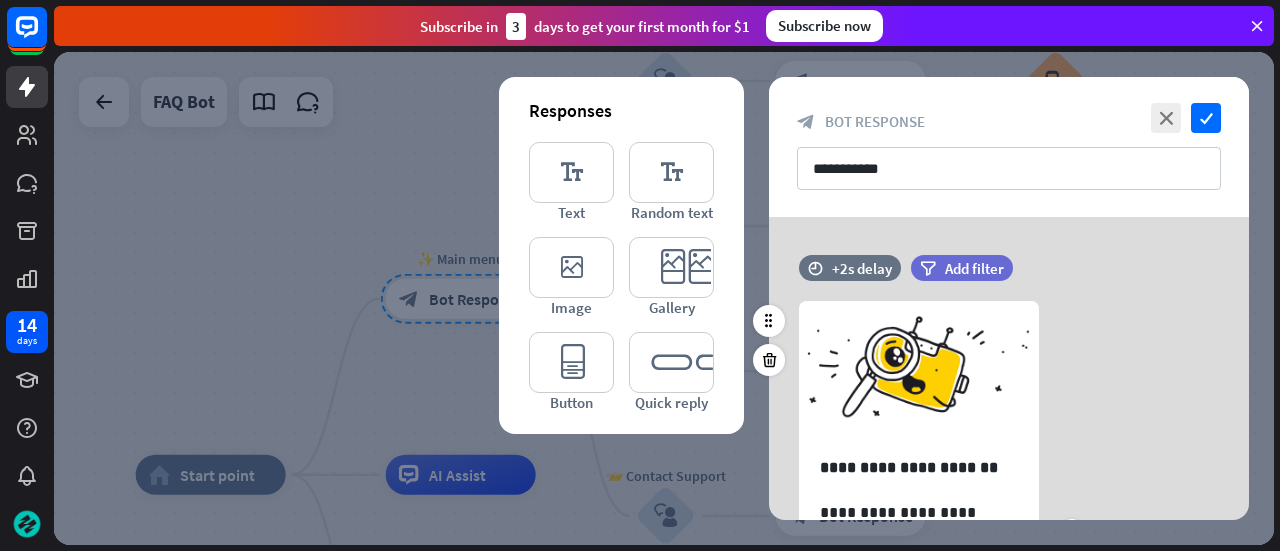 click on "**********" at bounding box center (1009, 529) 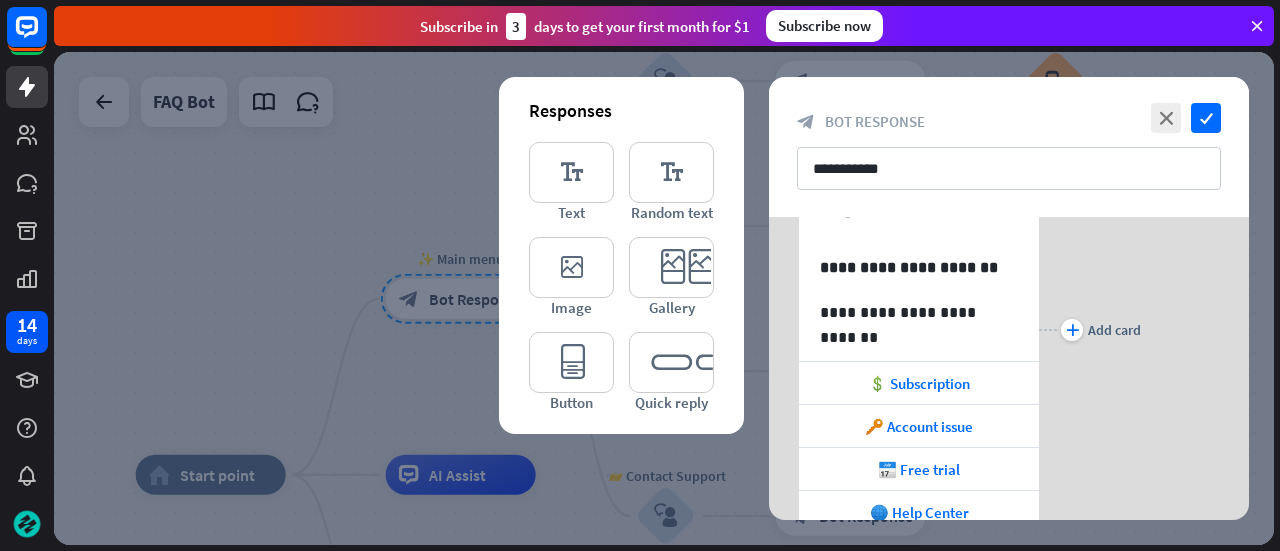 scroll, scrollTop: 240, scrollLeft: 0, axis: vertical 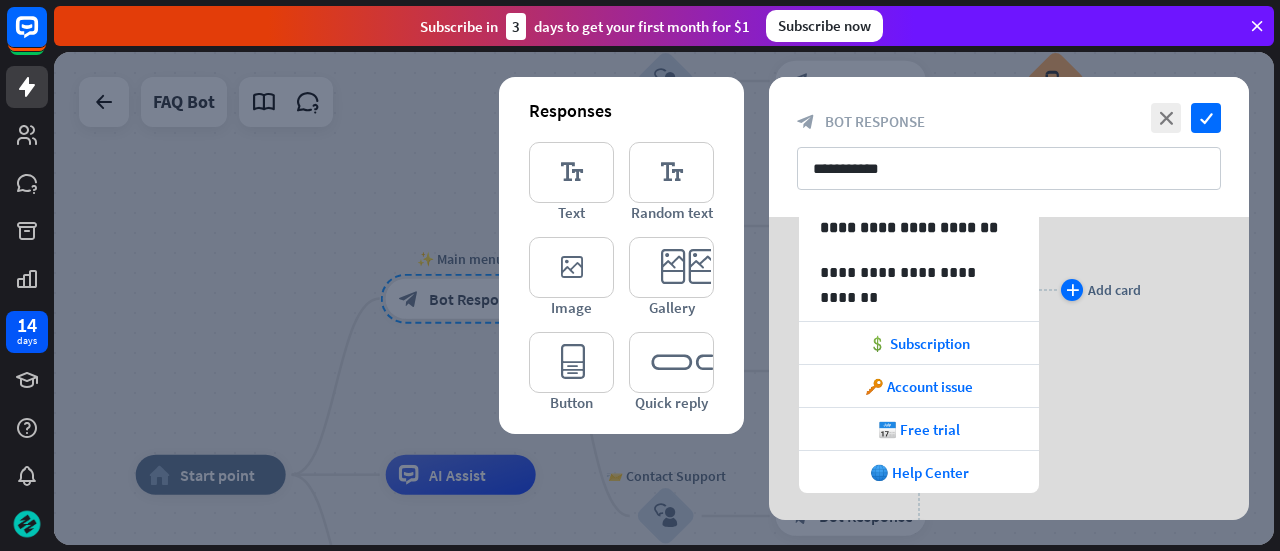 click on "Add card" at bounding box center [1114, 290] 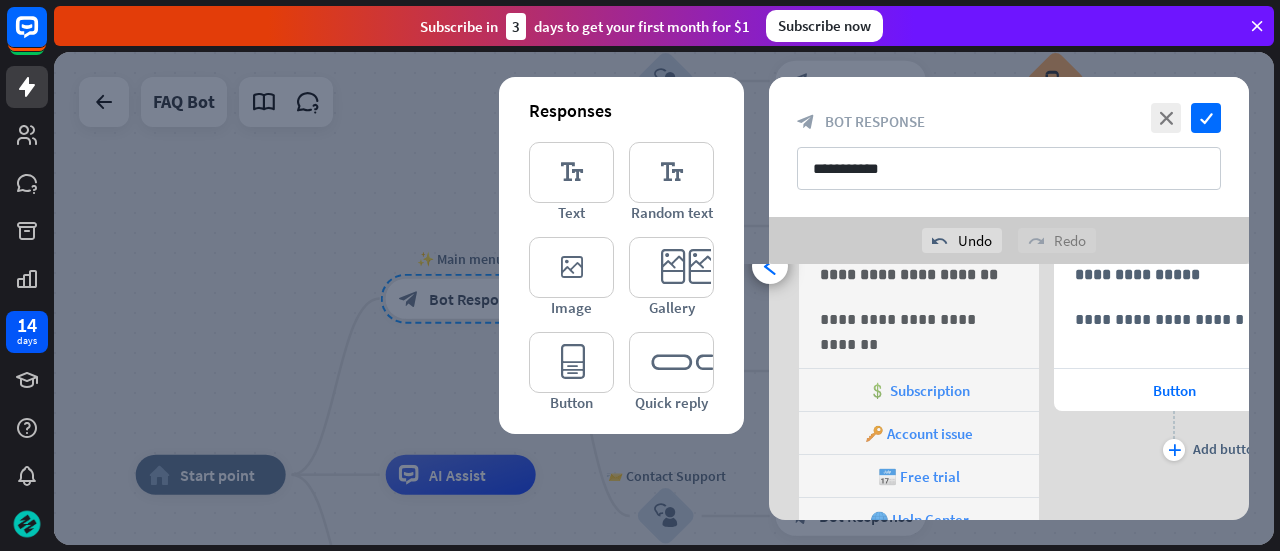 scroll, scrollTop: 0, scrollLeft: 165, axis: horizontal 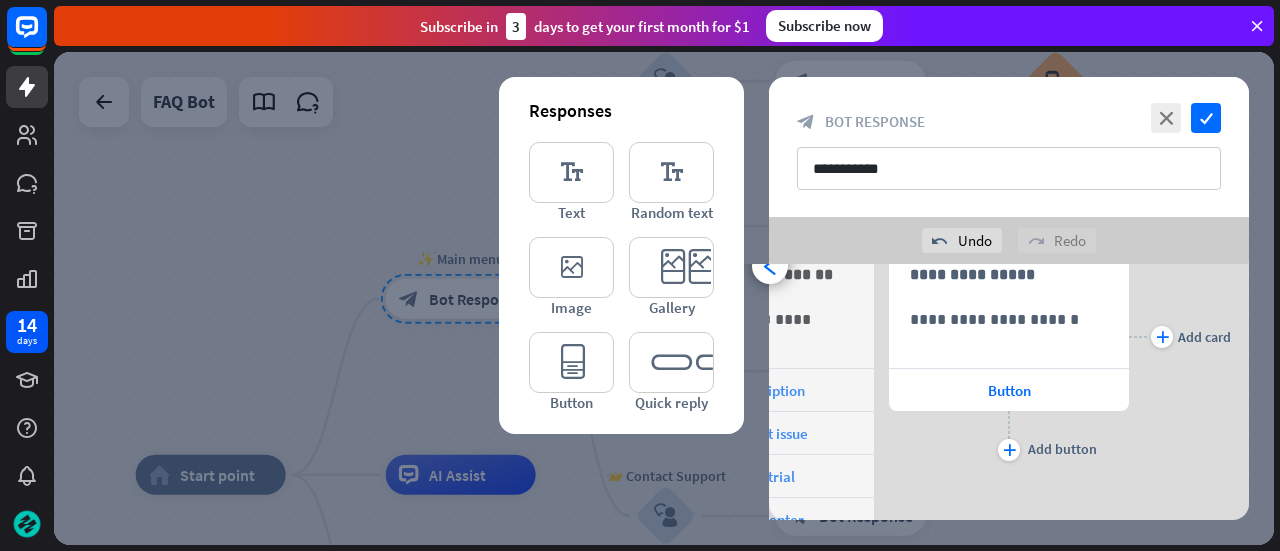 drag, startPoint x: 1202, startPoint y: 373, endPoint x: 1197, endPoint y: 315, distance: 58.21512 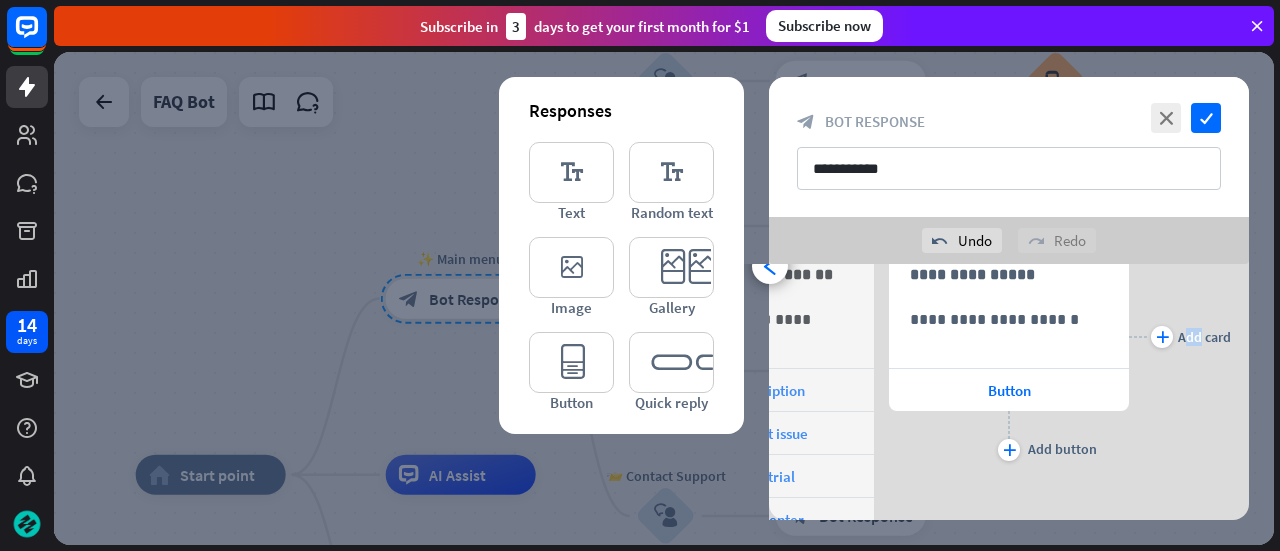 drag, startPoint x: 1188, startPoint y: 295, endPoint x: 1197, endPoint y: 350, distance: 55.7315 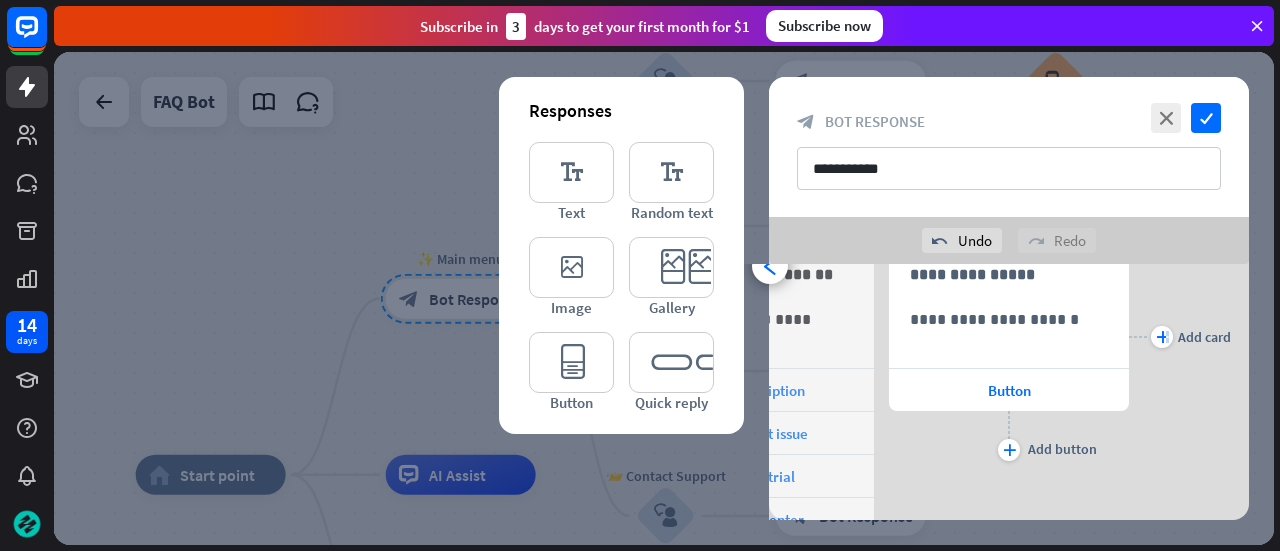 drag, startPoint x: 1164, startPoint y: 389, endPoint x: 1183, endPoint y: 482, distance: 94.92102 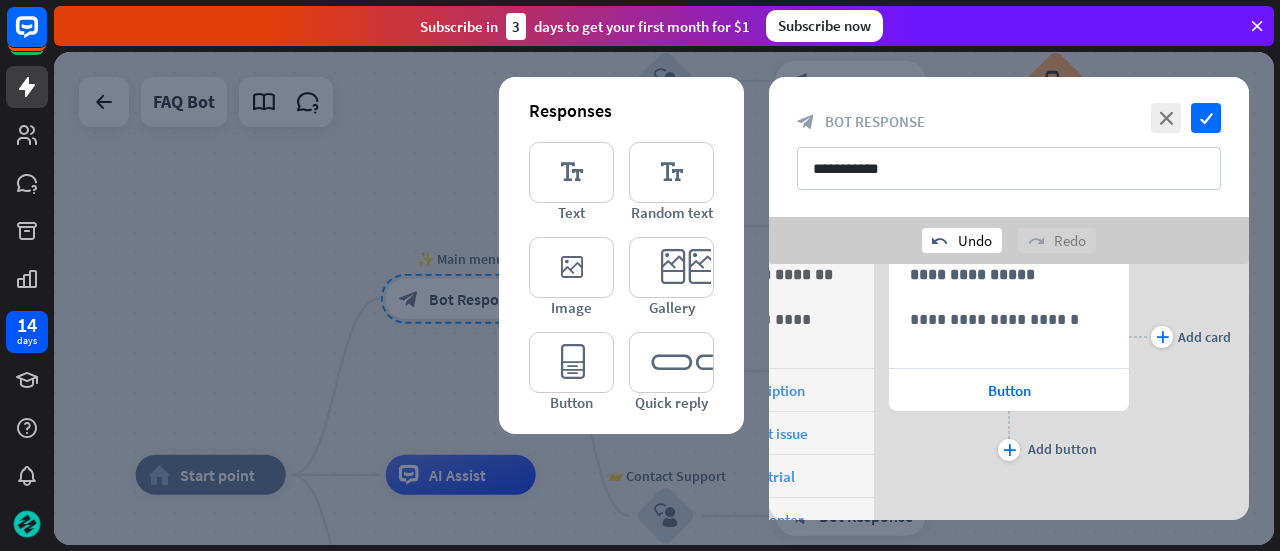click on "undo
Undo" at bounding box center [962, 240] 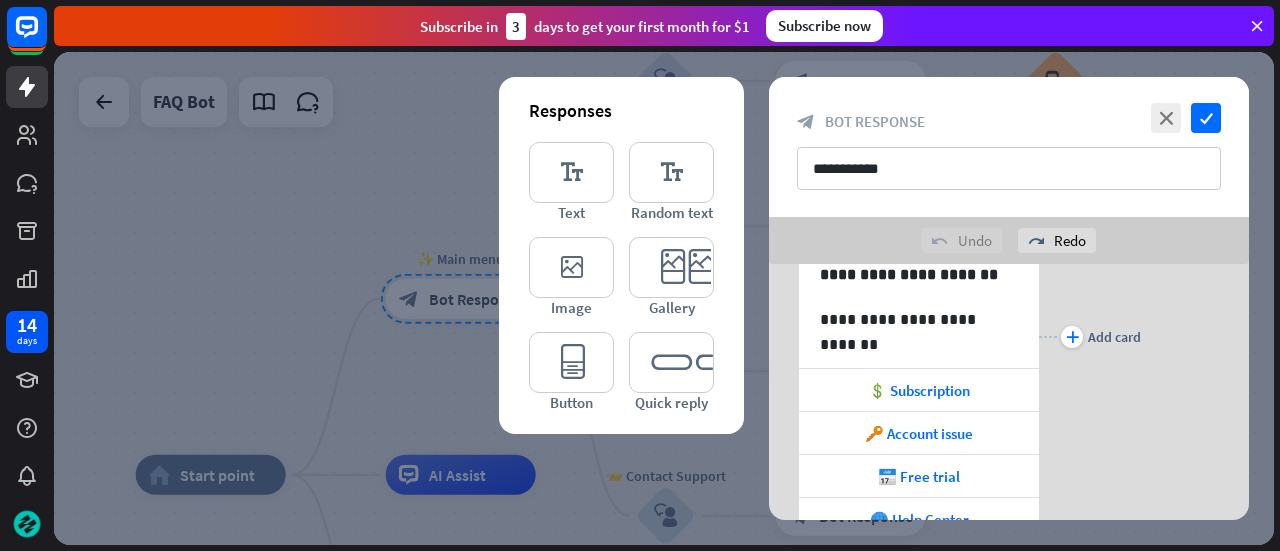 scroll, scrollTop: 0, scrollLeft: 0, axis: both 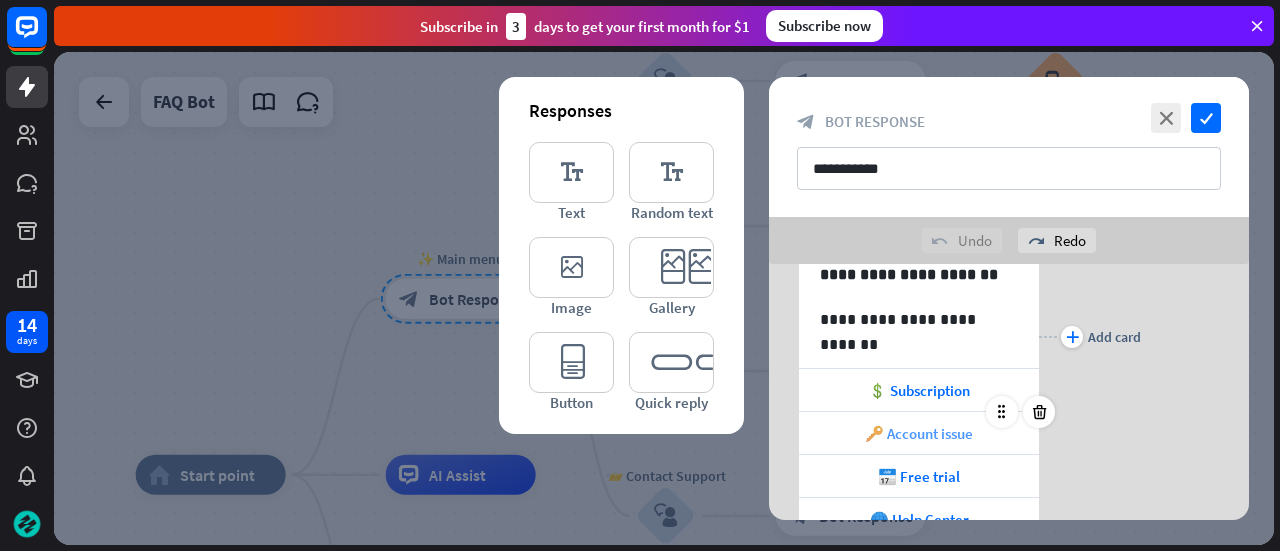 click on "🔑 Account issue" at bounding box center [919, 433] 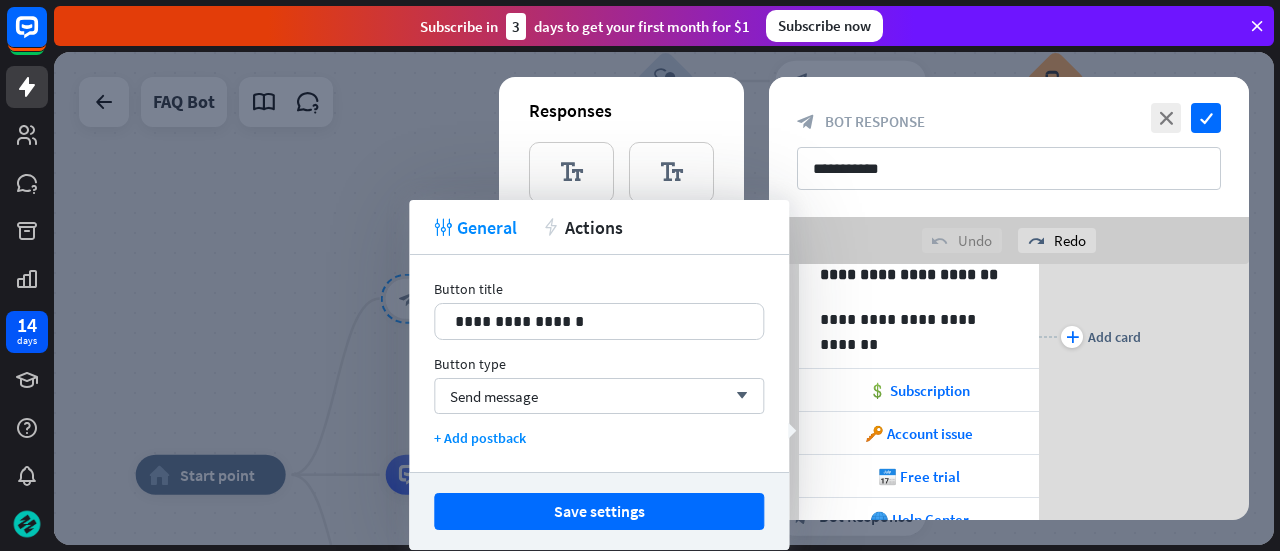 click on "**********" at bounding box center (1009, 336) 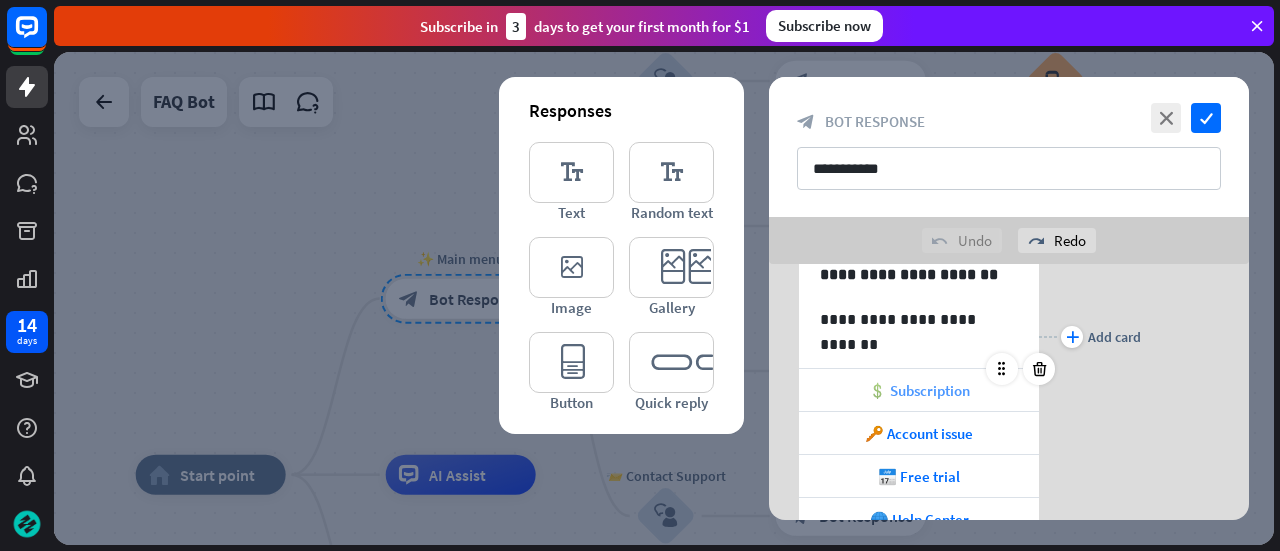 click on "💲 Subscription" at bounding box center (919, 390) 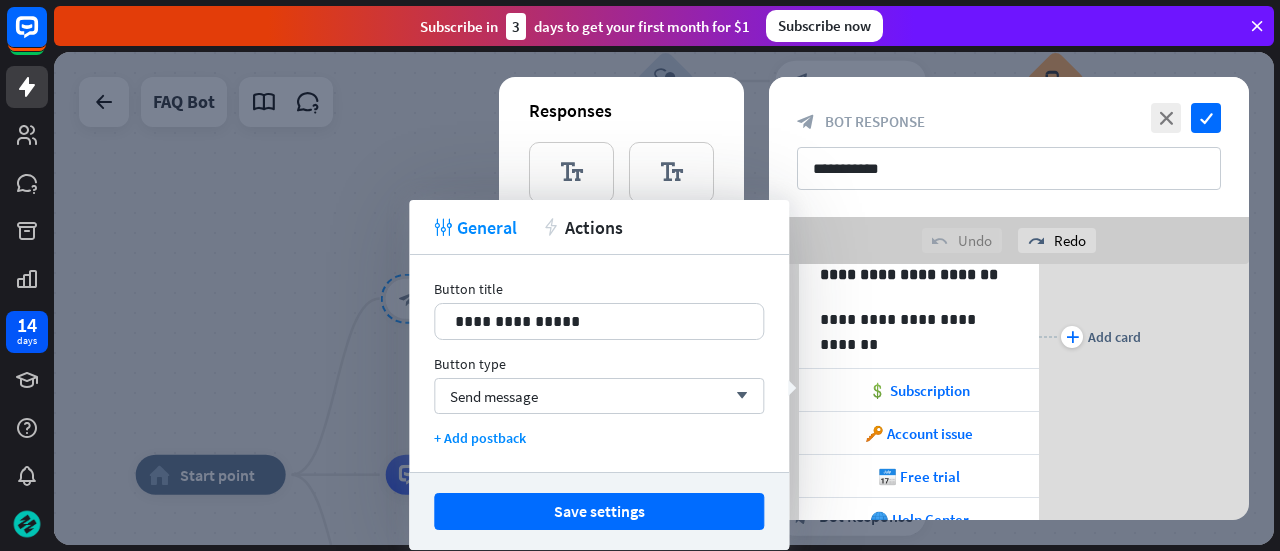 click on "plus   Add card" at bounding box center [1090, 336] 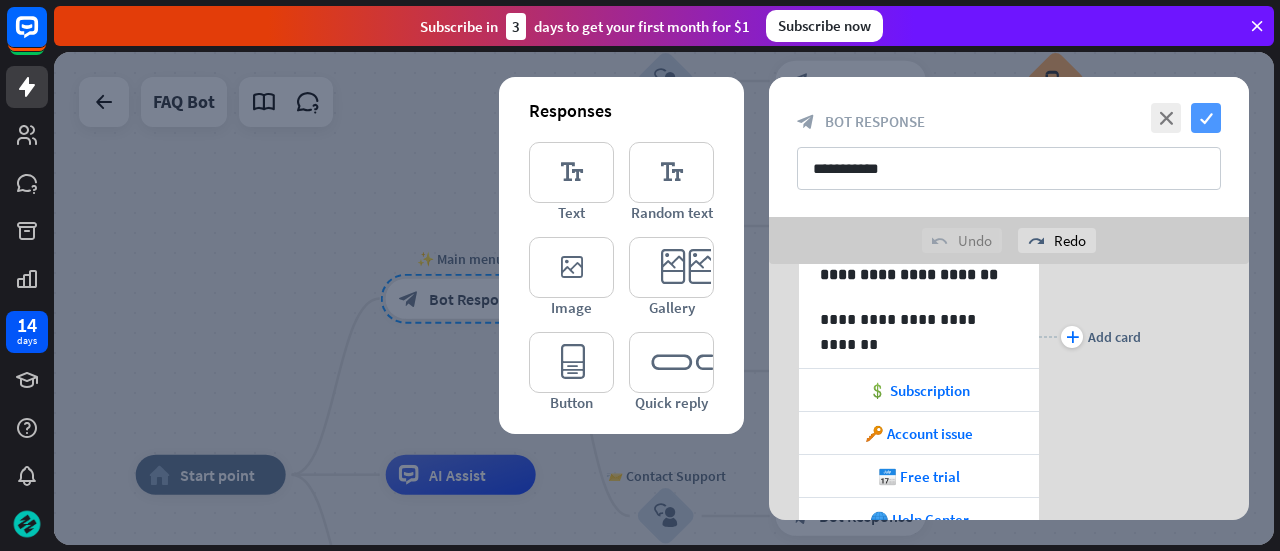 click on "check" at bounding box center [1206, 118] 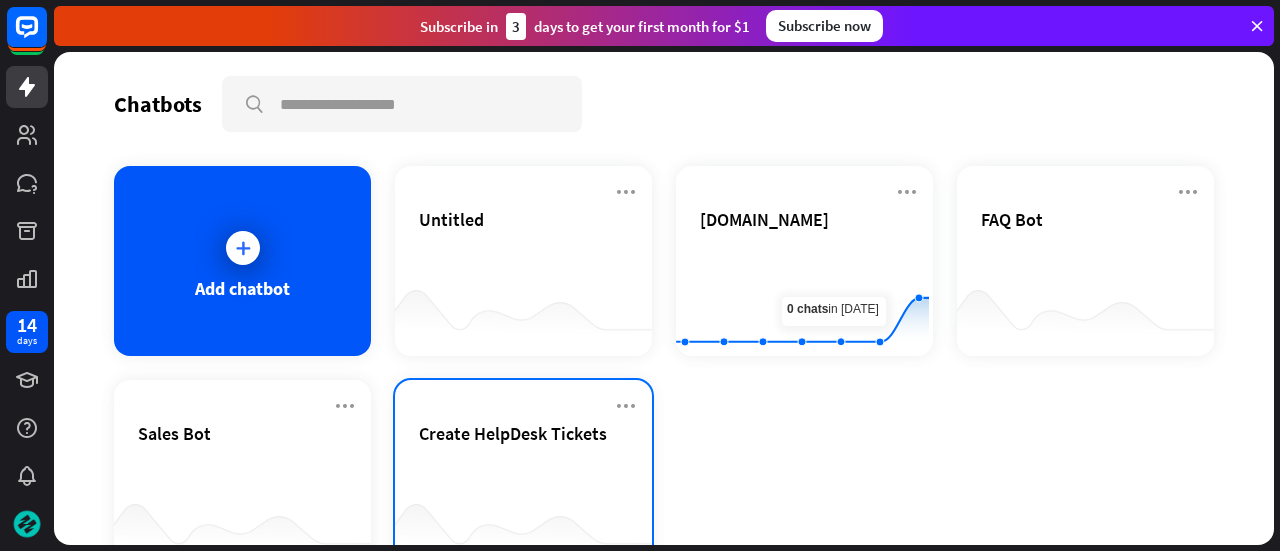 click on "Create HelpDesk Tickets" at bounding box center (513, 433) 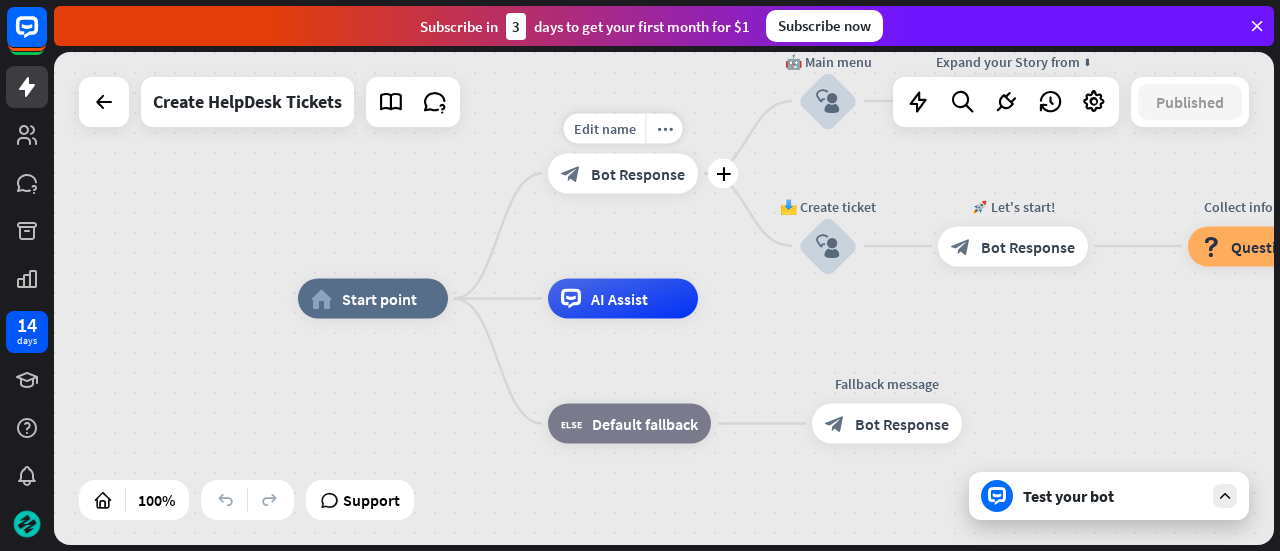 click on "Edit name   more_horiz         plus     block_bot_response   Bot Response" at bounding box center [623, 174] 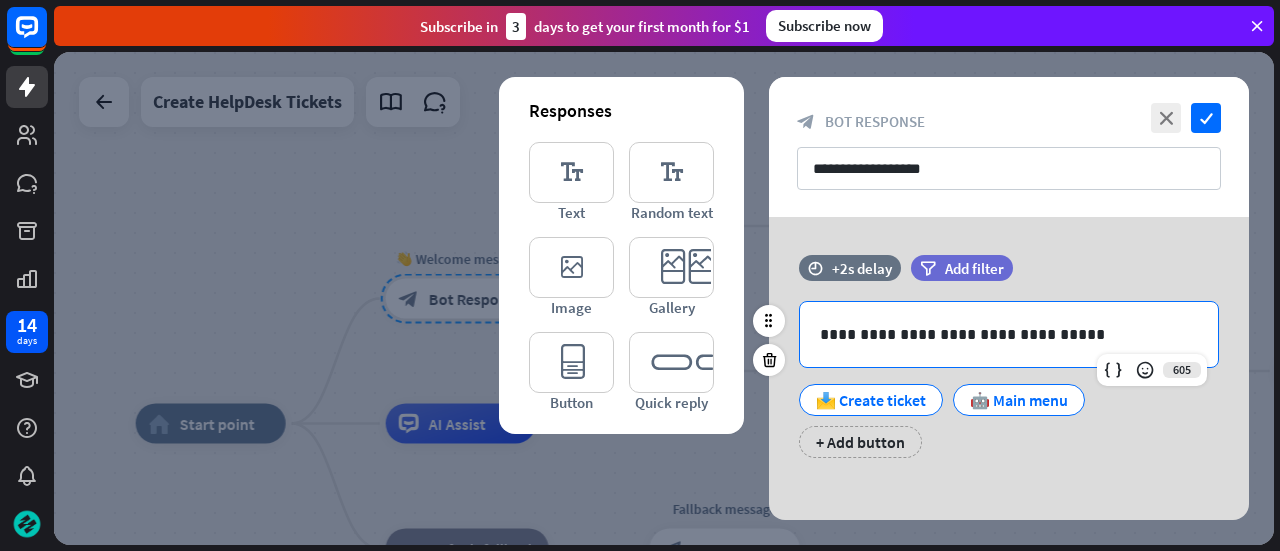 click on "**********" at bounding box center (1009, 334) 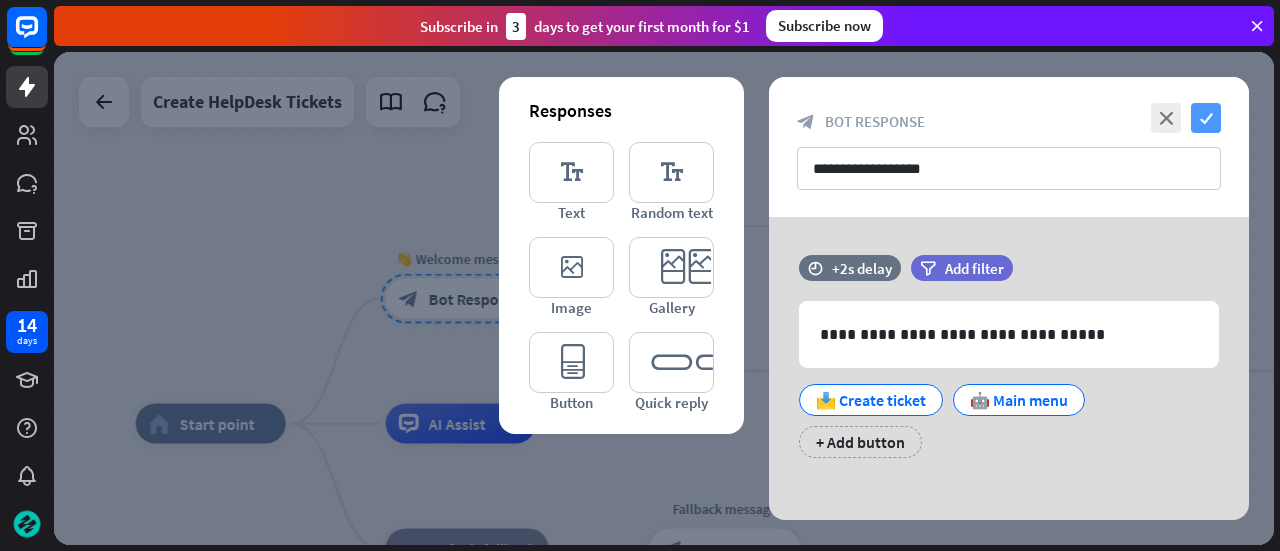 click on "check" at bounding box center [1206, 118] 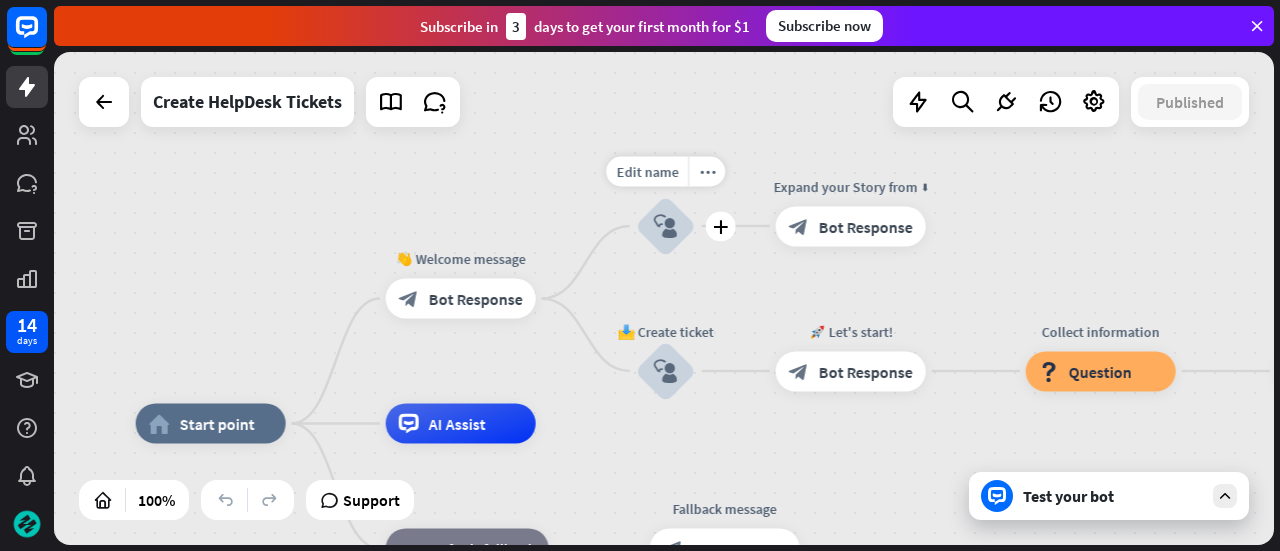 click on "block_user_input" at bounding box center [666, 226] 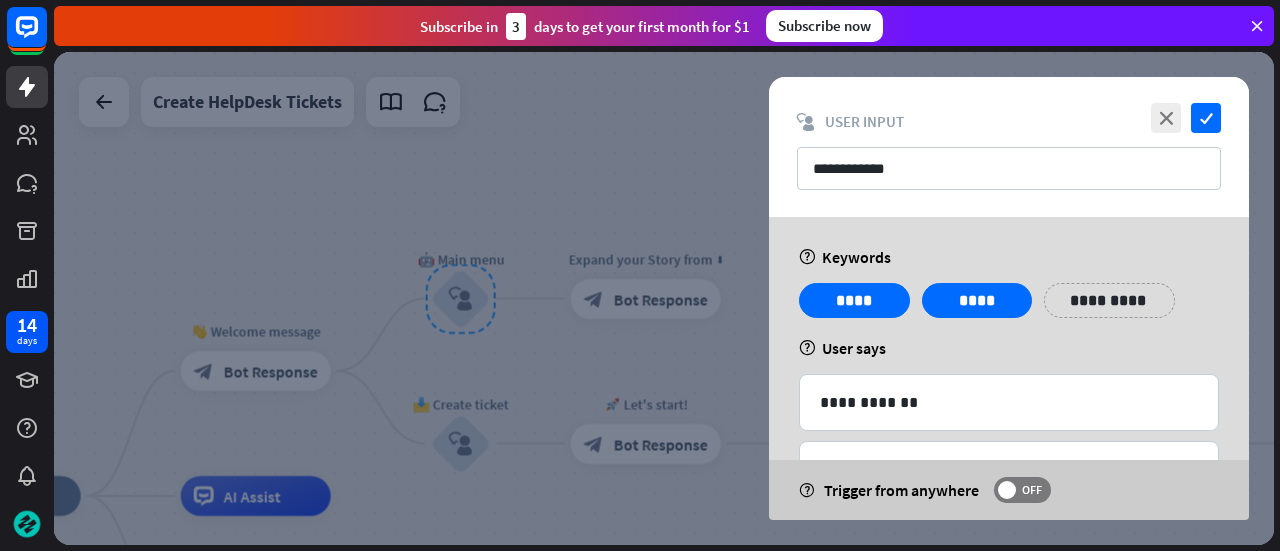 drag, startPoint x: 1188, startPoint y: 275, endPoint x: 1014, endPoint y: 229, distance: 179.97778 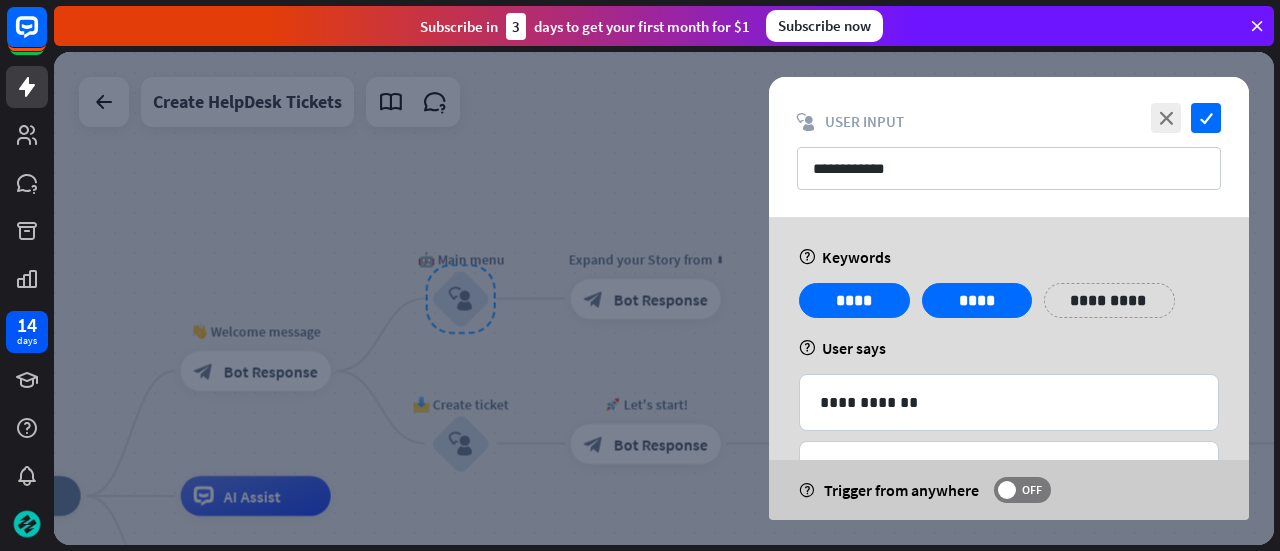 click on "**********" at bounding box center (1009, 441) 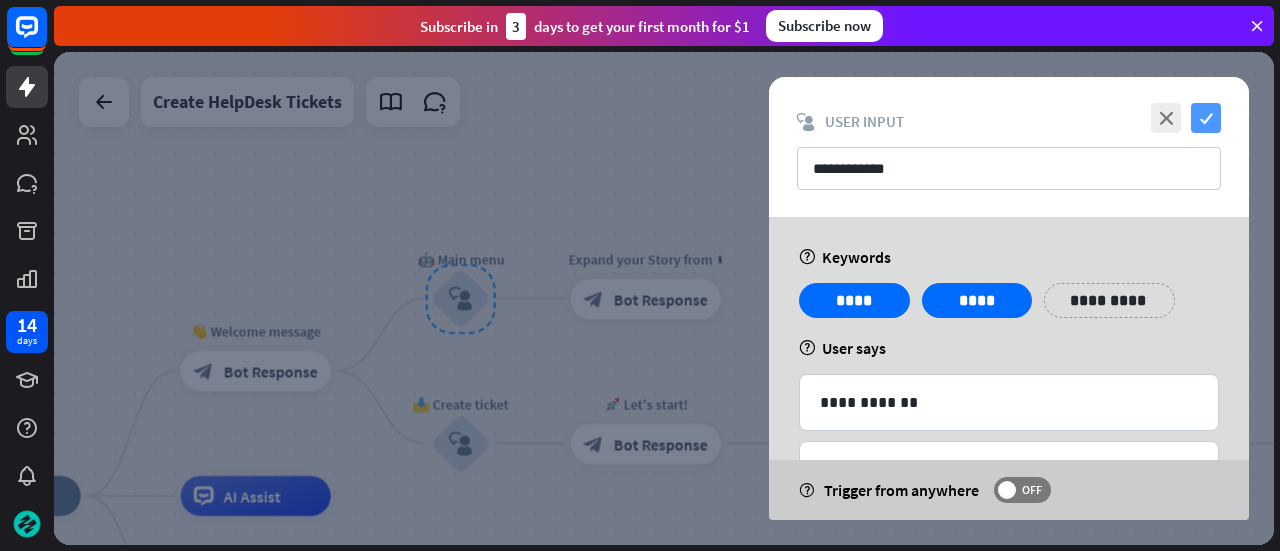 click on "check" at bounding box center [1206, 118] 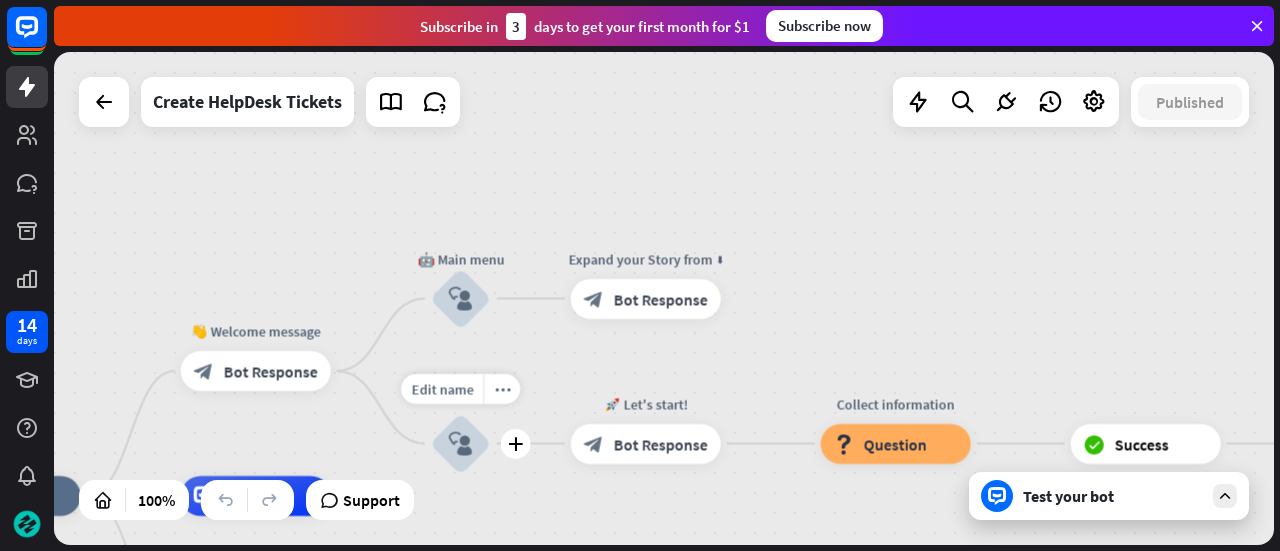 click on "block_user_input" at bounding box center (461, 444) 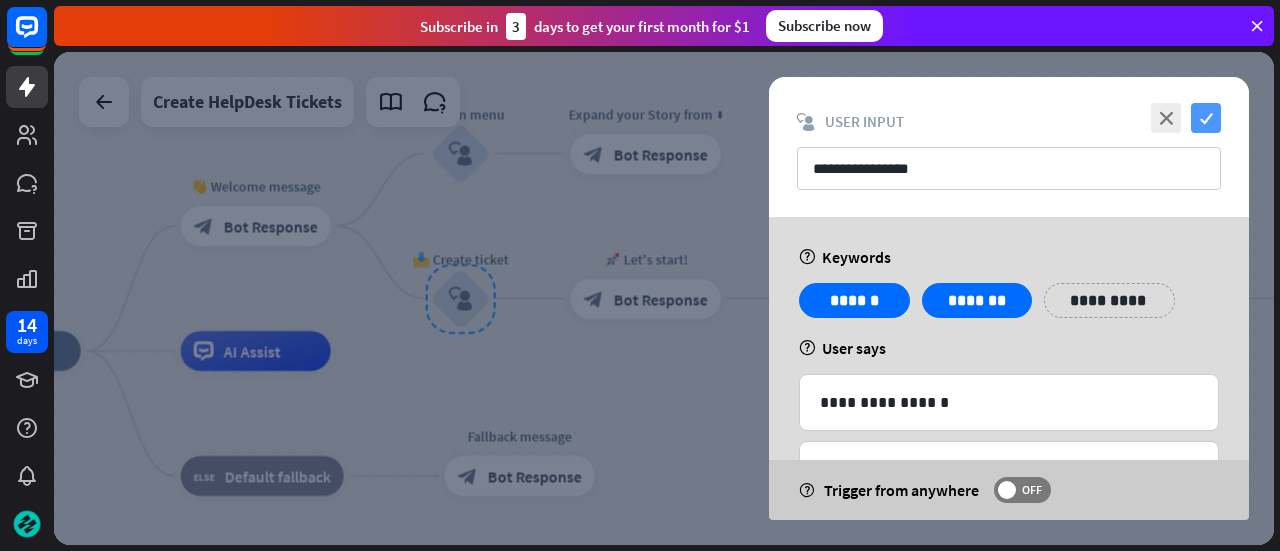 click on "check" at bounding box center (1206, 118) 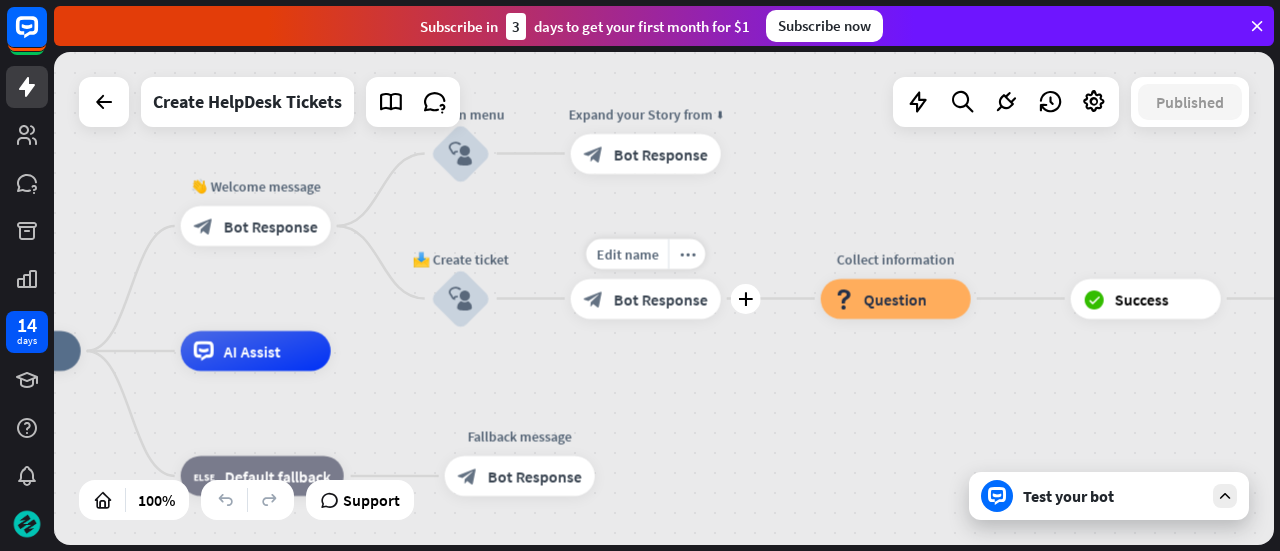 click on "block_bot_response   Bot Response" at bounding box center (646, 299) 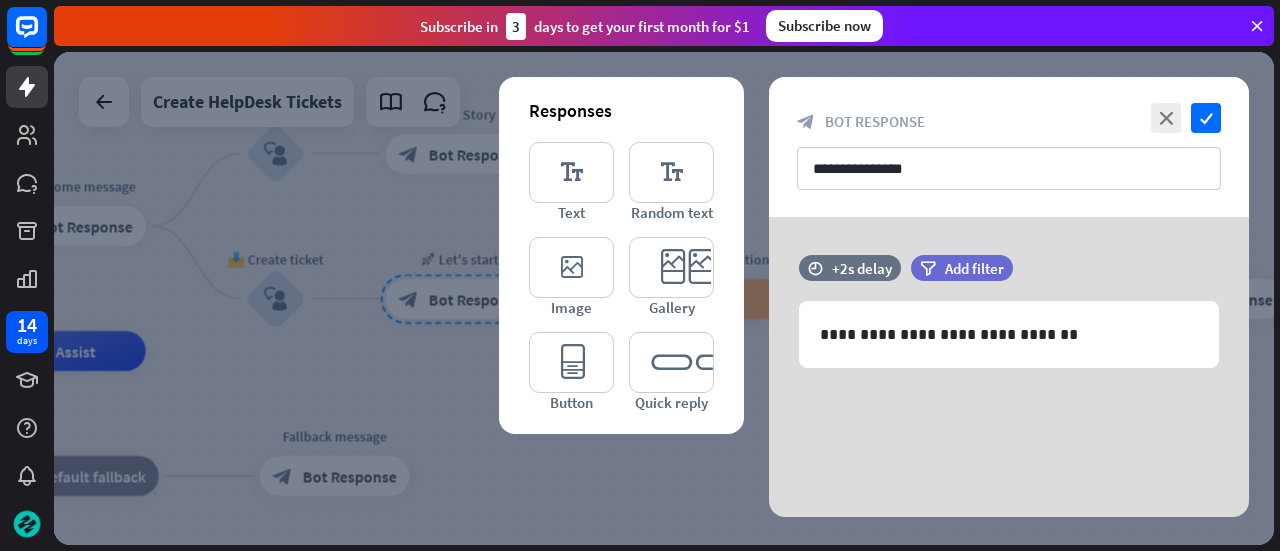 click on "**********" at bounding box center (1009, 147) 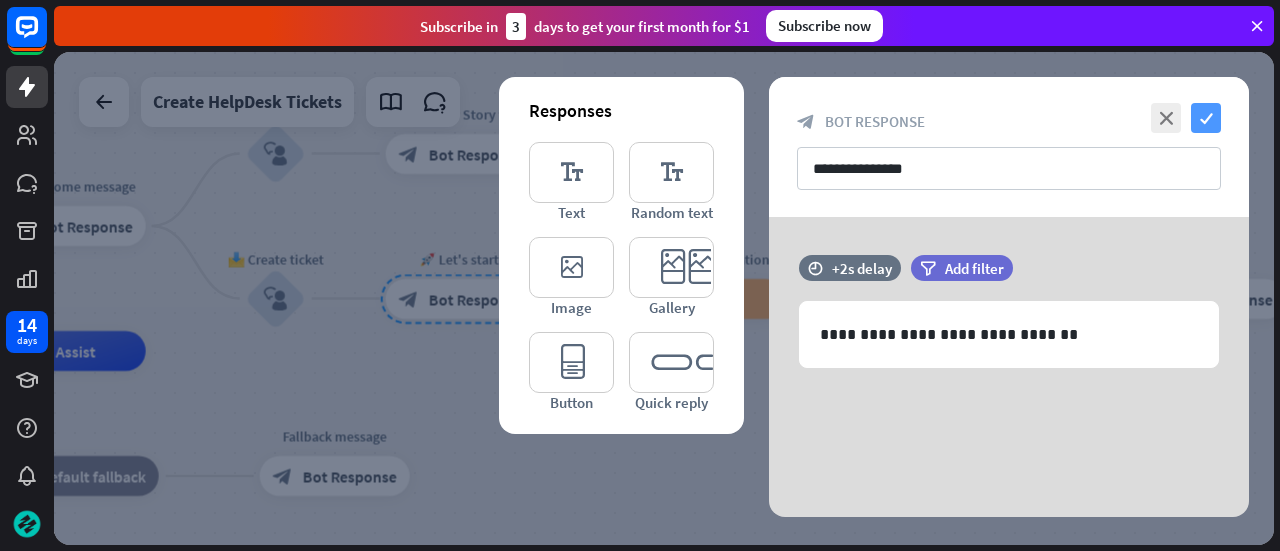 click on "check" at bounding box center [1206, 118] 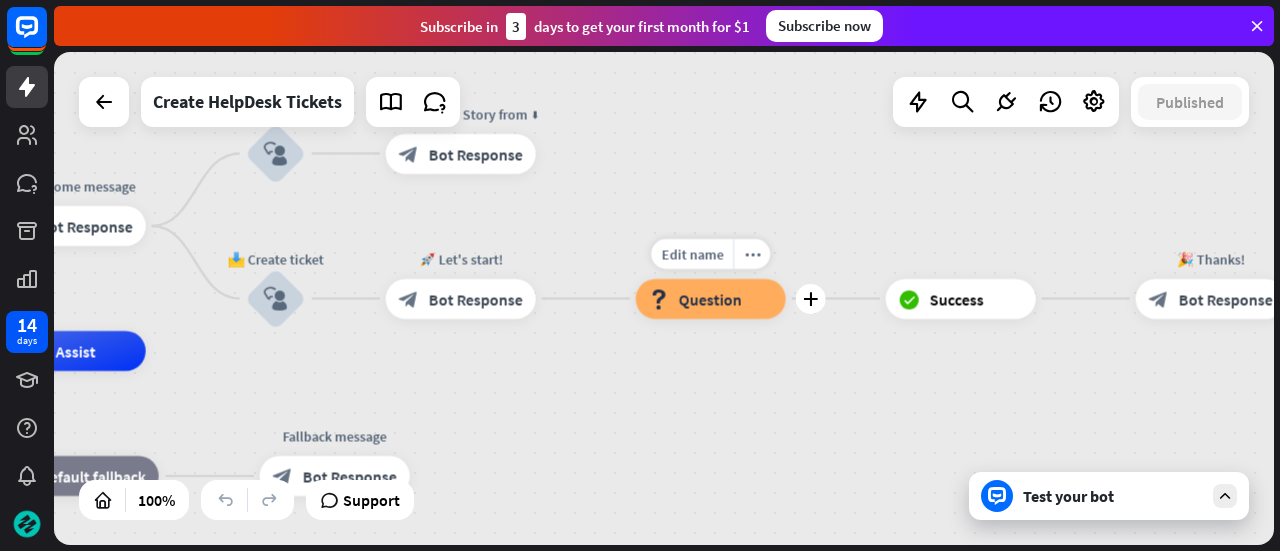 click on "Question" at bounding box center (710, 299) 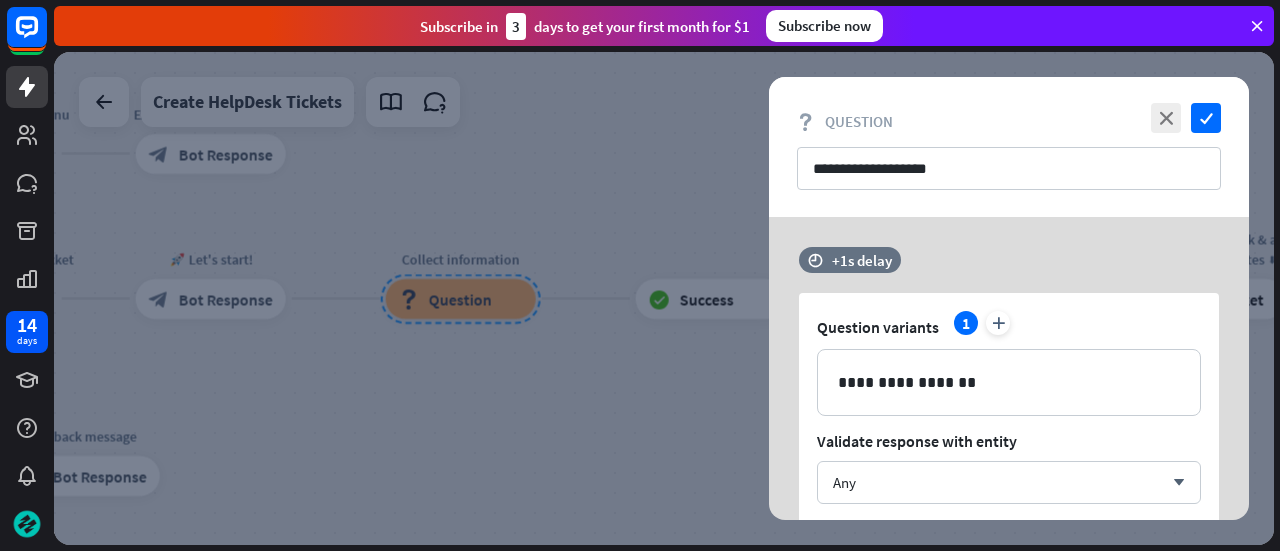 drag, startPoint x: 1232, startPoint y: 277, endPoint x: 1208, endPoint y: 245, distance: 40 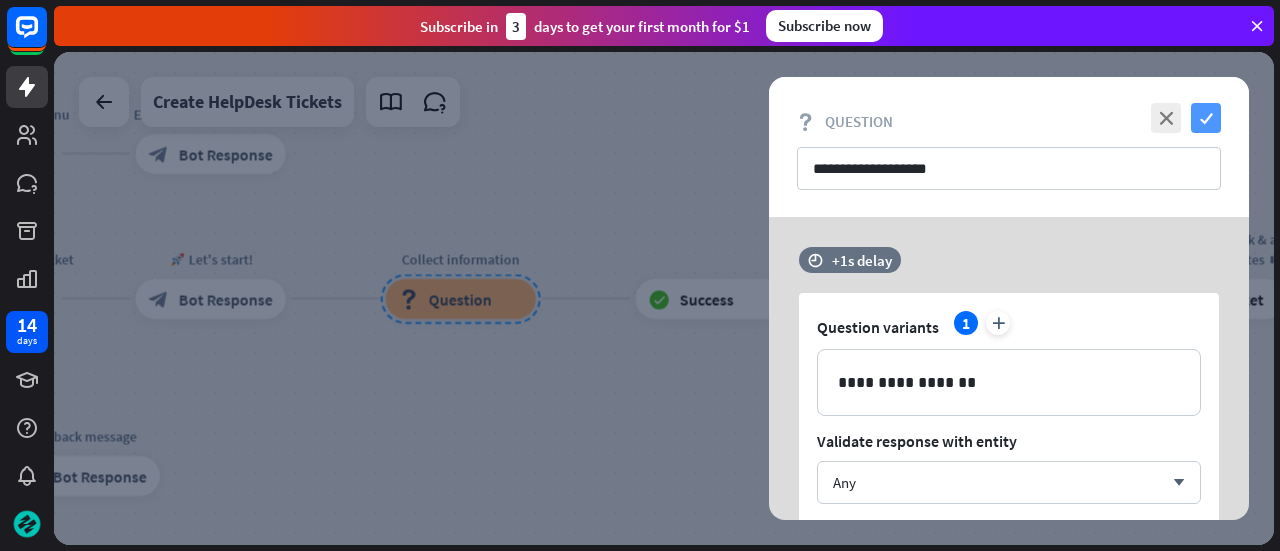 click on "check" at bounding box center (1206, 118) 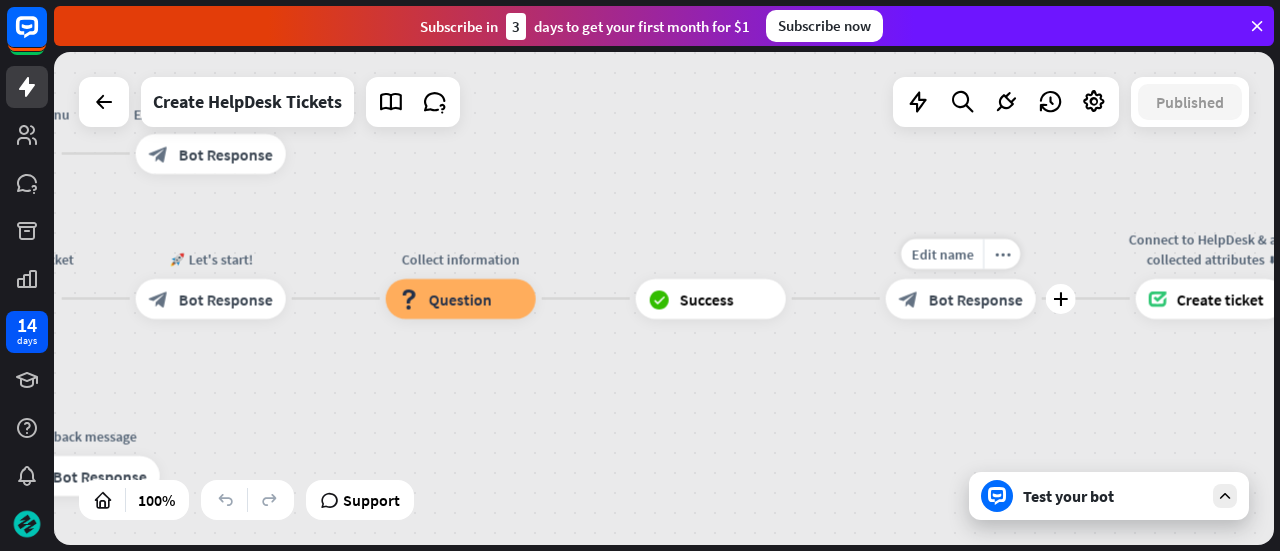 click on "Bot Response" at bounding box center [976, 299] 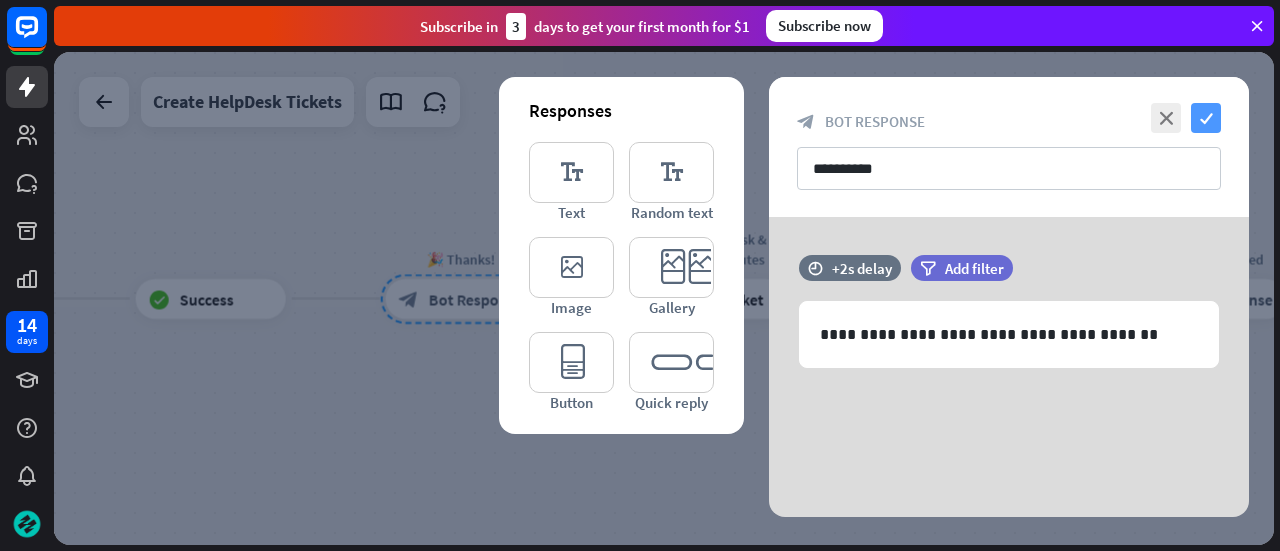 click on "check" at bounding box center [1206, 118] 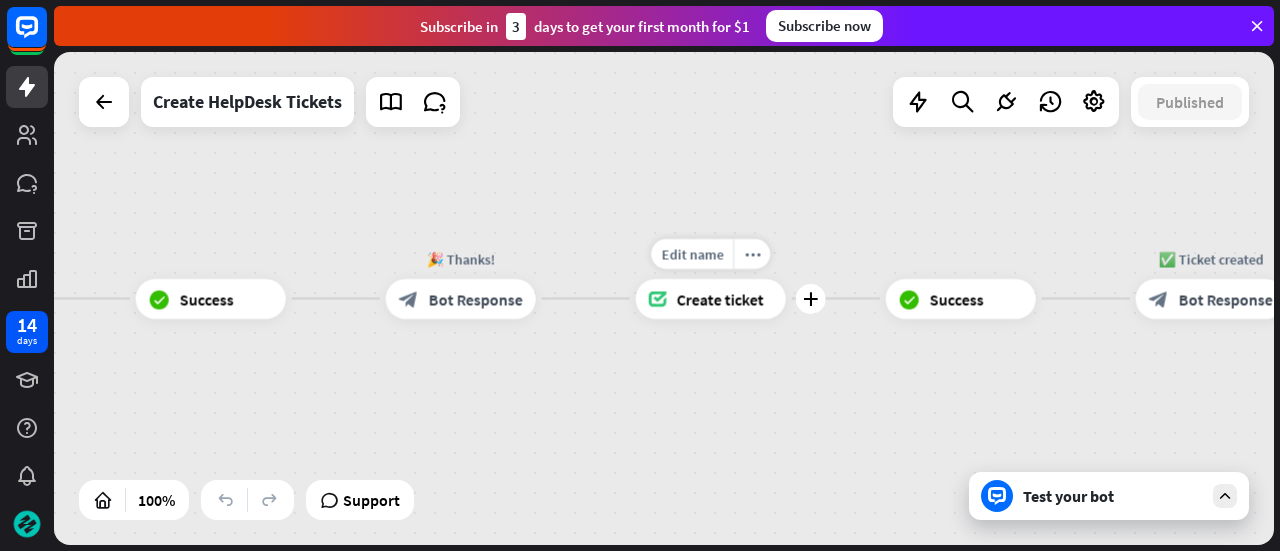 click on "Create ticket" at bounding box center [719, 299] 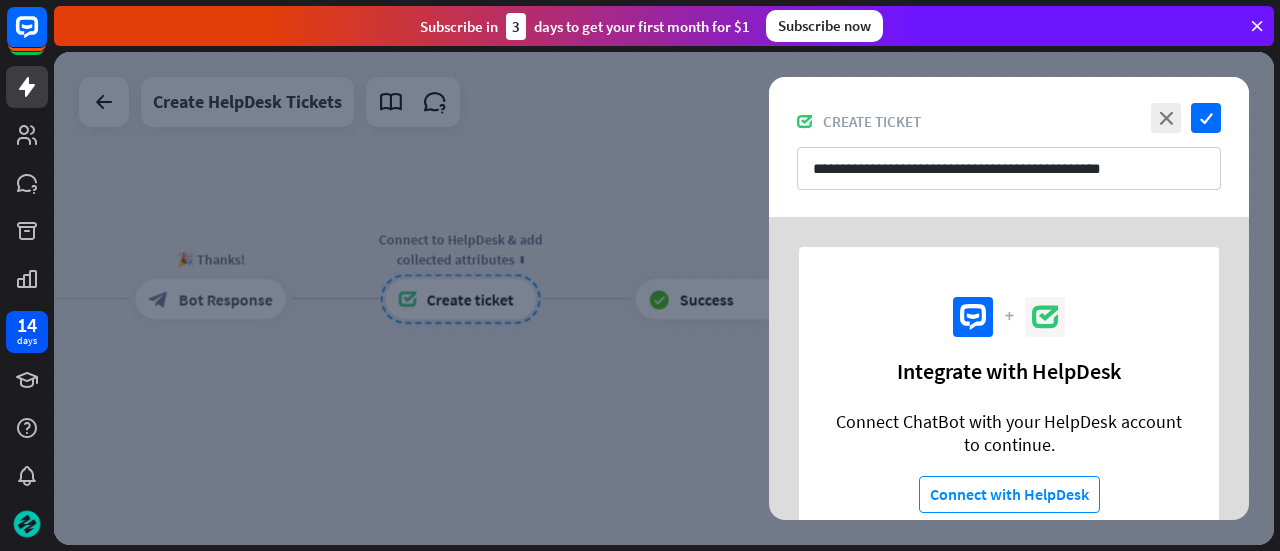 click on "**********" at bounding box center (1009, 147) 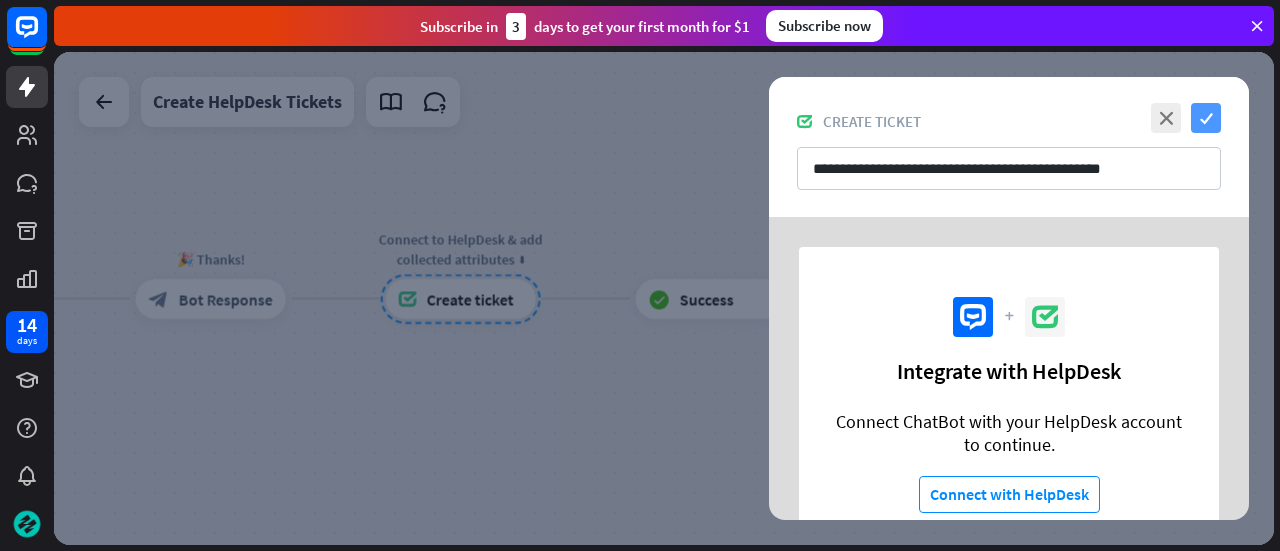 click on "check" at bounding box center [1206, 118] 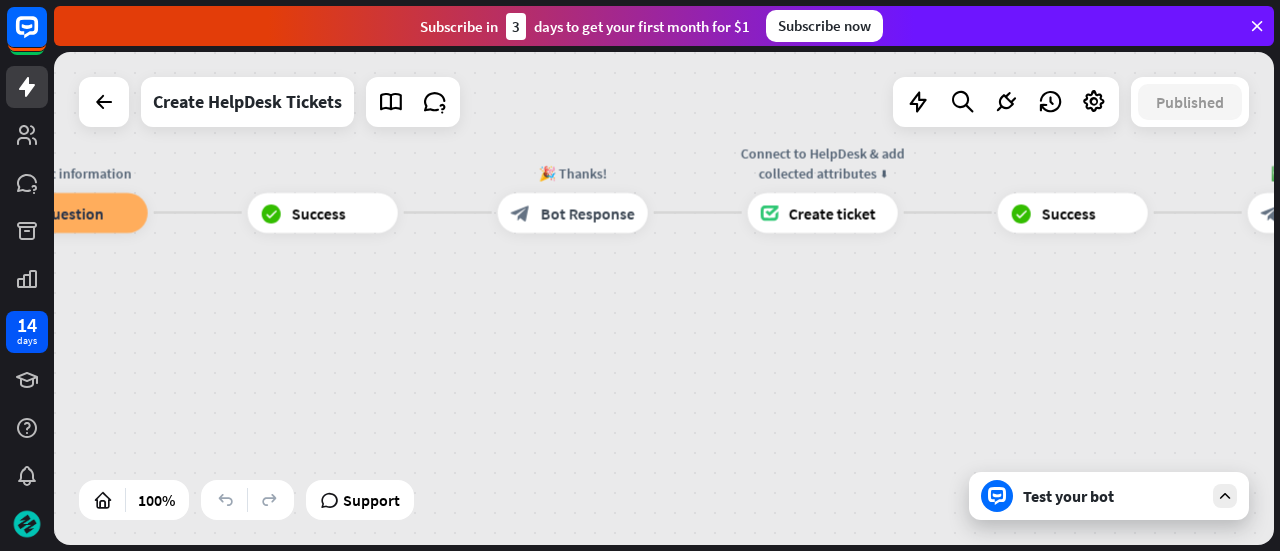 drag, startPoint x: 514, startPoint y: 441, endPoint x: 880, endPoint y: 354, distance: 376.1981 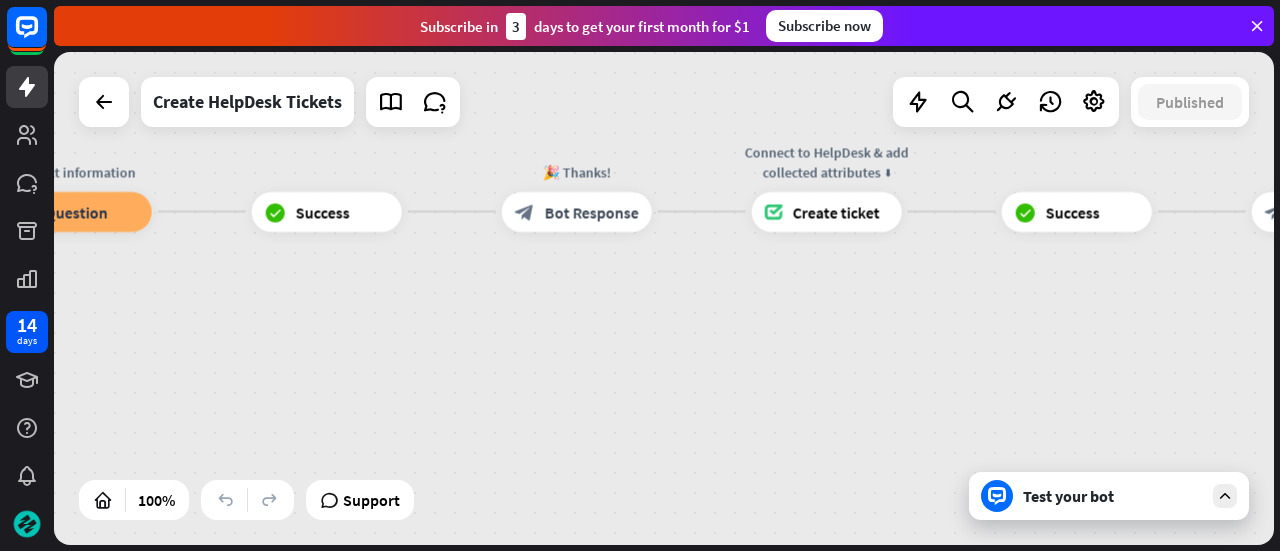 drag, startPoint x: 575, startPoint y: 379, endPoint x: 898, endPoint y: 371, distance: 323.09906 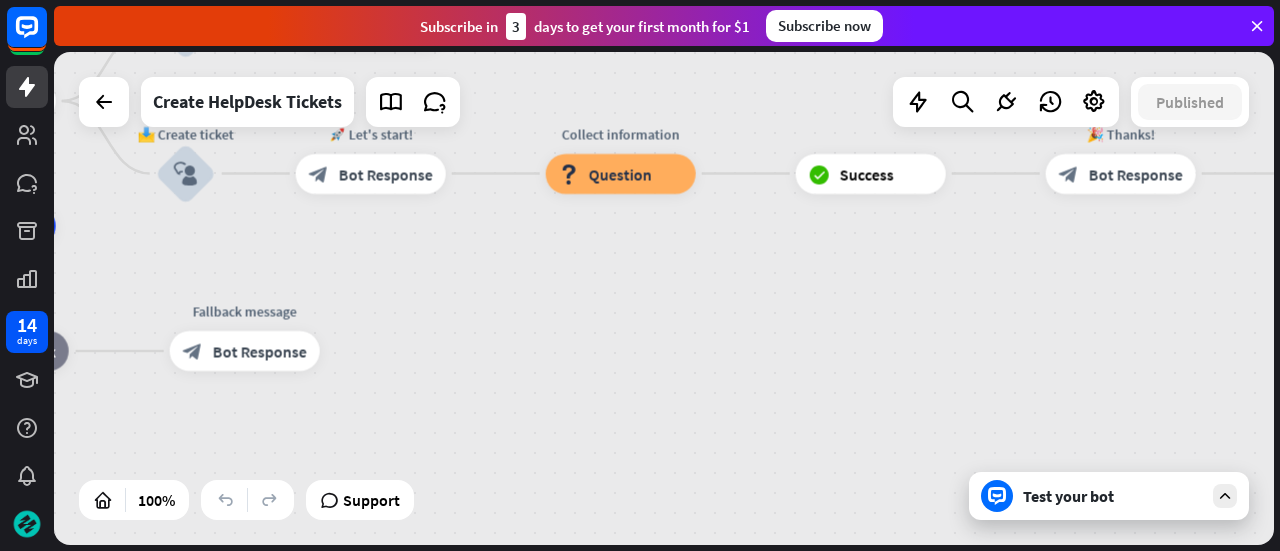 drag, startPoint x: 645, startPoint y: 345, endPoint x: 926, endPoint y: 327, distance: 281.57593 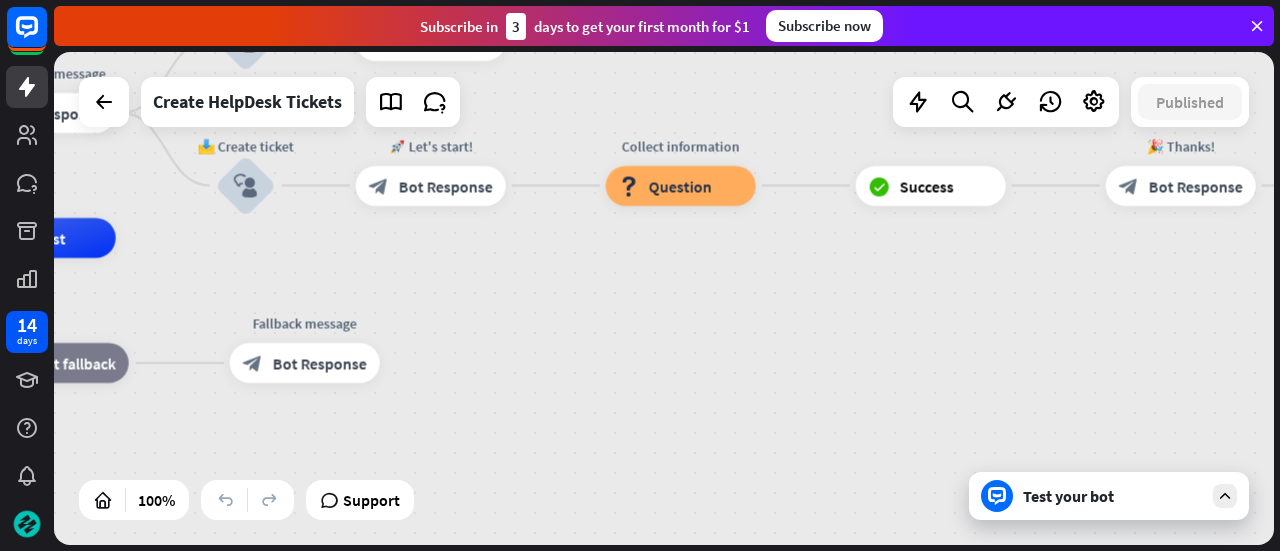 drag, startPoint x: 748, startPoint y: 311, endPoint x: 998, endPoint y: 356, distance: 254.01772 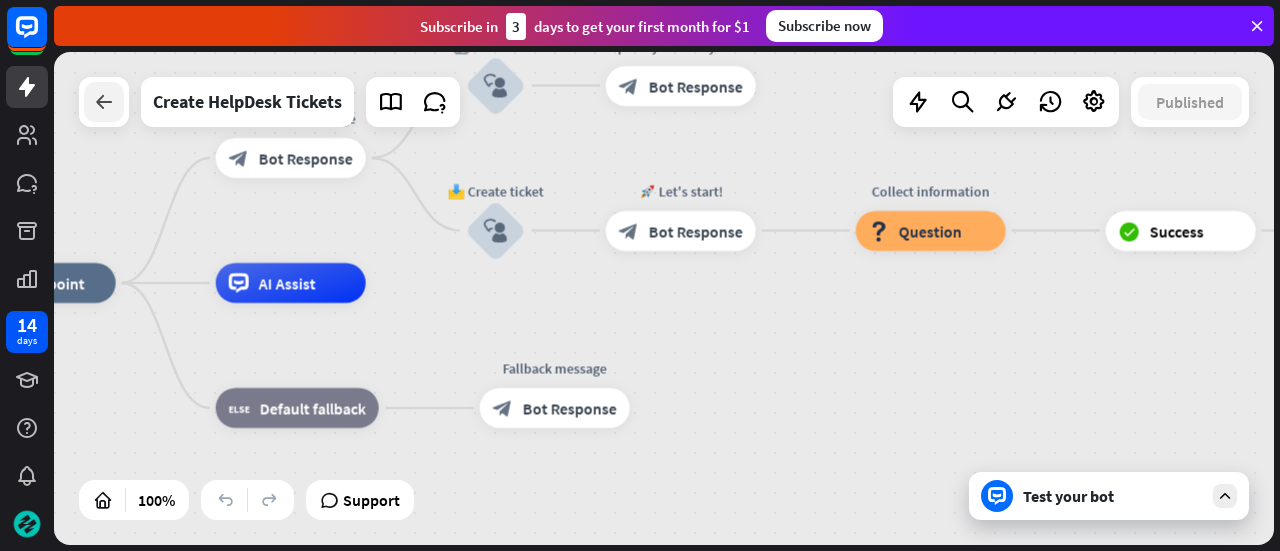 click at bounding box center (104, 102) 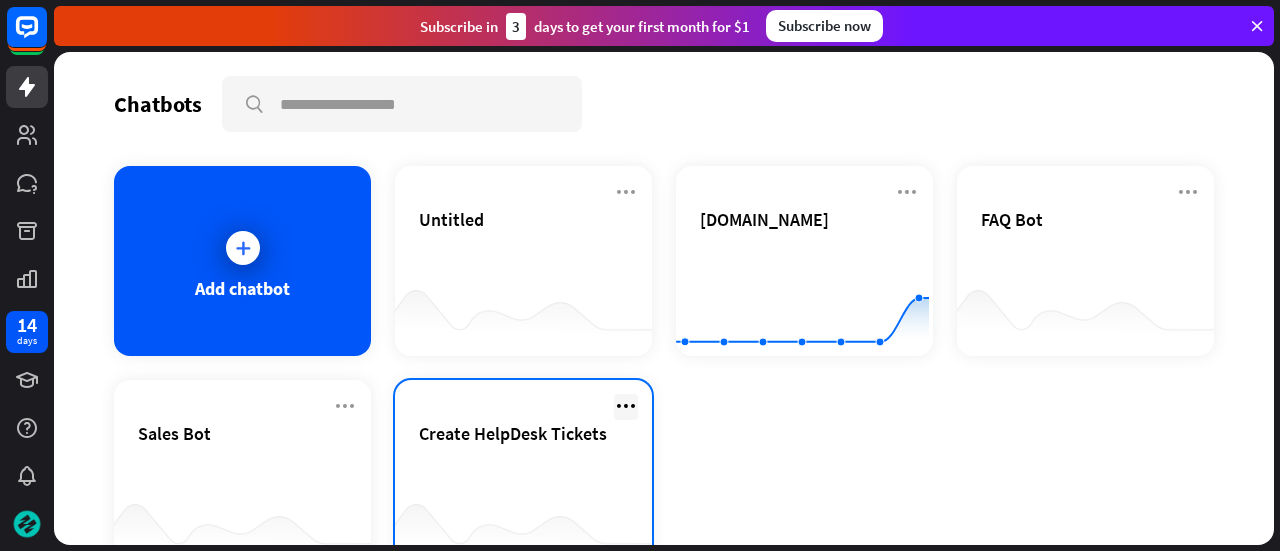 click at bounding box center [626, 406] 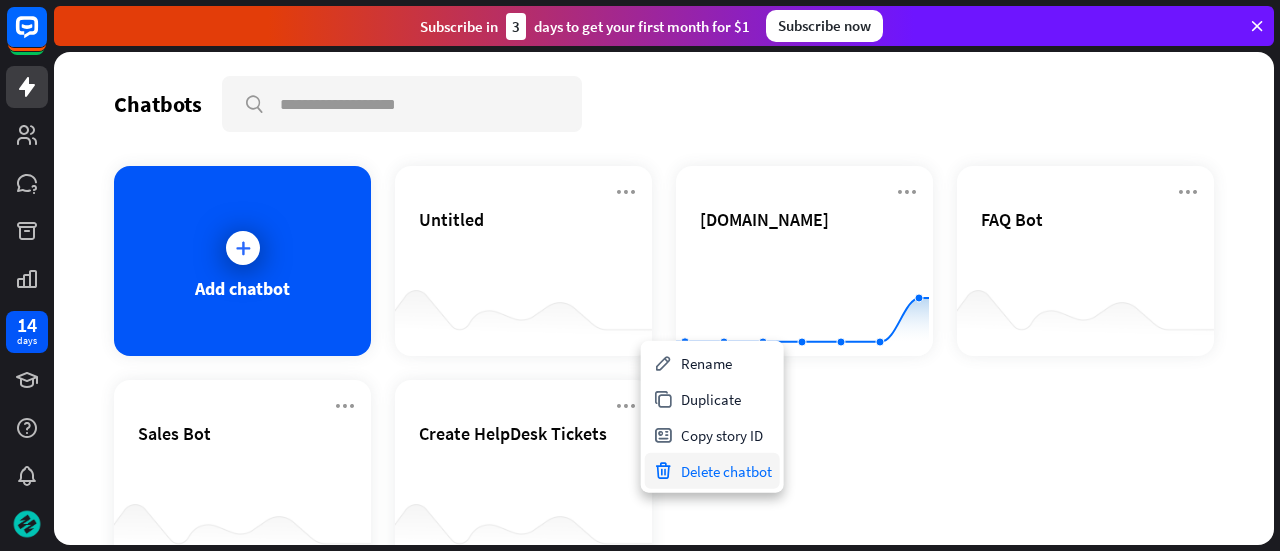 click on "Delete chatbot" at bounding box center [712, 471] 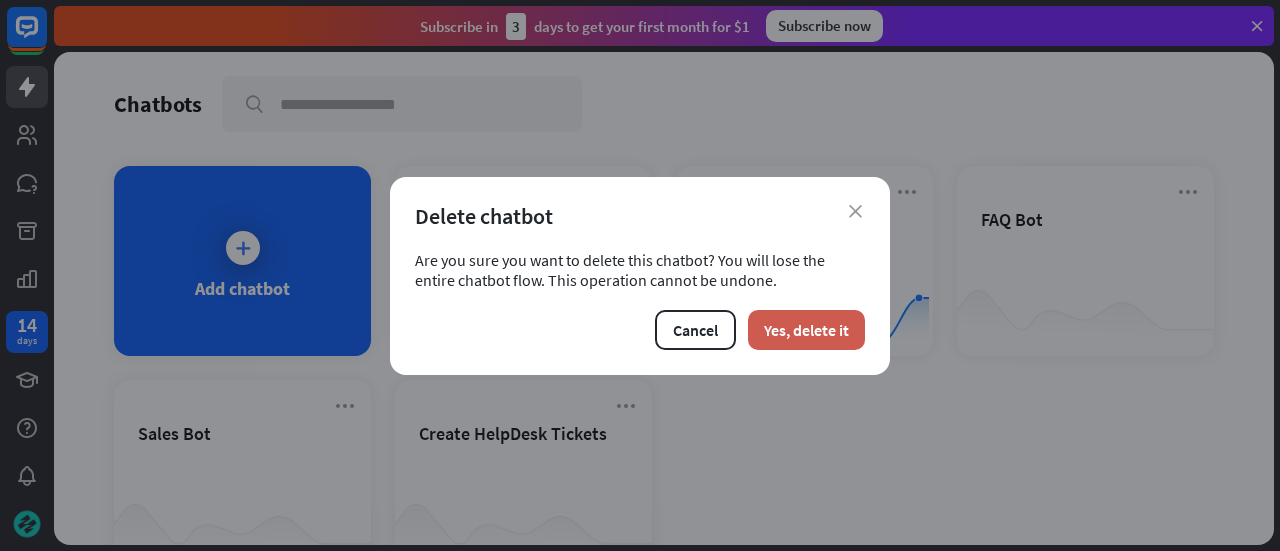 click on "Yes, delete it" at bounding box center [806, 330] 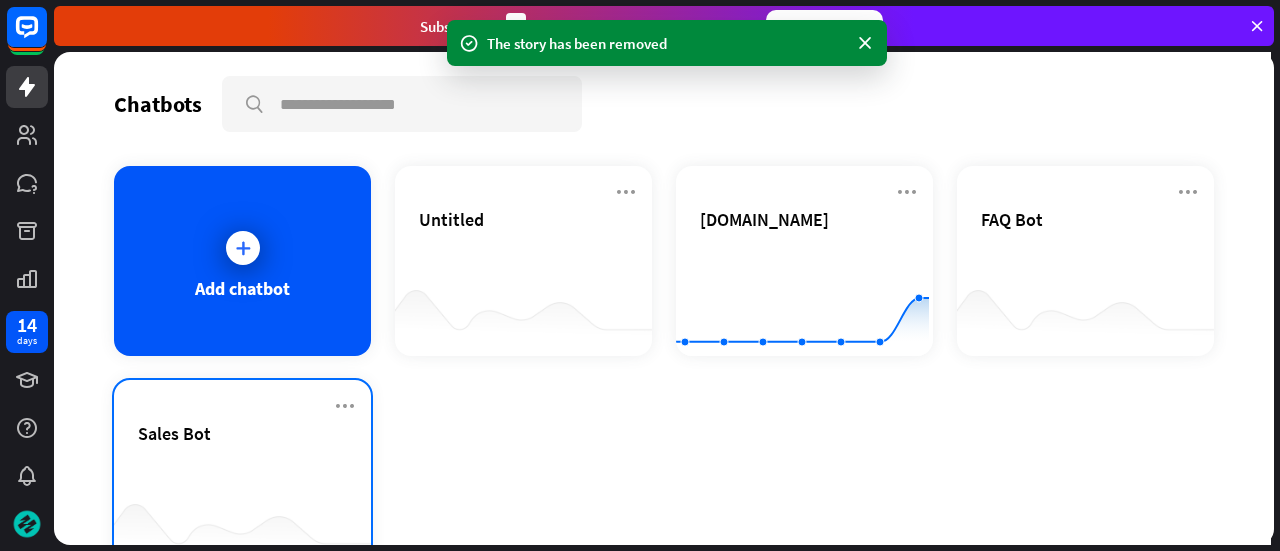 click on "Sales Bot" at bounding box center [174, 433] 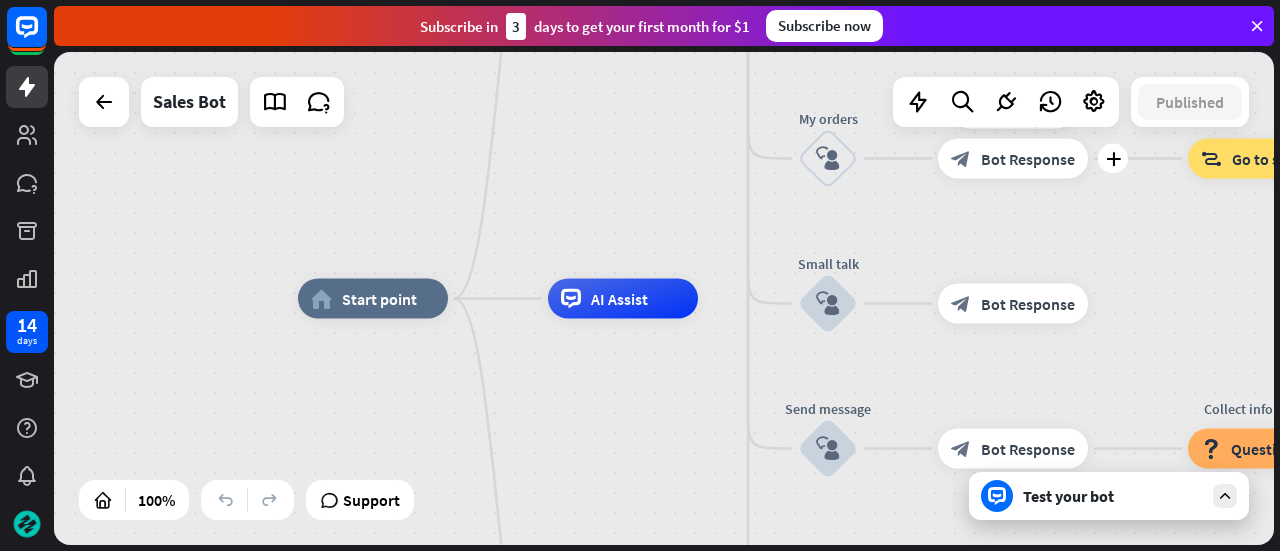 click on "block_bot_response   Bot Response" at bounding box center (1013, 159) 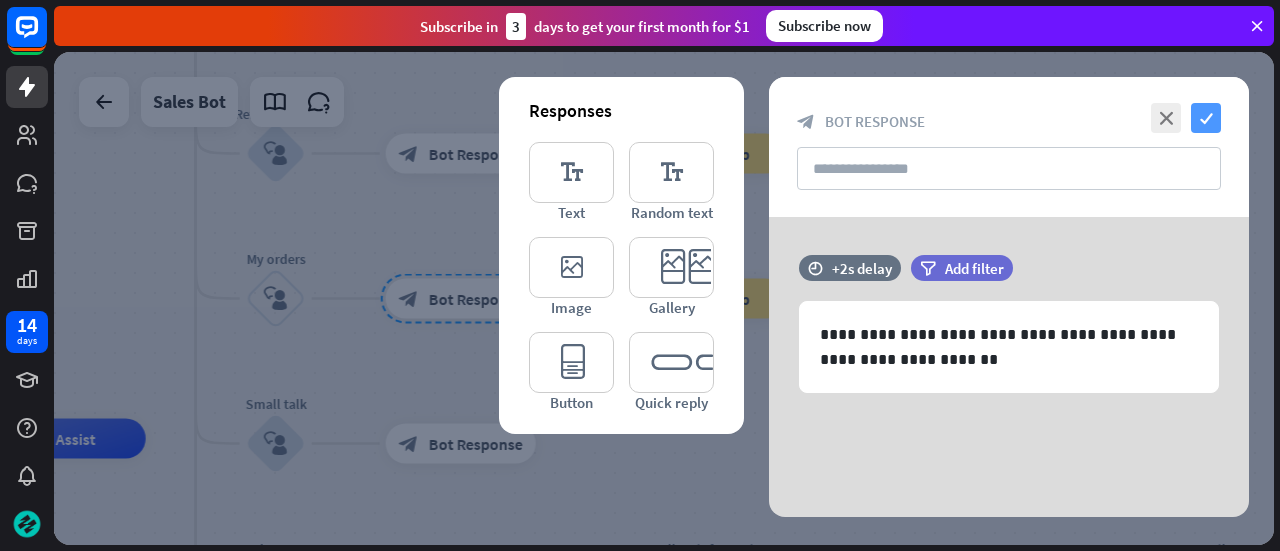 click on "check" at bounding box center [1206, 118] 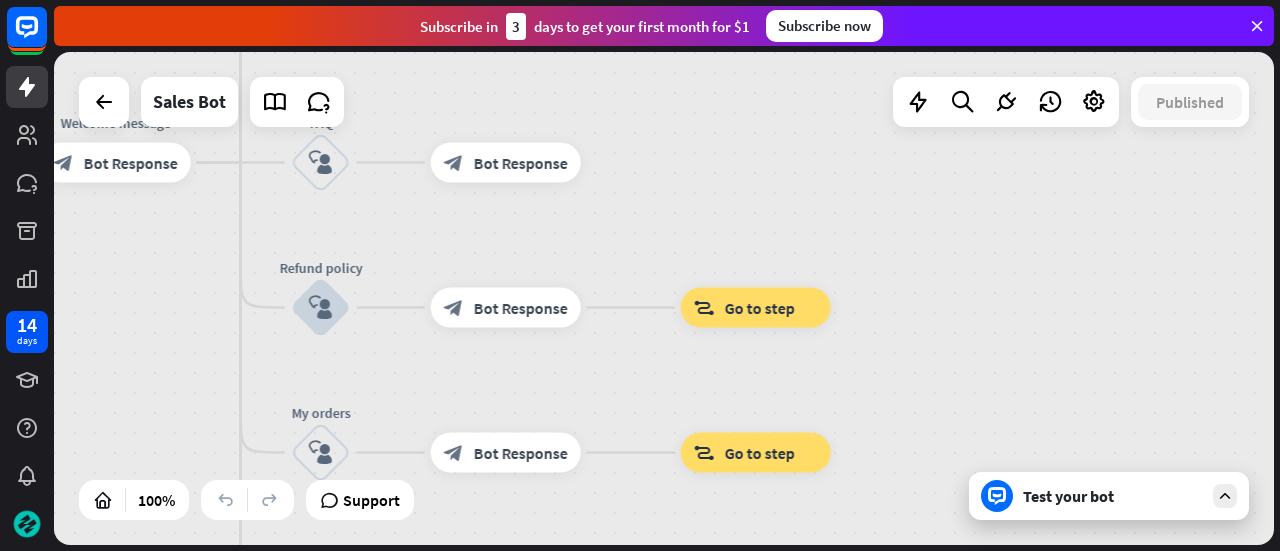 drag, startPoint x: 938, startPoint y: 245, endPoint x: 983, endPoint y: 401, distance: 162.3607 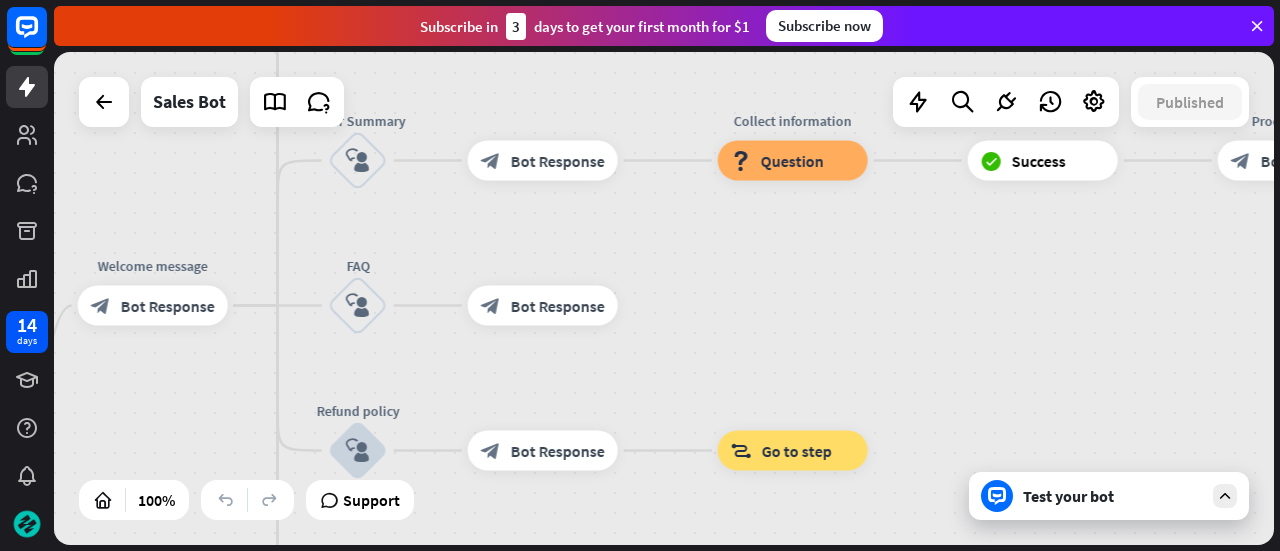 drag, startPoint x: 887, startPoint y: 295, endPoint x: 929, endPoint y: 453, distance: 163.487 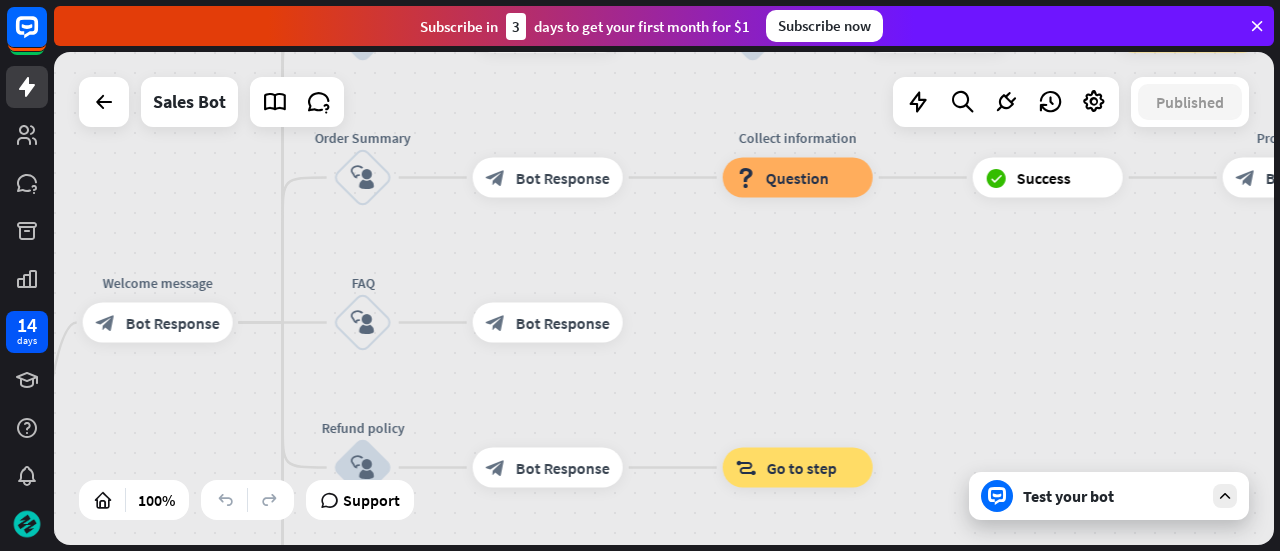 drag, startPoint x: 820, startPoint y: 355, endPoint x: 839, endPoint y: 490, distance: 136.33047 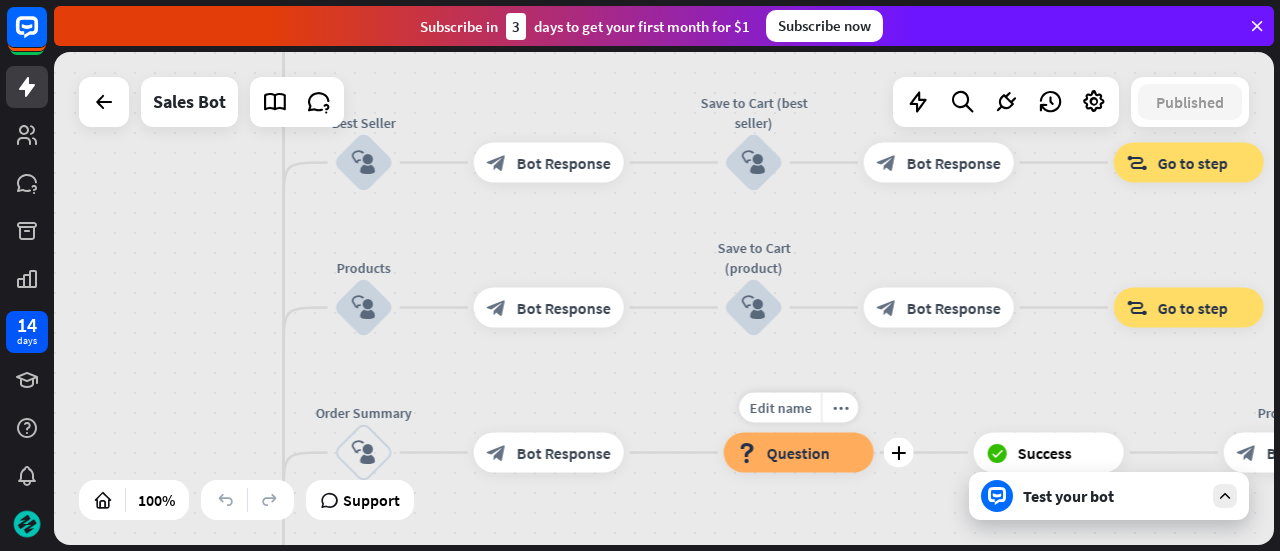 drag, startPoint x: 721, startPoint y: 297, endPoint x: 703, endPoint y: 437, distance: 141.1524 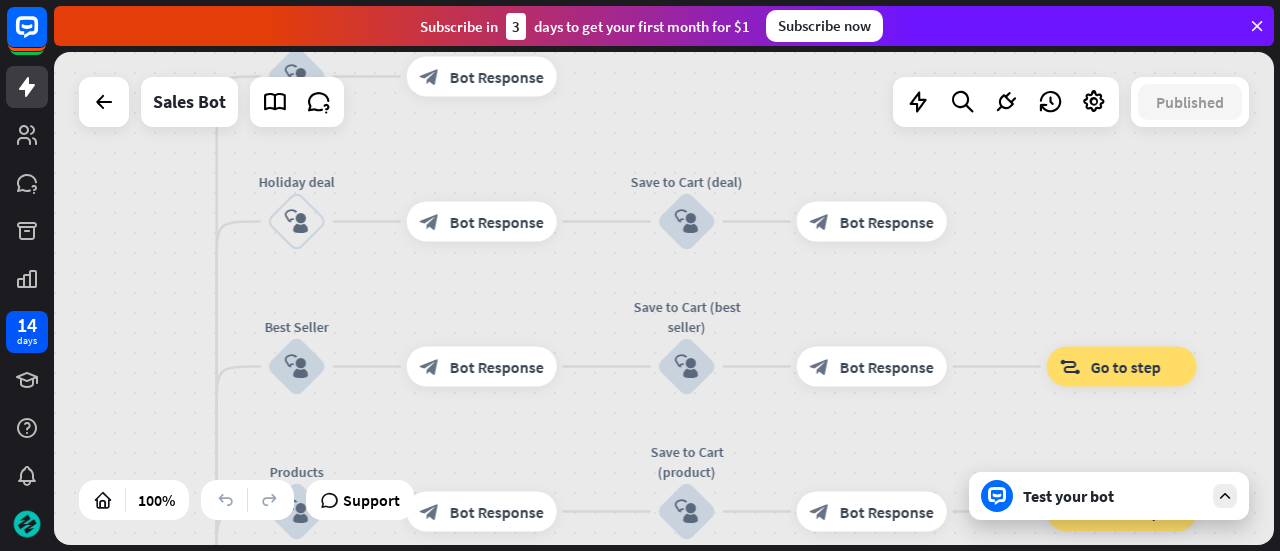 drag, startPoint x: 668, startPoint y: 207, endPoint x: 613, endPoint y: 462, distance: 260.86395 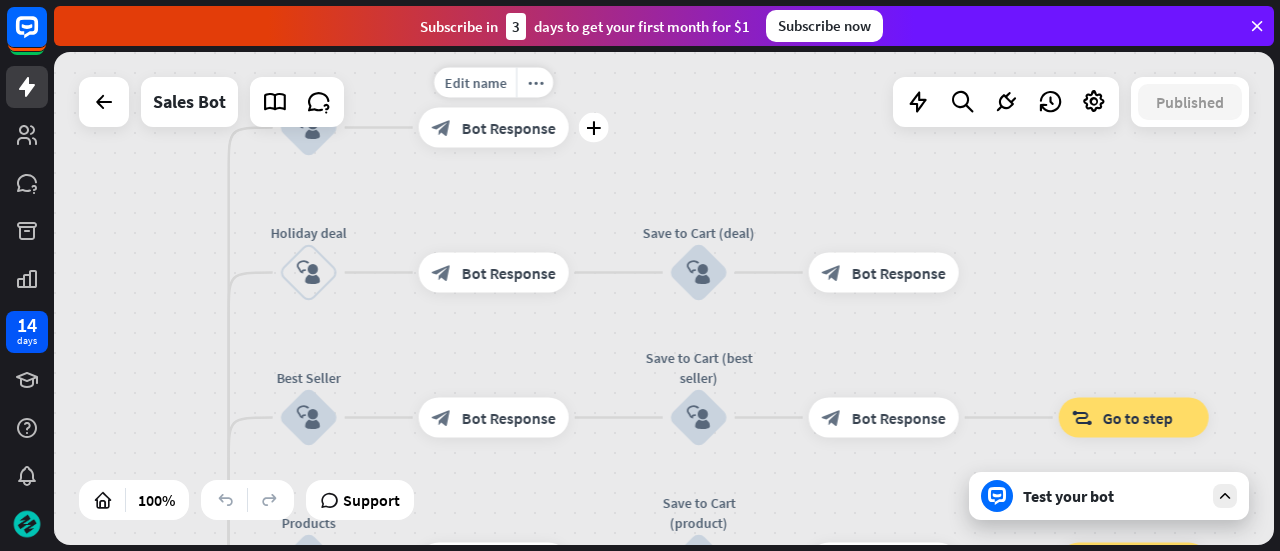 click on "block_bot_response   Bot Response" at bounding box center [494, 128] 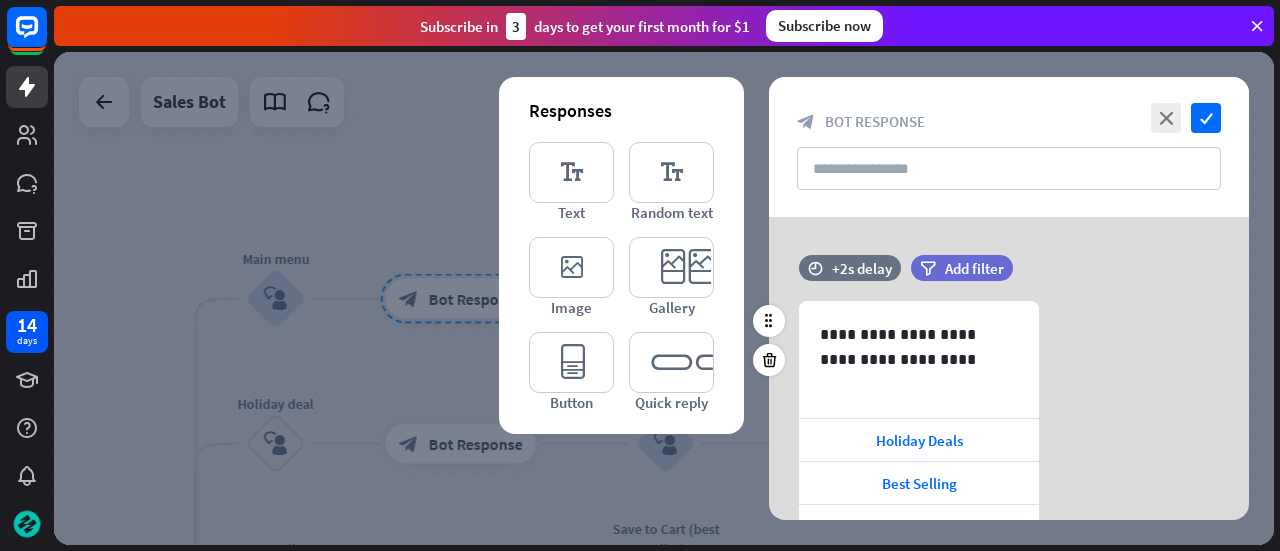 drag, startPoint x: 1098, startPoint y: 389, endPoint x: 1142, endPoint y: 313, distance: 87.81799 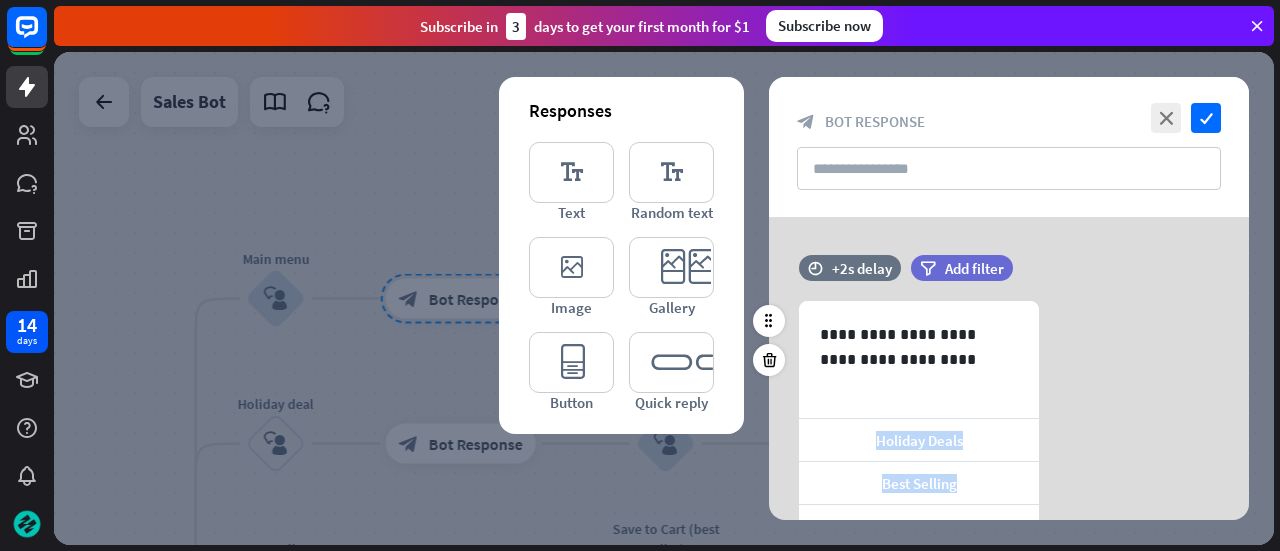 drag, startPoint x: 1116, startPoint y: 473, endPoint x: 1100, endPoint y: 368, distance: 106.21205 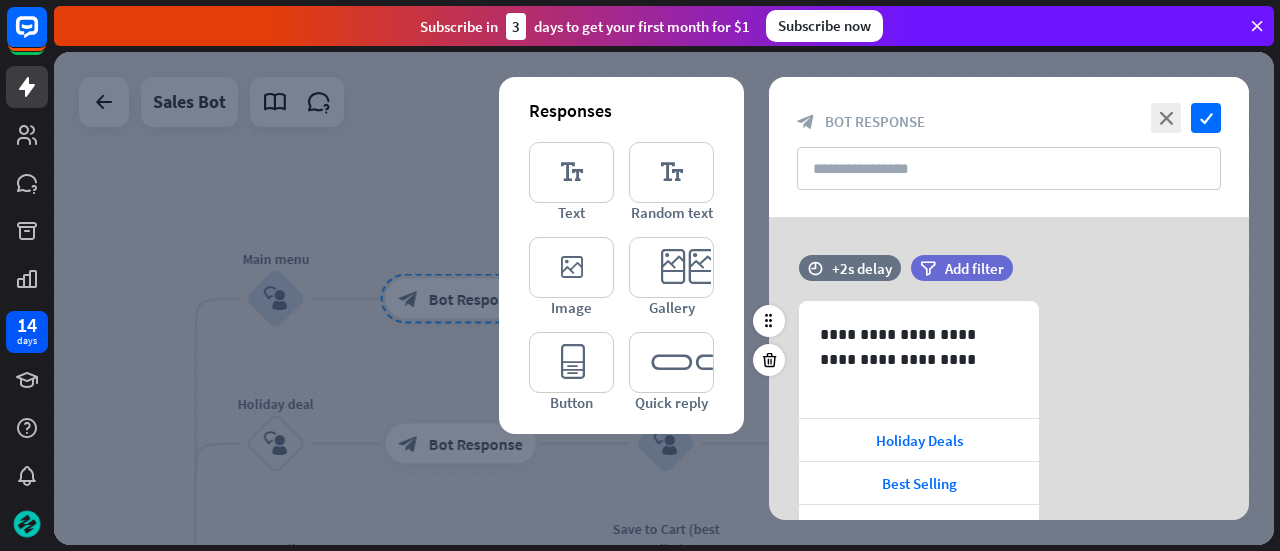 click on "**********" at bounding box center (1009, 467) 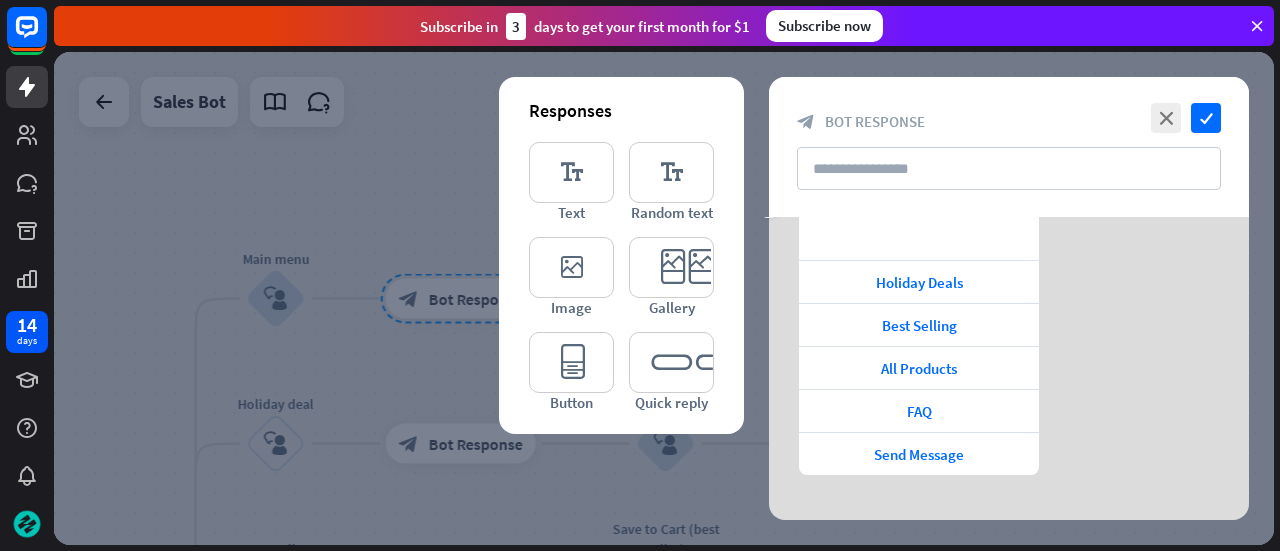 scroll, scrollTop: 160, scrollLeft: 0, axis: vertical 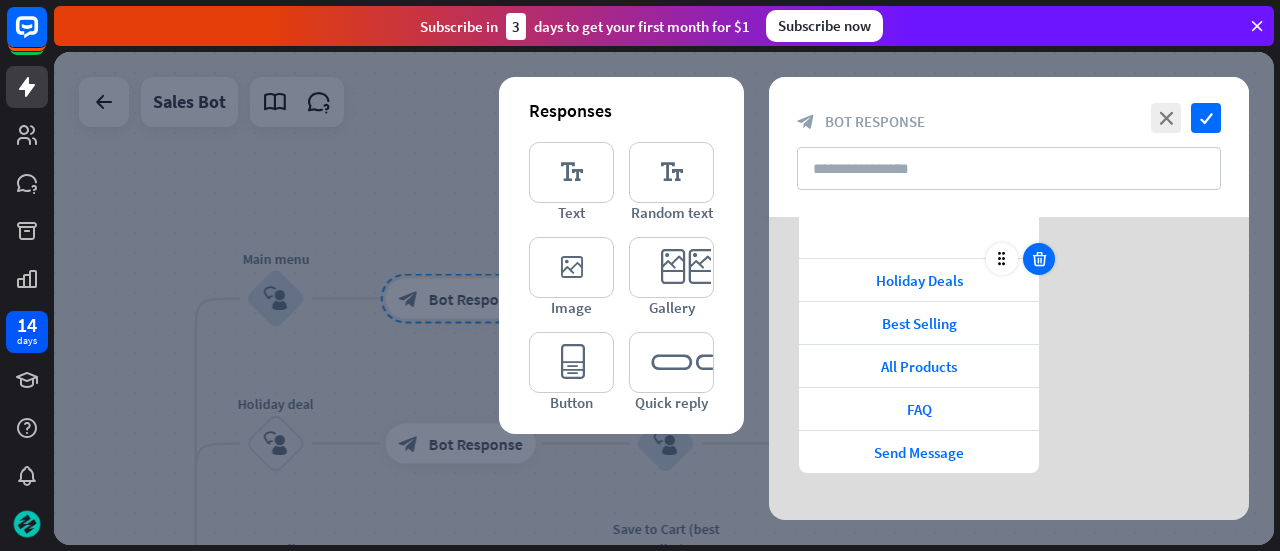 click at bounding box center [1039, 259] 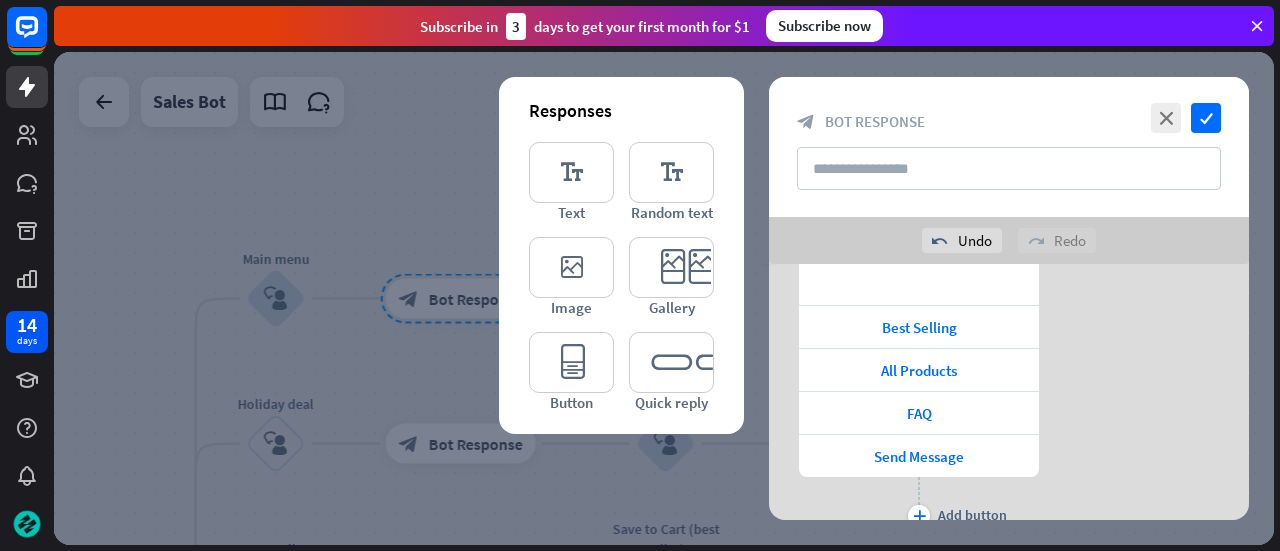 click on "**********" at bounding box center [1009, 360] 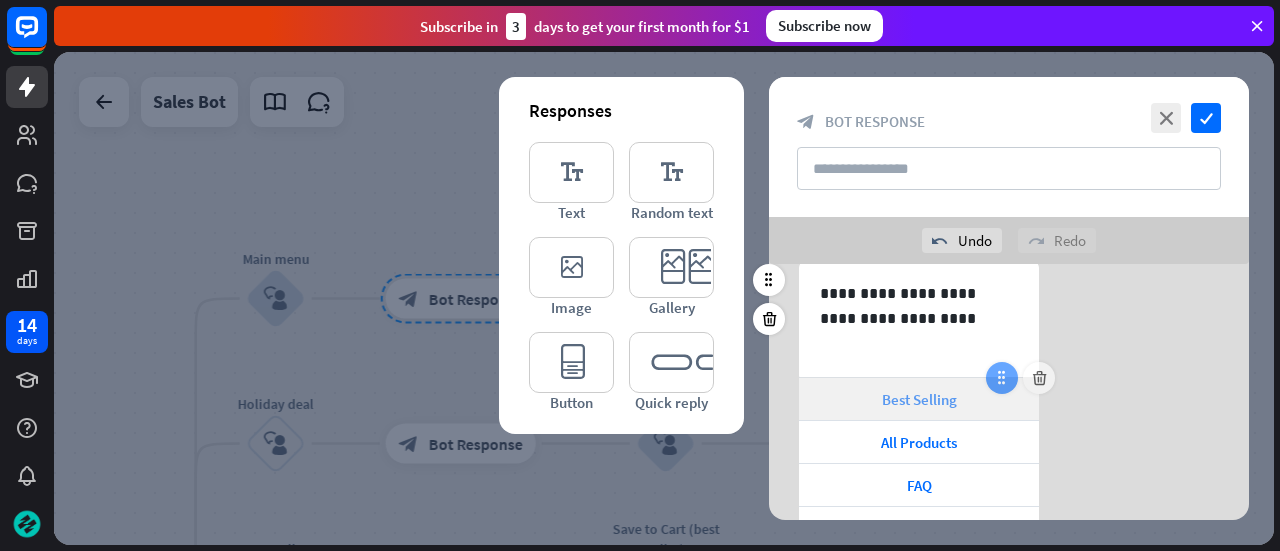scroll, scrollTop: 76, scrollLeft: 0, axis: vertical 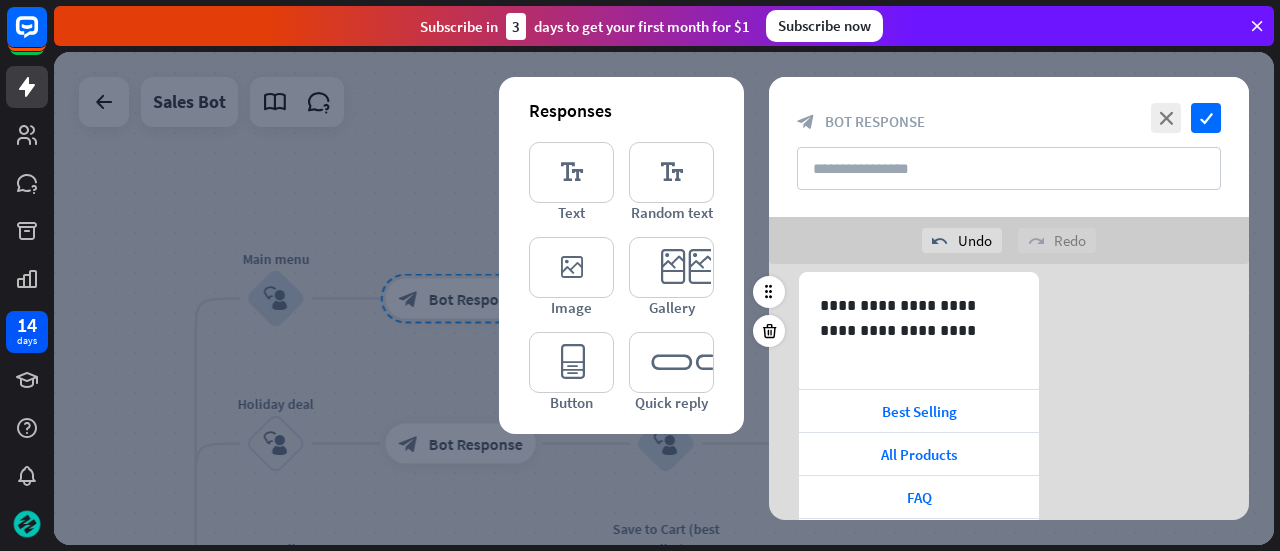 drag, startPoint x: 1148, startPoint y: 370, endPoint x: 1143, endPoint y: 339, distance: 31.400637 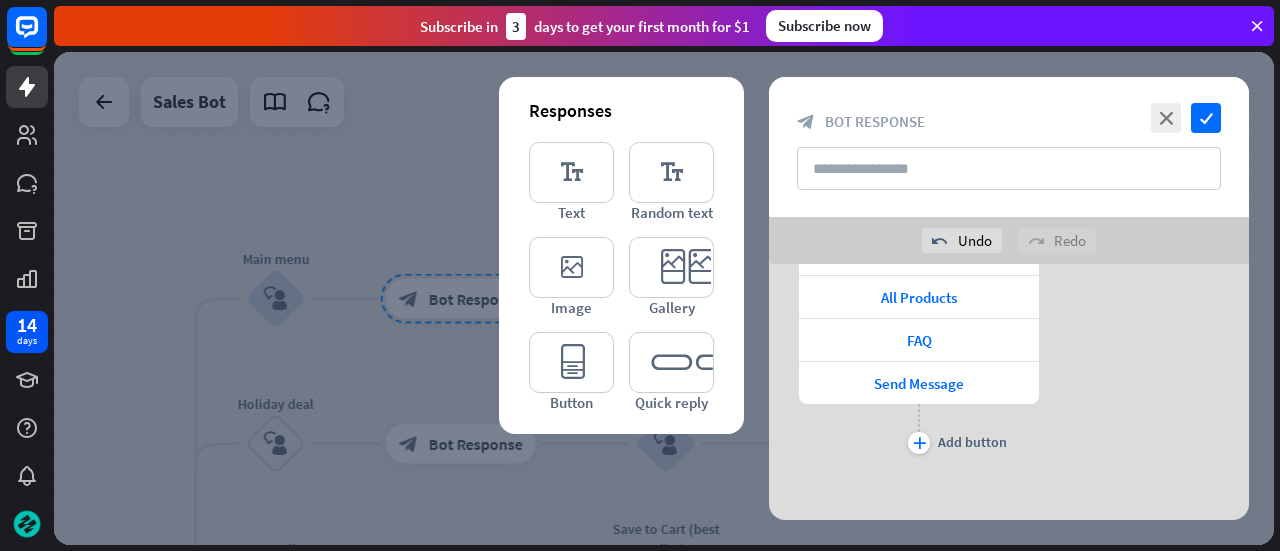 scroll, scrollTop: 236, scrollLeft: 0, axis: vertical 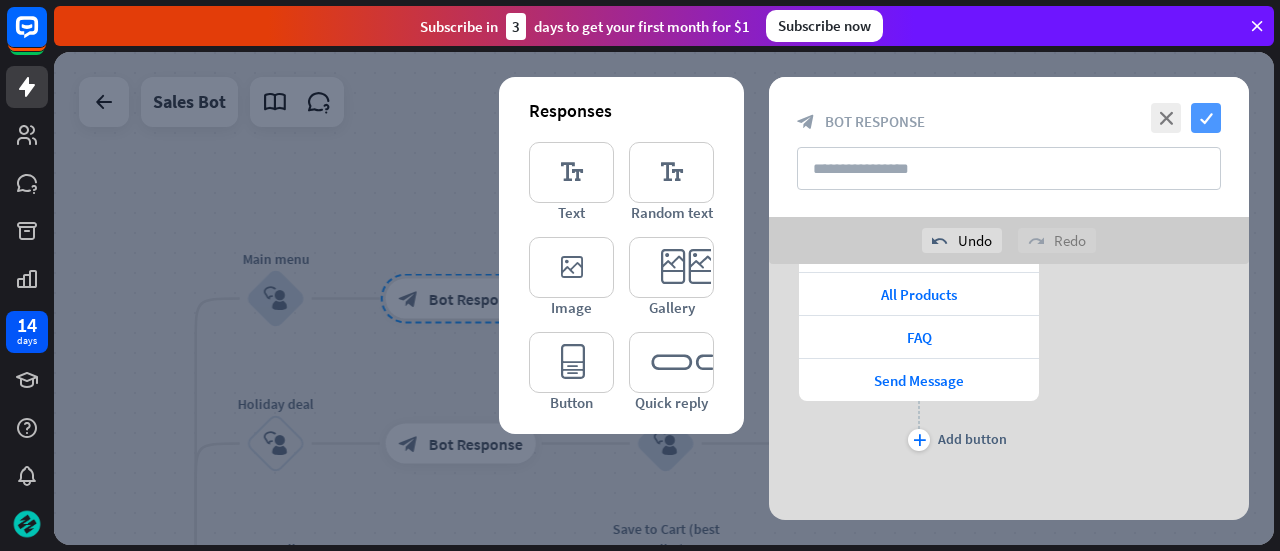 click on "check" at bounding box center (1206, 118) 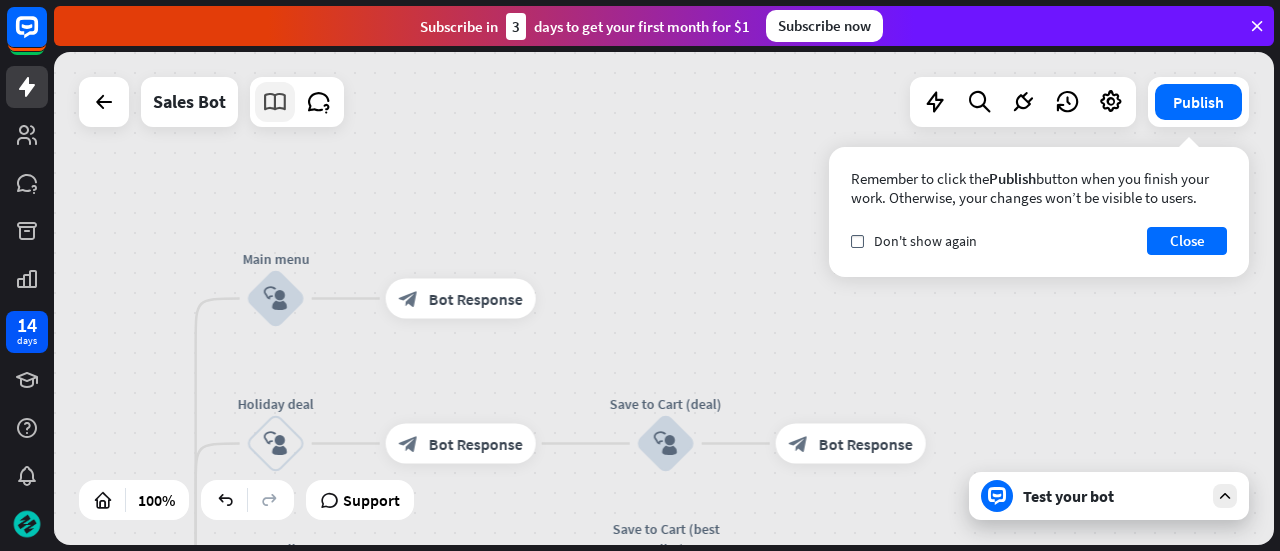 click at bounding box center (275, 102) 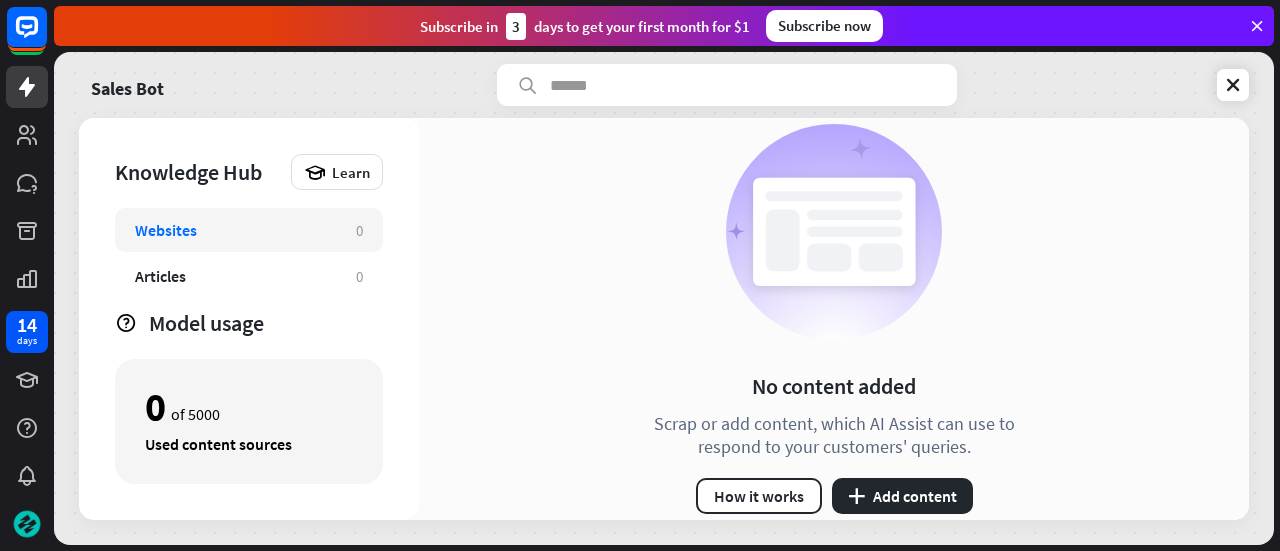 click on "Websites" at bounding box center [166, 230] 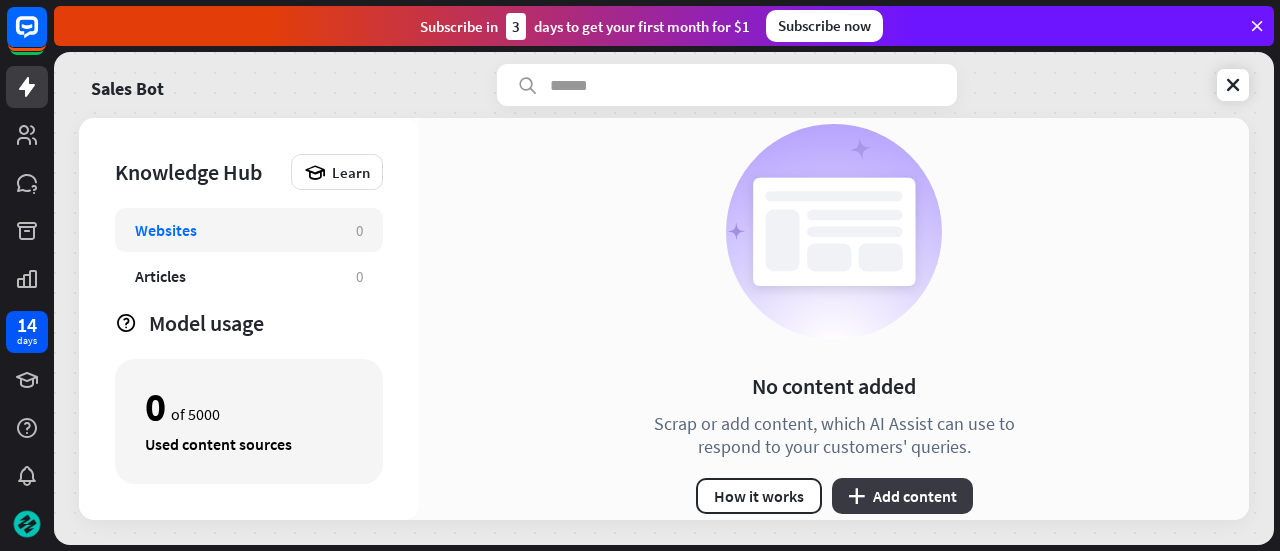 click on "plus
Add content" at bounding box center [902, 496] 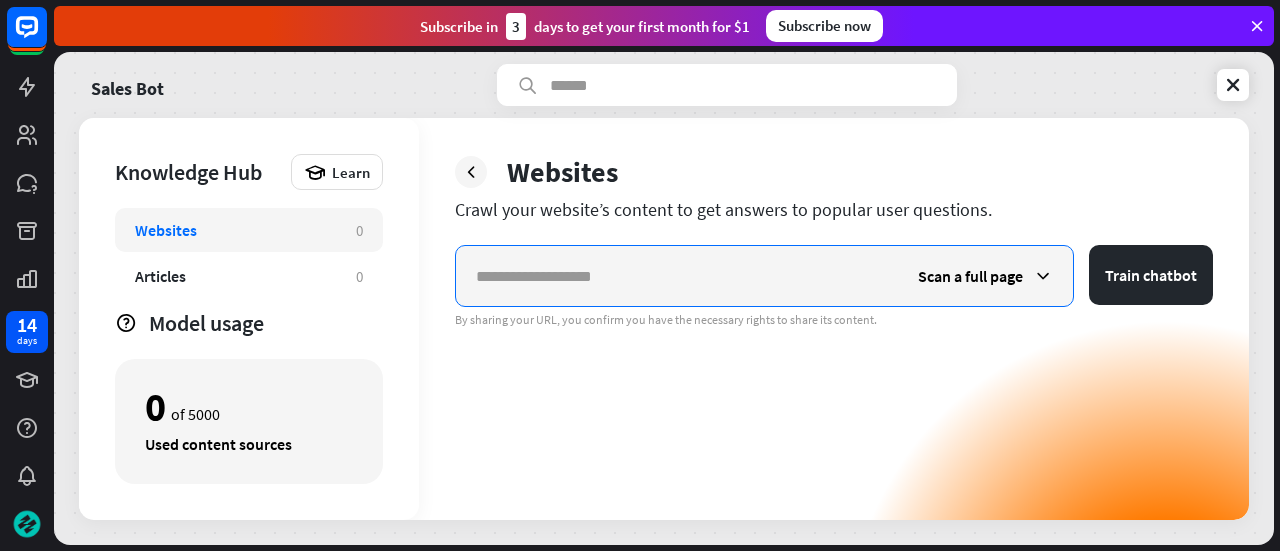 paste on "**********" 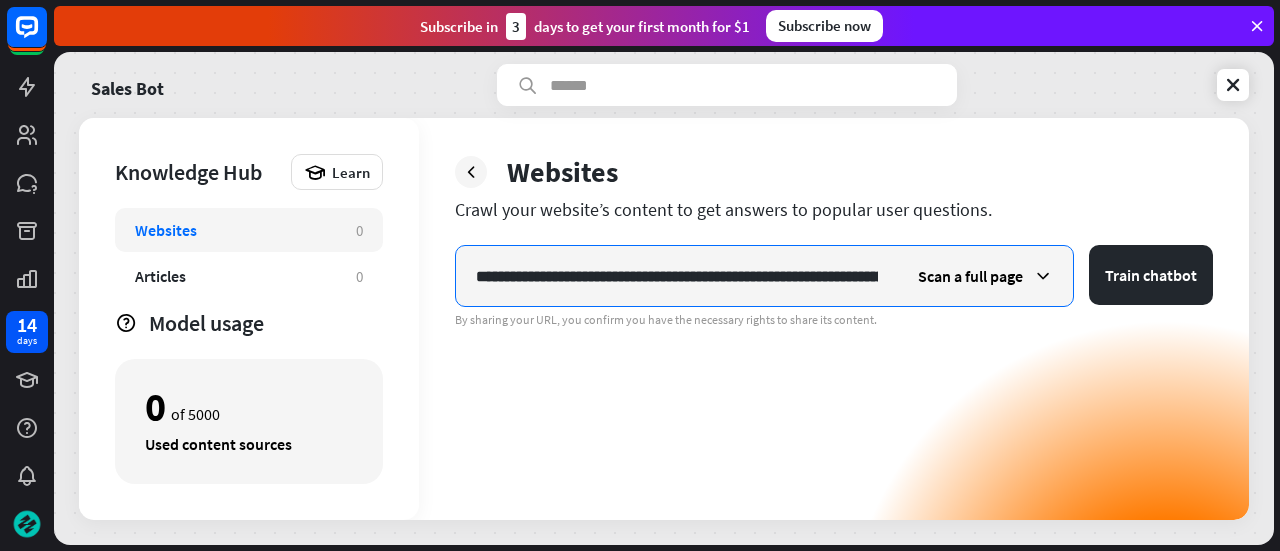 scroll, scrollTop: 0, scrollLeft: 174, axis: horizontal 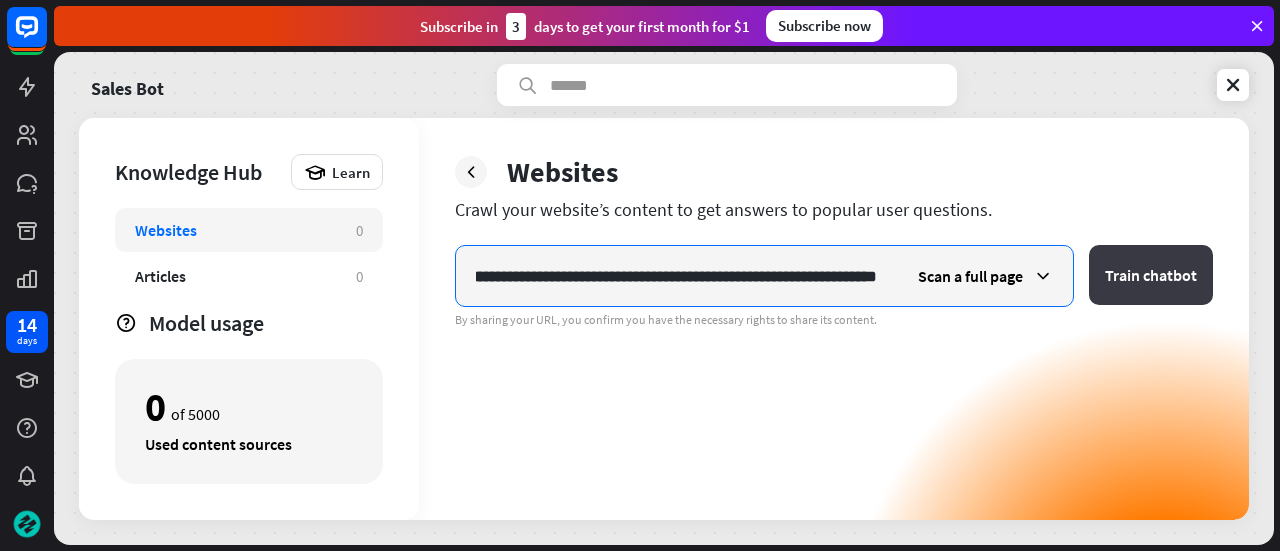 type on "**********" 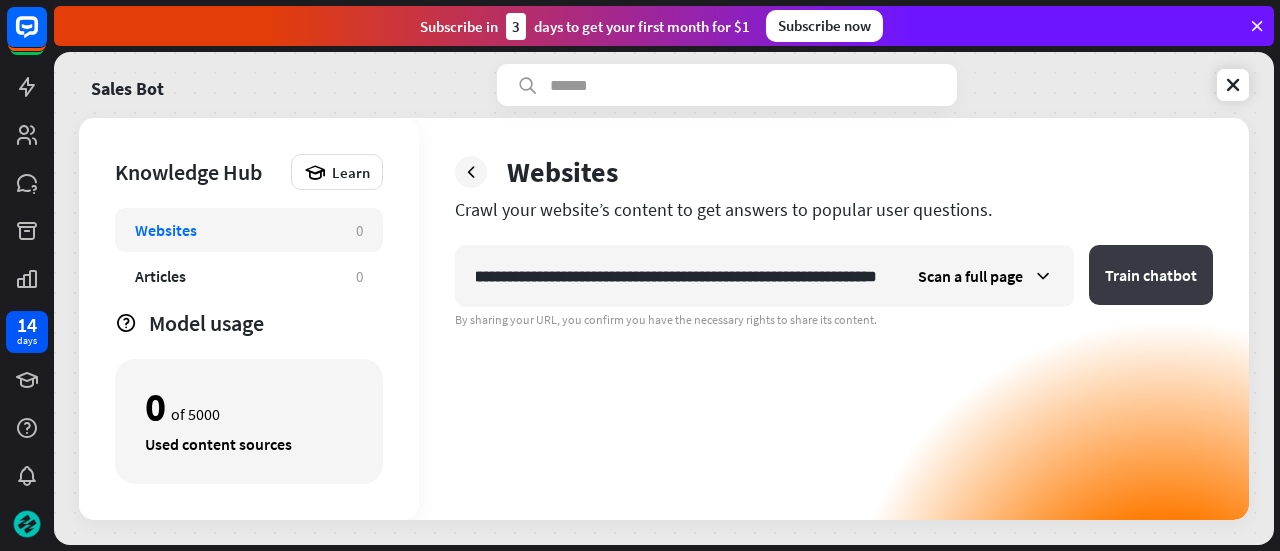 scroll, scrollTop: 0, scrollLeft: 0, axis: both 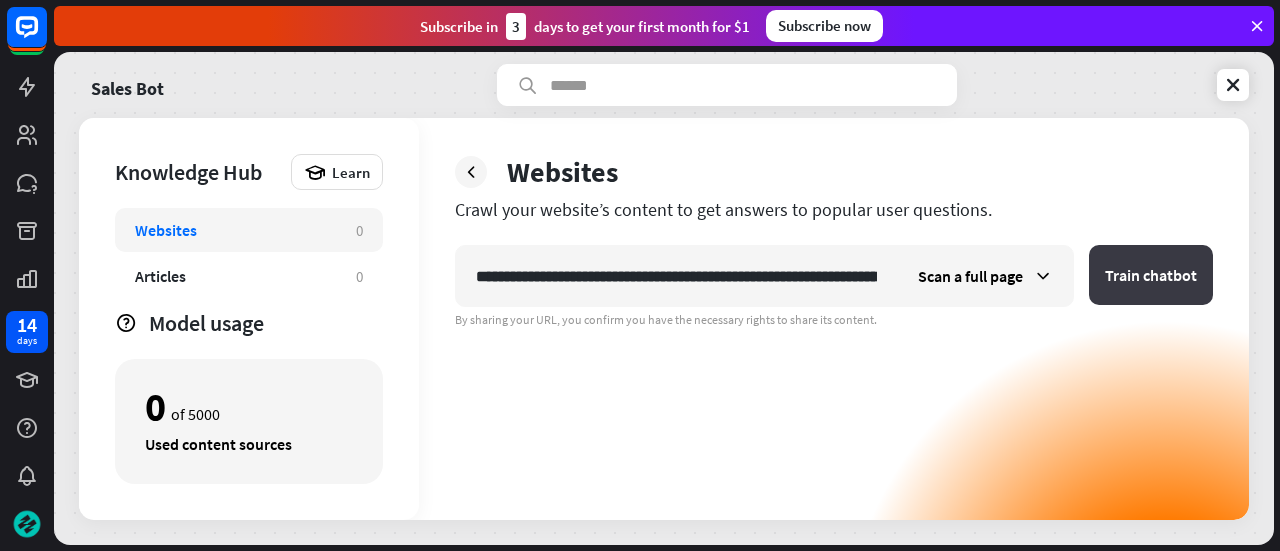click on "Train chatbot" at bounding box center [1151, 275] 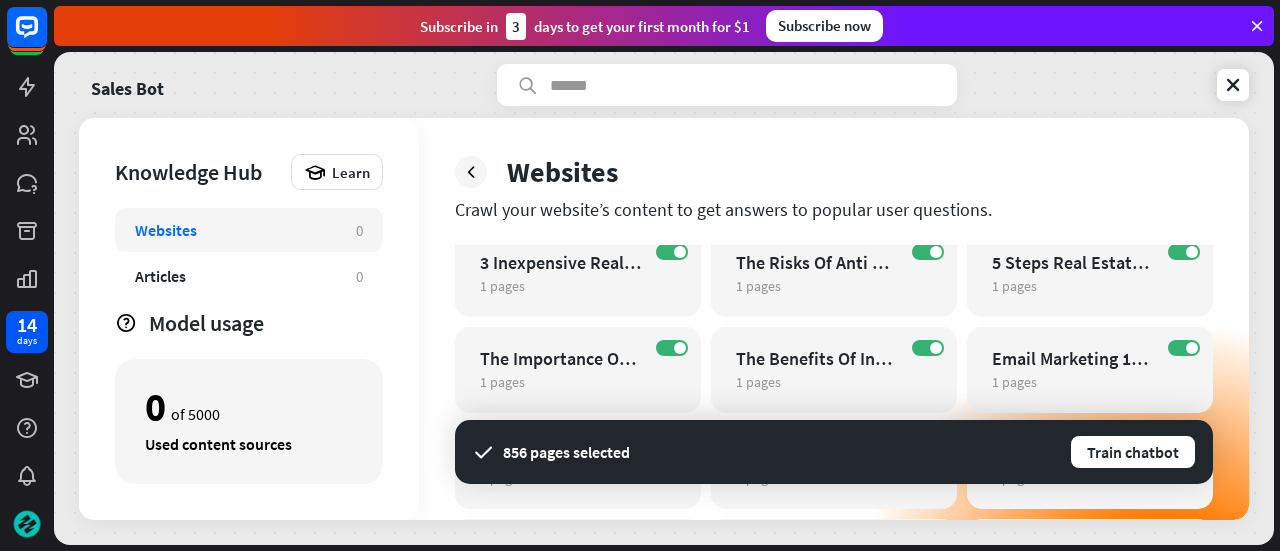 scroll, scrollTop: 4720, scrollLeft: 0, axis: vertical 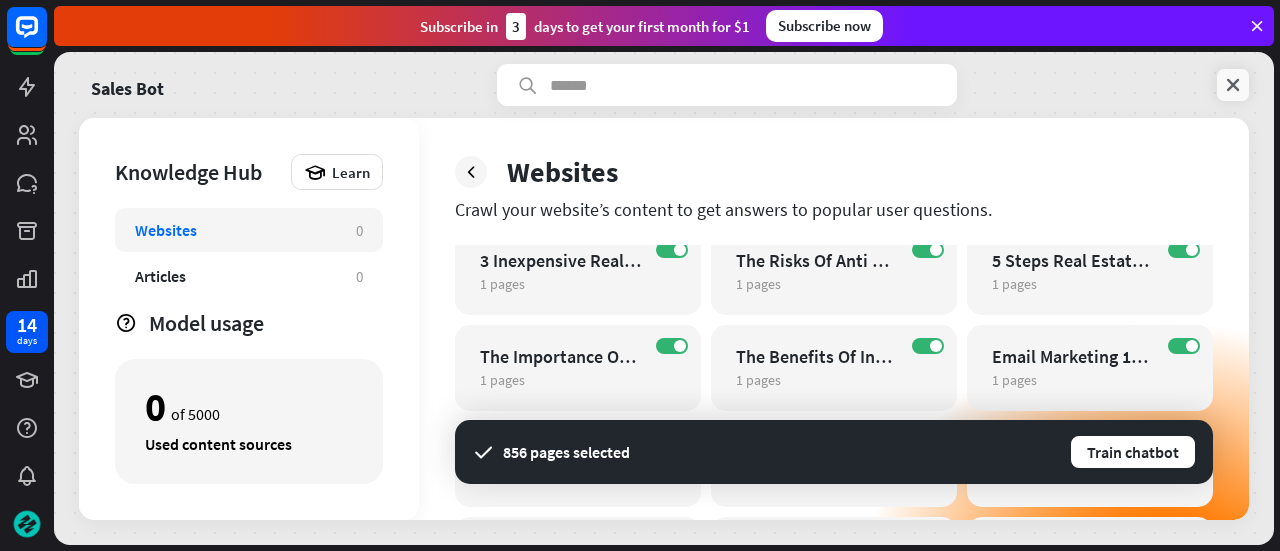 click at bounding box center [1233, 85] 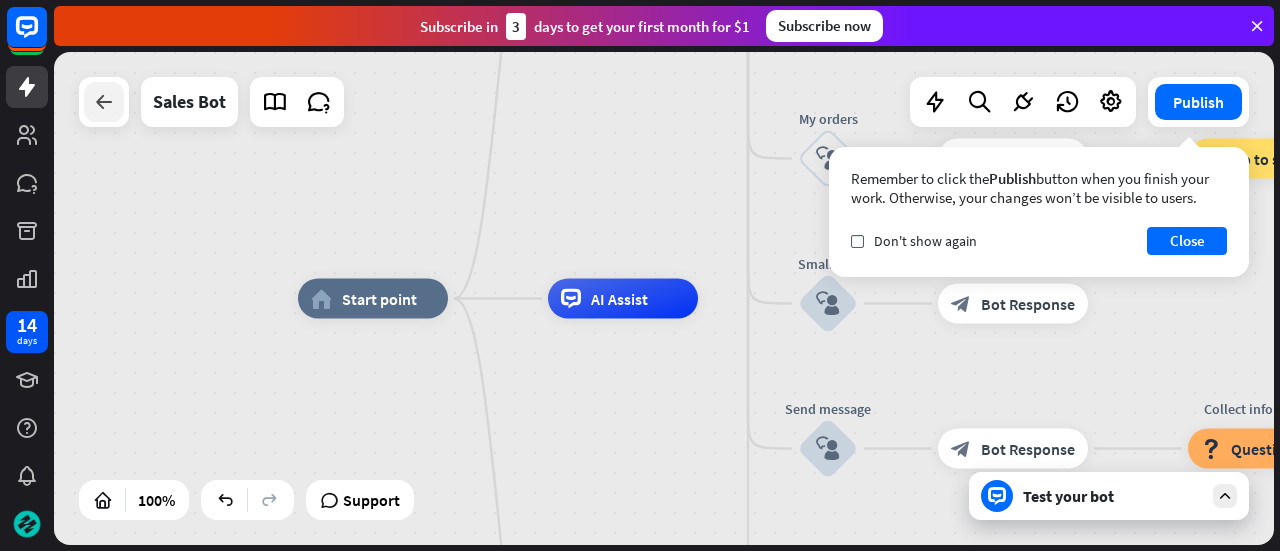 click at bounding box center [104, 102] 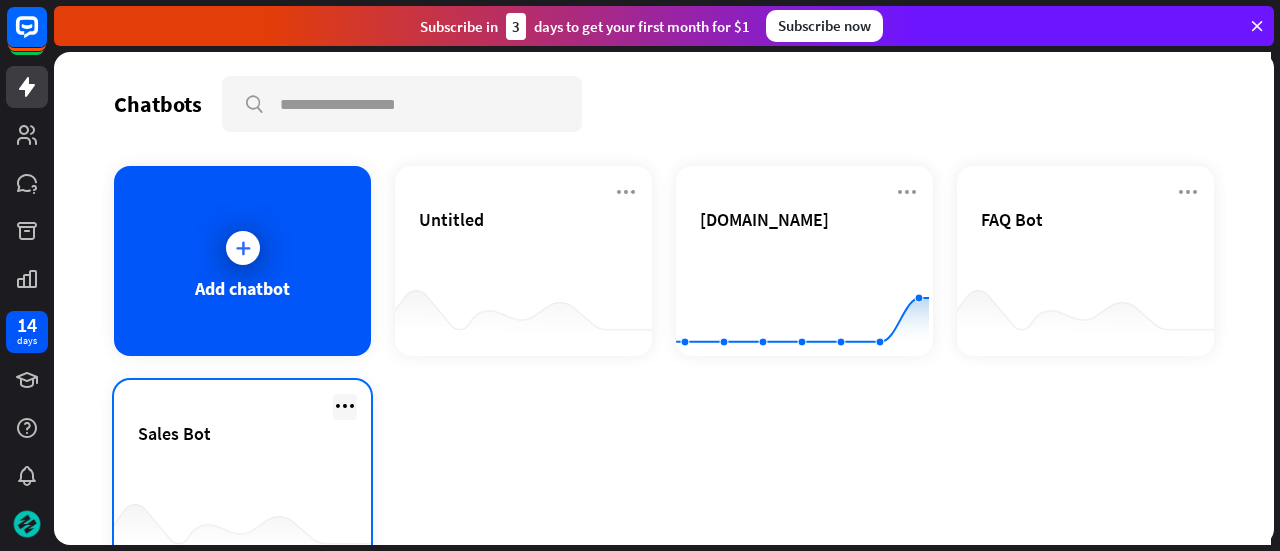 click at bounding box center [345, 406] 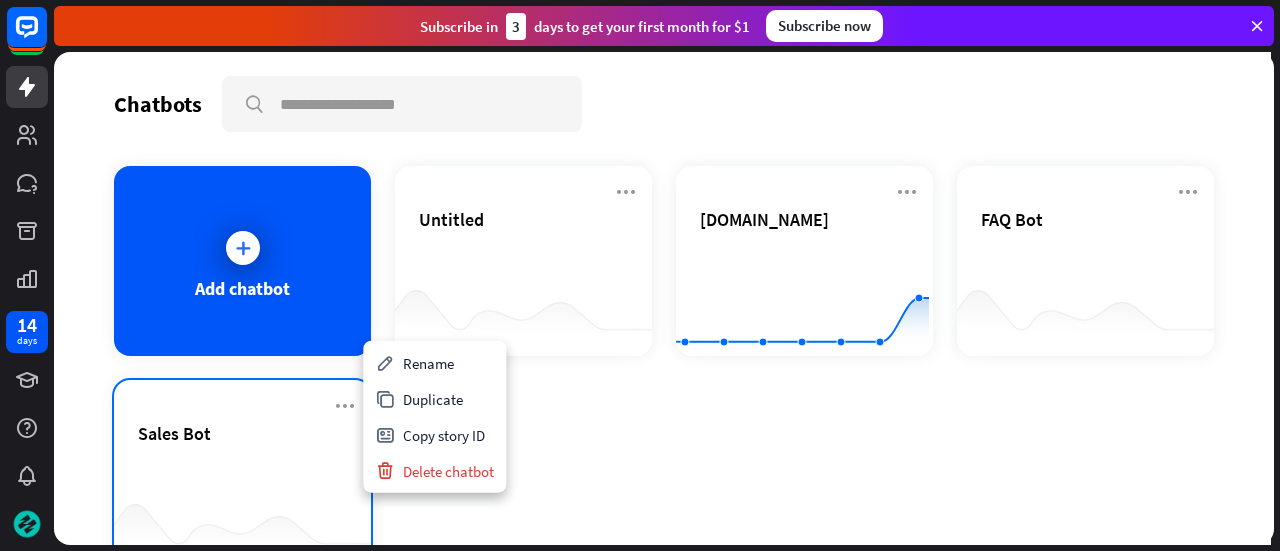 click on "Sales Bot" at bounding box center [242, 433] 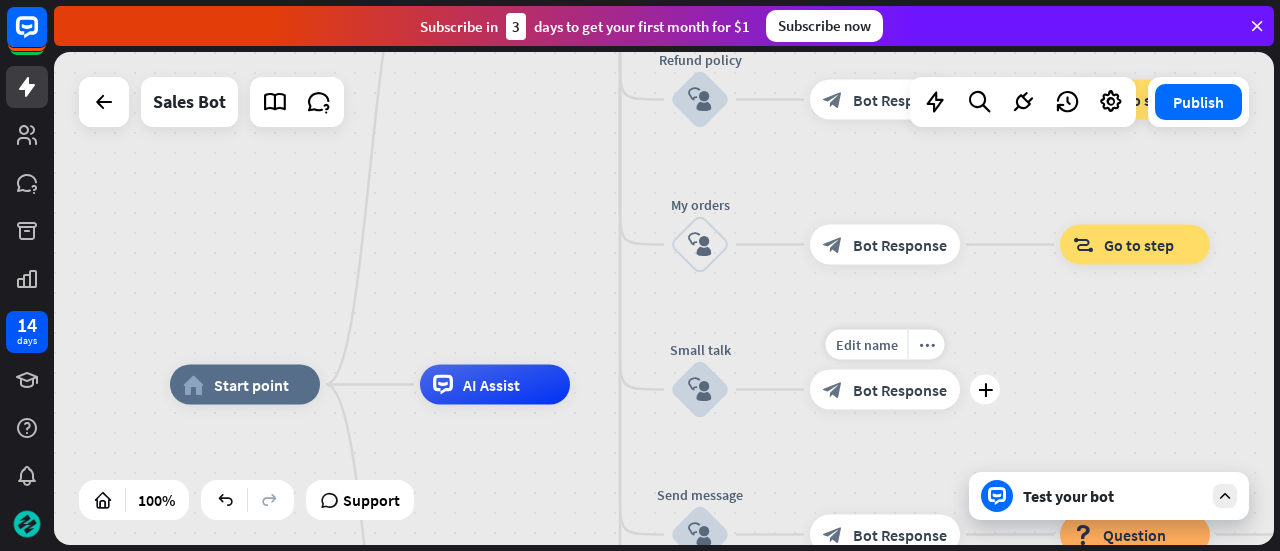 drag, startPoint x: 1128, startPoint y: 231, endPoint x: 979, endPoint y: 396, distance: 222.3196 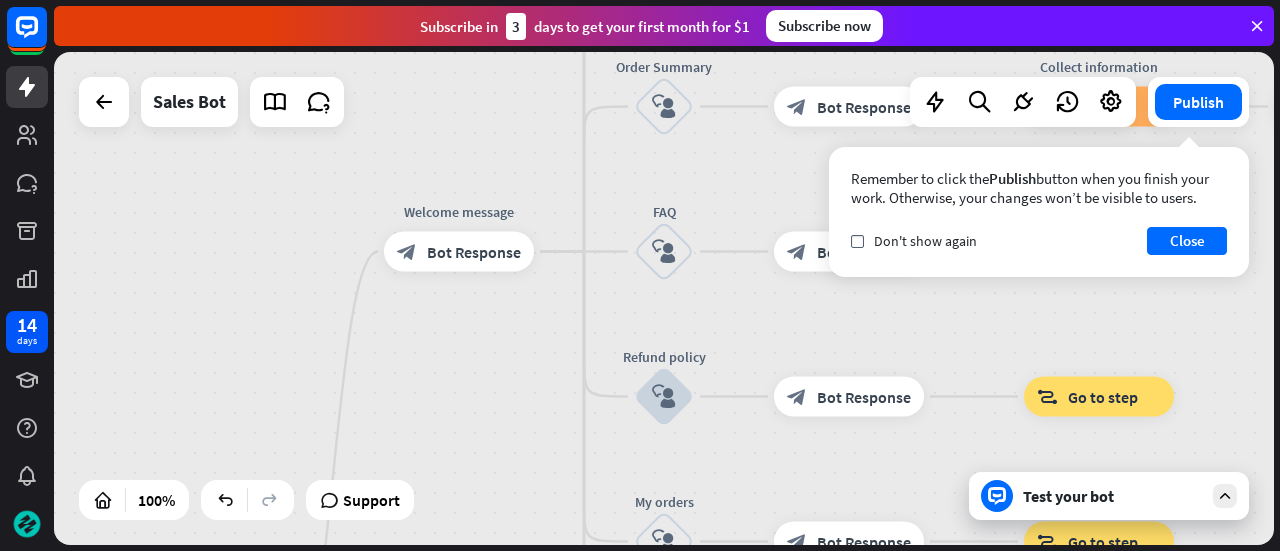 drag, startPoint x: 762, startPoint y: 222, endPoint x: 745, endPoint y: 446, distance: 224.64417 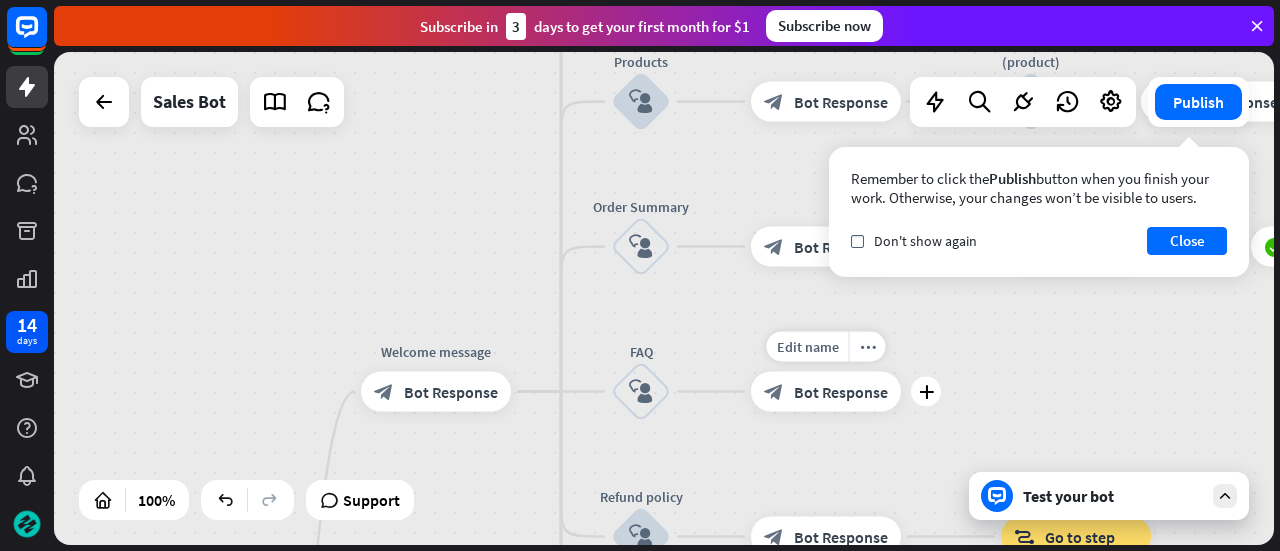 drag, startPoint x: 738, startPoint y: 217, endPoint x: 754, endPoint y: 477, distance: 260.49185 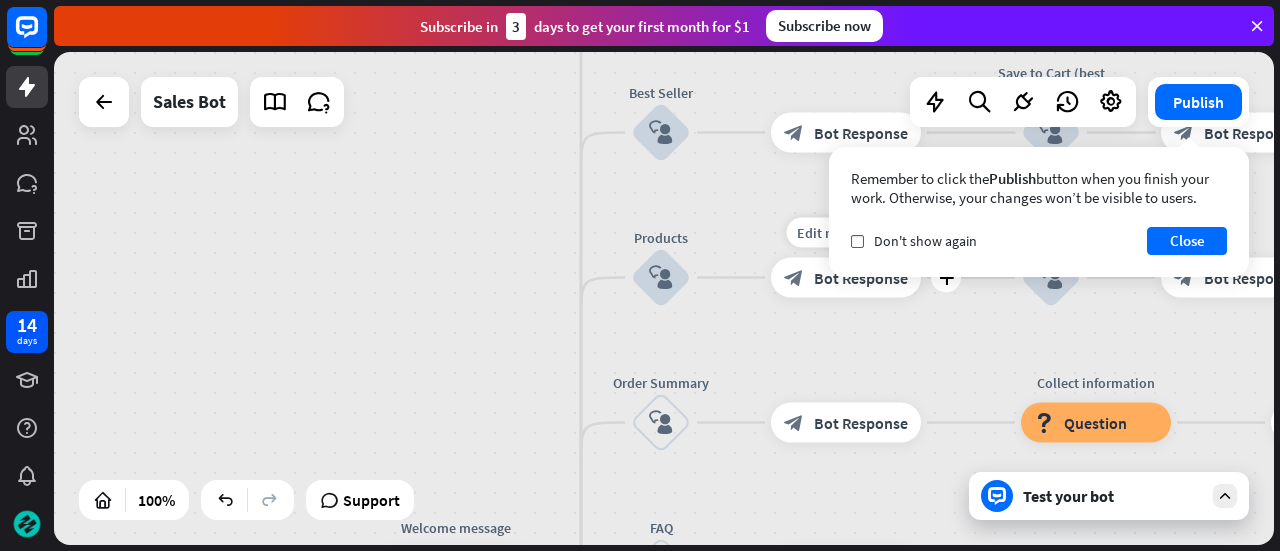 drag, startPoint x: 767, startPoint y: 215, endPoint x: 652, endPoint y: 454, distance: 265.2282 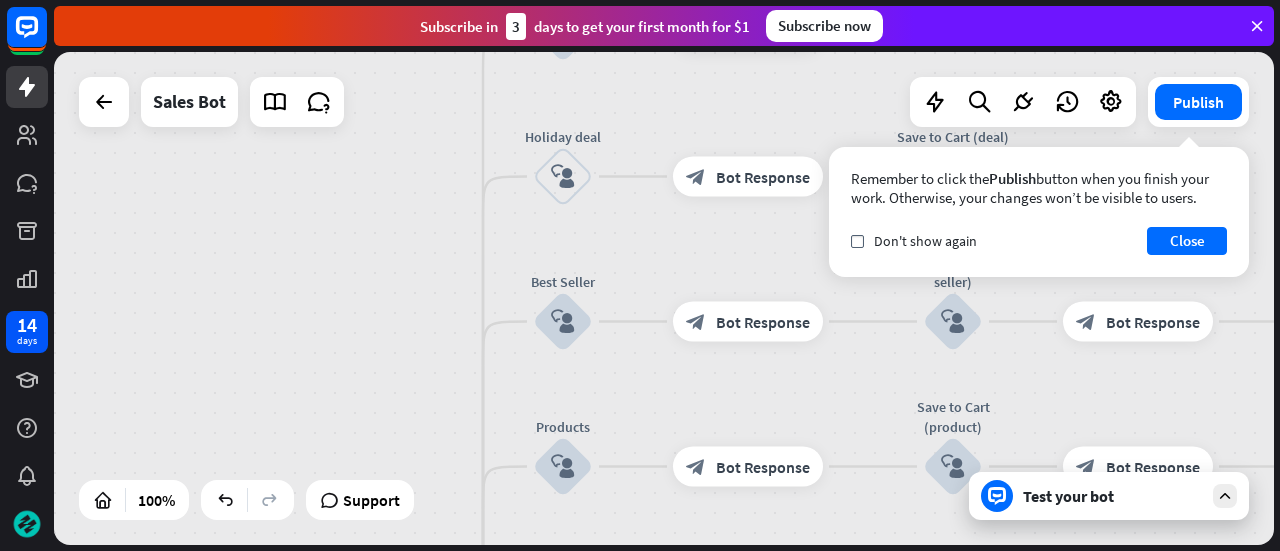 drag, startPoint x: 595, startPoint y: 289, endPoint x: 592, endPoint y: 598, distance: 309.01456 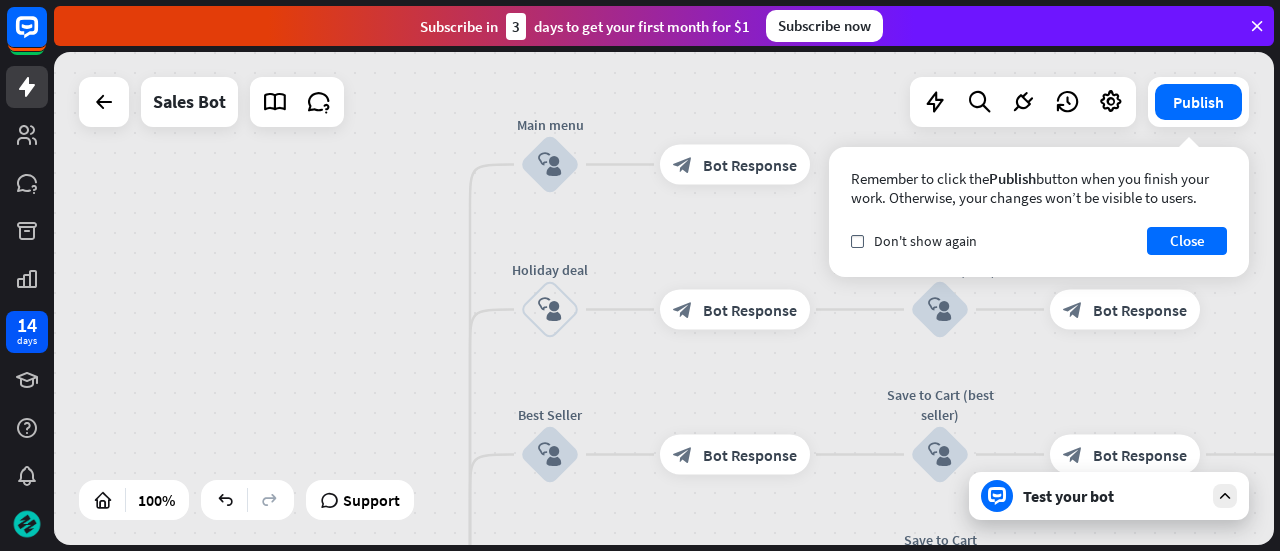 drag, startPoint x: 652, startPoint y: 97, endPoint x: 639, endPoint y: 399, distance: 302.27966 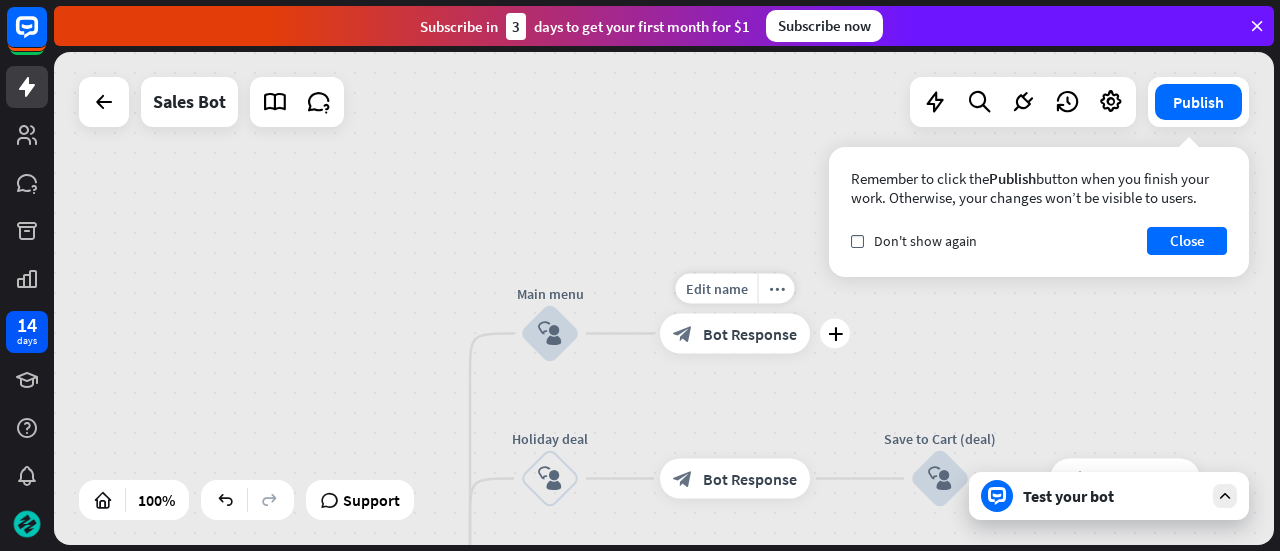 click on "Bot Response" at bounding box center [750, 334] 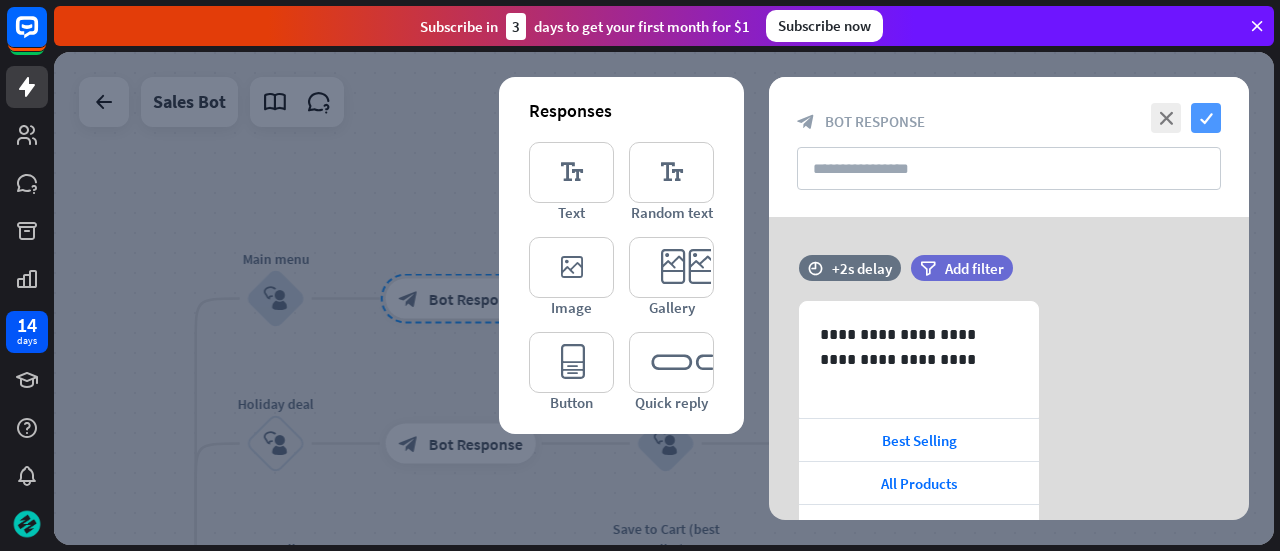 click on "check" at bounding box center (1206, 118) 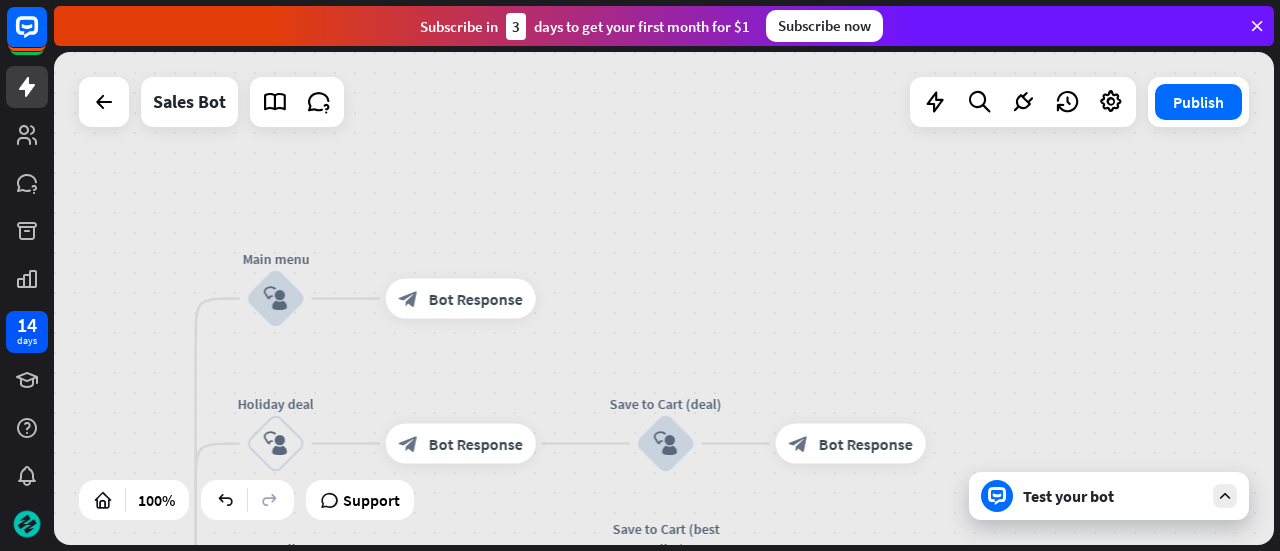 drag, startPoint x: 700, startPoint y: 309, endPoint x: 915, endPoint y: 137, distance: 275.33435 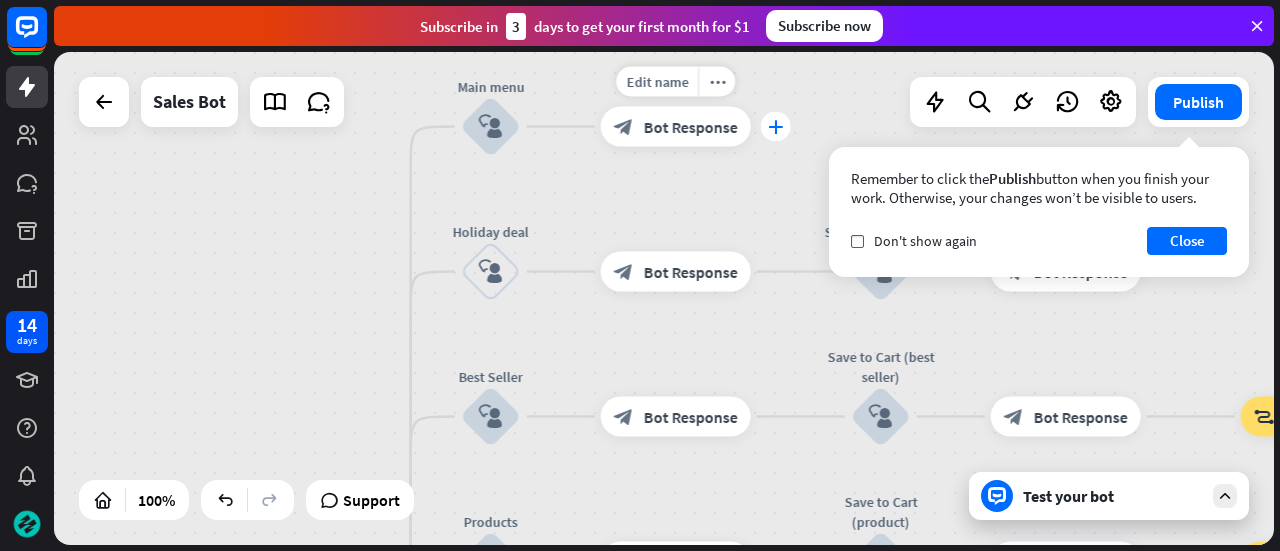 click on "plus" at bounding box center (775, 127) 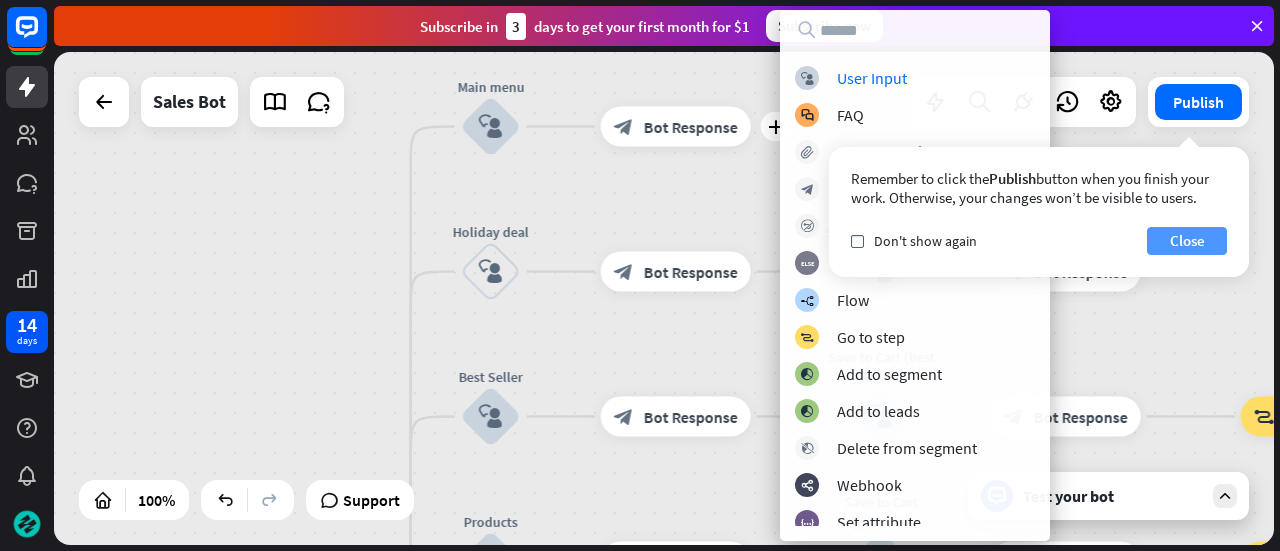click on "Close" at bounding box center (1187, 241) 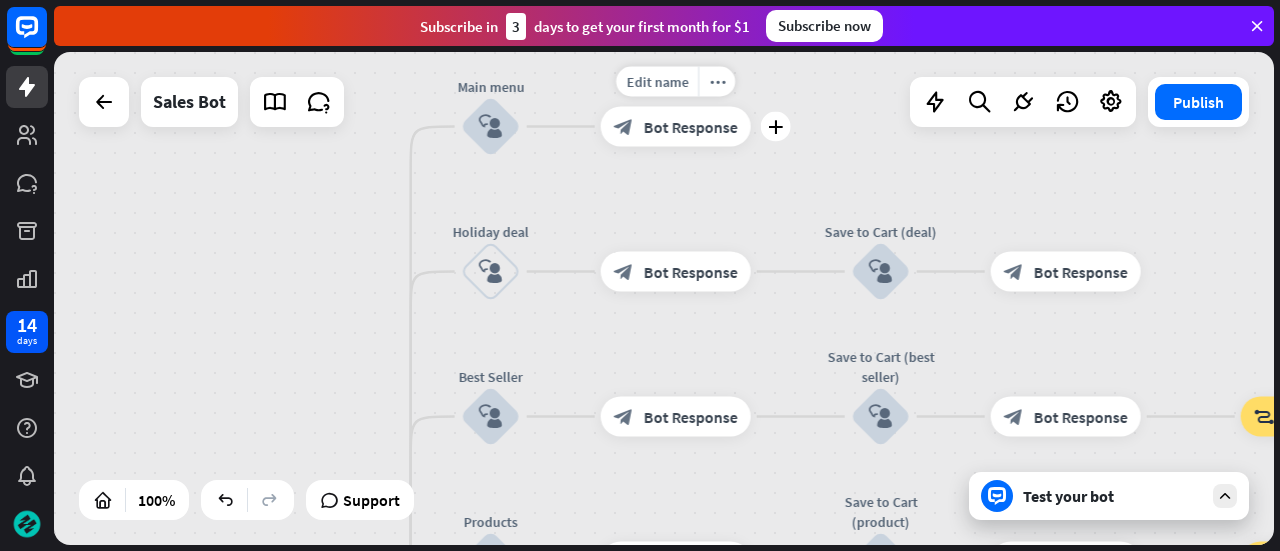 click on "block_bot_response   Bot Response" at bounding box center [676, 127] 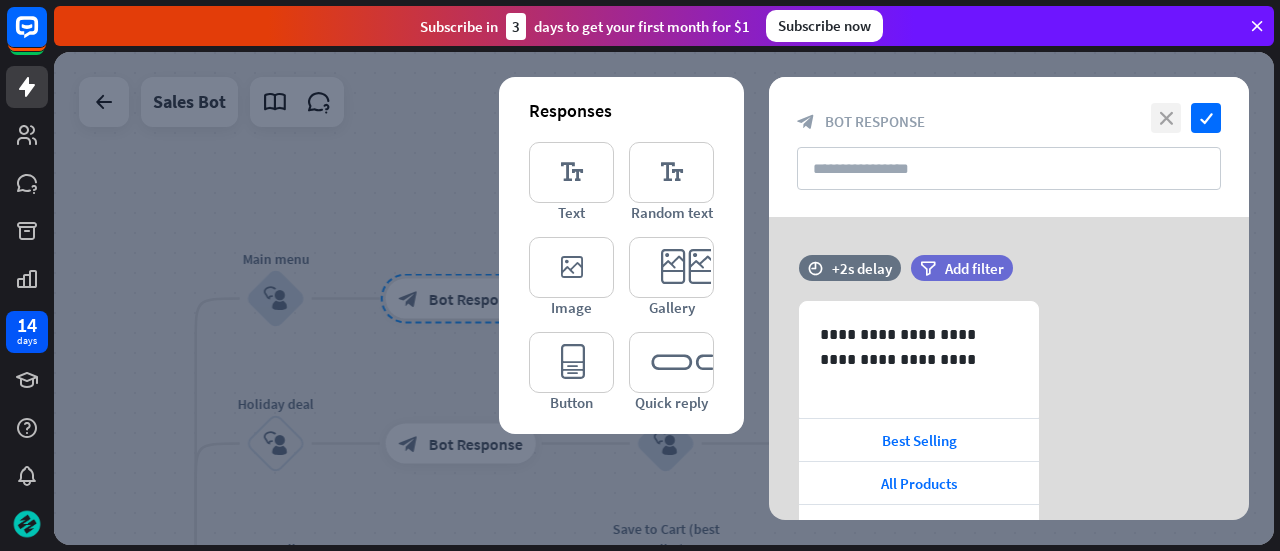 click on "close" at bounding box center (1166, 118) 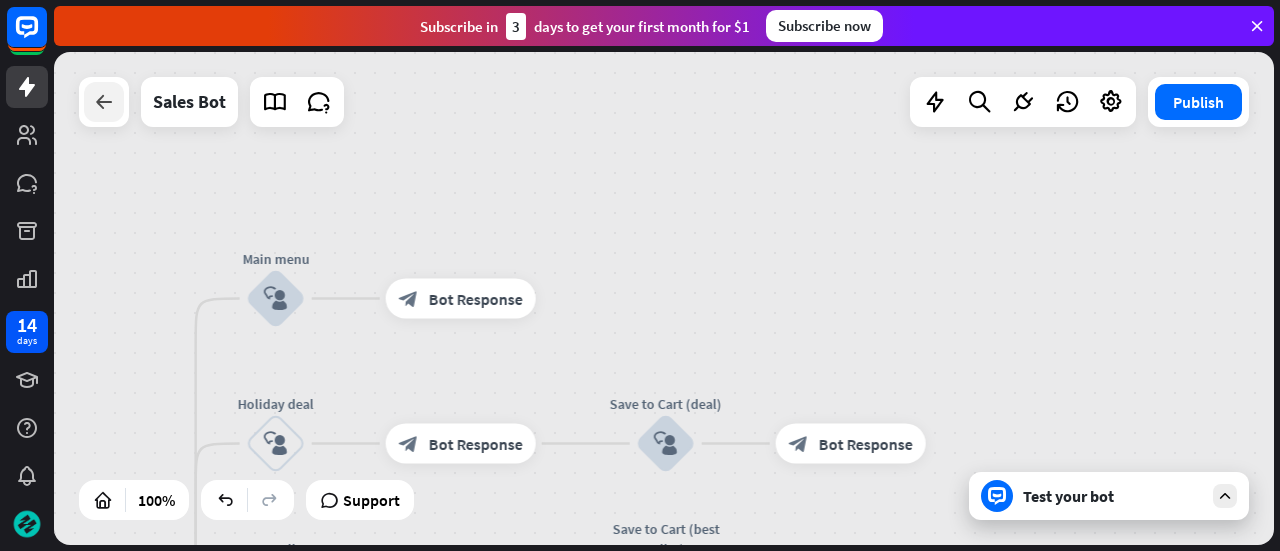 click at bounding box center (104, 102) 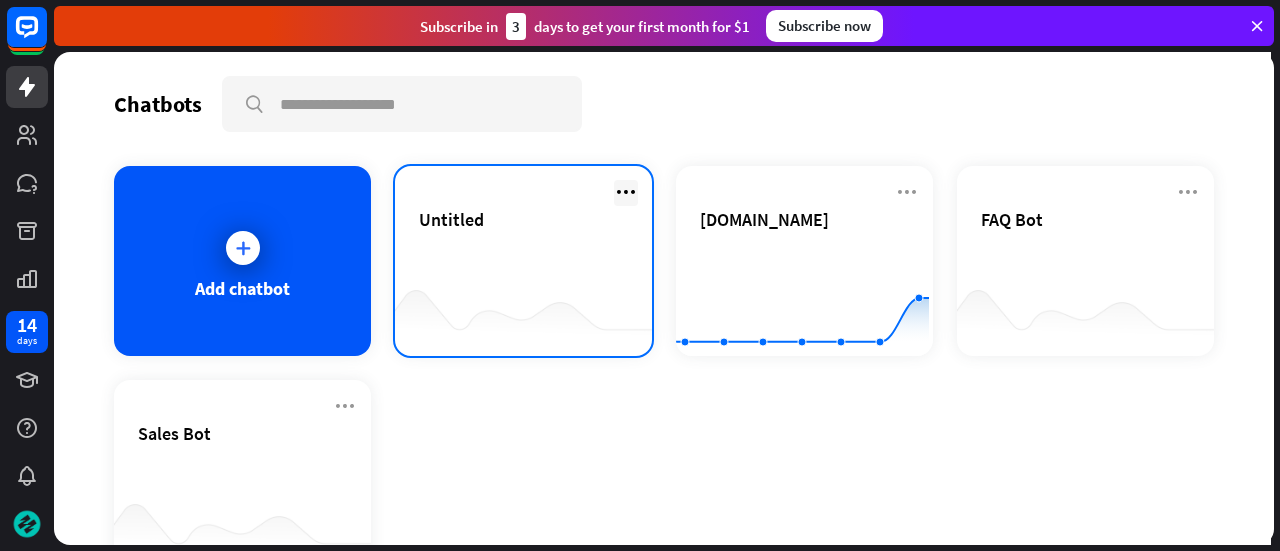 click at bounding box center [626, 192] 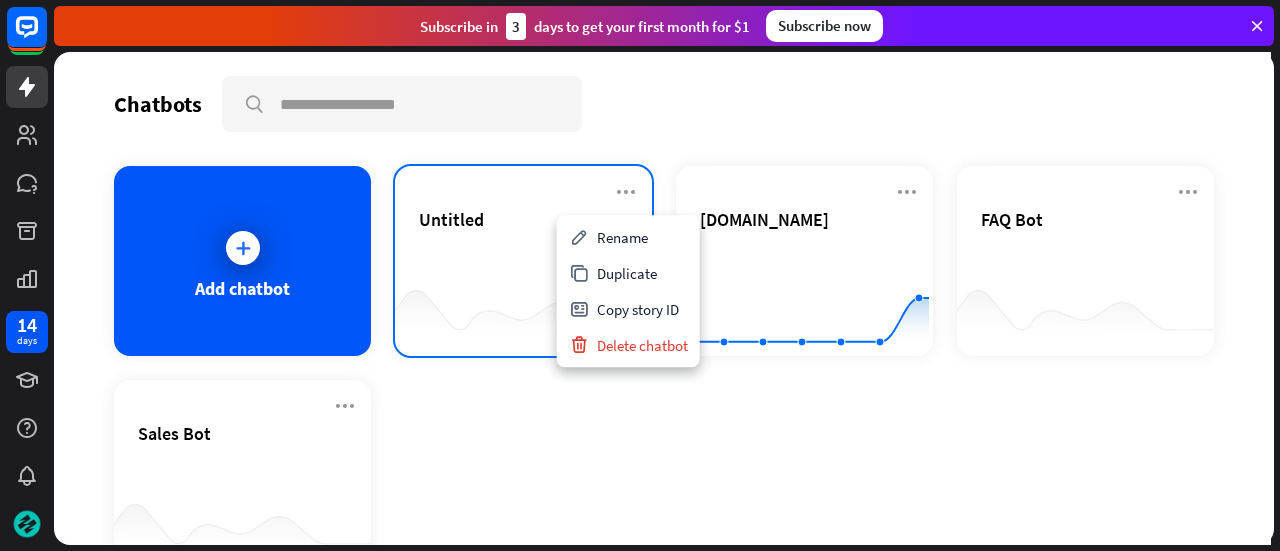click on "Untitled" at bounding box center (523, 243) 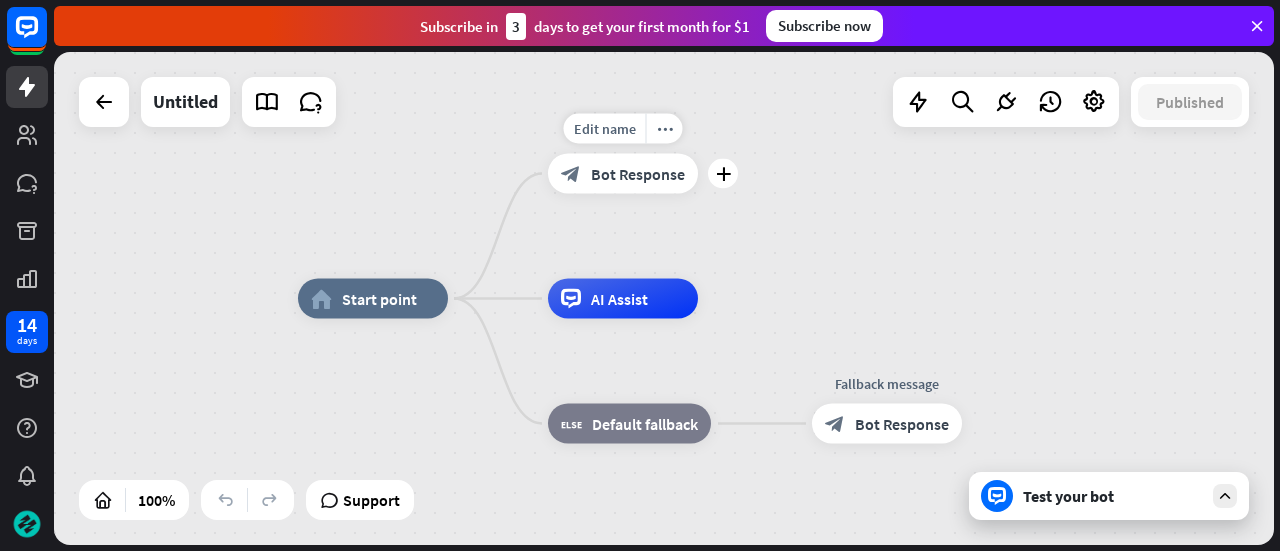click on "Edit name   more_horiz         plus     block_bot_response   Bot Response" at bounding box center (623, 174) 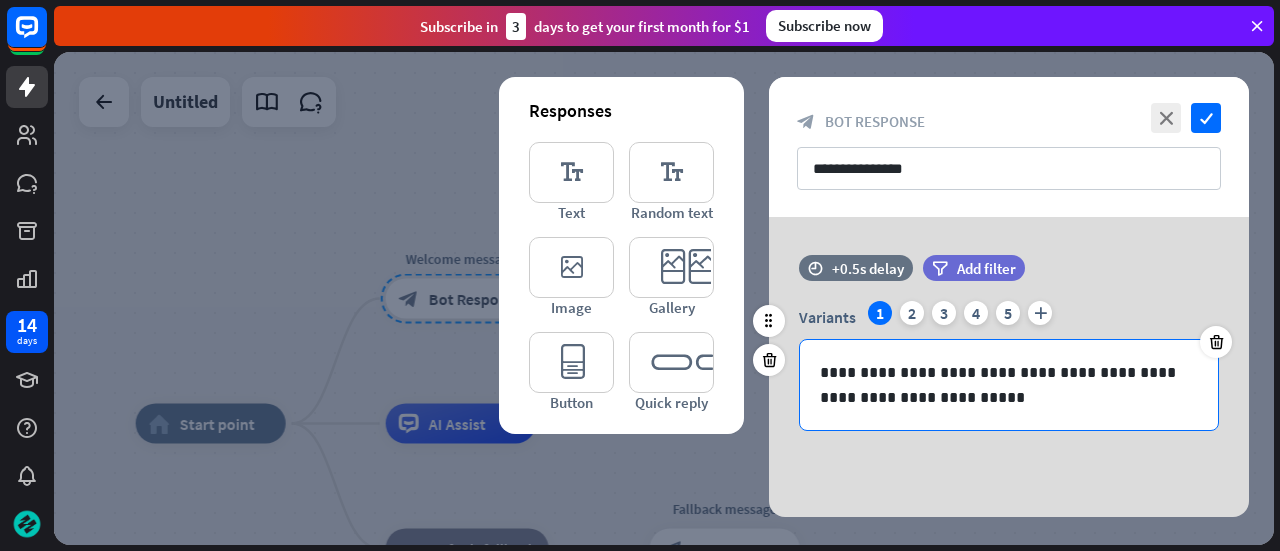 click on "**********" at bounding box center (1009, 385) 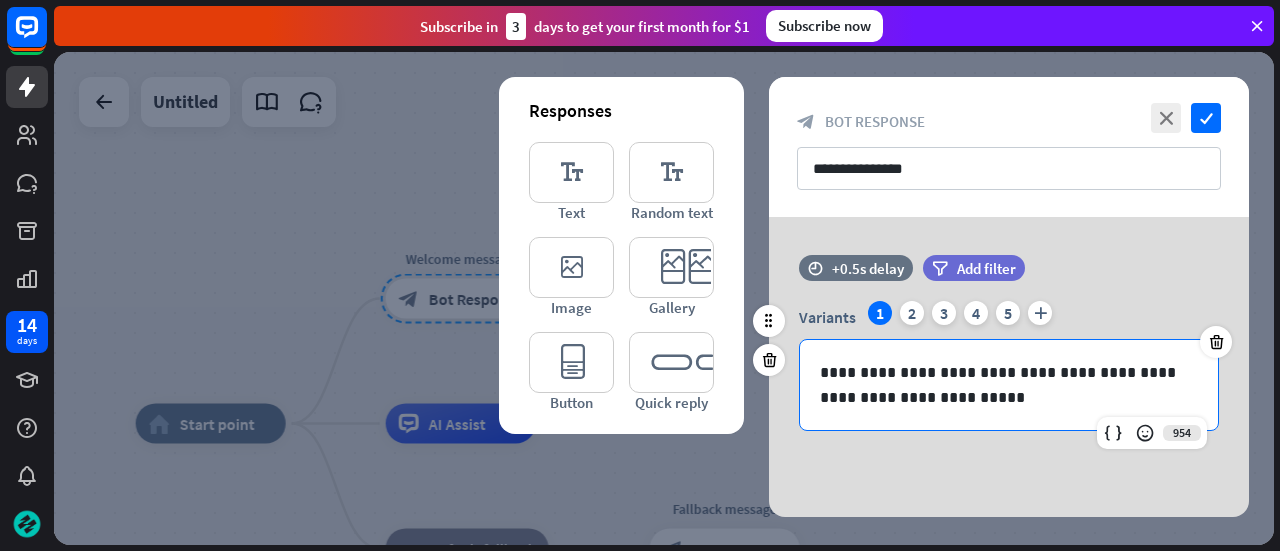 type 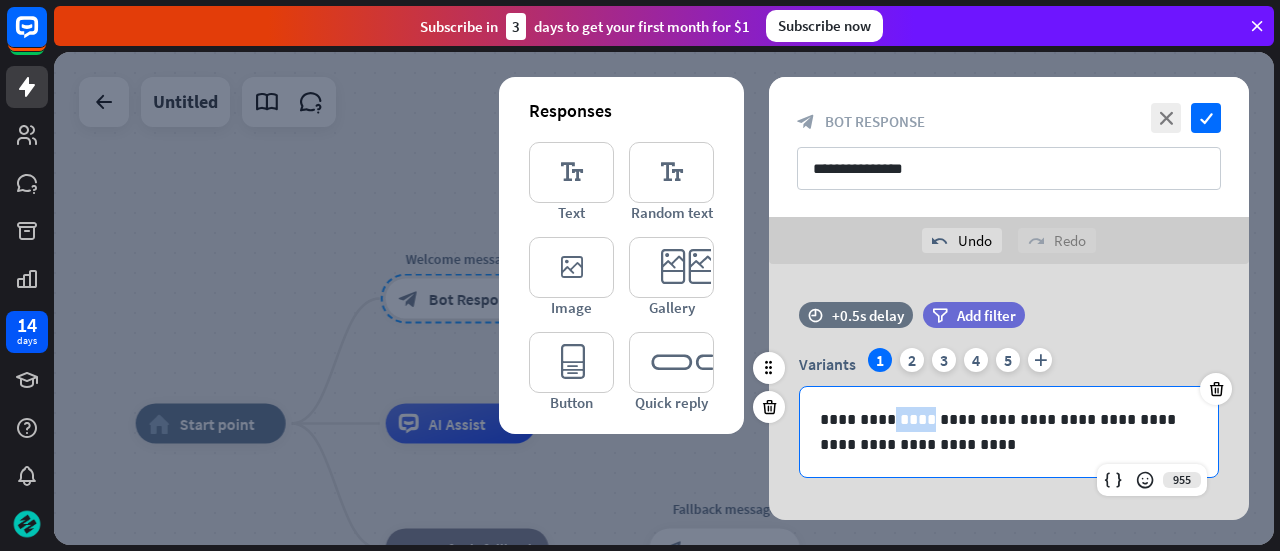 drag, startPoint x: 924, startPoint y: 420, endPoint x: 890, endPoint y: 423, distance: 34.132095 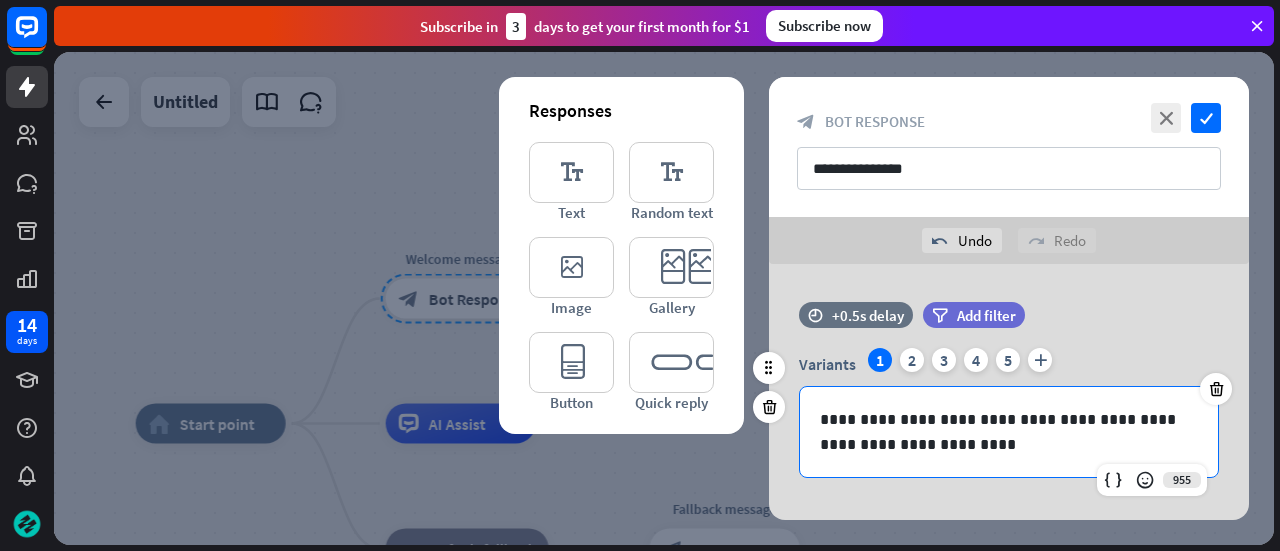 click on "**********" at bounding box center [1009, 432] 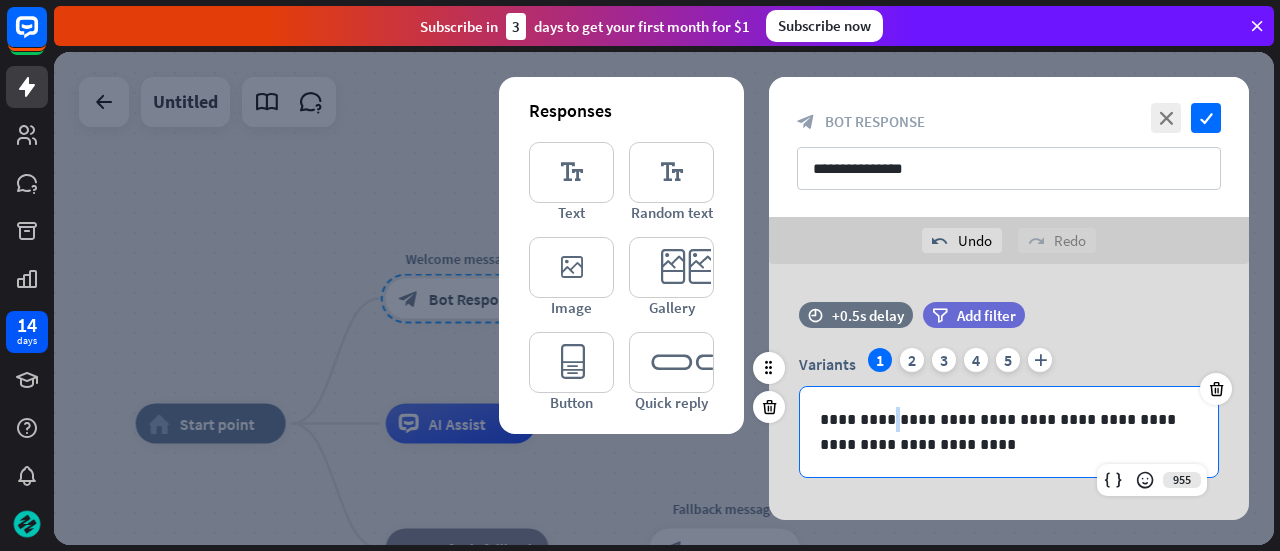 drag, startPoint x: 890, startPoint y: 417, endPoint x: 900, endPoint y: 419, distance: 10.198039 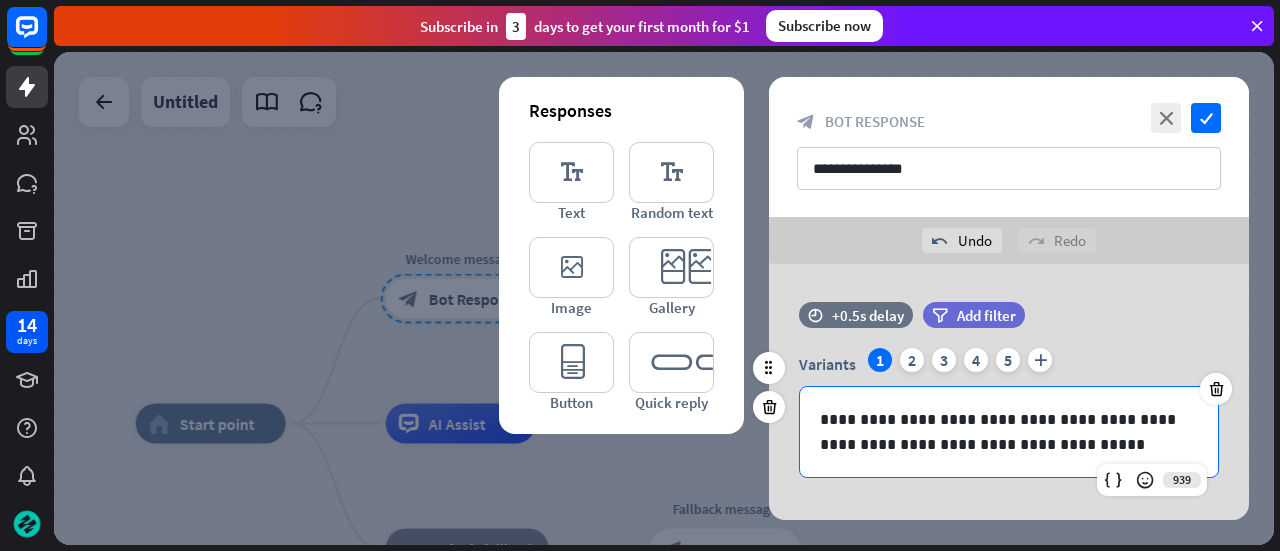 click on "**********" at bounding box center [1009, 432] 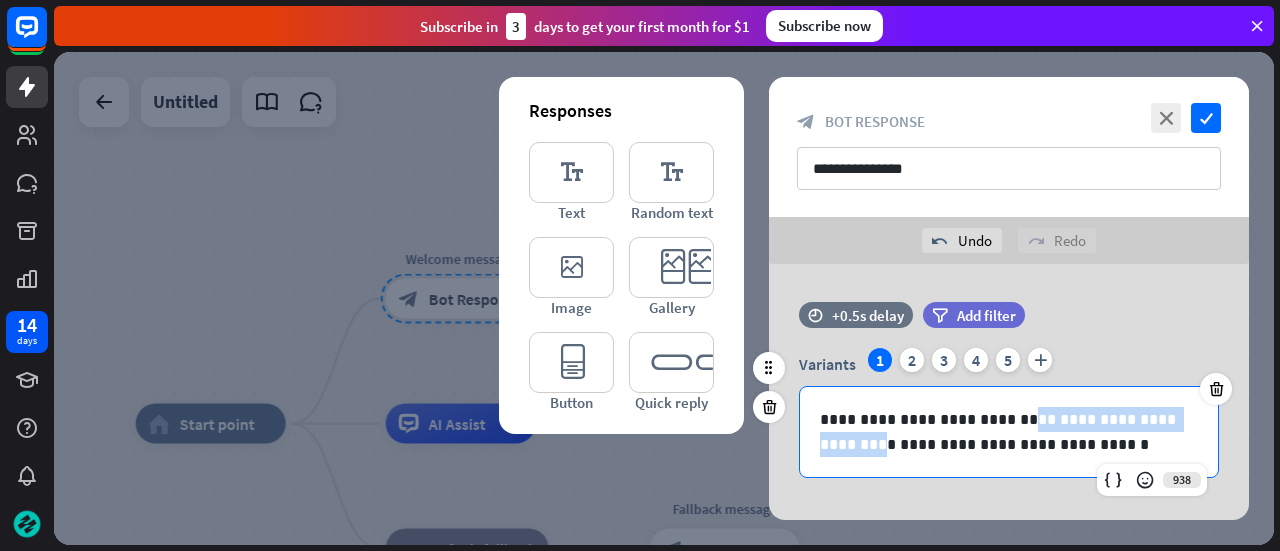 drag, startPoint x: 1008, startPoint y: 421, endPoint x: 1169, endPoint y: 412, distance: 161.25136 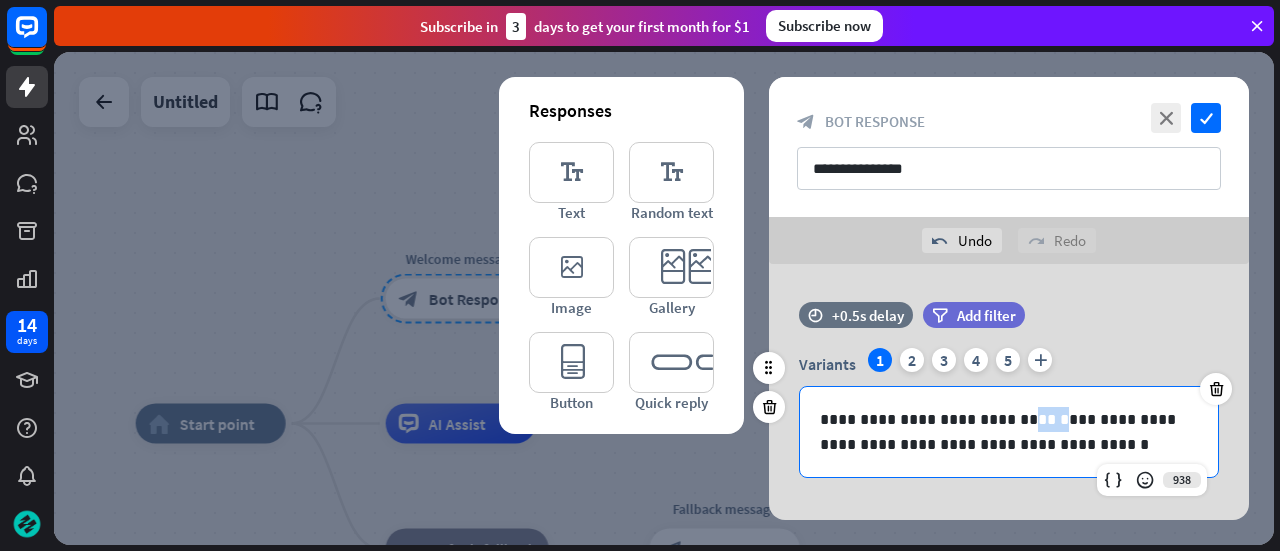 drag, startPoint x: 1030, startPoint y: 421, endPoint x: 1006, endPoint y: 420, distance: 24.020824 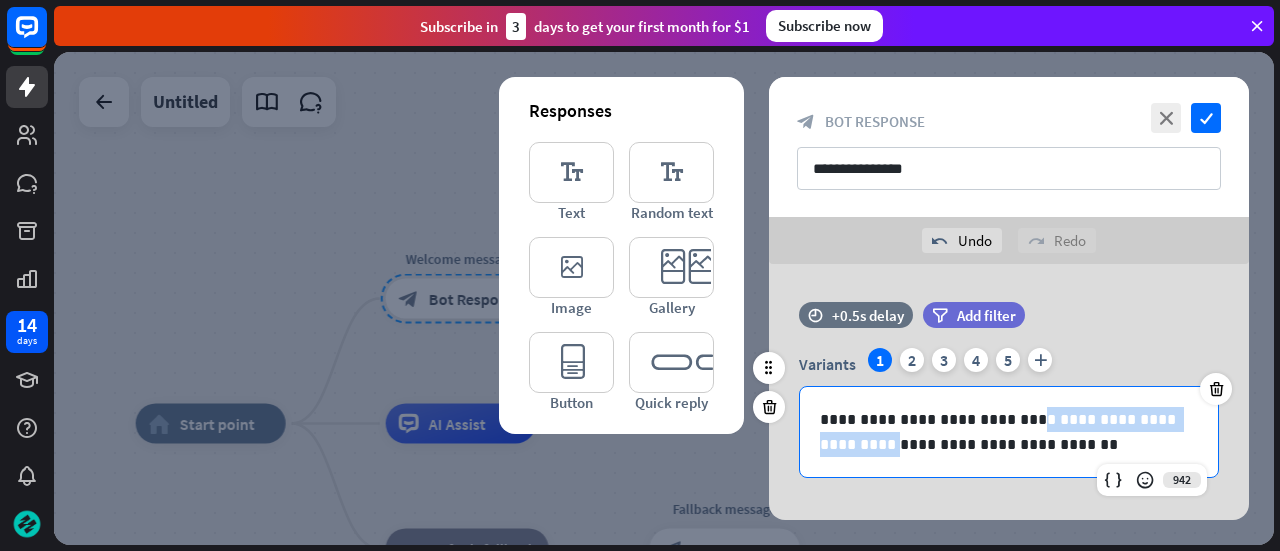 drag, startPoint x: 1006, startPoint y: 420, endPoint x: 1184, endPoint y: 416, distance: 178.04494 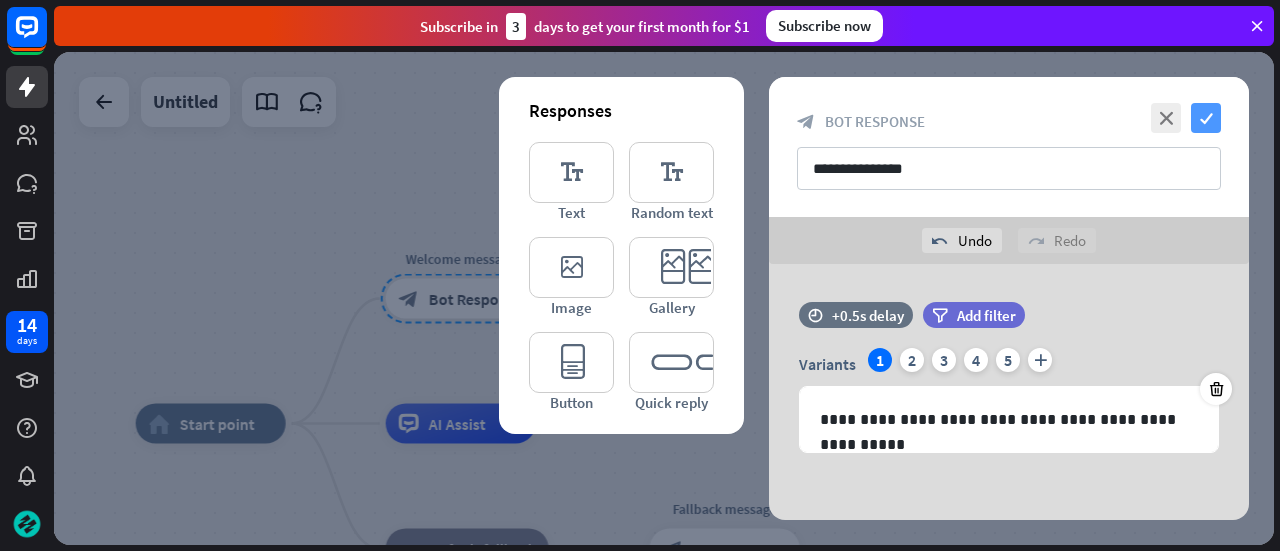 click on "check" at bounding box center (1206, 118) 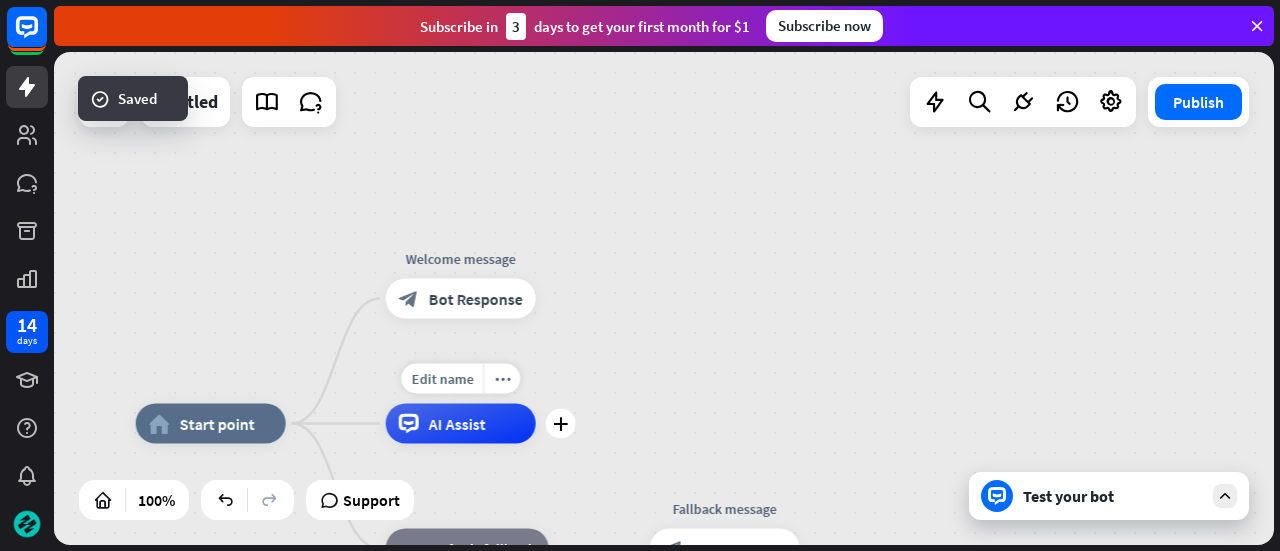 click on "AI Assist" at bounding box center [461, 424] 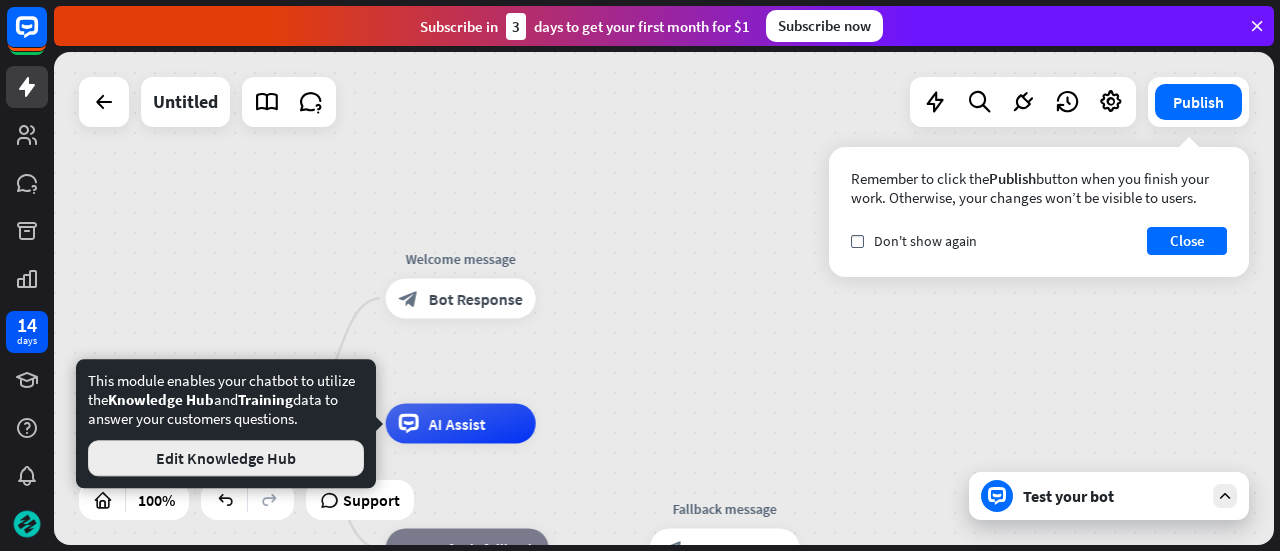 click on "Edit Knowledge Hub" at bounding box center [226, 458] 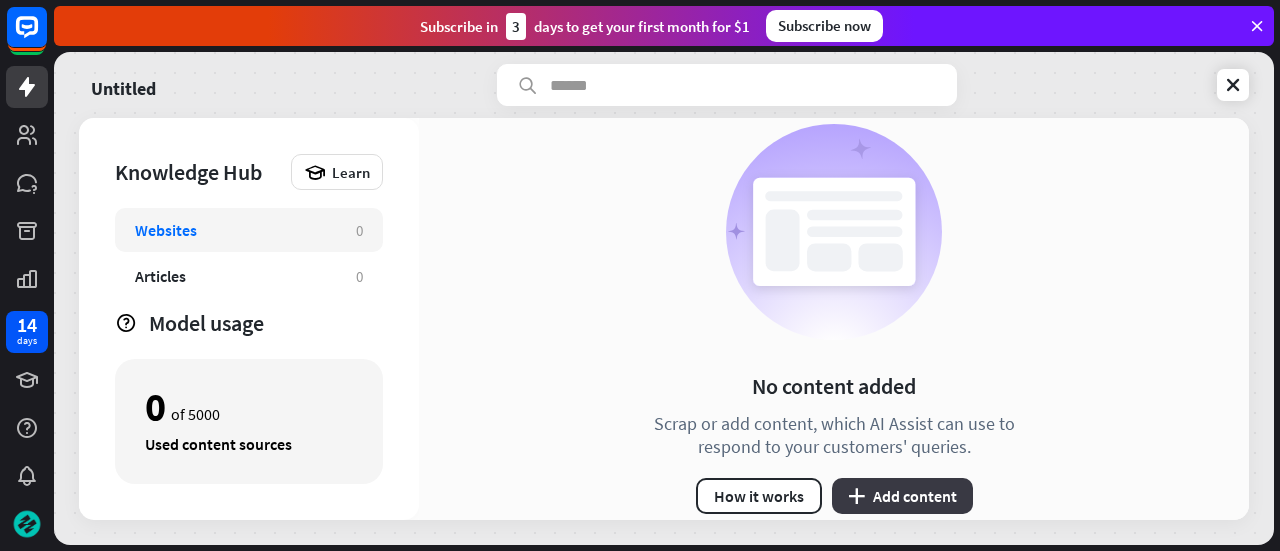 click on "plus
Add content" at bounding box center [902, 496] 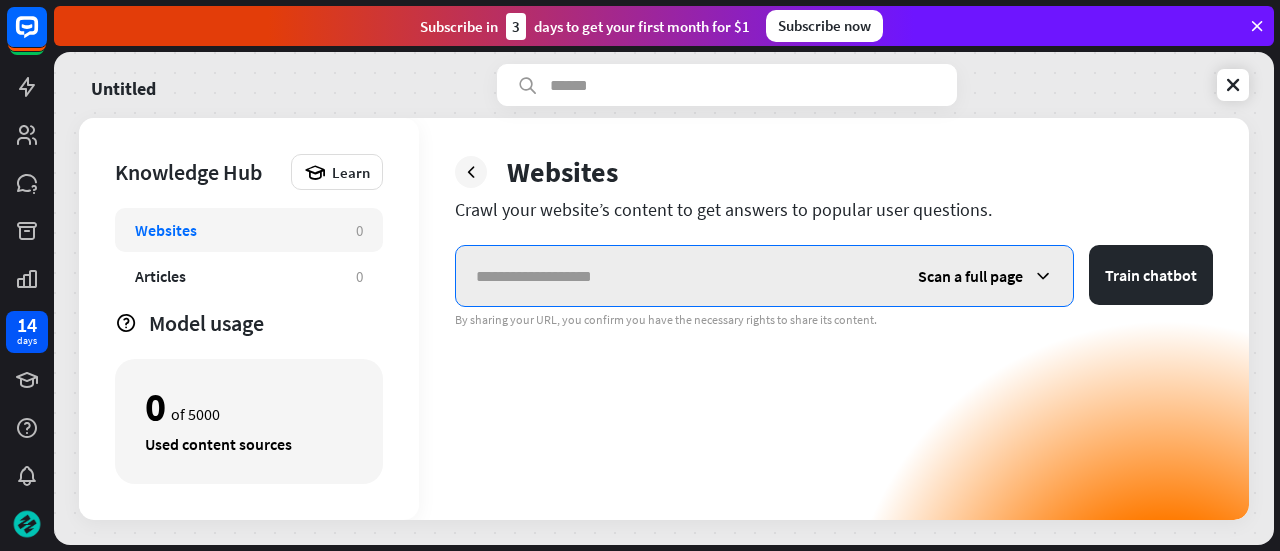 paste on "**********" 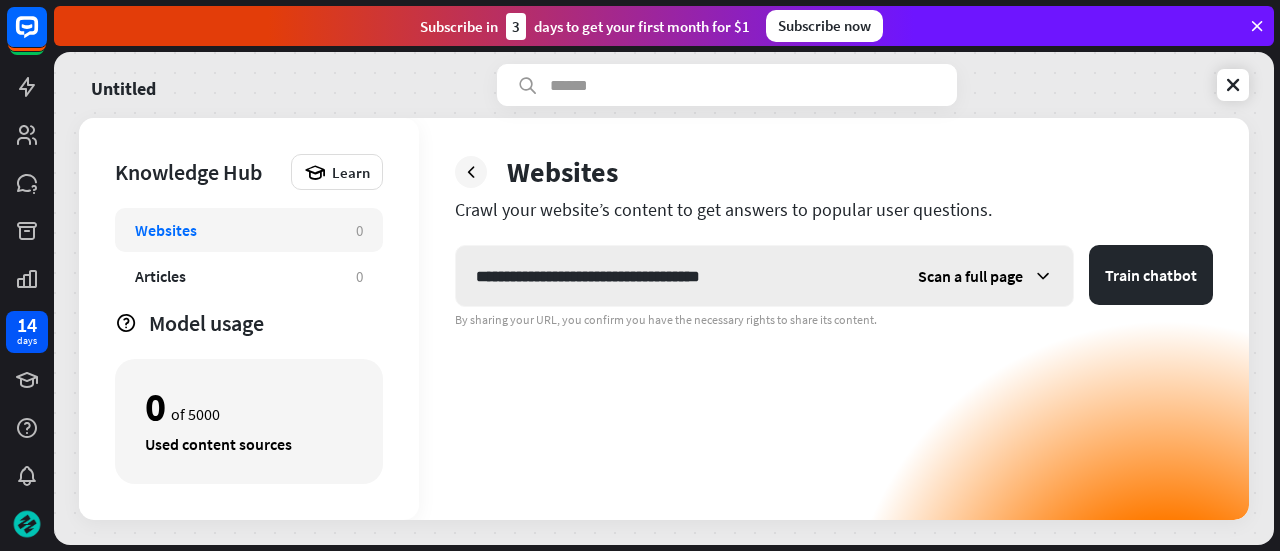 click on "Scan a full page" at bounding box center [970, 276] 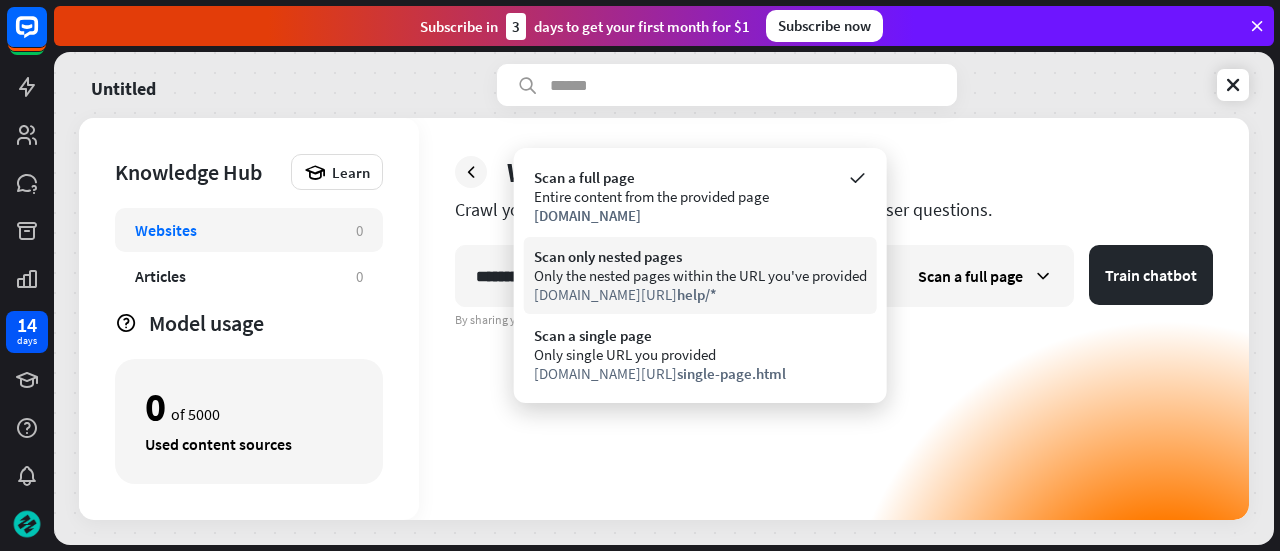 click on "Only the nested pages within the URL you've provided" at bounding box center [700, 275] 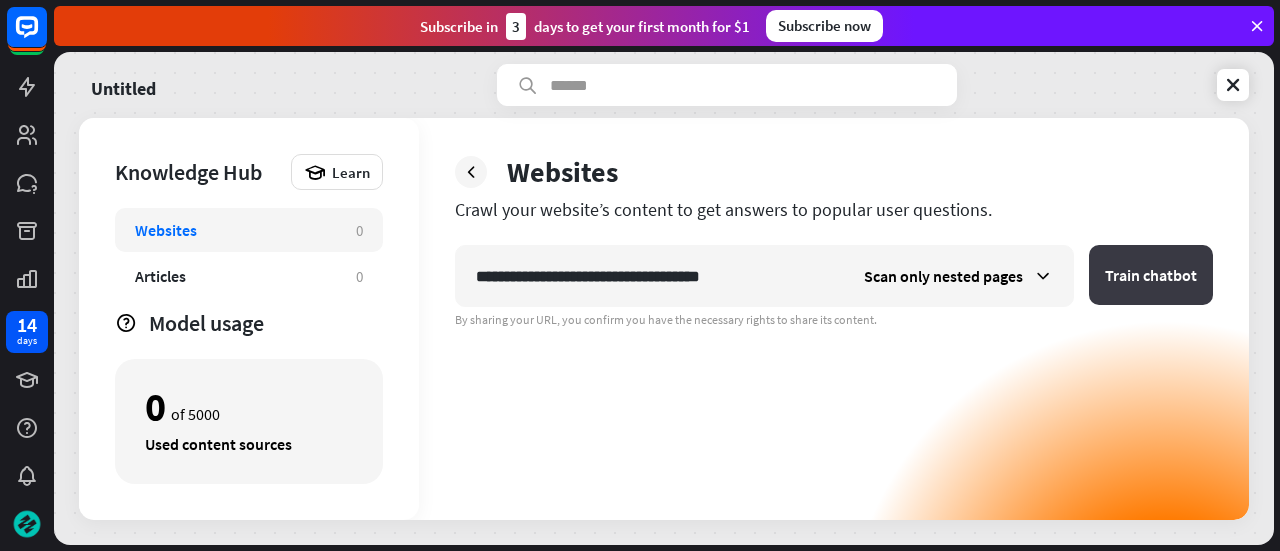 click on "Train chatbot" at bounding box center (1151, 275) 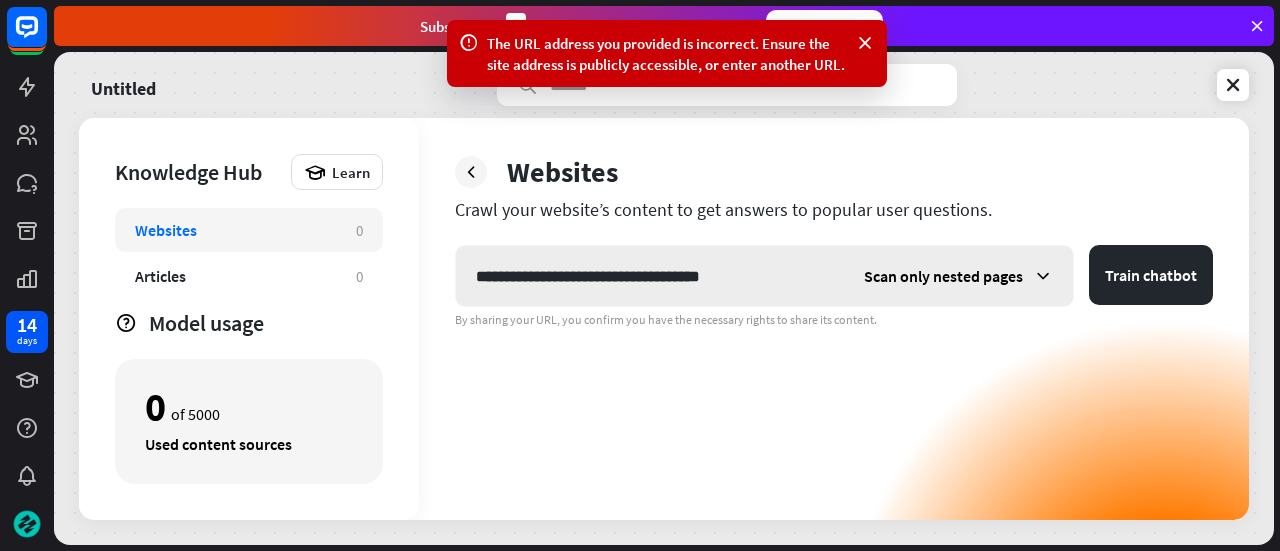 click on "Scan only nested pages" at bounding box center [943, 276] 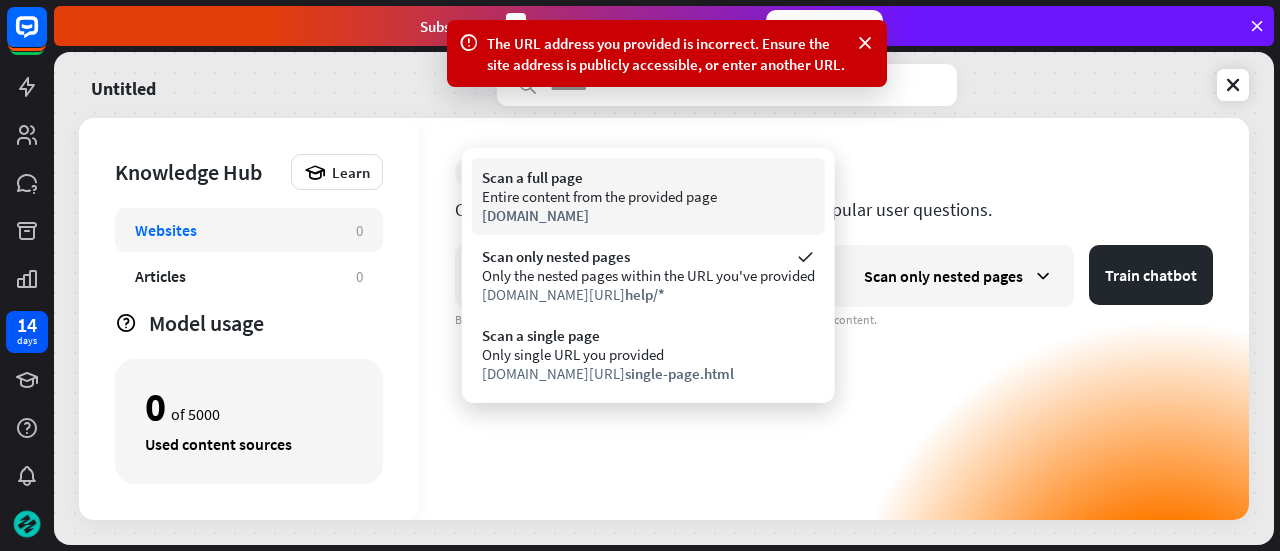 click on "[DOMAIN_NAME]" at bounding box center [648, 215] 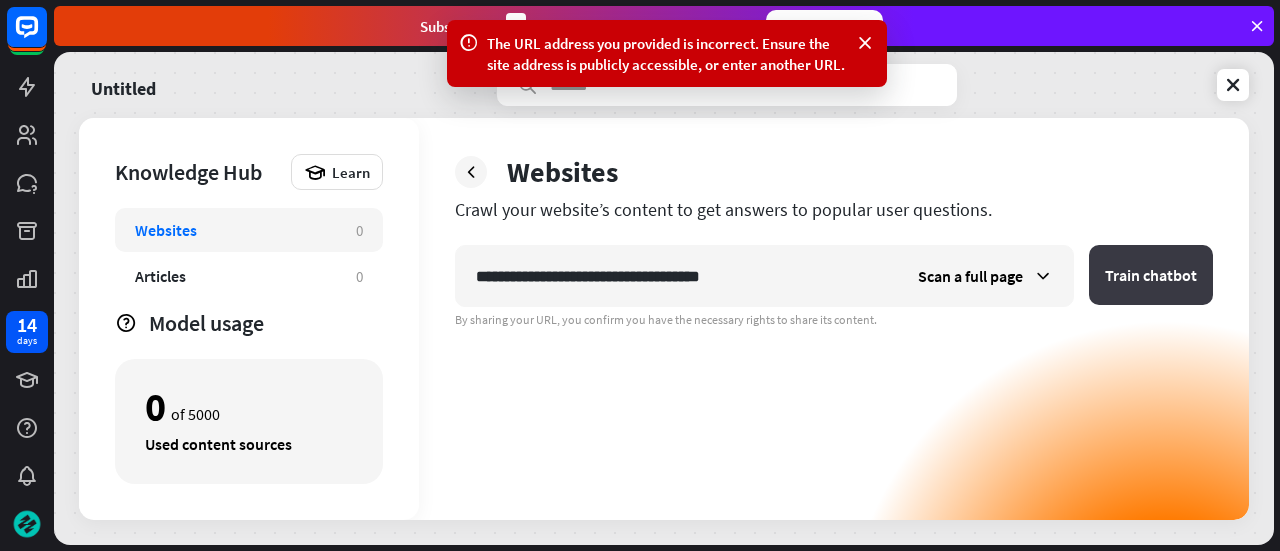 click on "Train chatbot" at bounding box center [1151, 275] 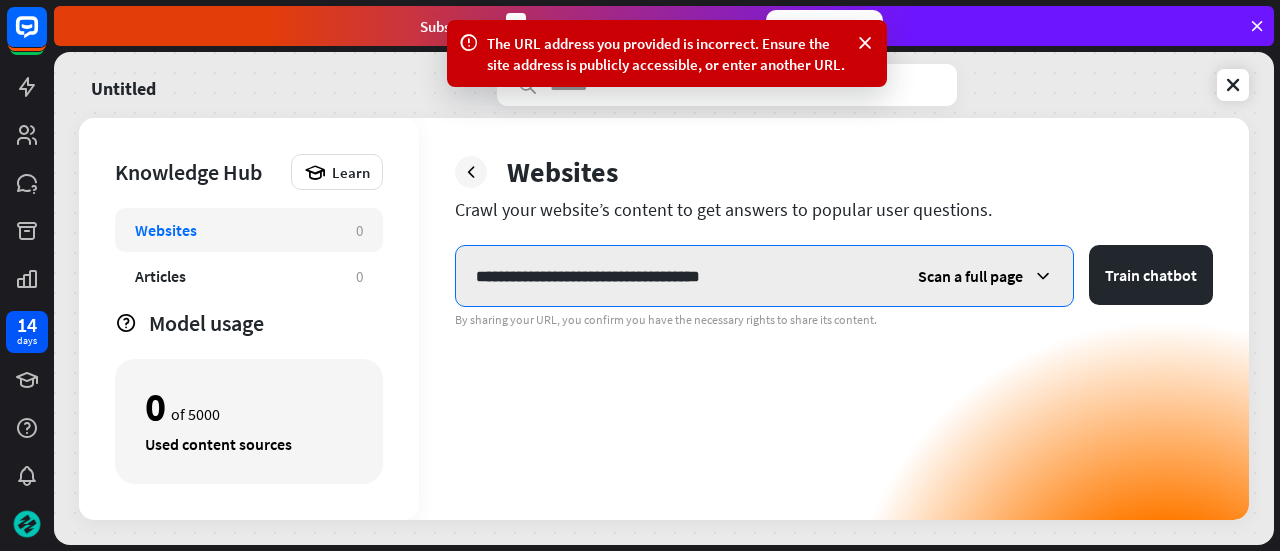 drag, startPoint x: 751, startPoint y: 277, endPoint x: 678, endPoint y: 279, distance: 73.02739 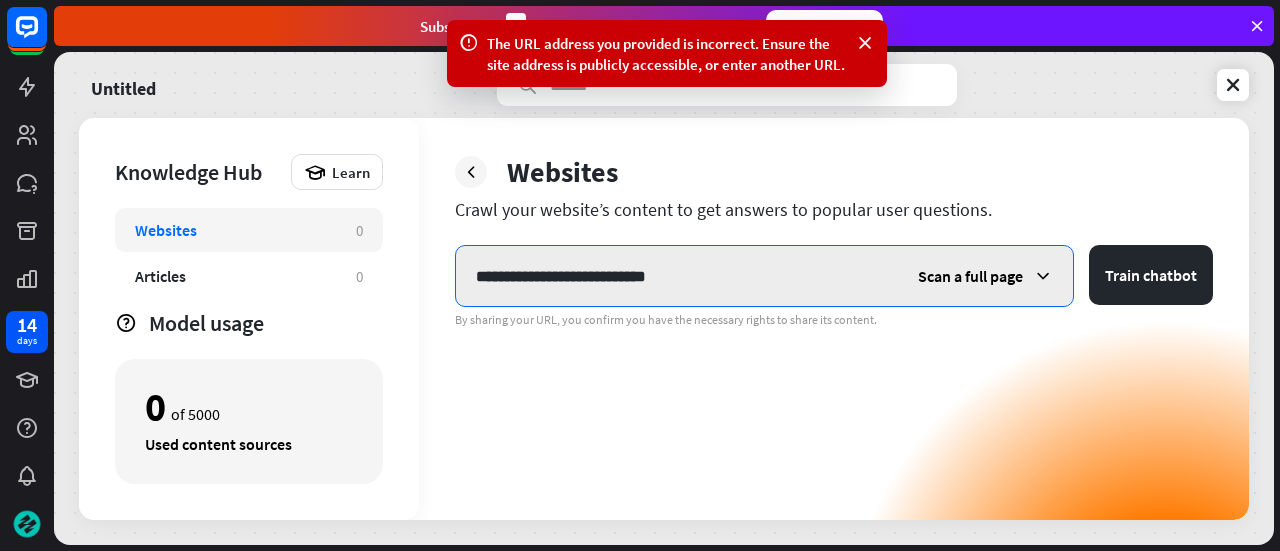 click on "Train chatbot" at bounding box center (1151, 275) 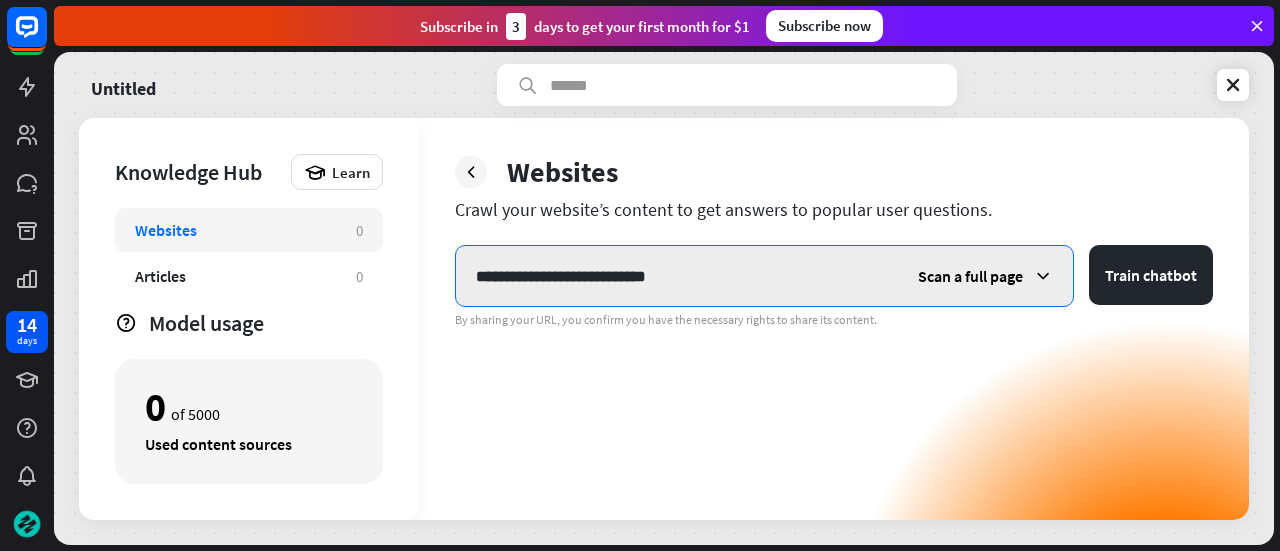 click on "**********" at bounding box center [677, 276] 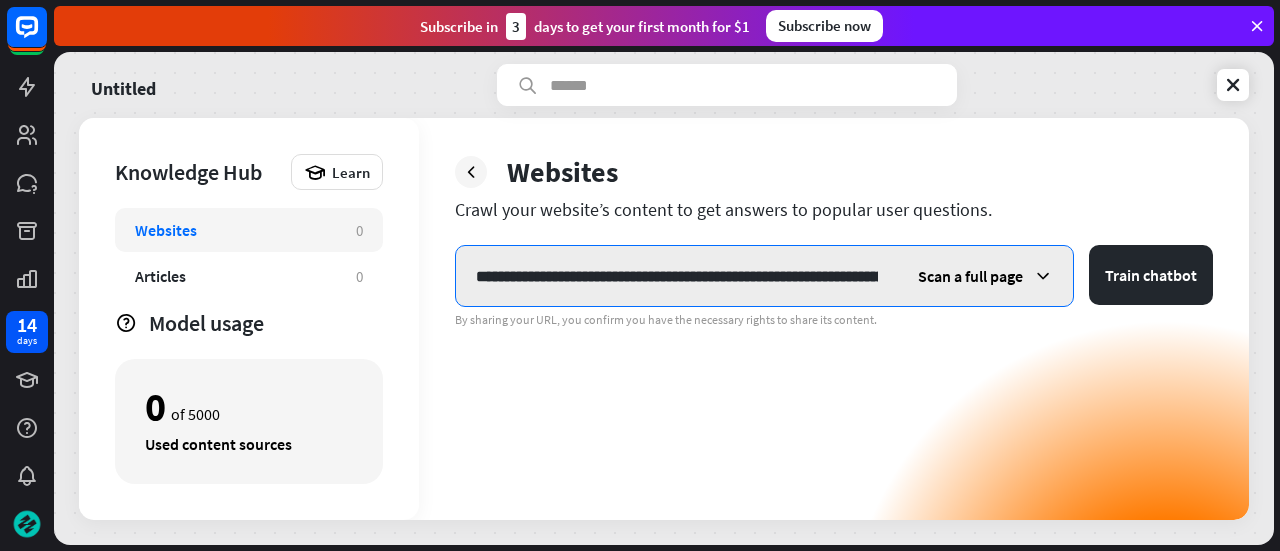 scroll, scrollTop: 0, scrollLeft: 156, axis: horizontal 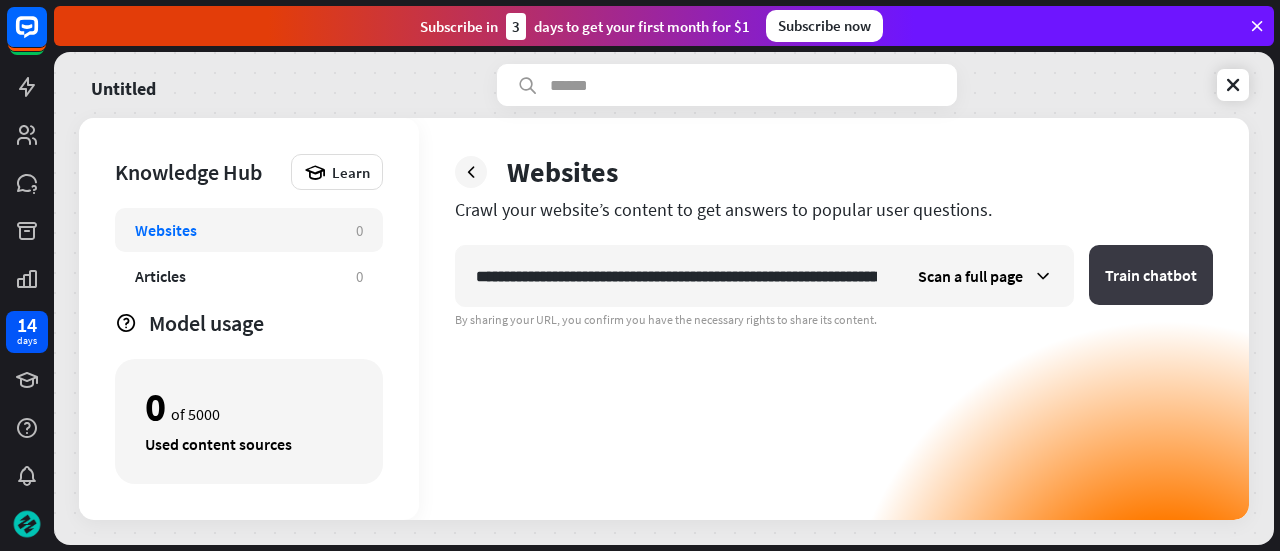 click on "Train chatbot" at bounding box center (1151, 275) 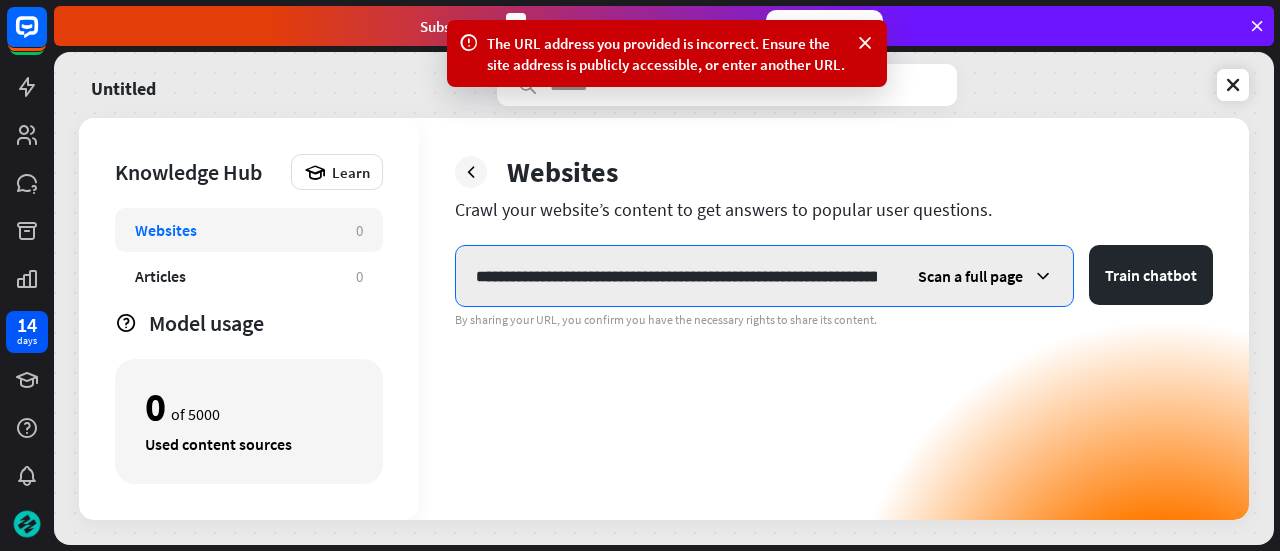 click on "**********" at bounding box center [676, 276] 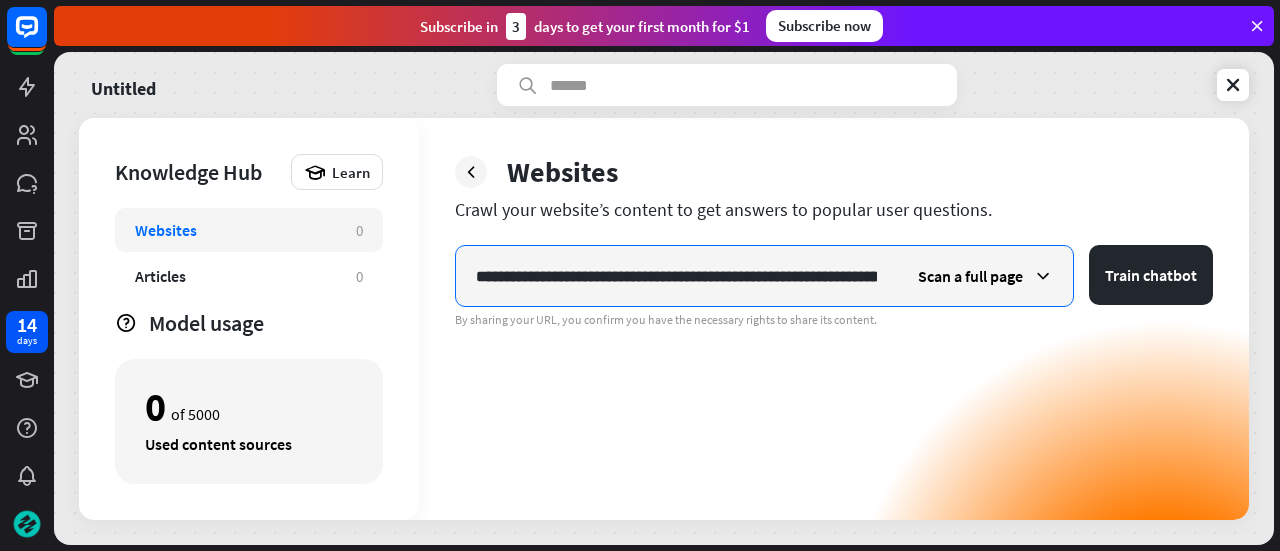 paste 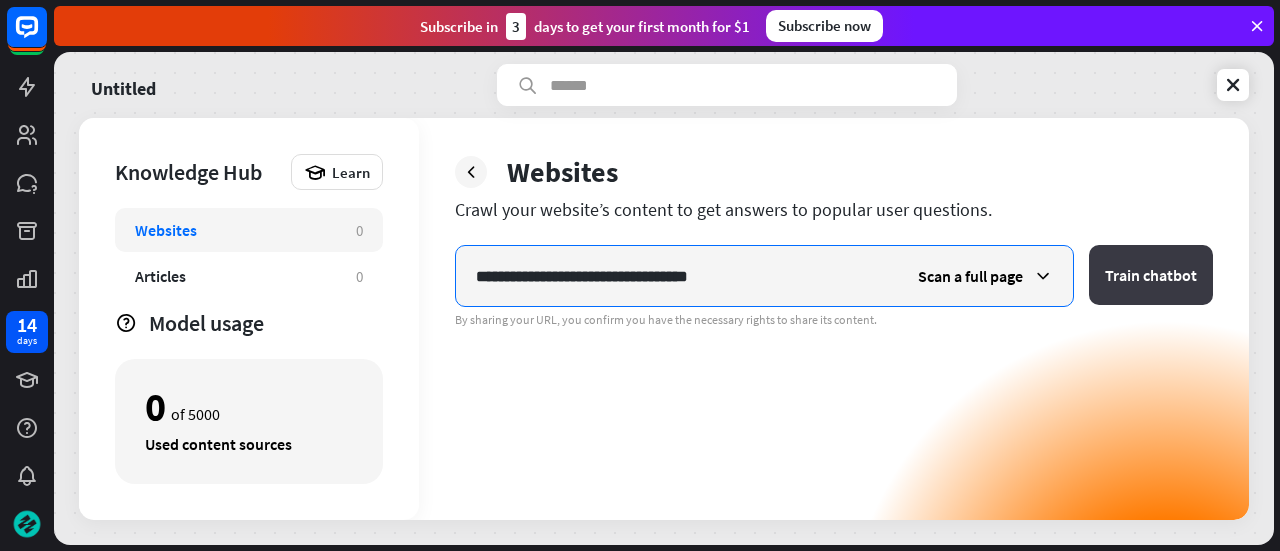 type on "**********" 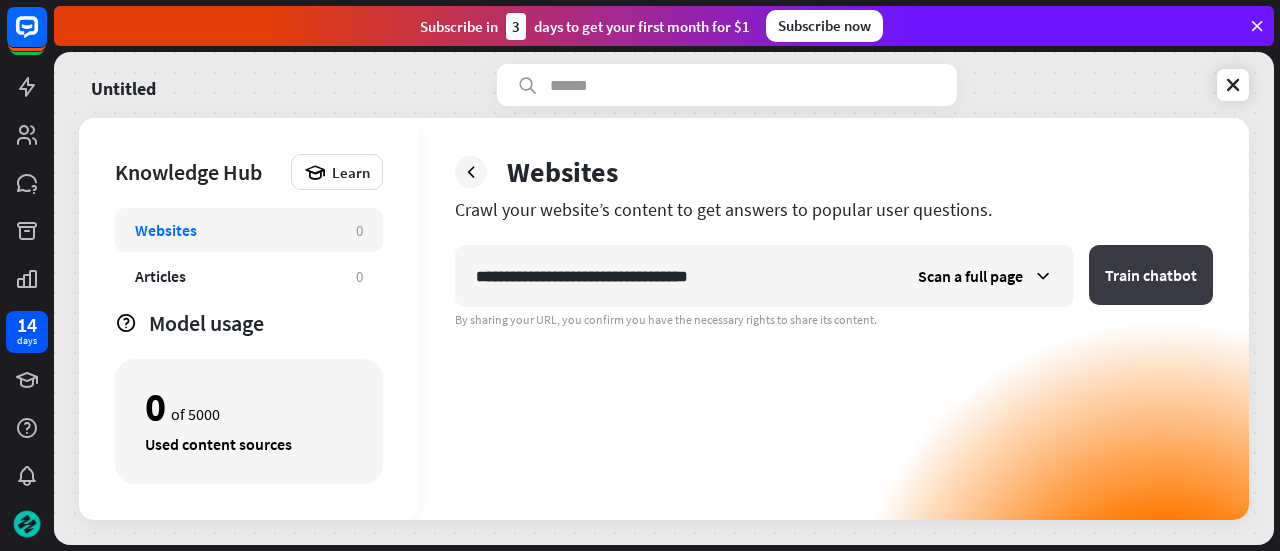 click on "Train chatbot" at bounding box center [1151, 275] 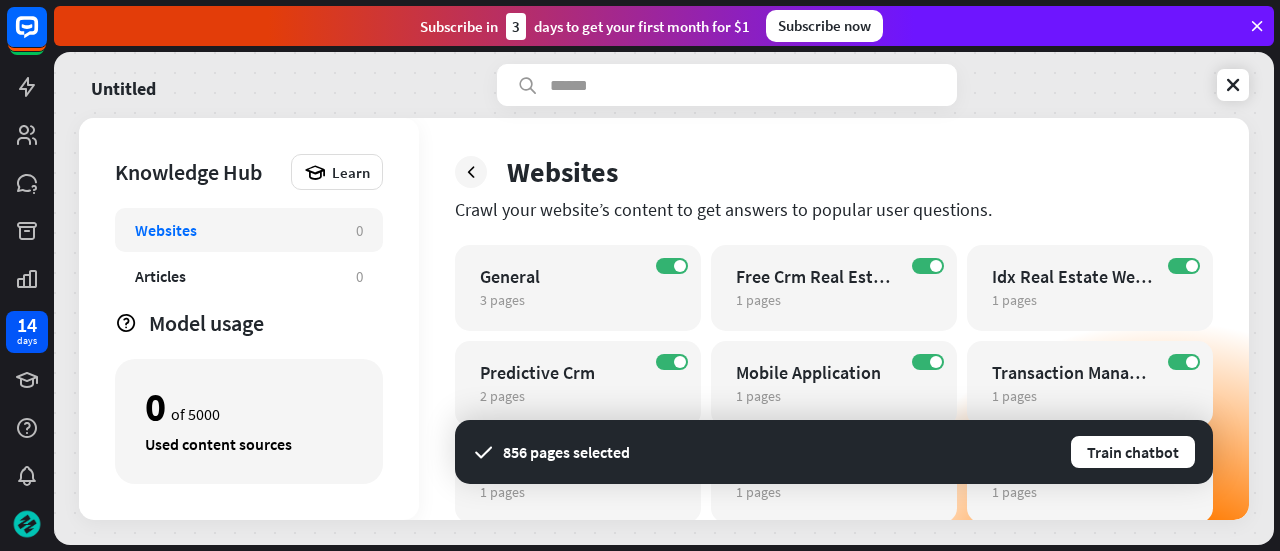 drag, startPoint x: 1036, startPoint y: 202, endPoint x: 1036, endPoint y: 176, distance: 26 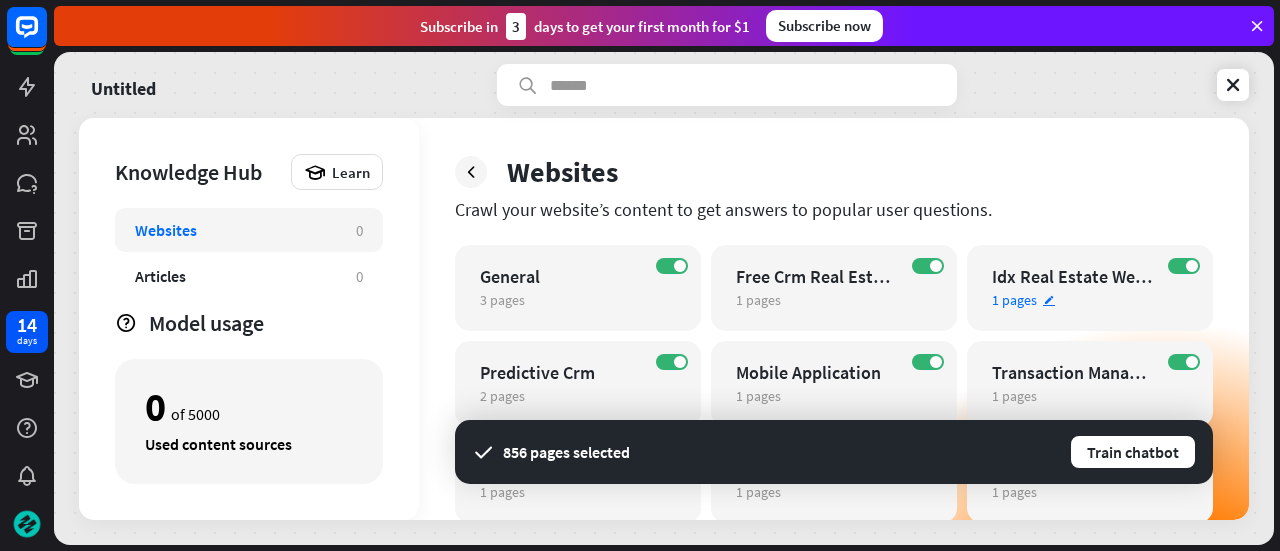 click on "1 pages" at bounding box center (1014, 300) 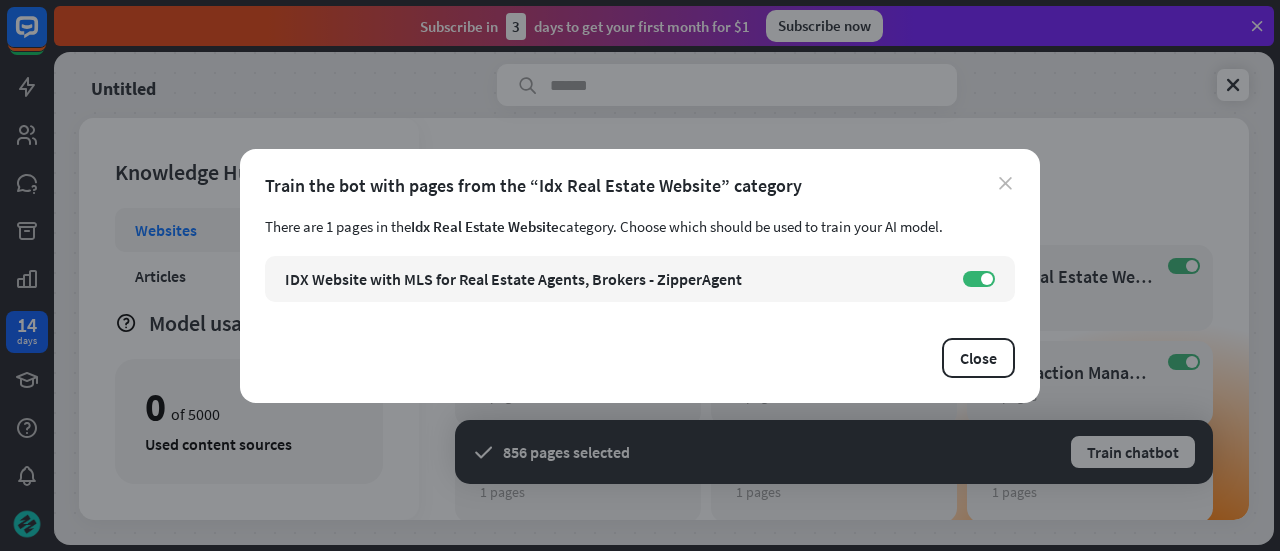 click on "close" at bounding box center [1005, 183] 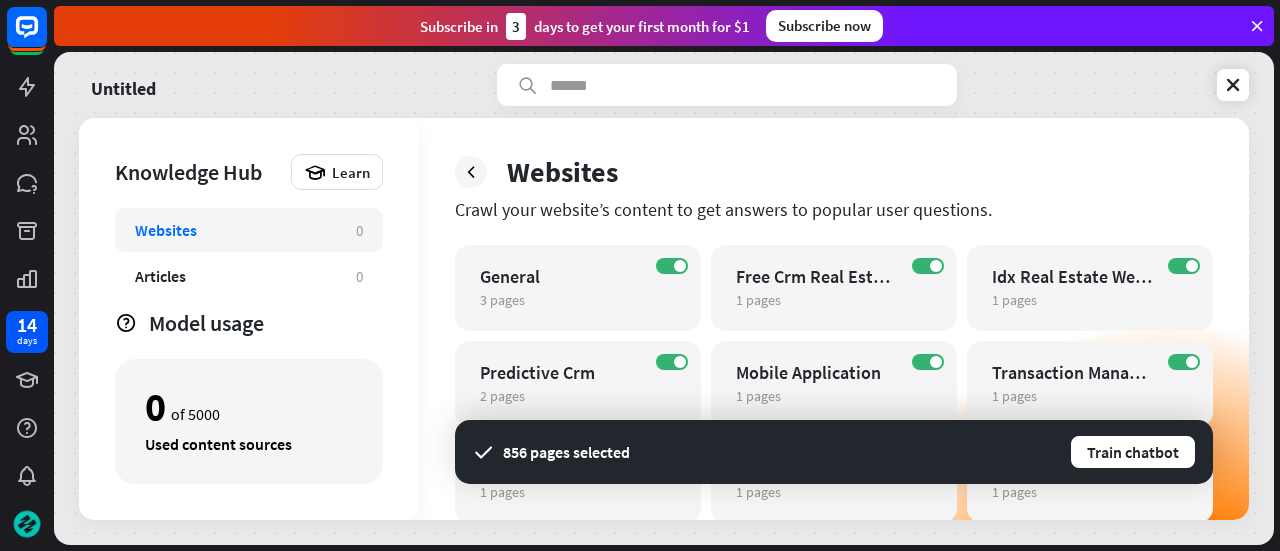 drag, startPoint x: 1135, startPoint y: 206, endPoint x: 1136, endPoint y: 155, distance: 51.009804 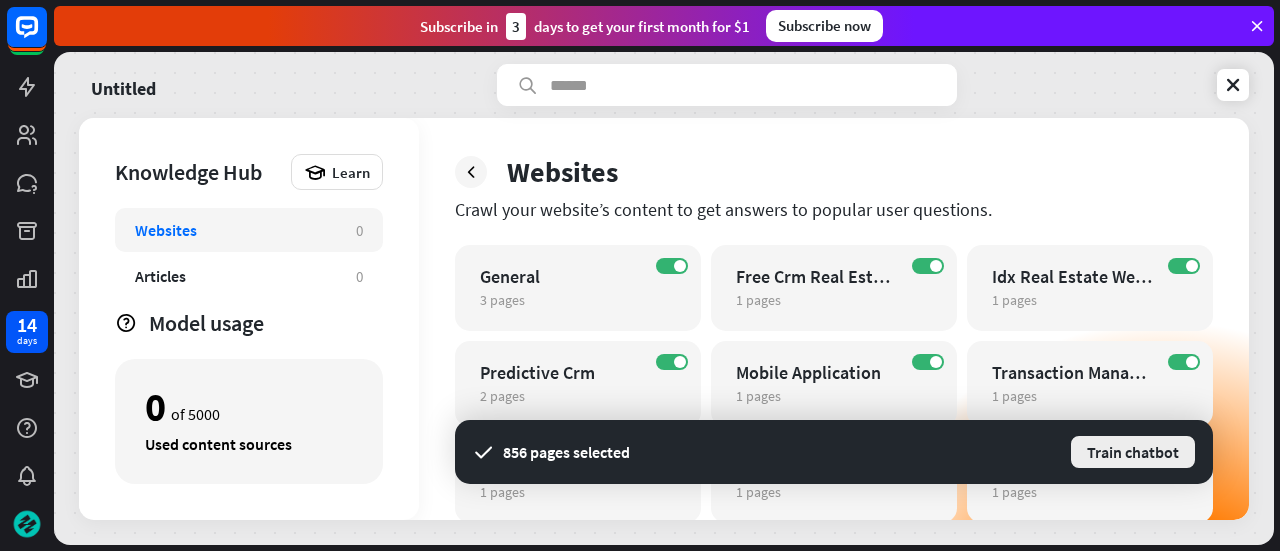 click on "Train chatbot" at bounding box center [1133, 452] 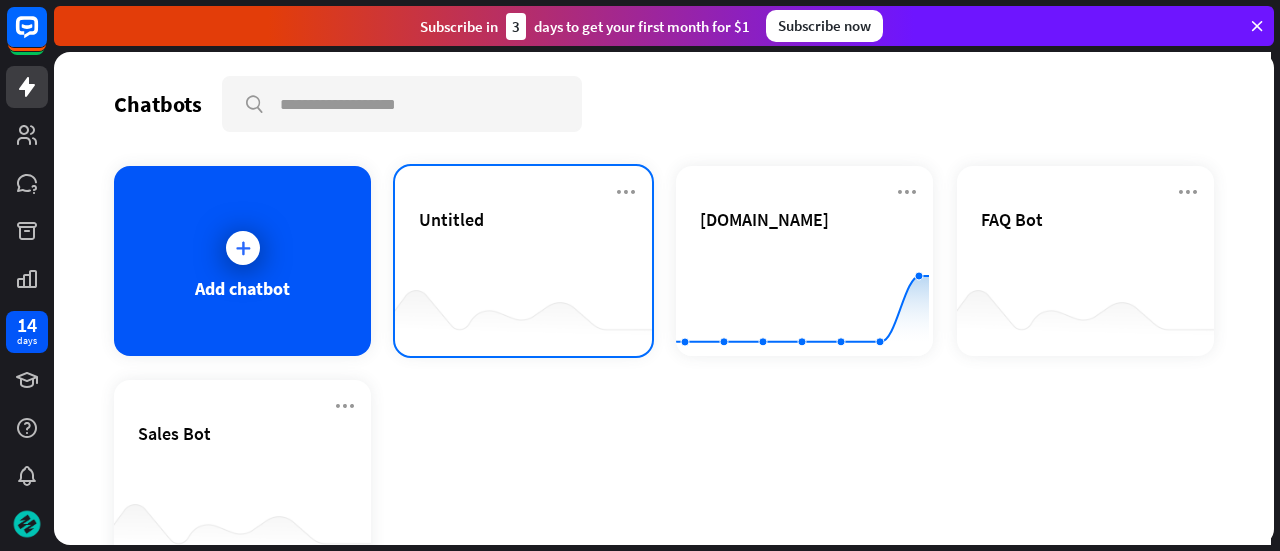 click on "Untitled" at bounding box center (523, 243) 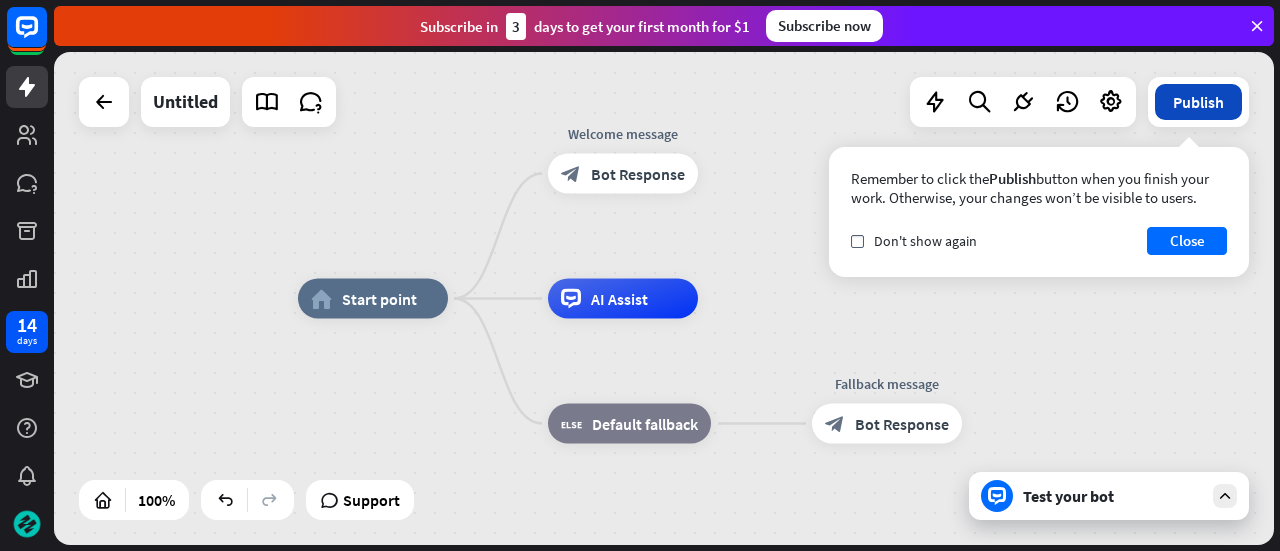 click on "Publish" at bounding box center [1198, 102] 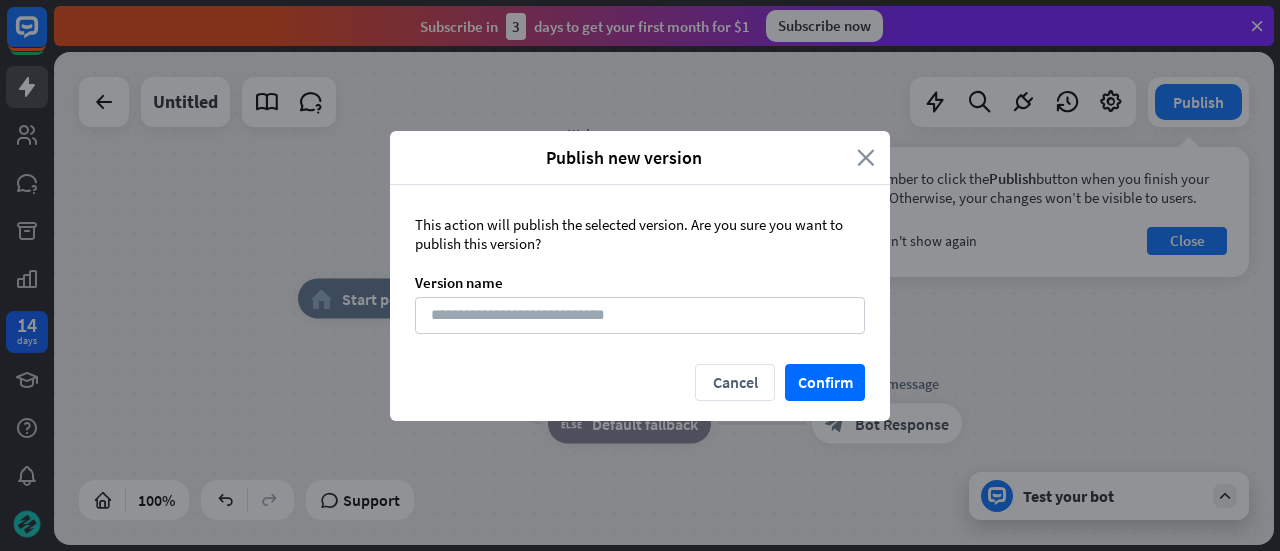click on "close" at bounding box center (866, 157) 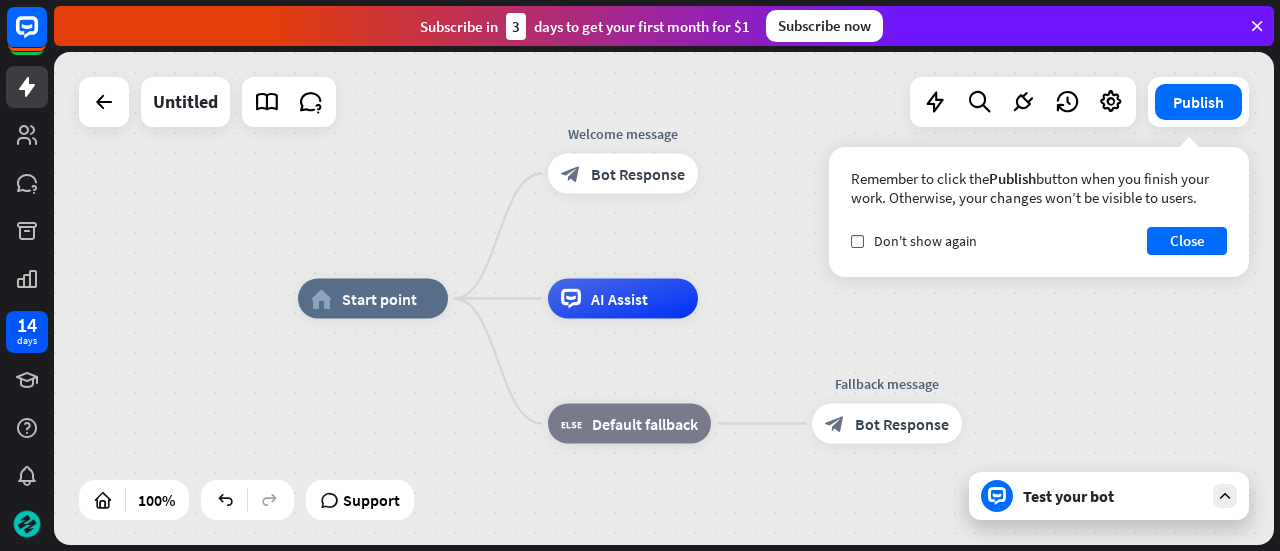 click on "home_2   Start point                 Welcome message   block_bot_response   Bot Response                     AI Assist                   block_fallback   Default fallback                 Fallback message   block_bot_response   Bot Response" at bounding box center (664, 298) 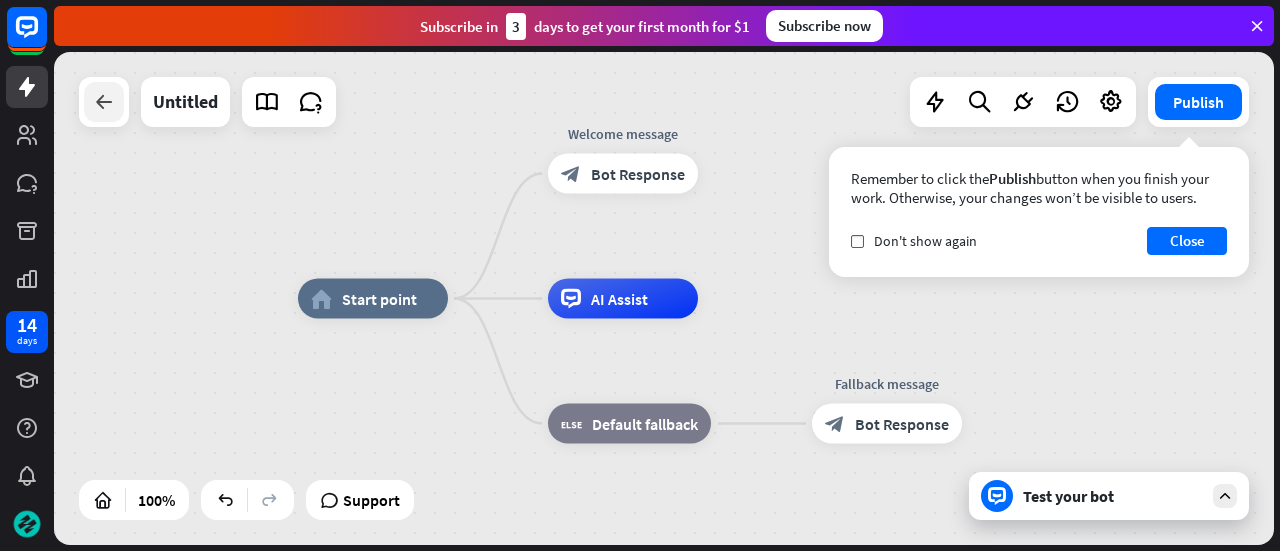 click at bounding box center [104, 102] 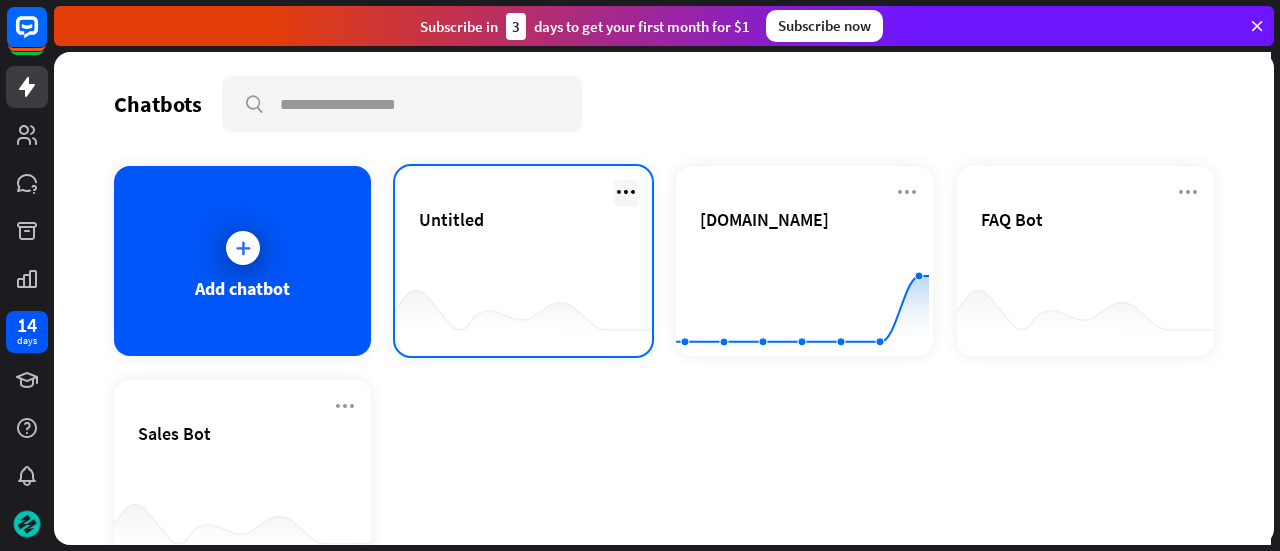 click at bounding box center [626, 192] 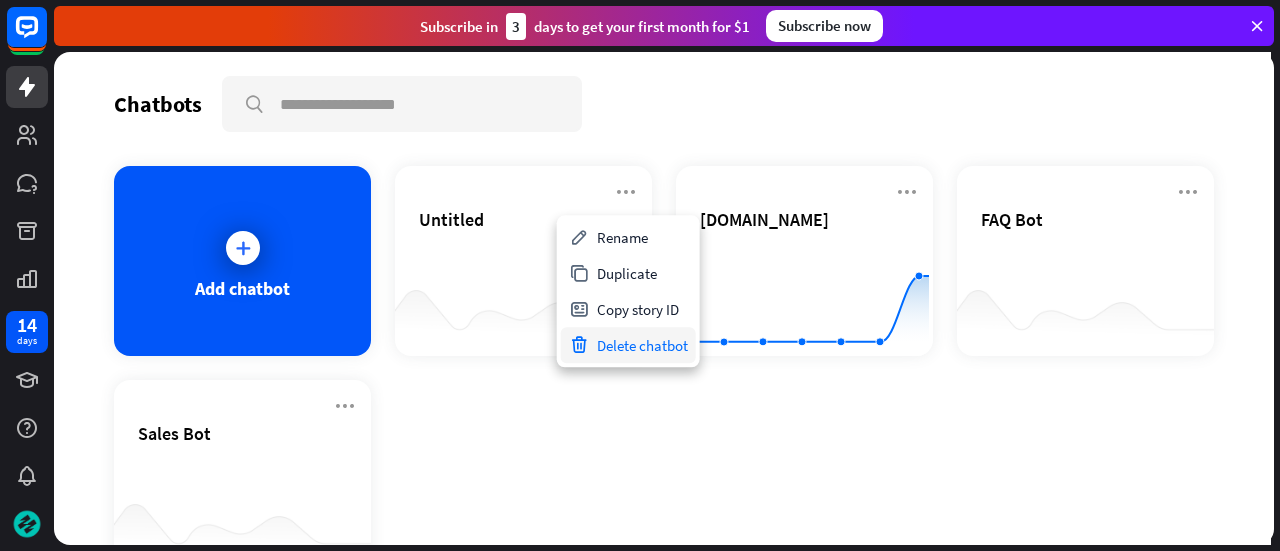 click on "Delete chatbot" at bounding box center [628, 345] 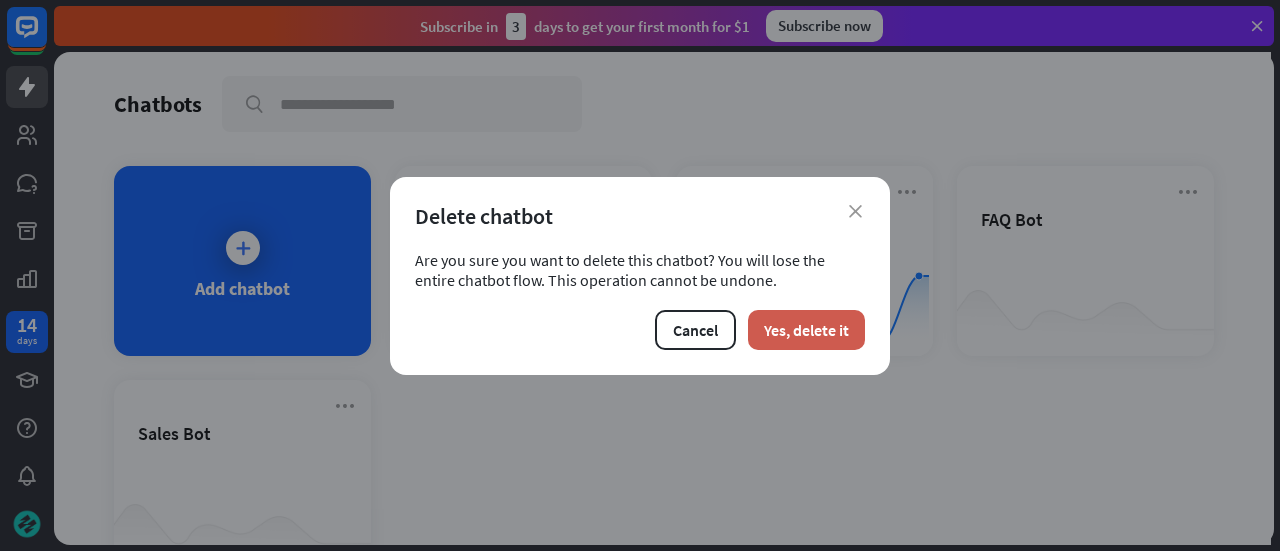 click on "Yes, delete it" at bounding box center (806, 330) 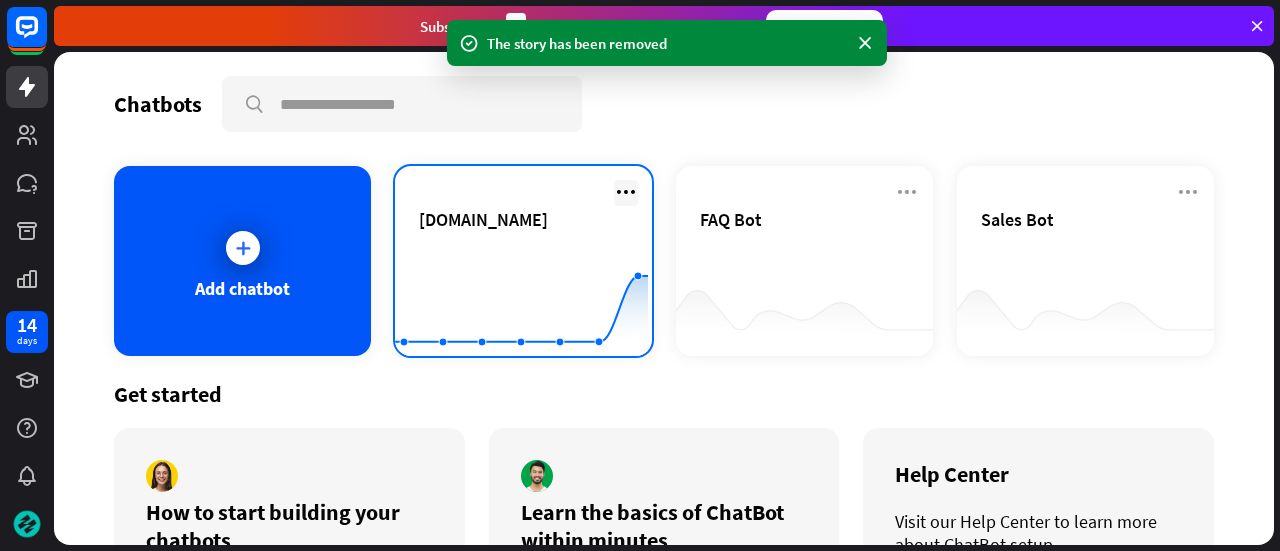 click at bounding box center (626, 192) 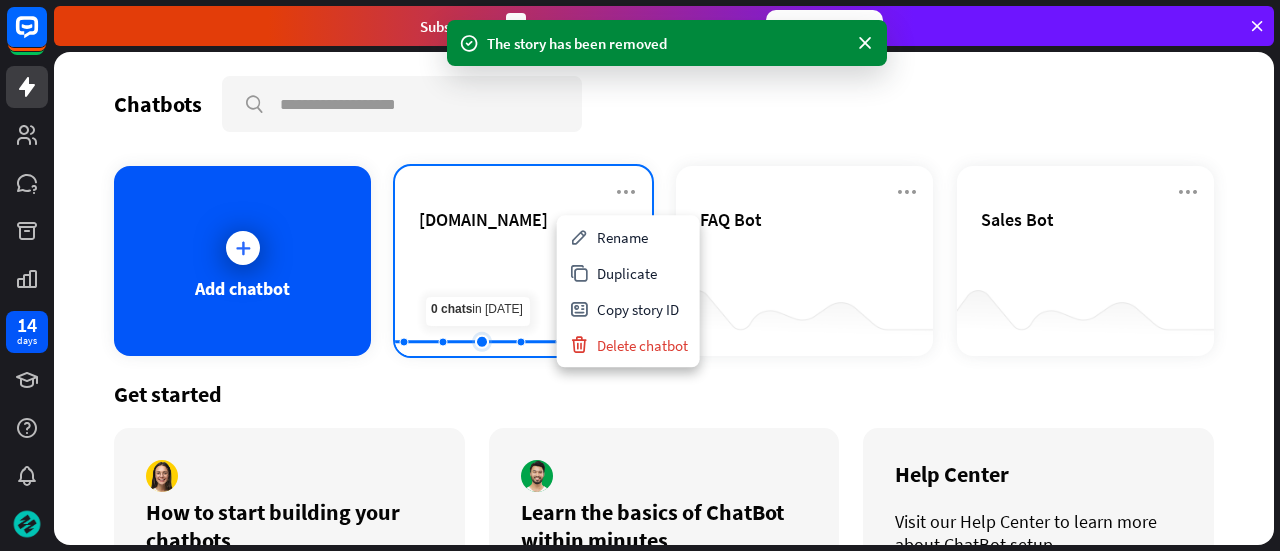 click 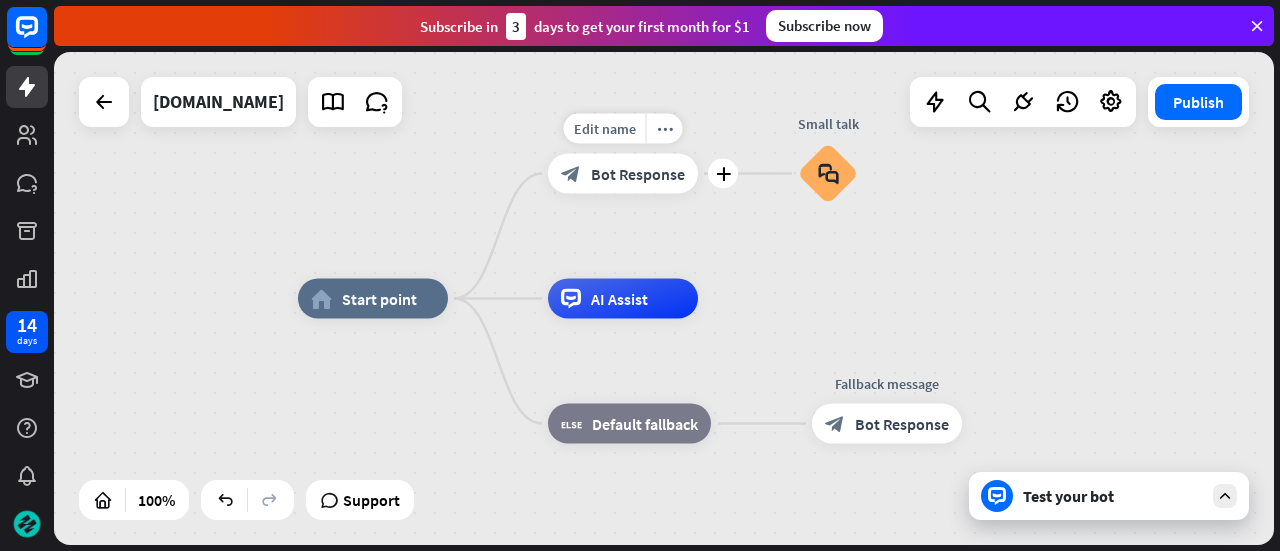 click on "Bot Response" at bounding box center [638, 174] 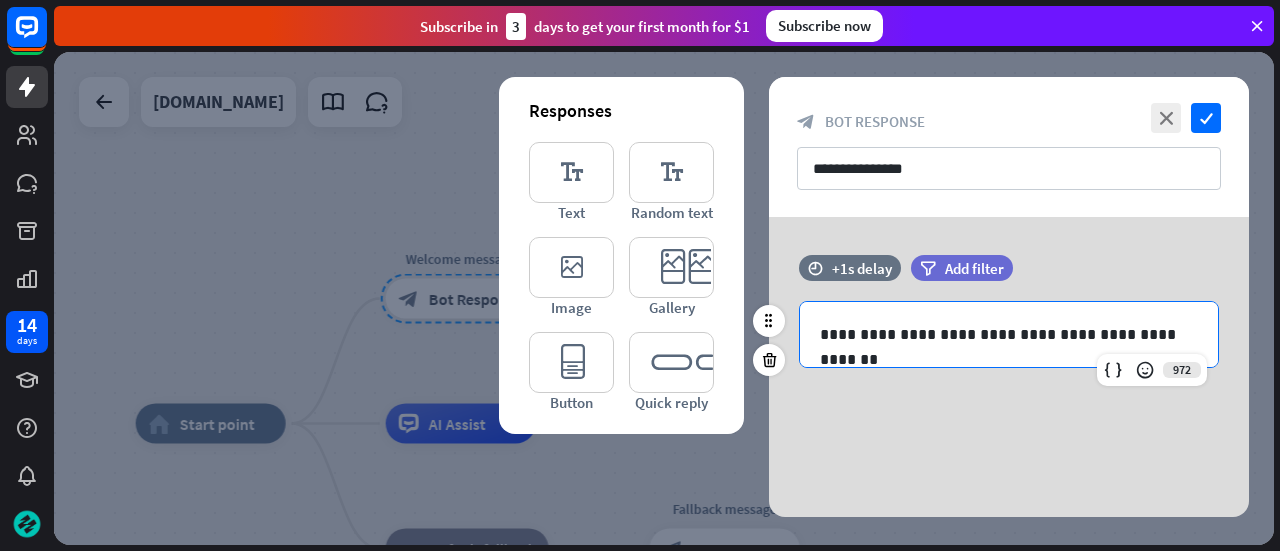 click on "**********" at bounding box center (1009, 334) 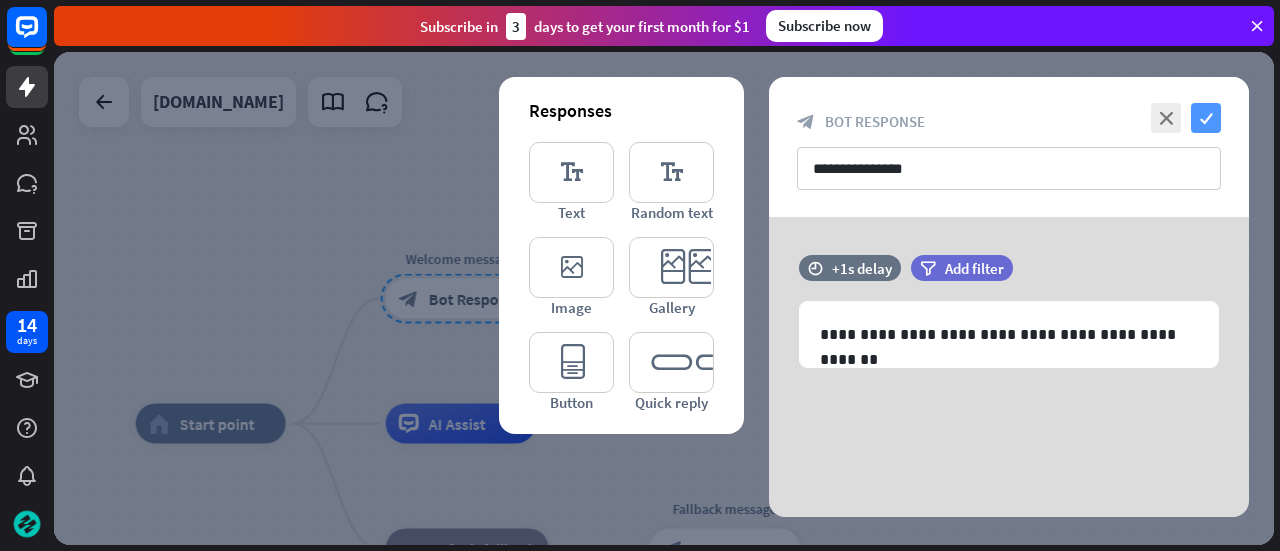 click on "check" at bounding box center (1206, 118) 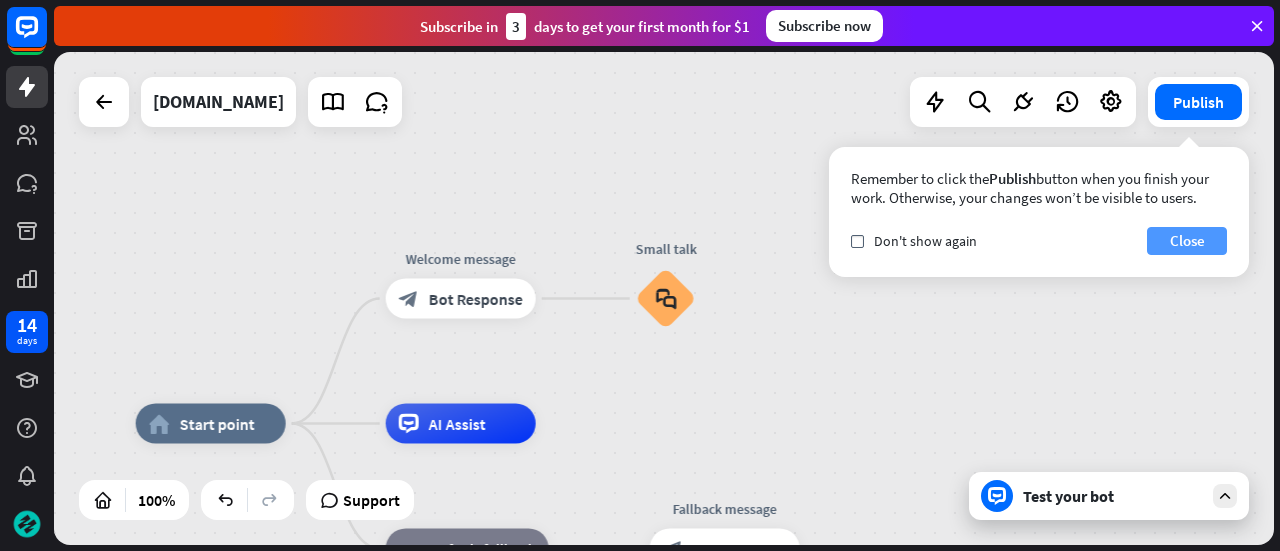 click on "Close" at bounding box center (1187, 241) 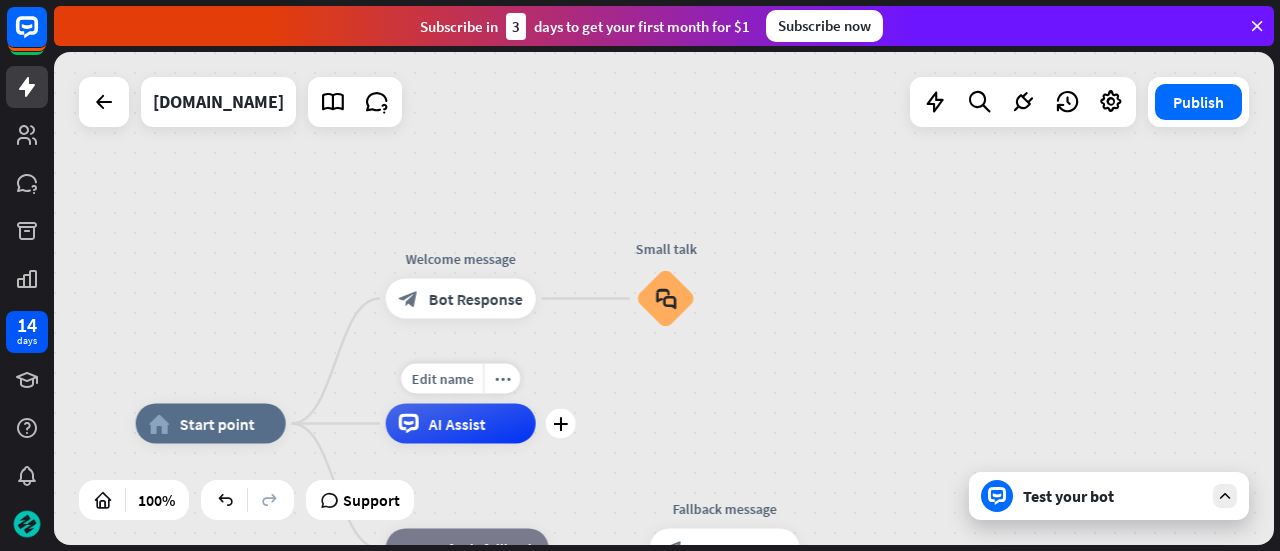 click on "AI Assist" at bounding box center (457, 424) 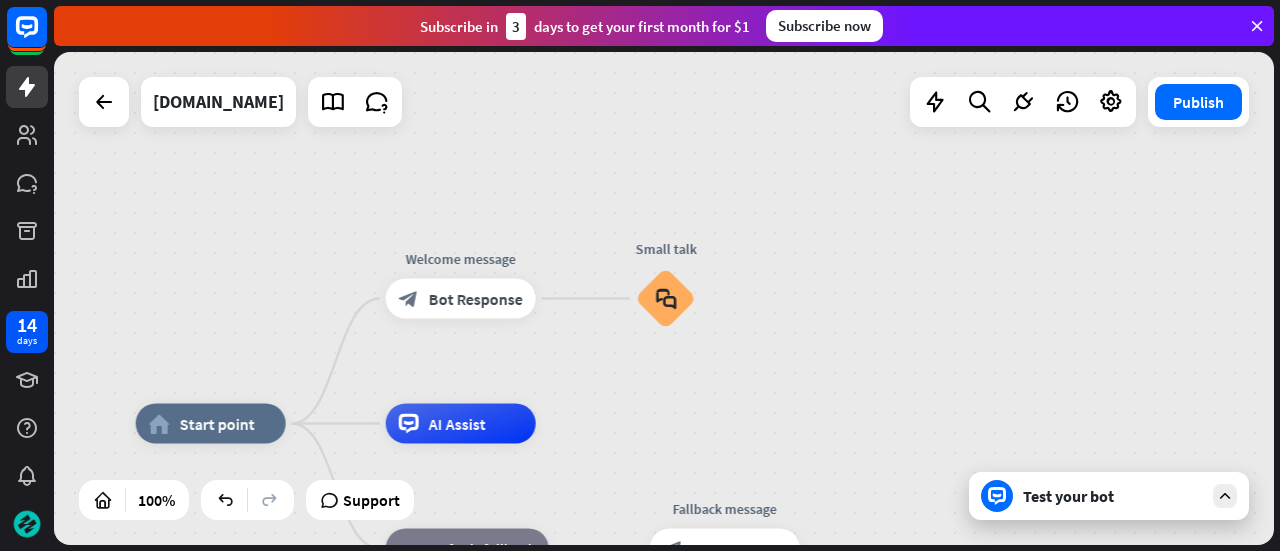 click on "home_2   Start point                 Welcome message   block_bot_response   Bot Response                 Small talk   block_faq                     AI Assist                   block_fallback   Default fallback                 Fallback message   block_bot_response   Bot Response" at bounding box center [664, 298] 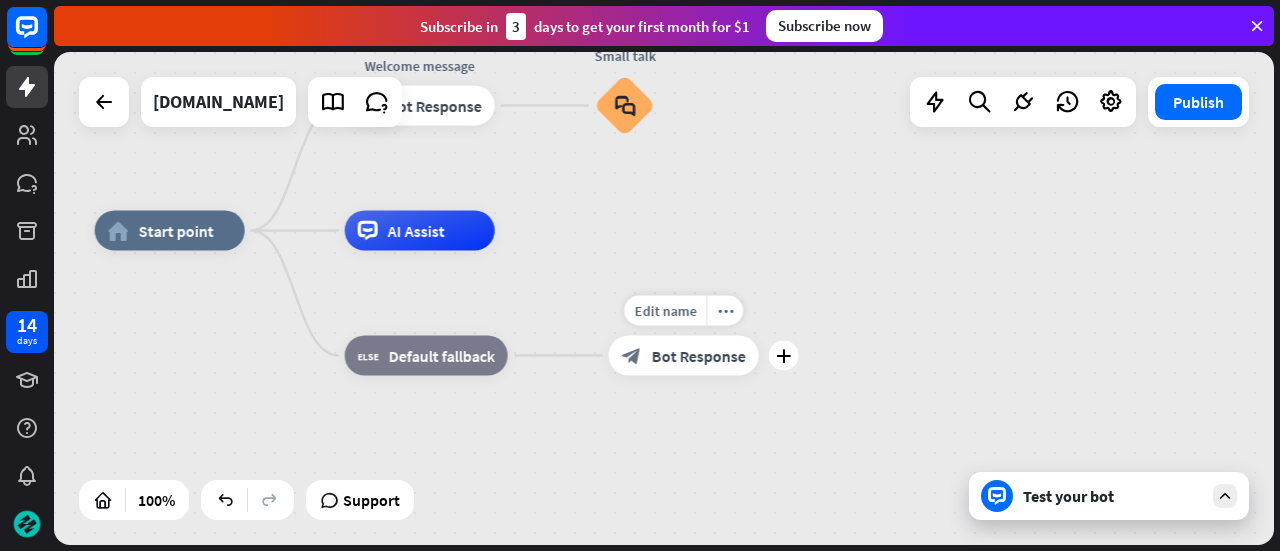 click on "Bot Response" at bounding box center [699, 356] 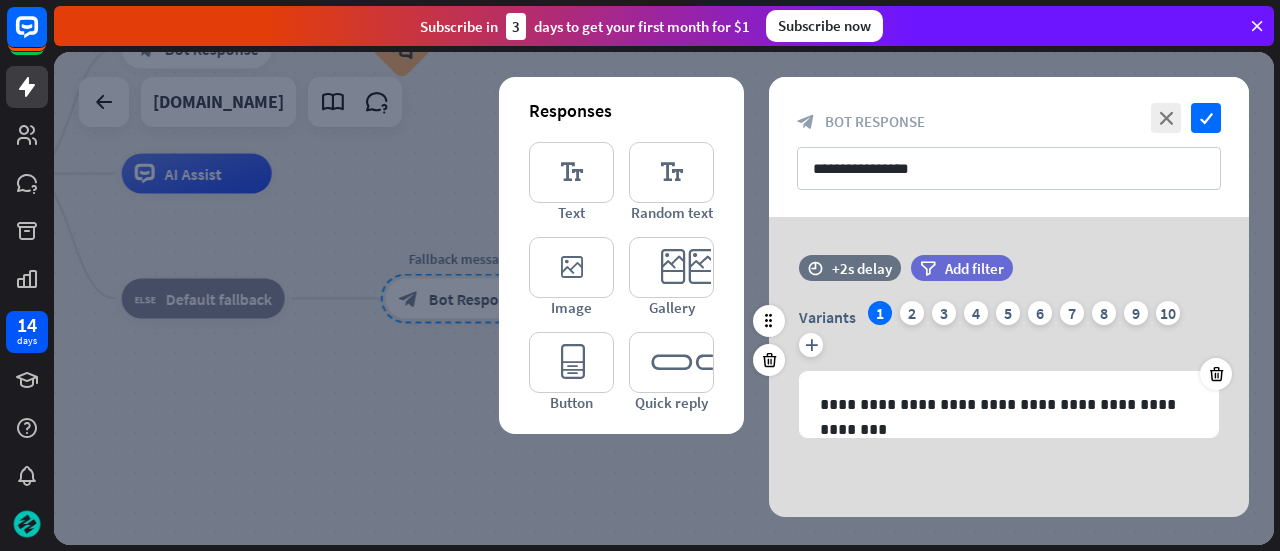 click on "Variants
1
2
3
4
5
6
7
8
9
10
plus" at bounding box center (1009, 333) 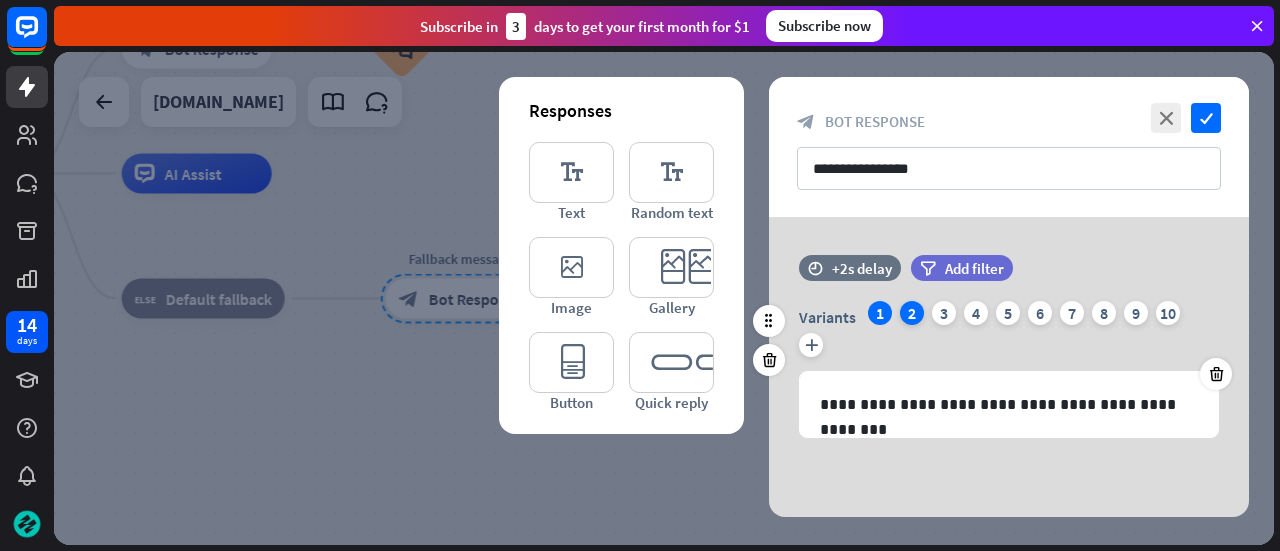 click on "2" at bounding box center (912, 313) 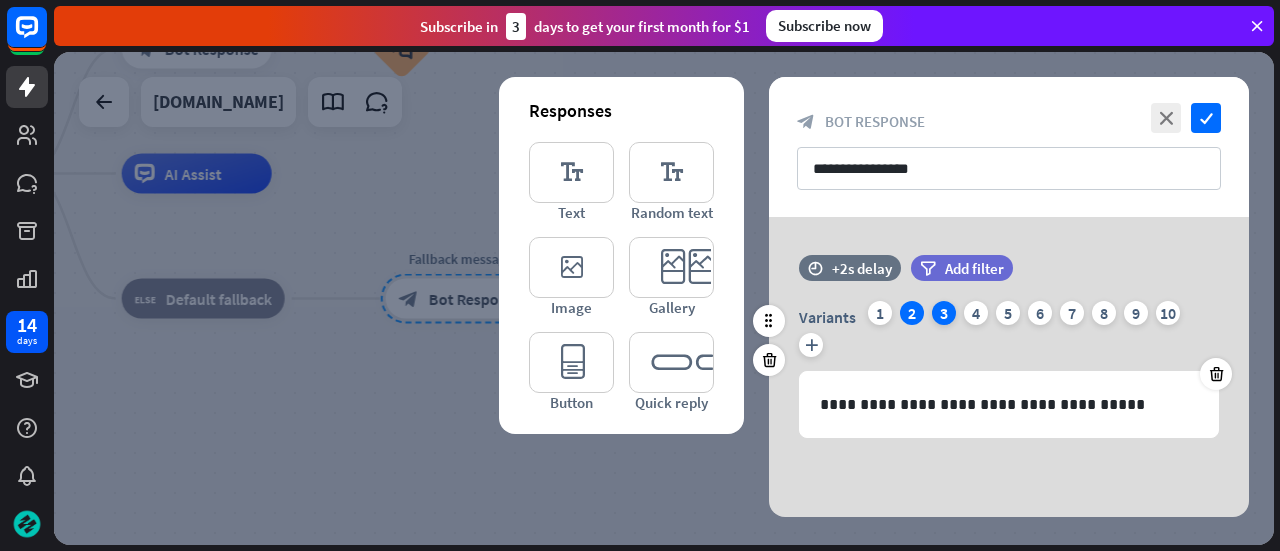 click on "3" at bounding box center [944, 313] 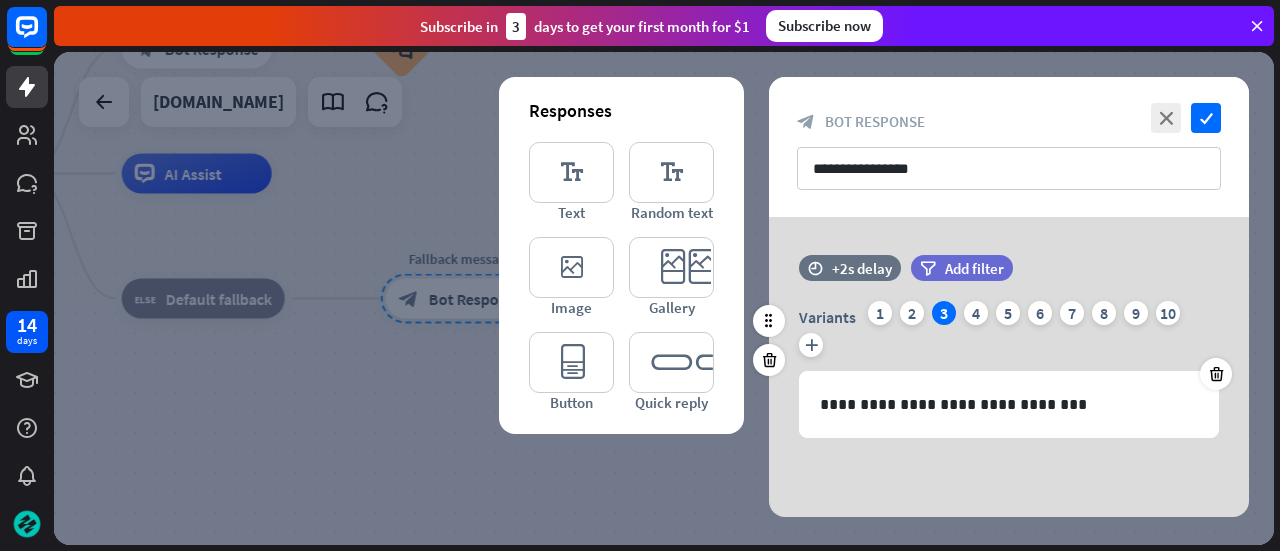 click on "Variants
1
2
3
4
5
6
7
8
9
10
plus" at bounding box center [1009, 333] 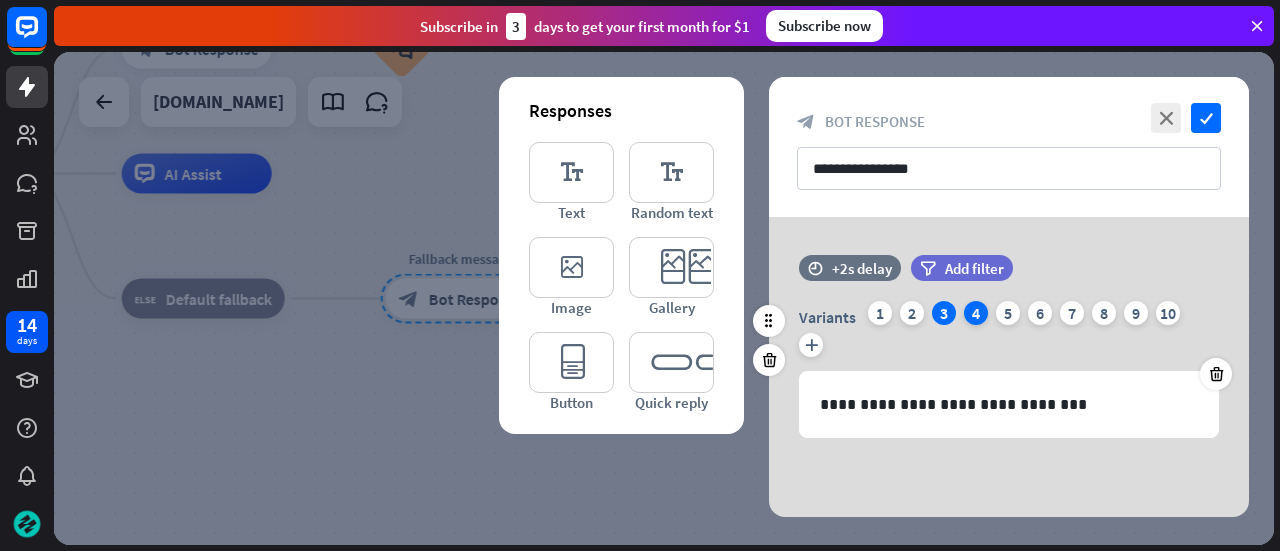 click on "4" at bounding box center [976, 313] 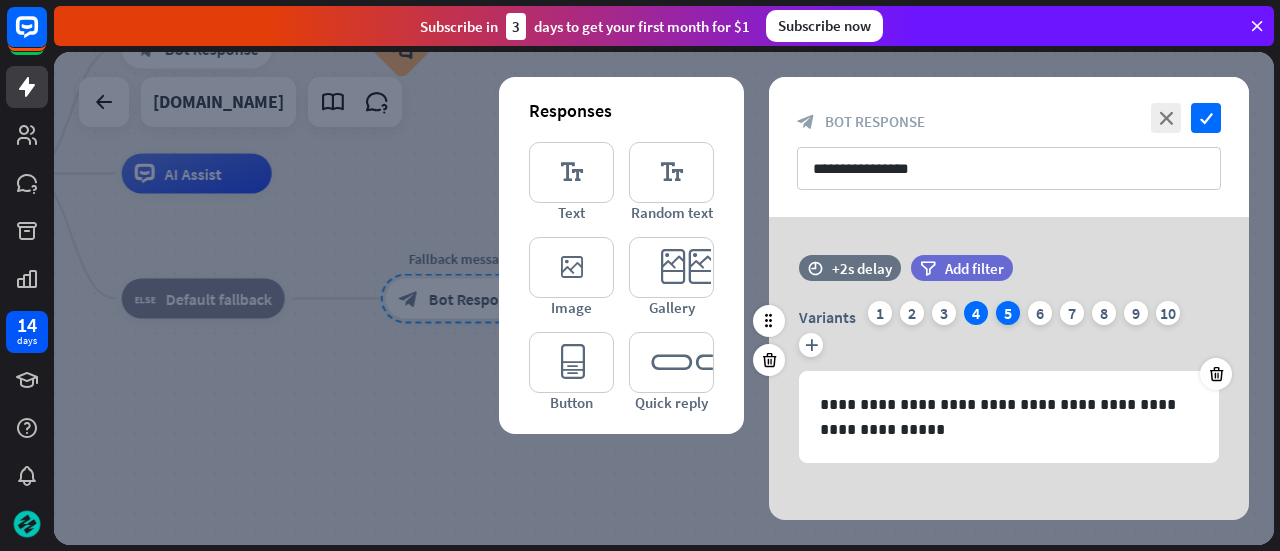 click on "5" at bounding box center (1008, 313) 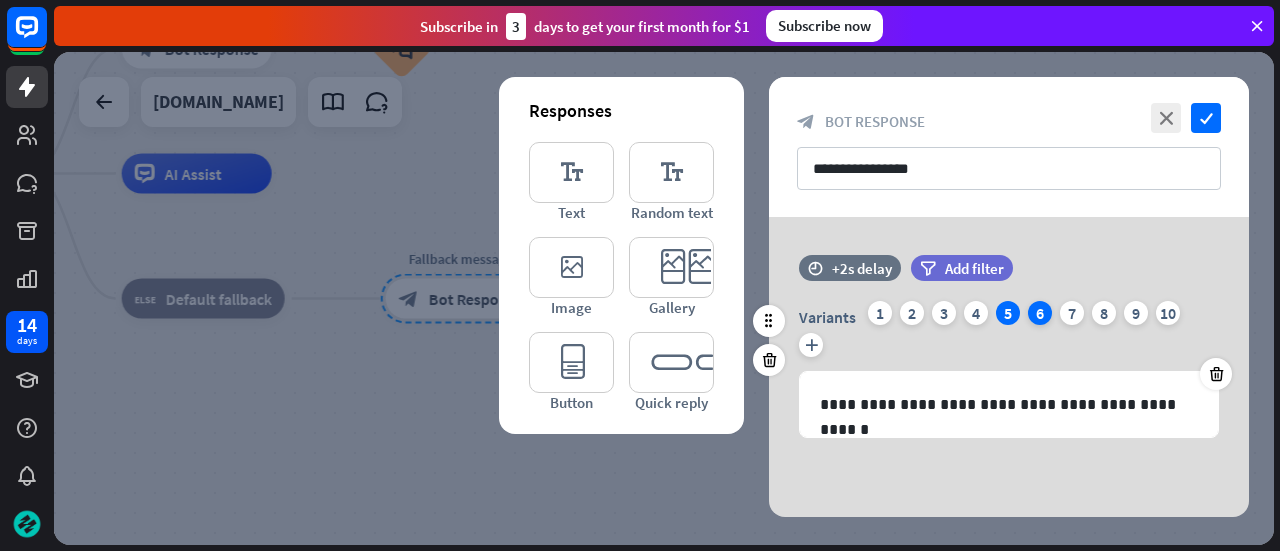 click on "6" at bounding box center [1040, 313] 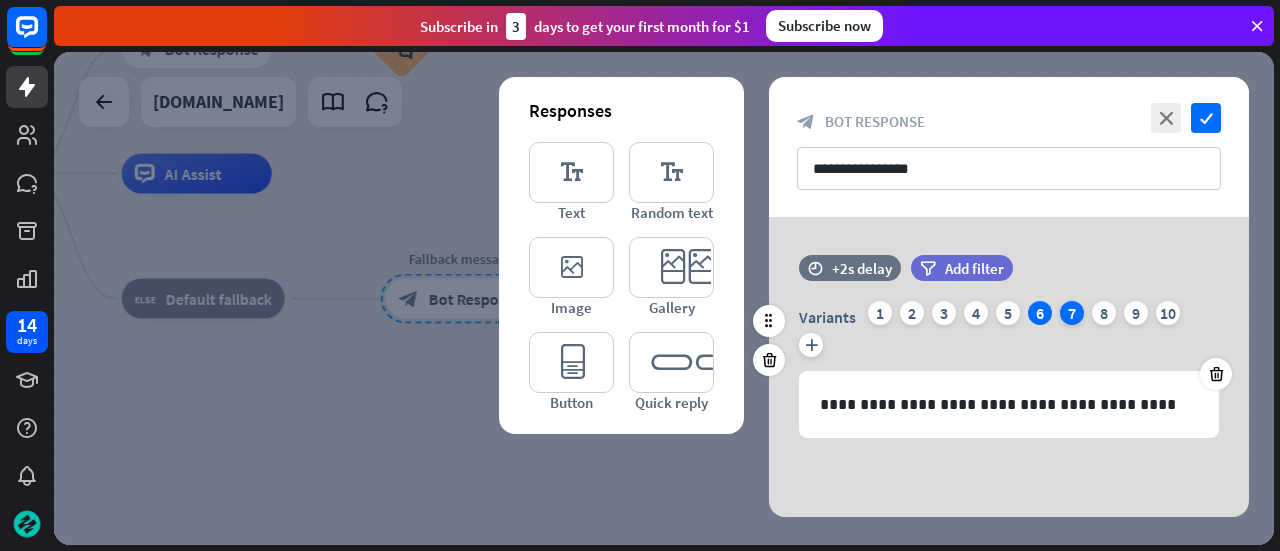 click on "7" at bounding box center (1072, 313) 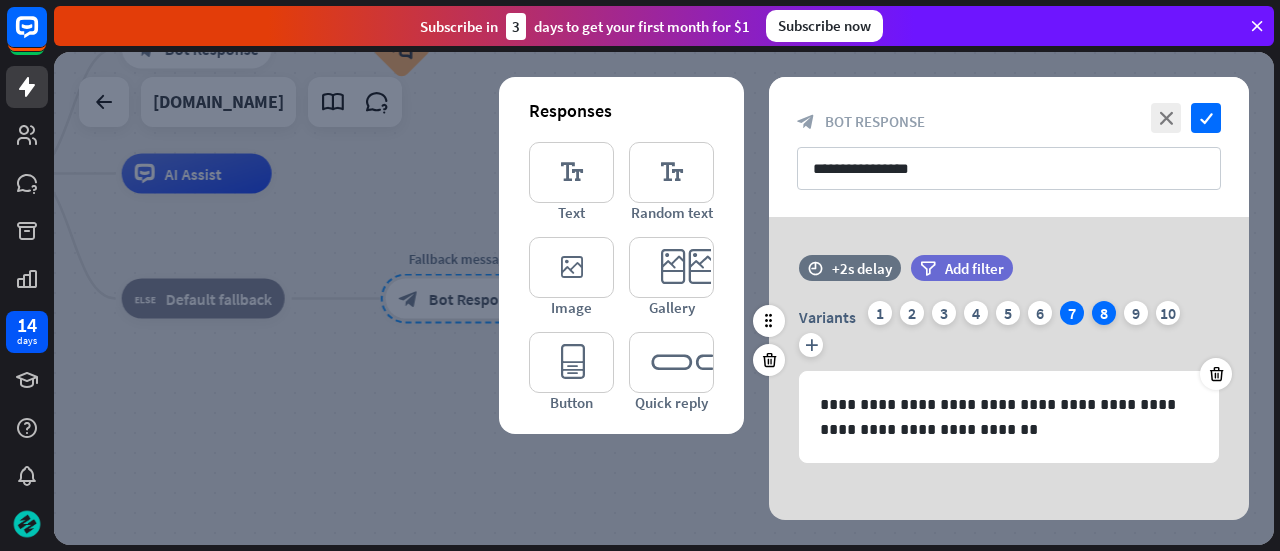 click on "8" at bounding box center (1104, 313) 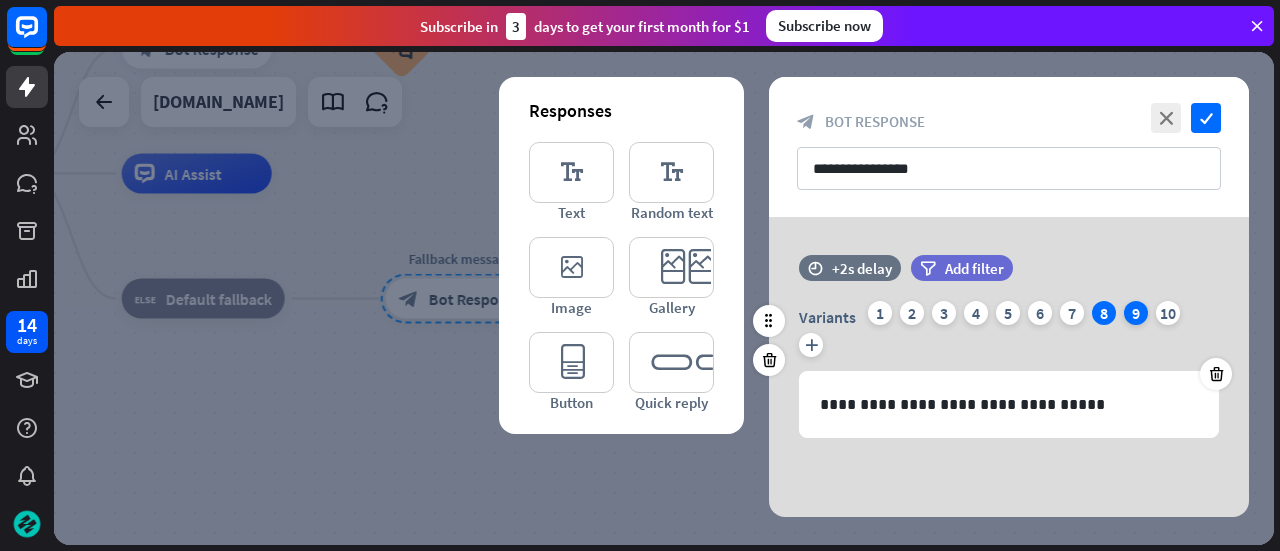 click on "9" at bounding box center (1136, 313) 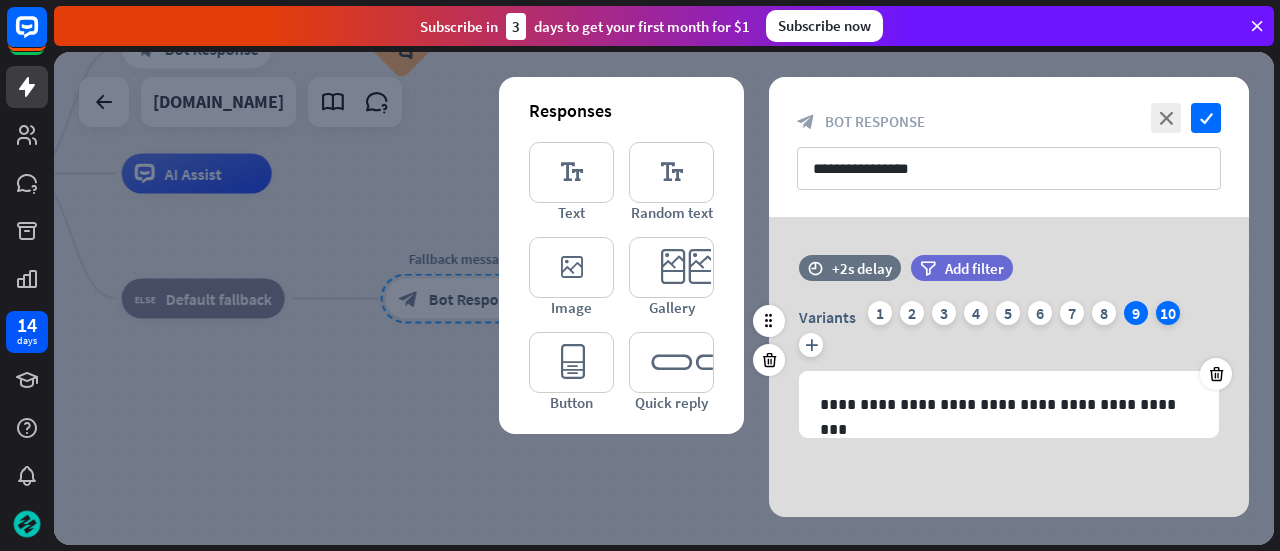 click on "10" at bounding box center (1168, 313) 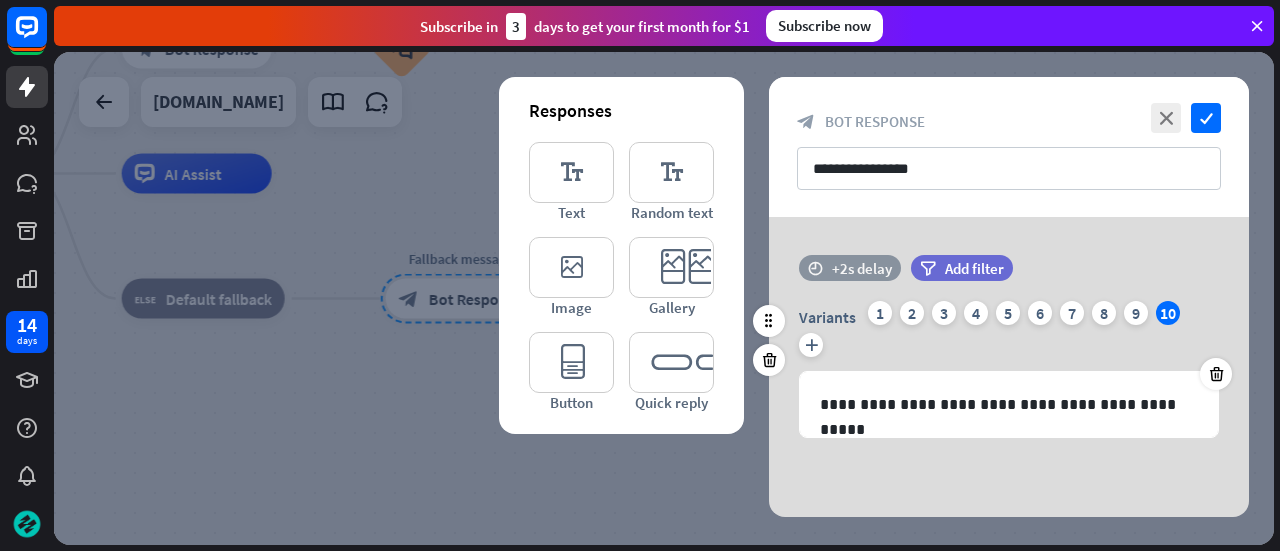 click on "+2s delay" at bounding box center [862, 268] 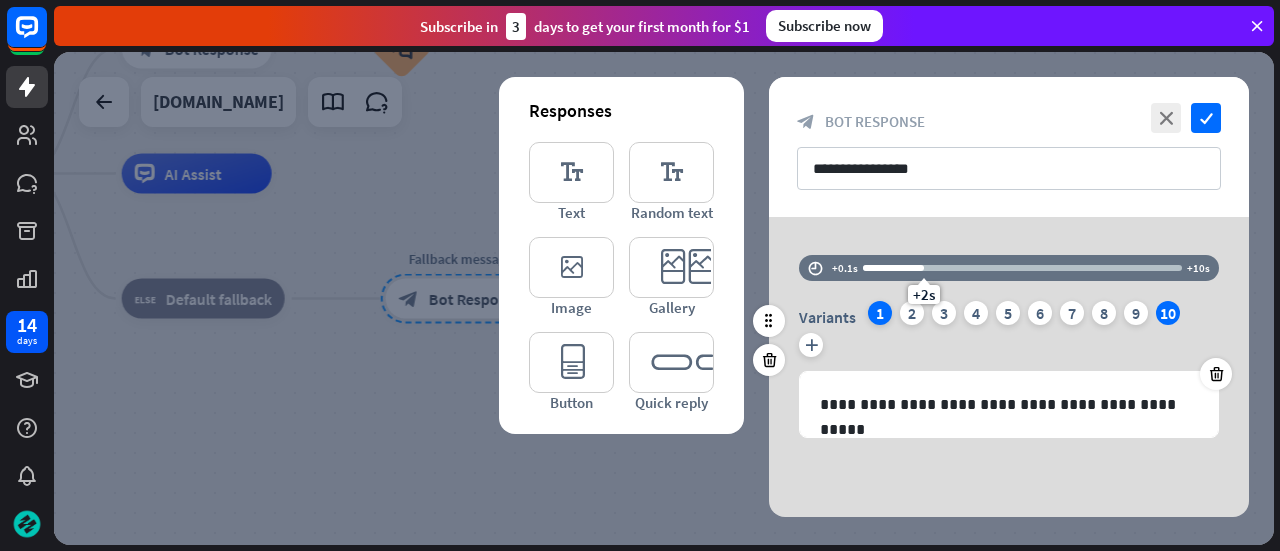 click on "1" at bounding box center [880, 313] 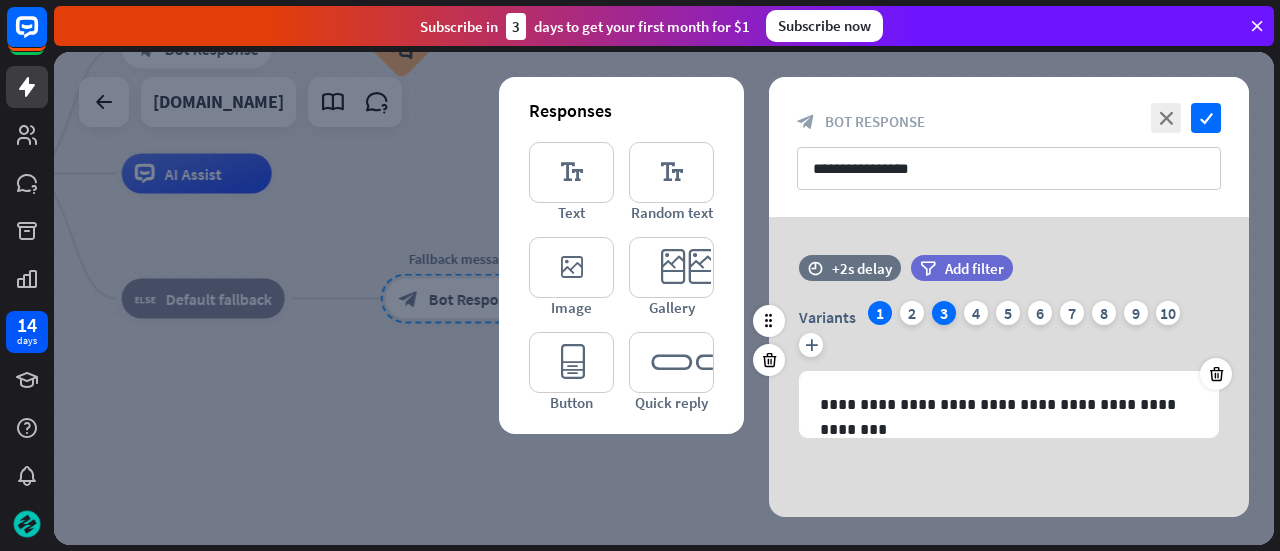 click on "3" at bounding box center [944, 313] 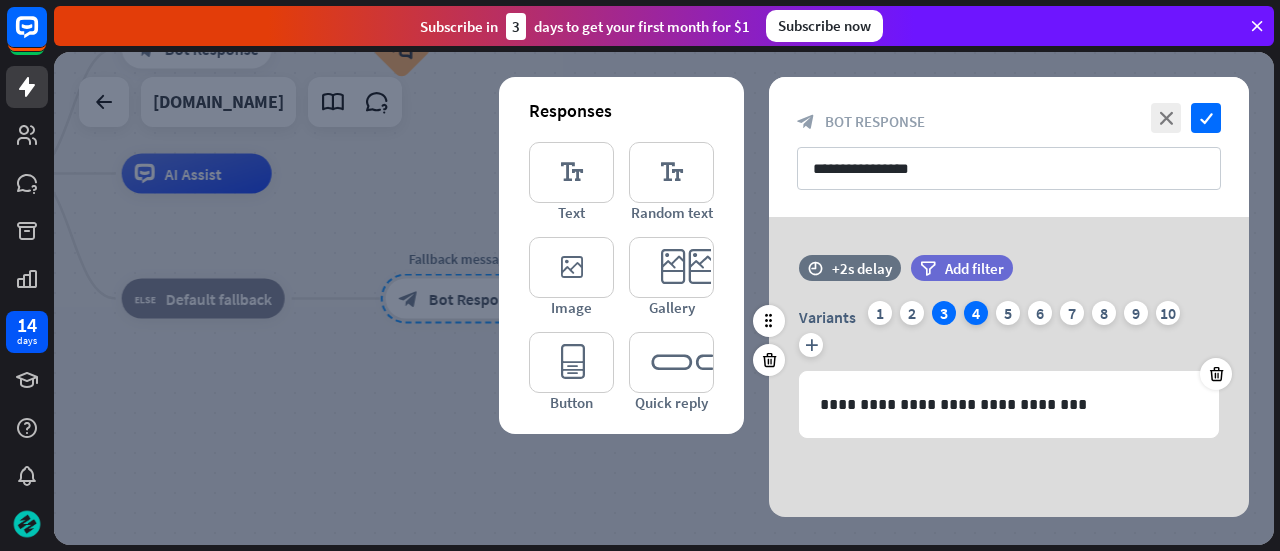 click on "4" at bounding box center (976, 313) 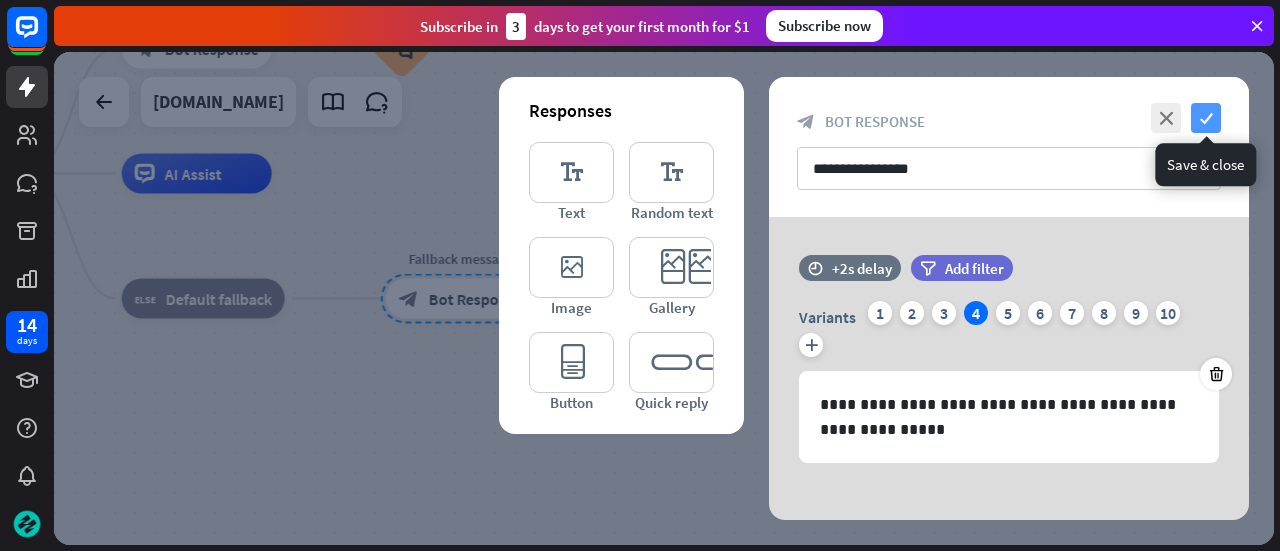 click on "check" at bounding box center [1206, 118] 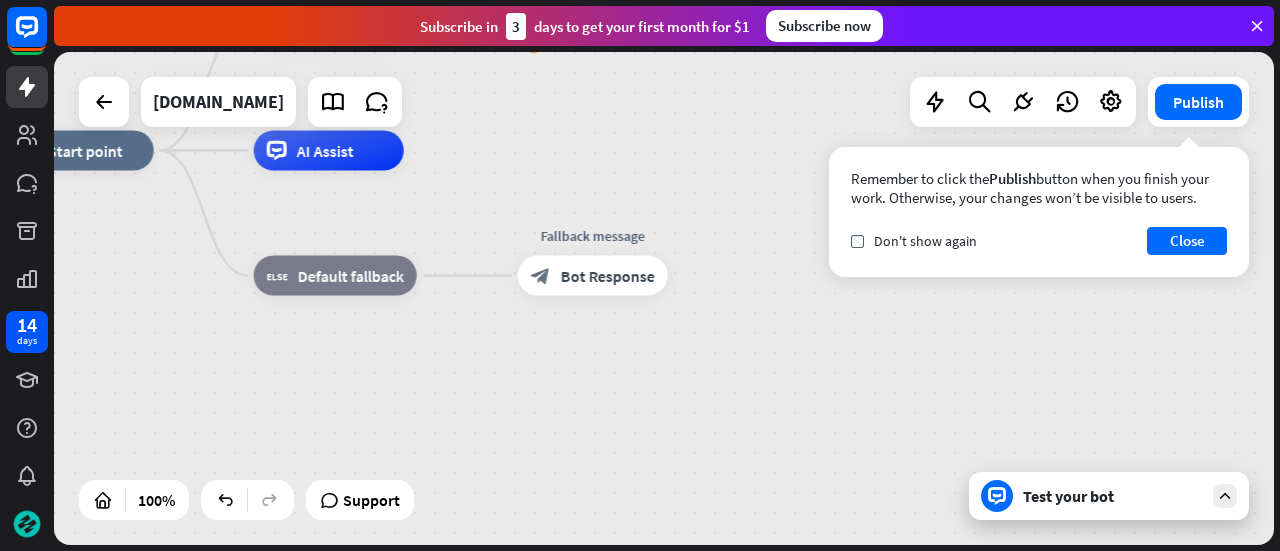 drag, startPoint x: 426, startPoint y: 407, endPoint x: 558, endPoint y: 385, distance: 133.82077 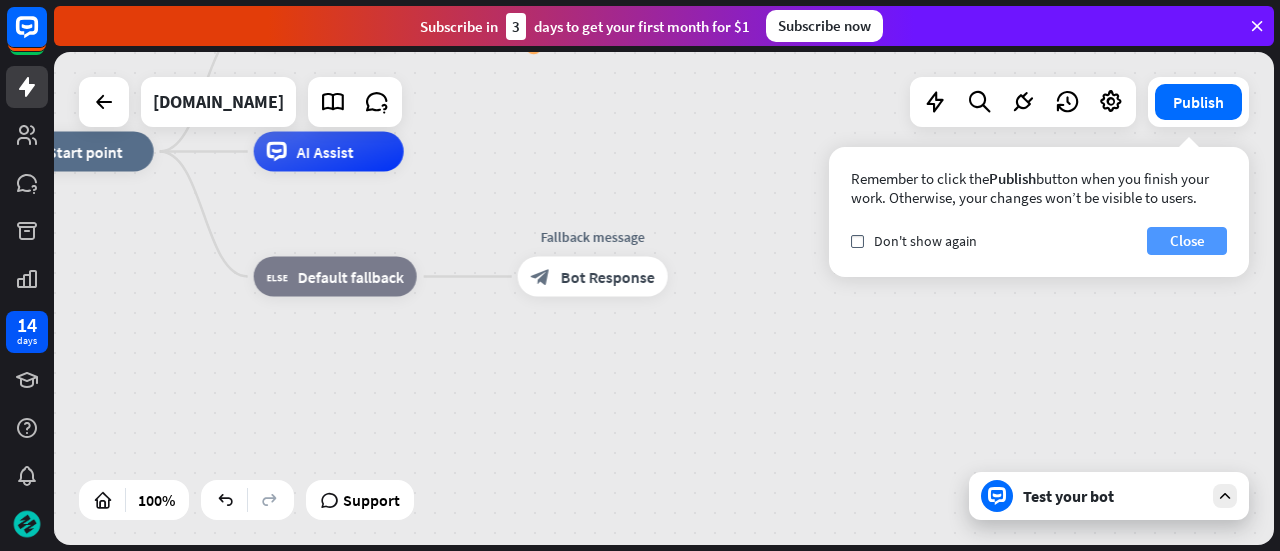 click on "Close" at bounding box center (1187, 241) 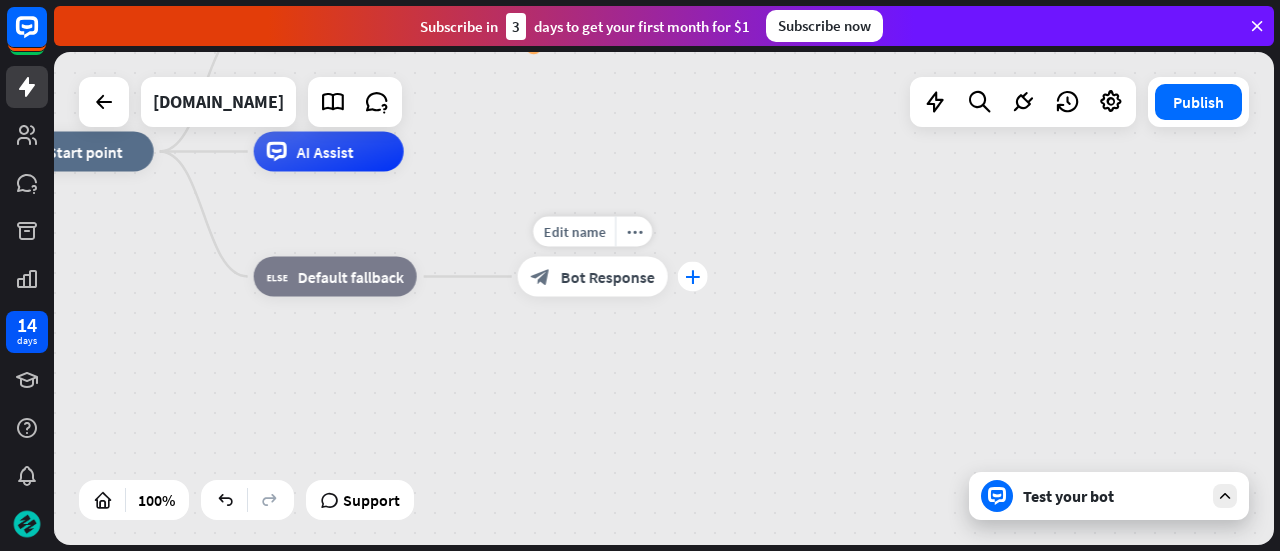 click on "plus" at bounding box center [692, 277] 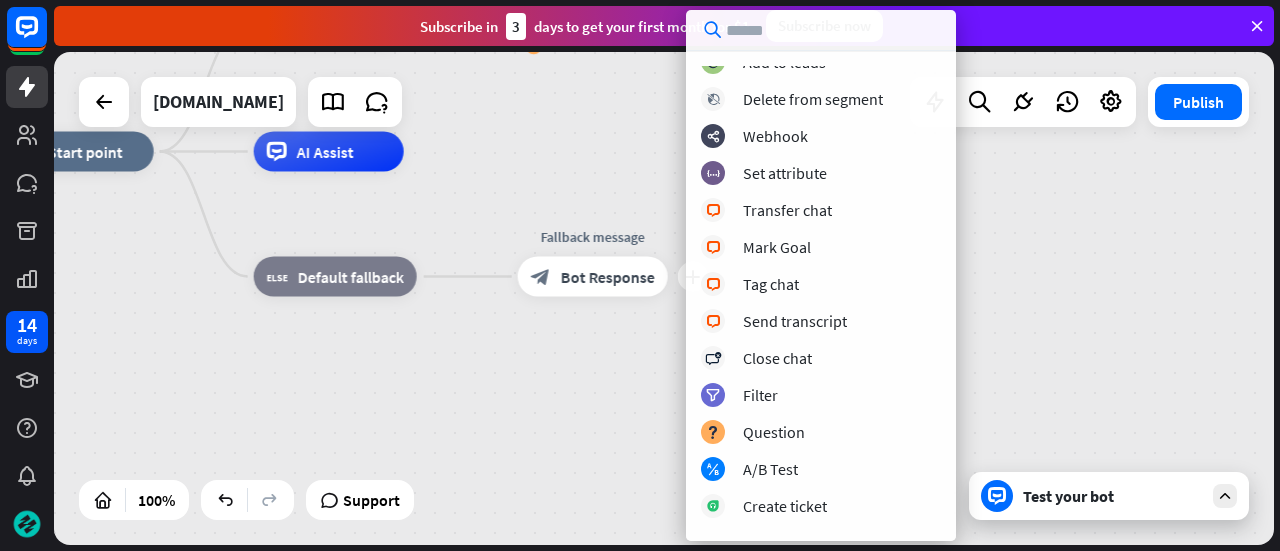 scroll, scrollTop: 352, scrollLeft: 0, axis: vertical 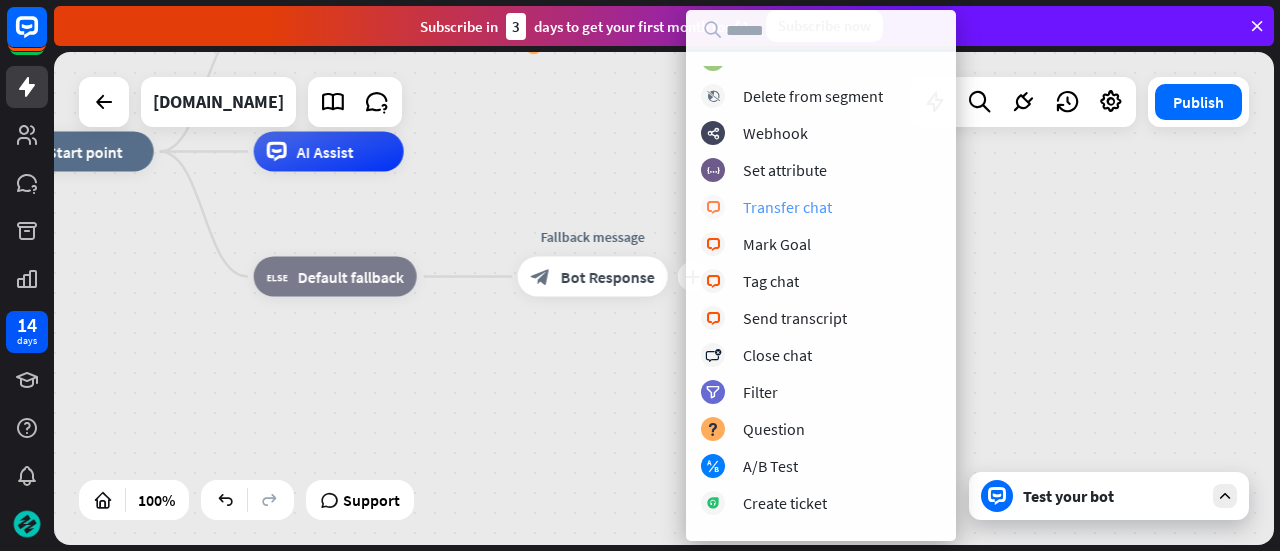click on "Transfer chat" at bounding box center (787, 207) 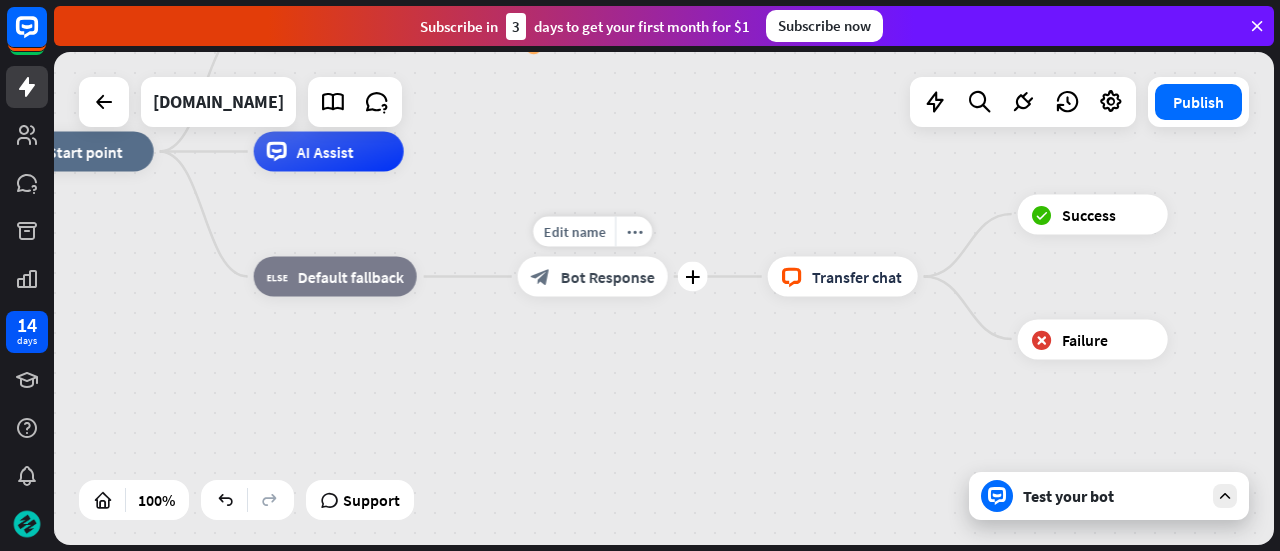 click on "block_bot_response   Bot Response" at bounding box center (593, 277) 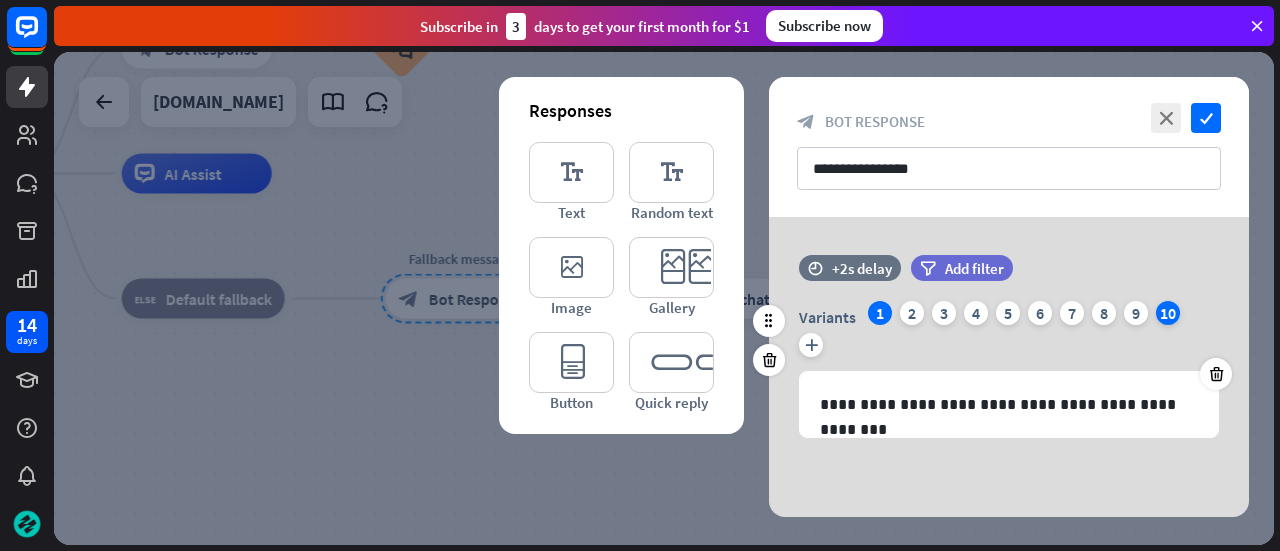 click on "10" at bounding box center (1168, 313) 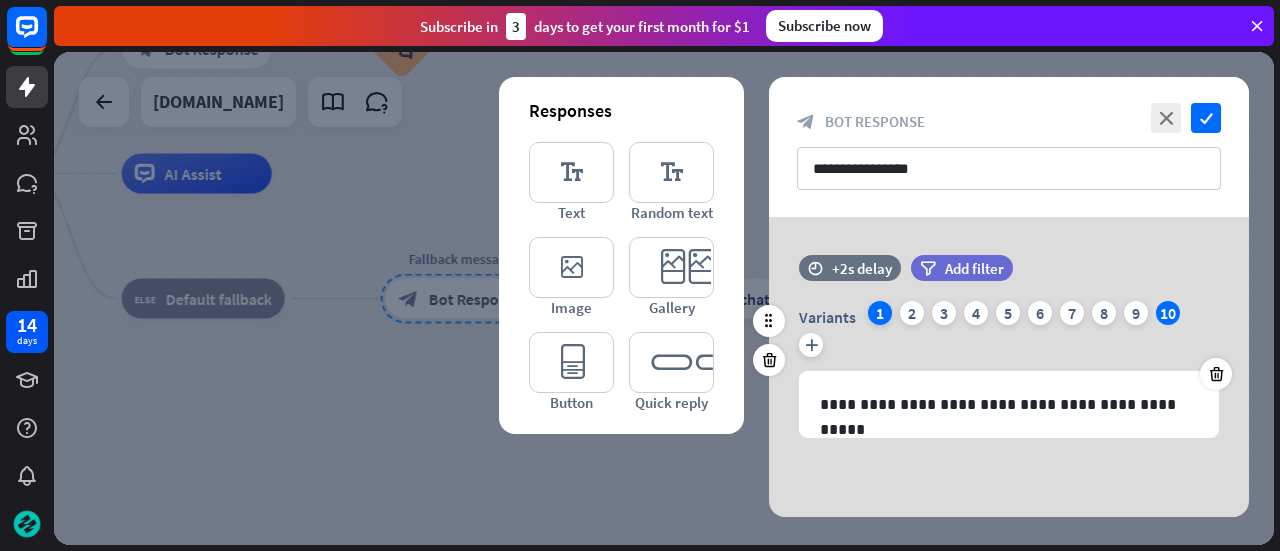 click on "1" at bounding box center [880, 313] 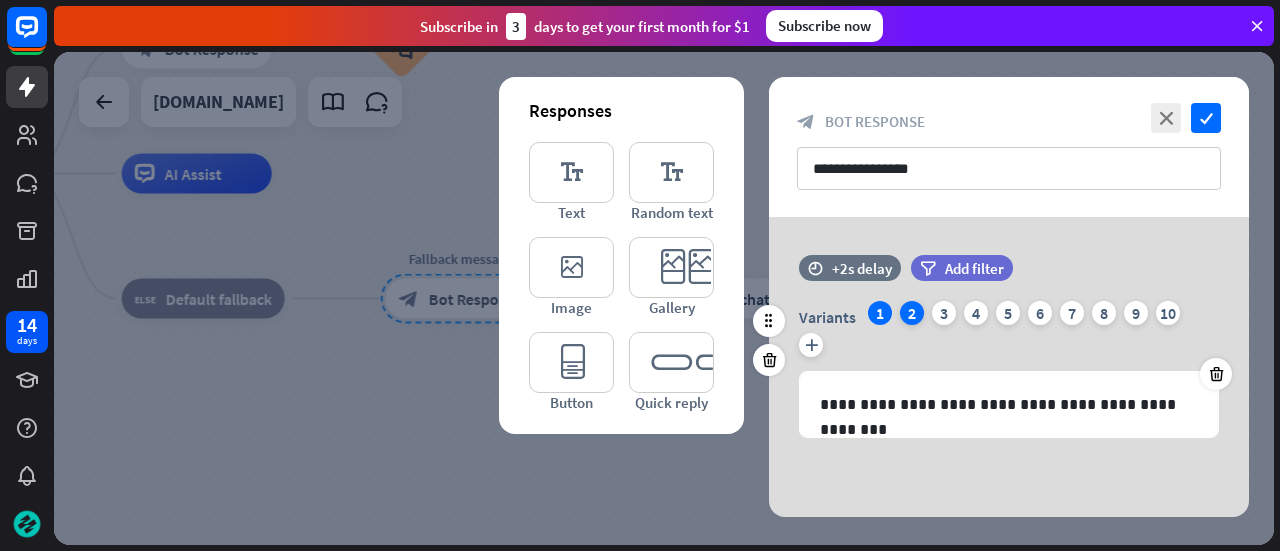 click on "2" at bounding box center (912, 313) 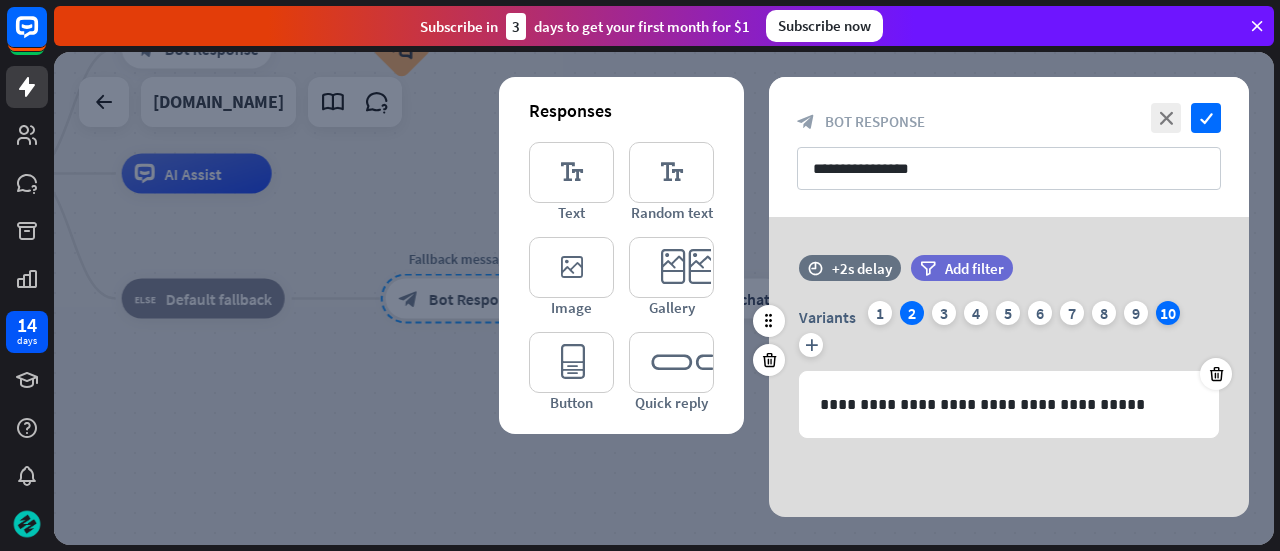 click on "10" at bounding box center (1168, 313) 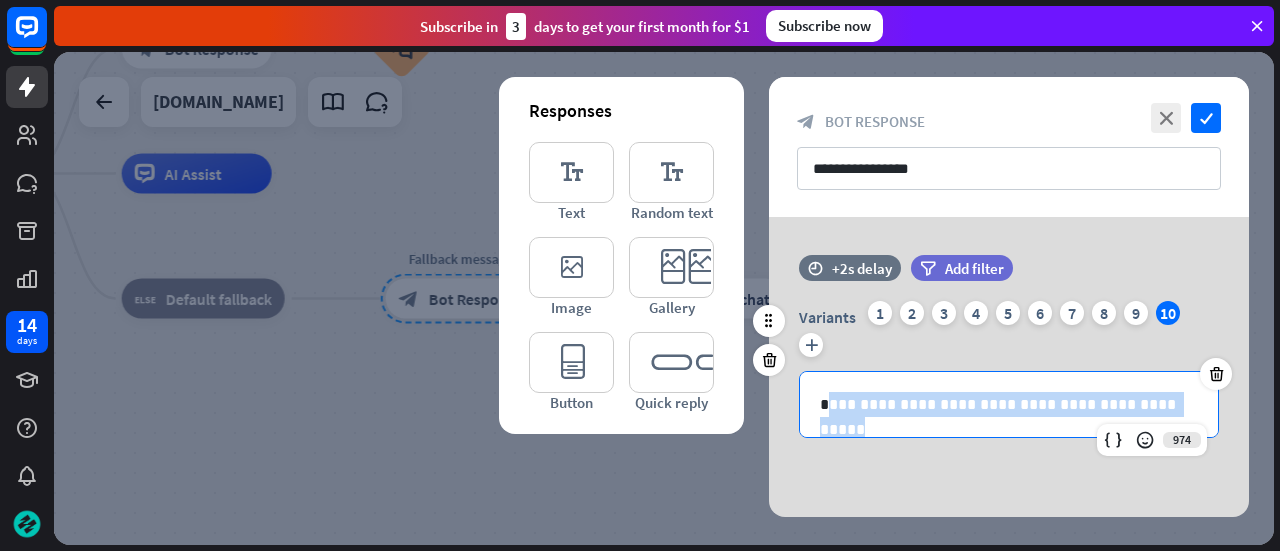 drag, startPoint x: 826, startPoint y: 400, endPoint x: 1204, endPoint y: 389, distance: 378.16003 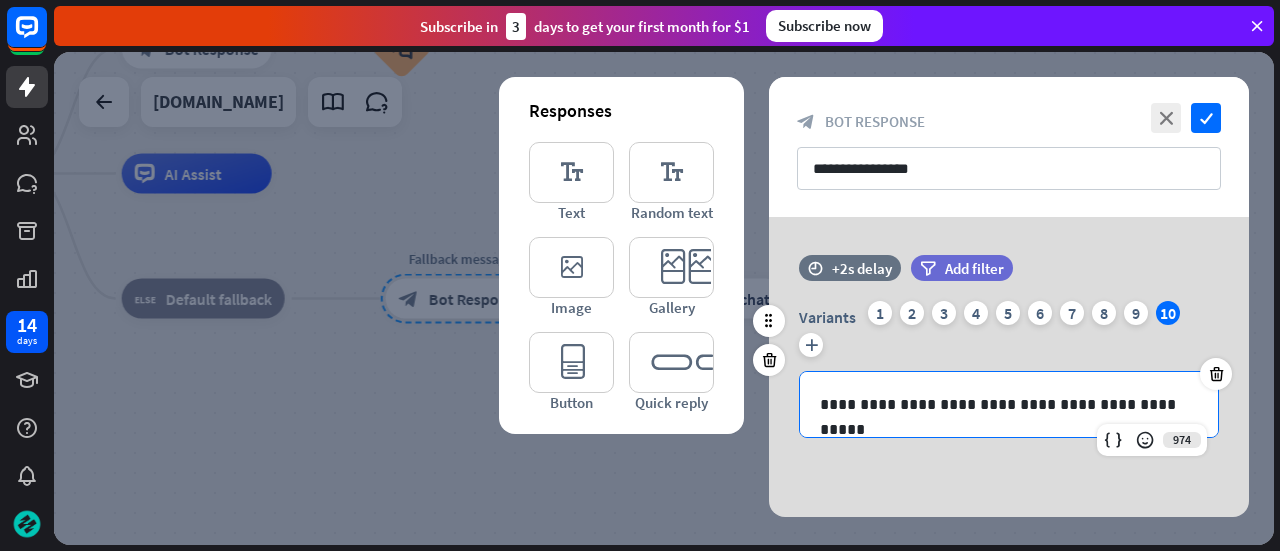 click on "**********" at bounding box center [1009, 404] 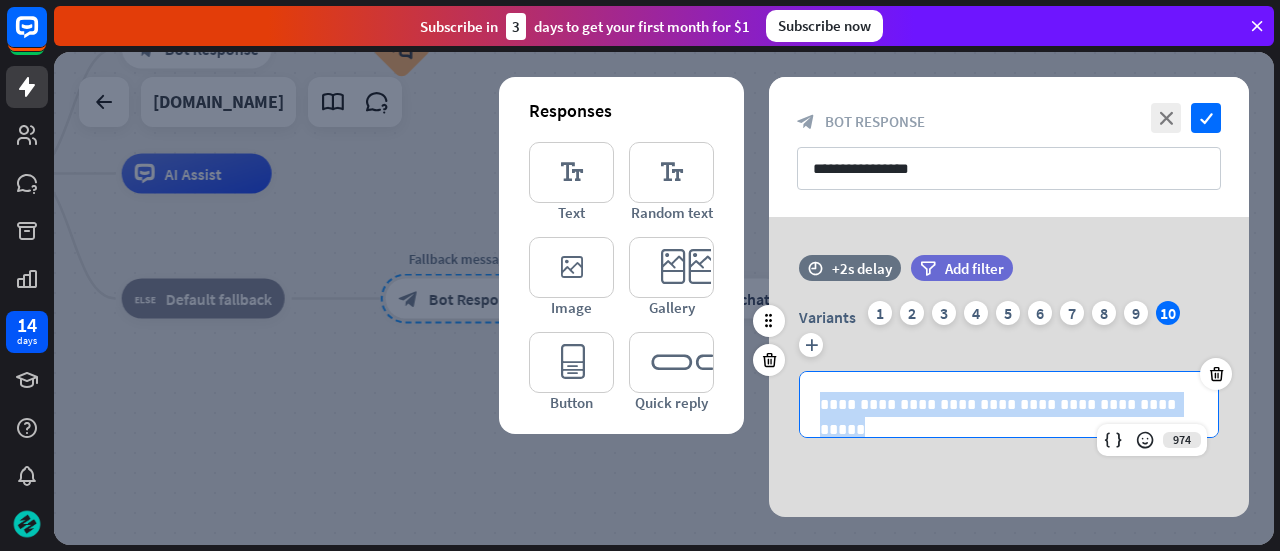 drag, startPoint x: 1174, startPoint y: 396, endPoint x: 816, endPoint y: 410, distance: 358.27365 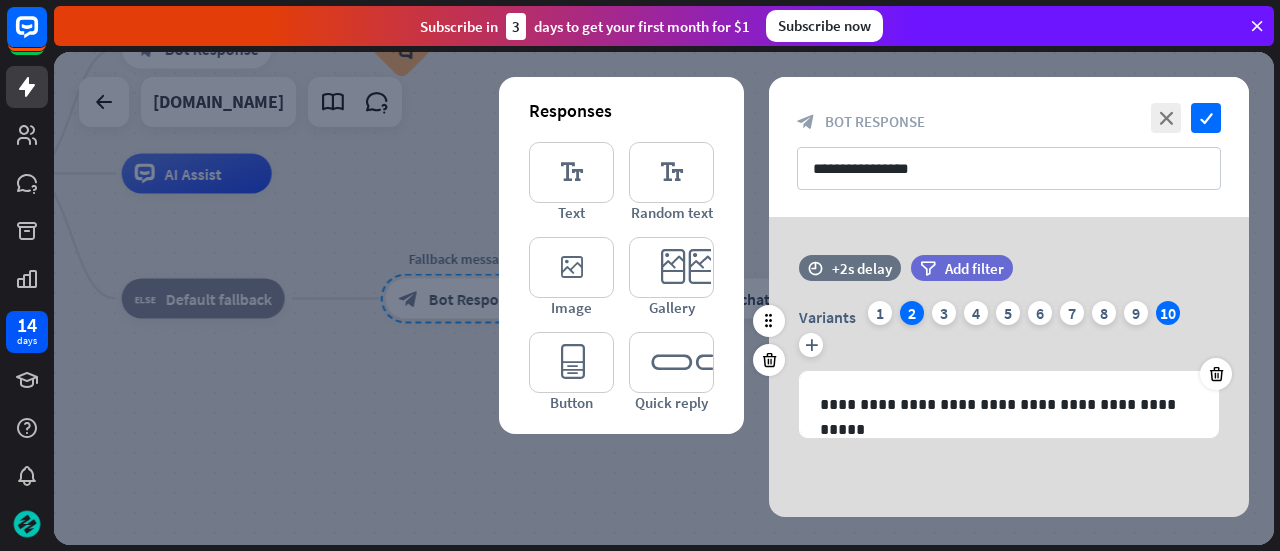 click on "2" at bounding box center (912, 313) 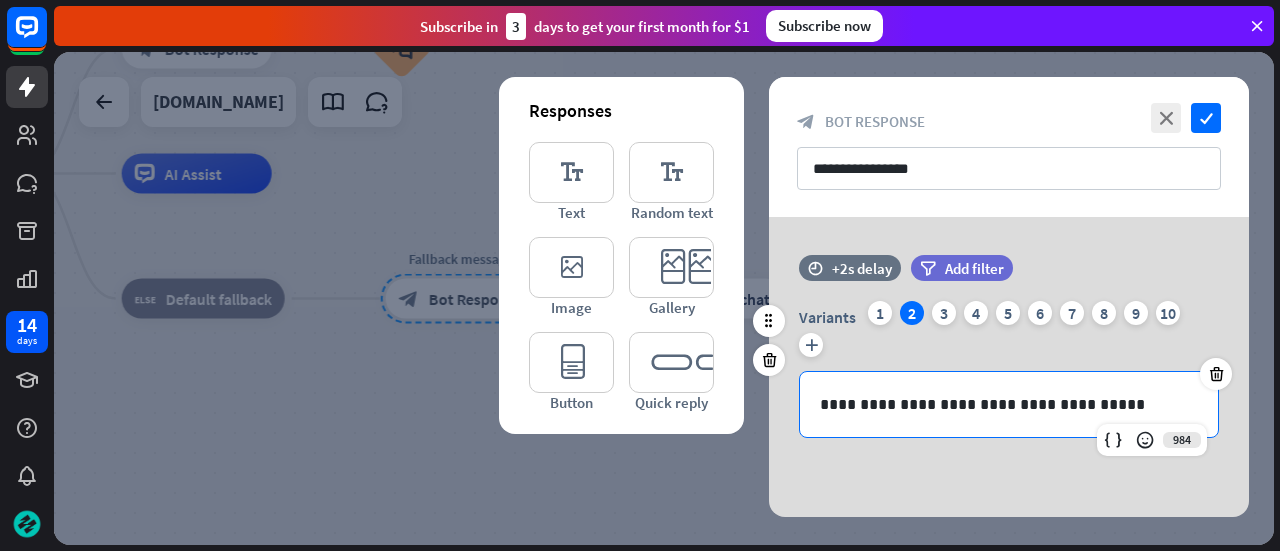 click on "**********" at bounding box center (1009, 404) 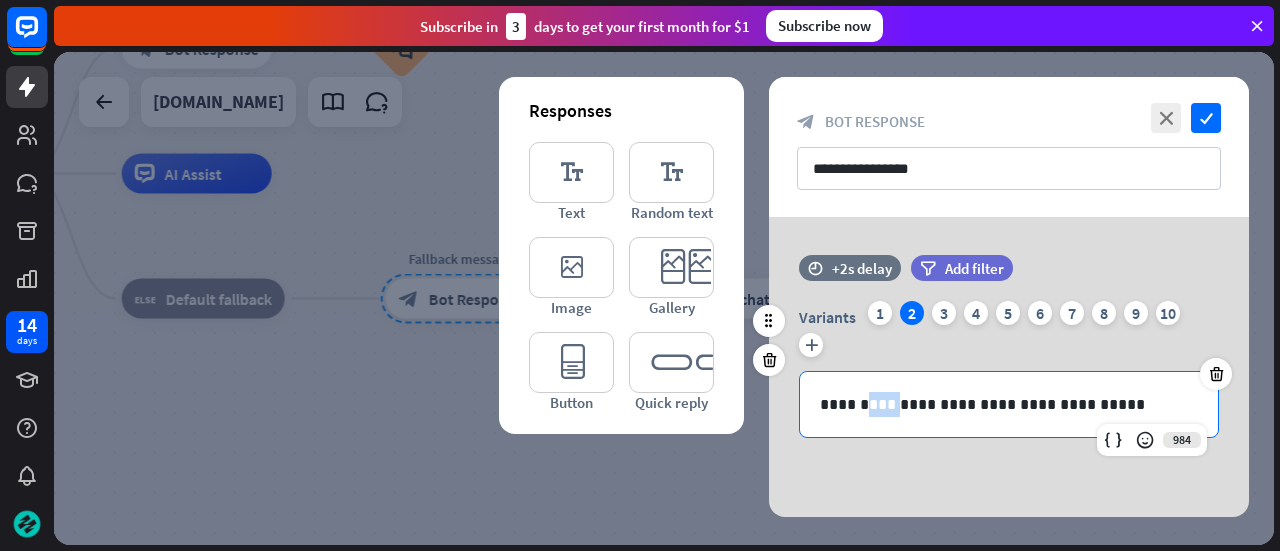 click on "**********" at bounding box center [1009, 404] 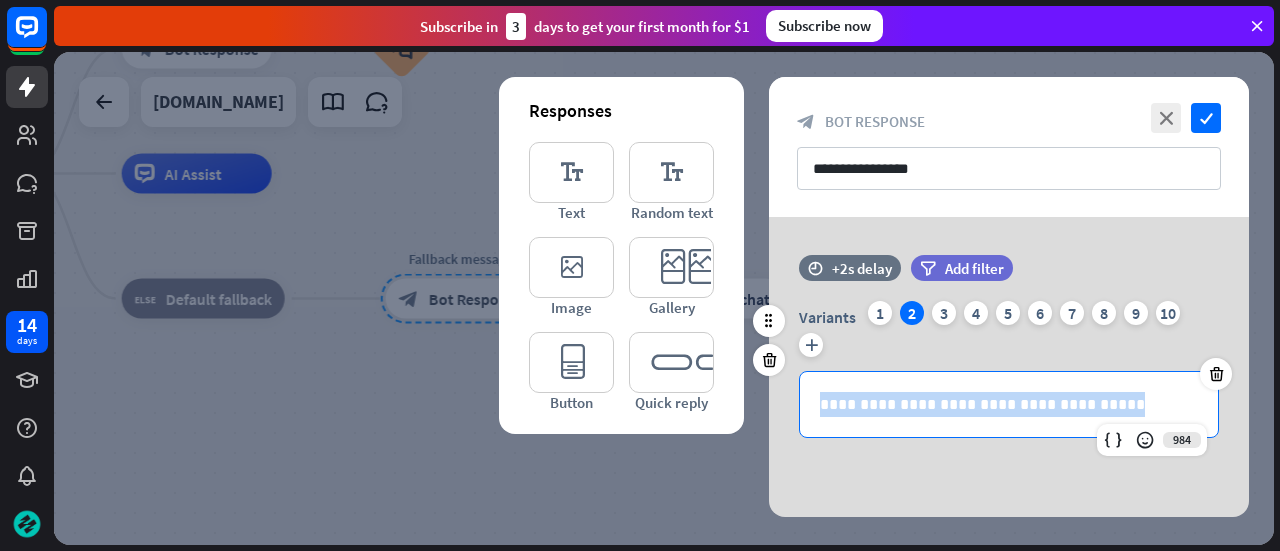 click on "**********" at bounding box center (1009, 404) 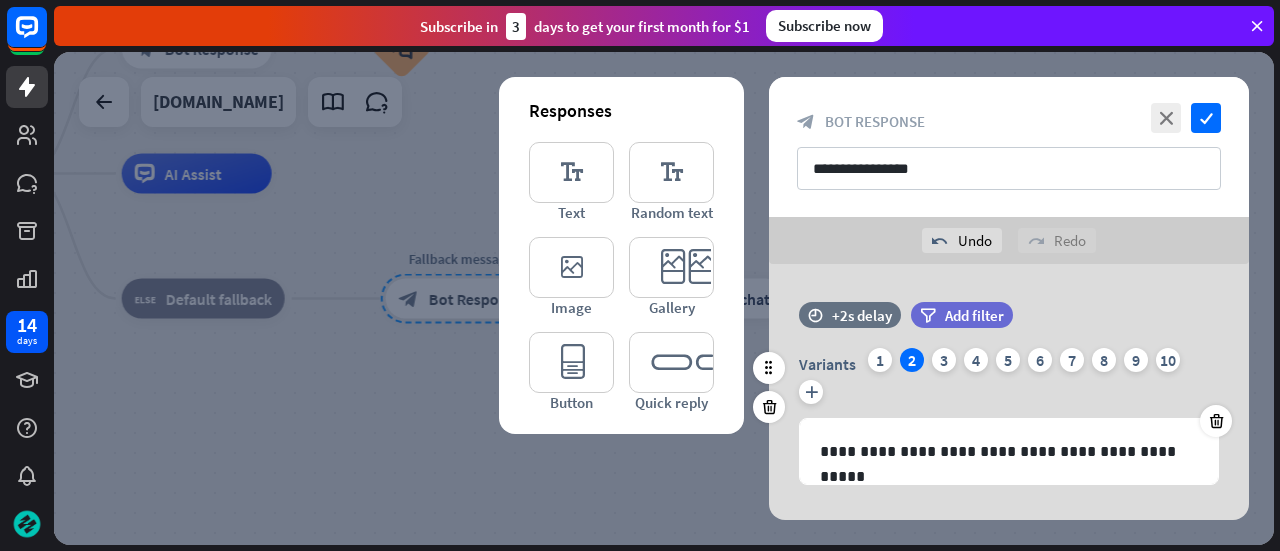 click on "Variants
1
2
3
4
5
6
7
8
9
10
plus" at bounding box center [1009, 380] 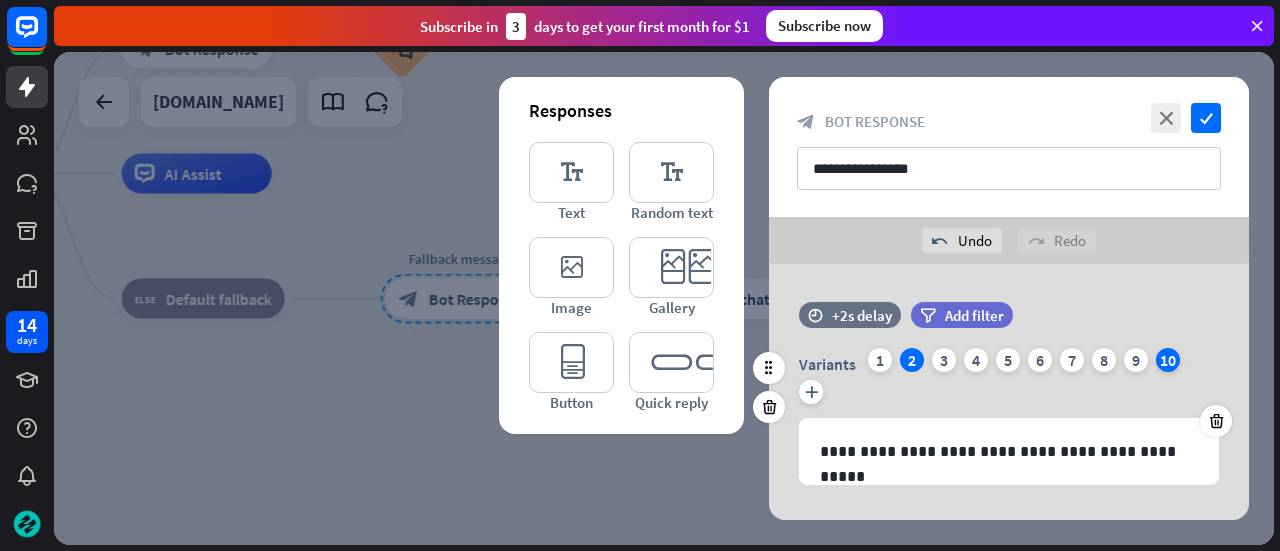 click on "10" at bounding box center (1168, 360) 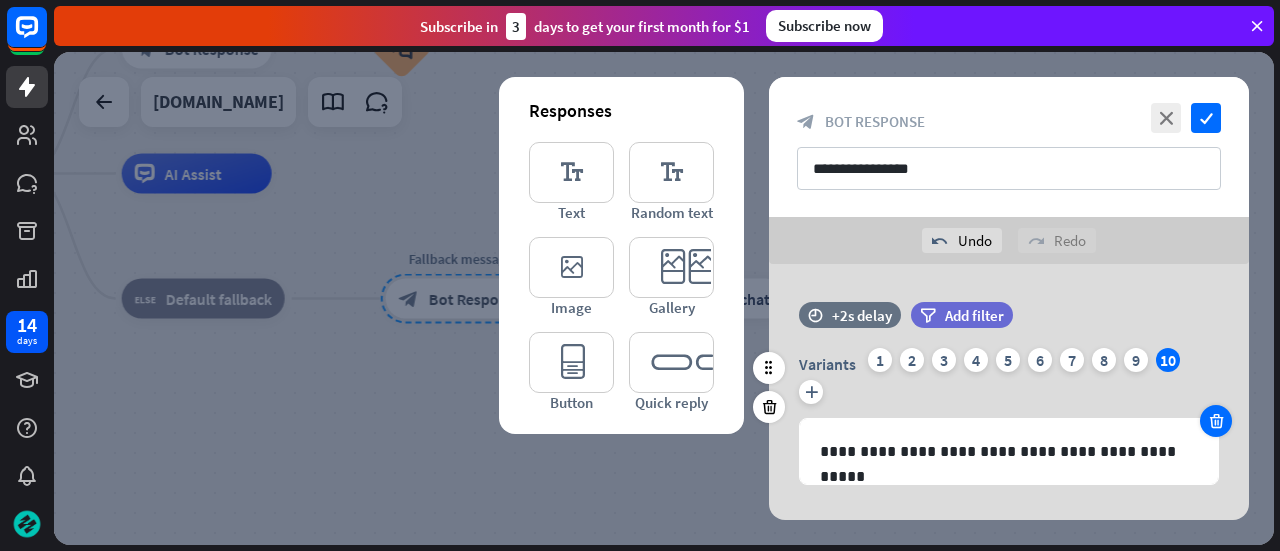 click at bounding box center [1216, 421] 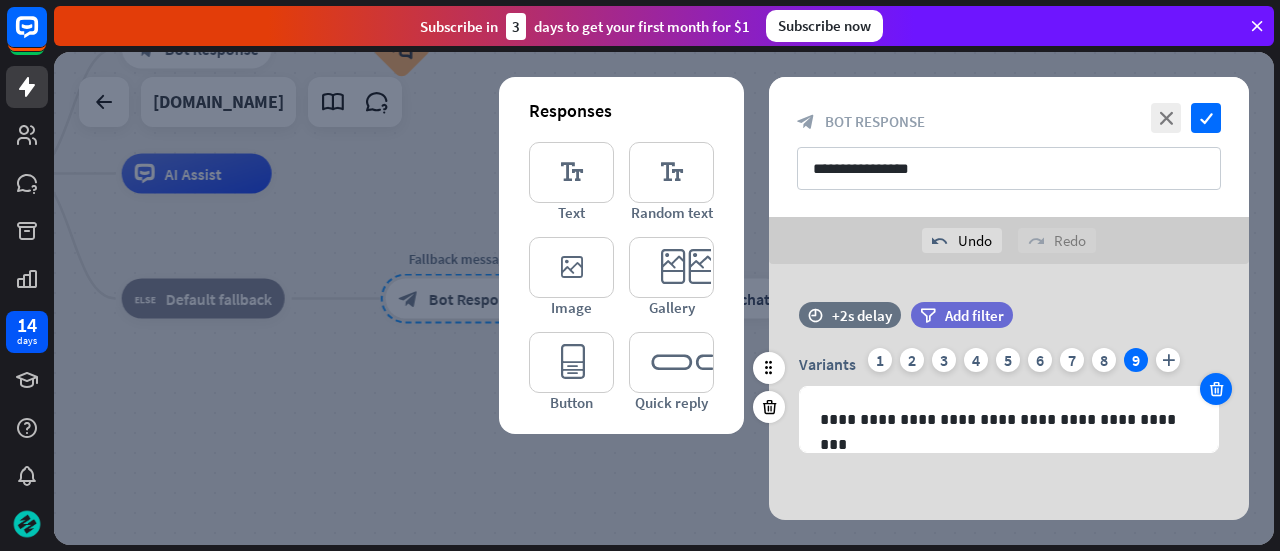 click at bounding box center [1216, 389] 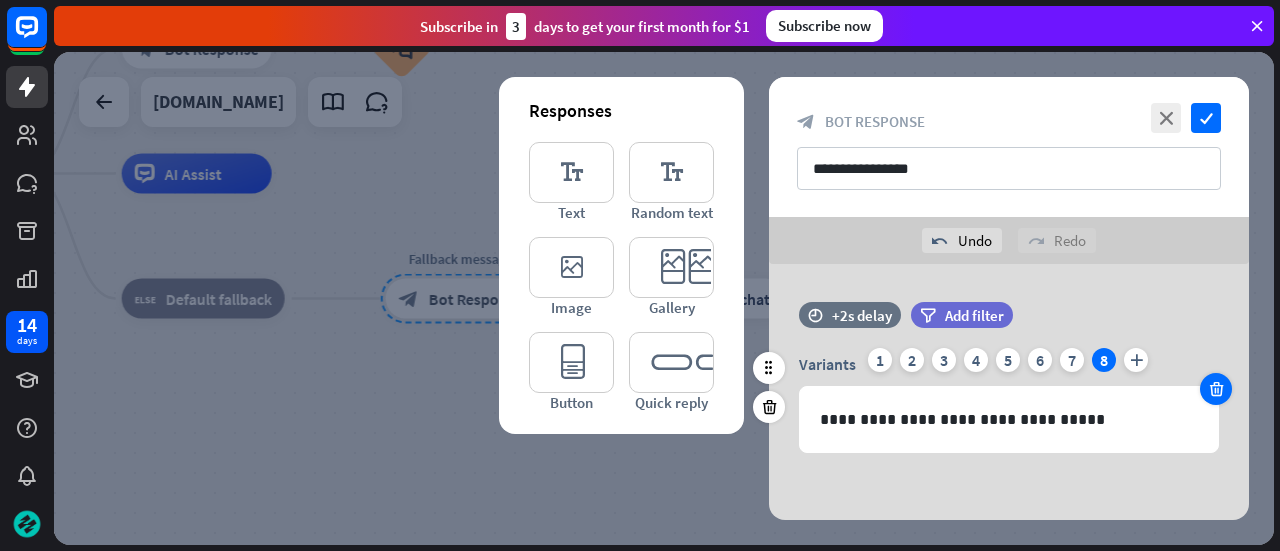 click at bounding box center [1216, 389] 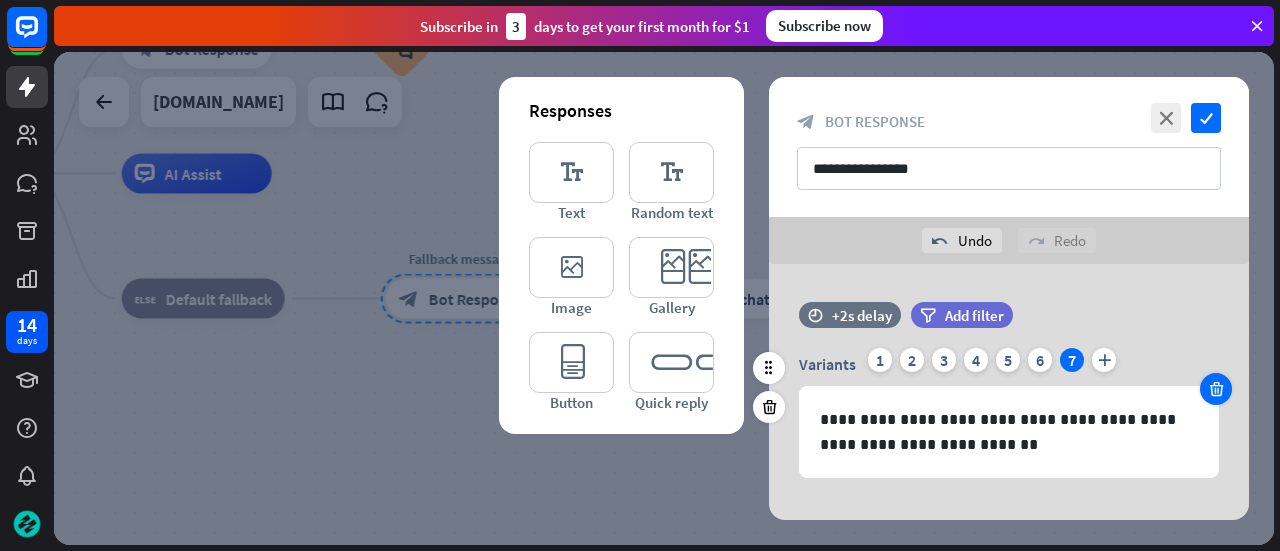 click at bounding box center [1216, 389] 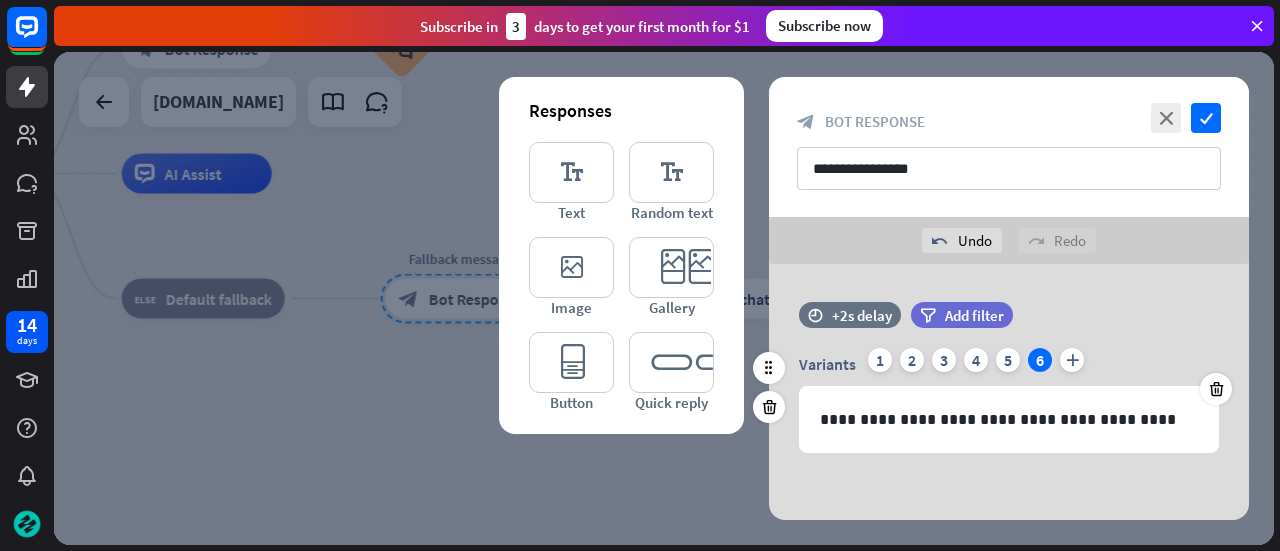 click on "time   +2s delay          filter   Add filter" at bounding box center [1009, 325] 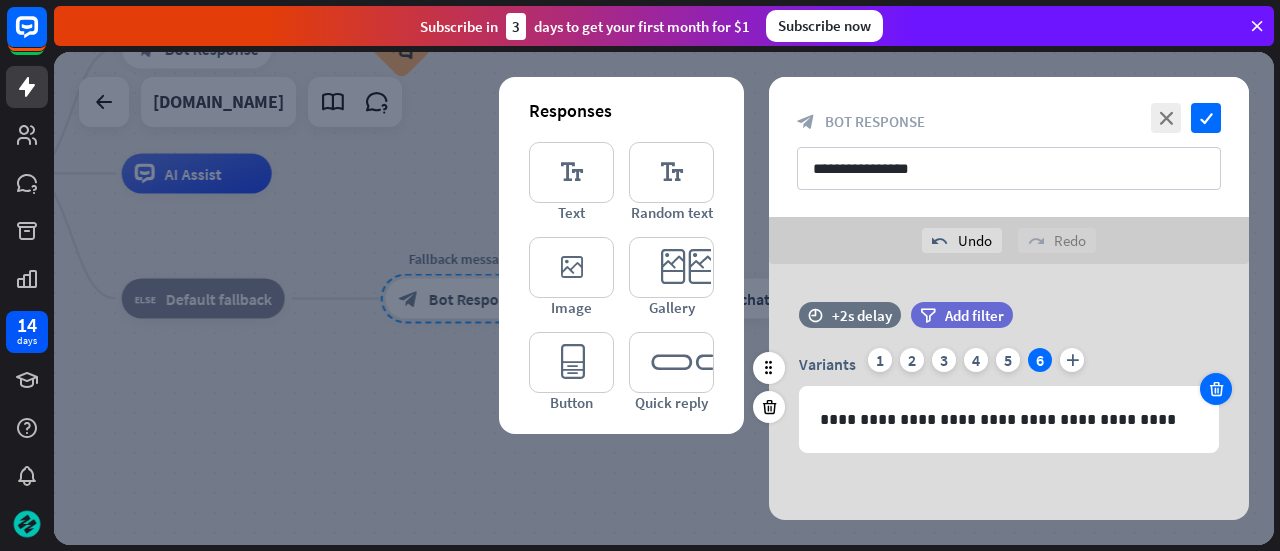 click at bounding box center [1216, 389] 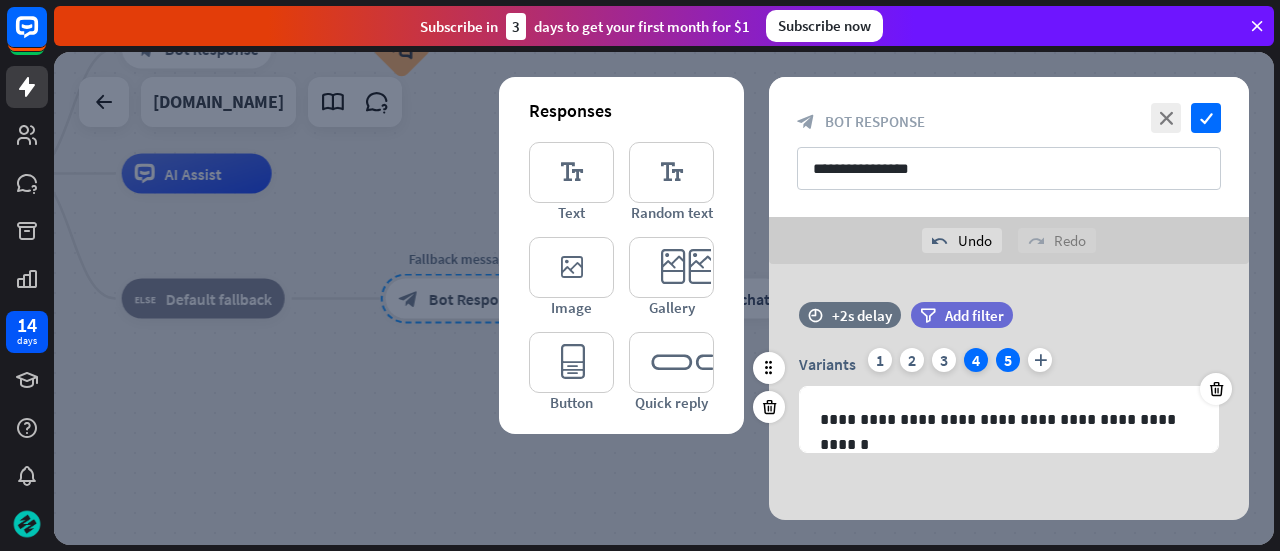 click on "4" at bounding box center [976, 360] 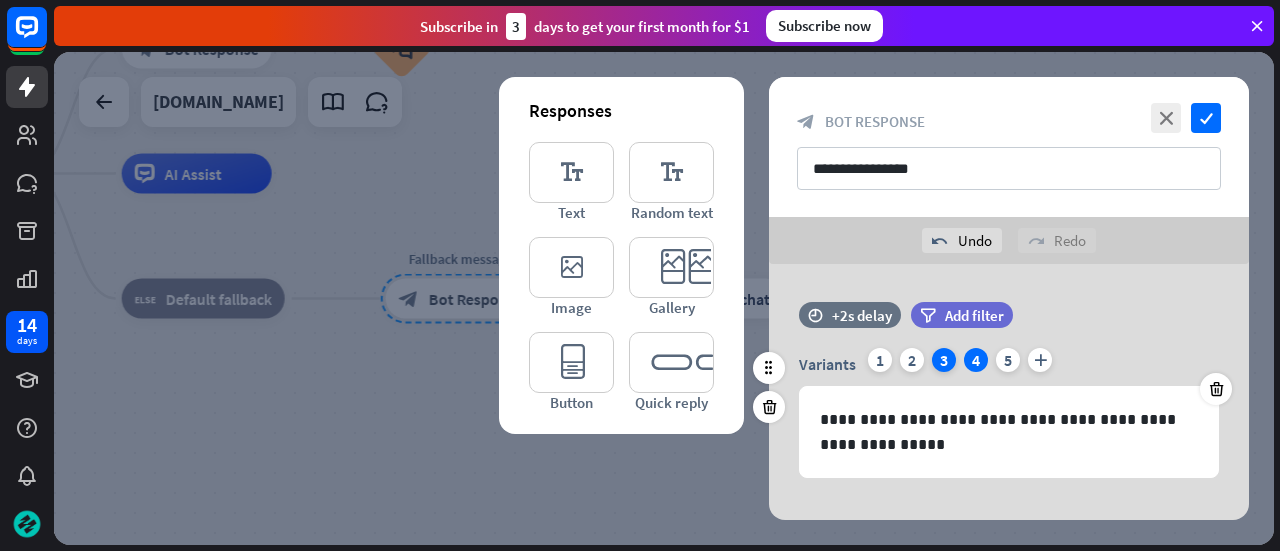click on "3" at bounding box center [944, 360] 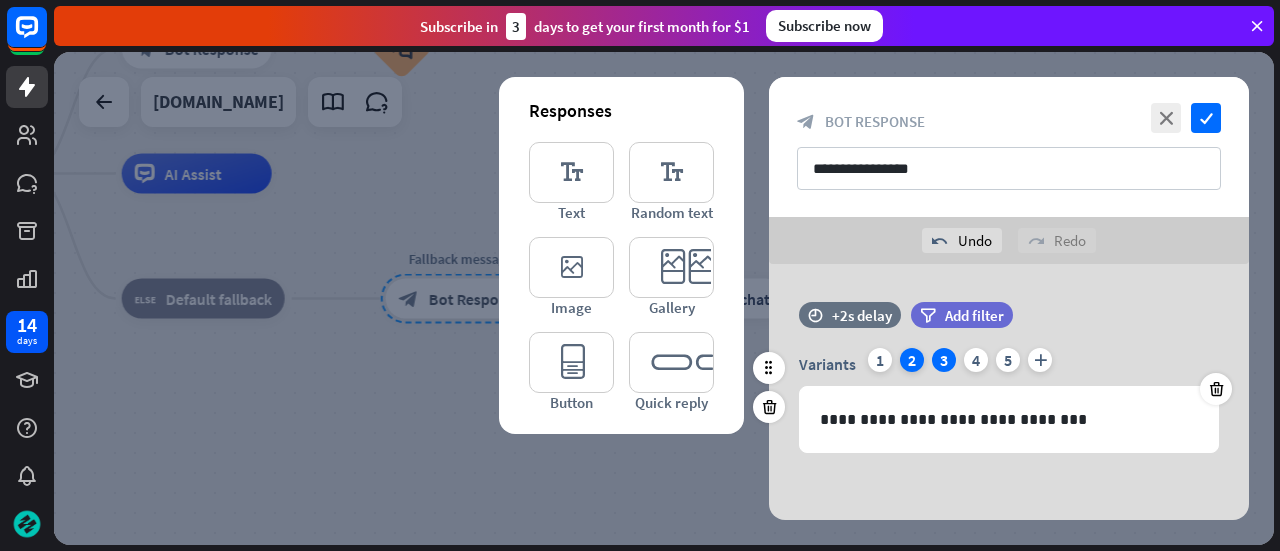 click on "2" at bounding box center (912, 360) 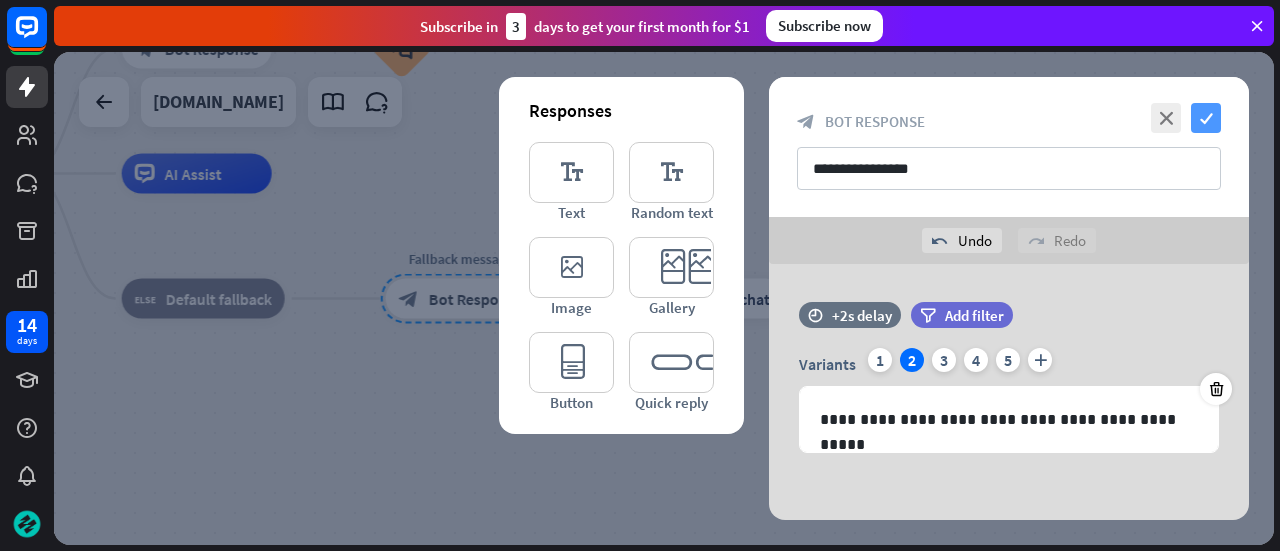 click on "check" at bounding box center (1206, 118) 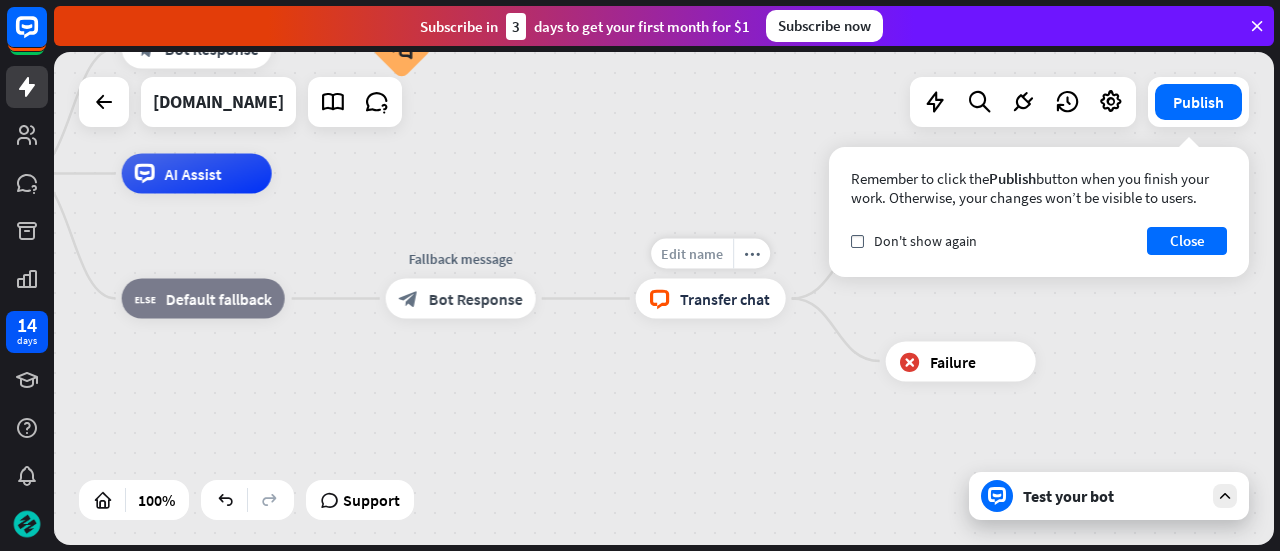 click on "Edit name" at bounding box center [692, 254] 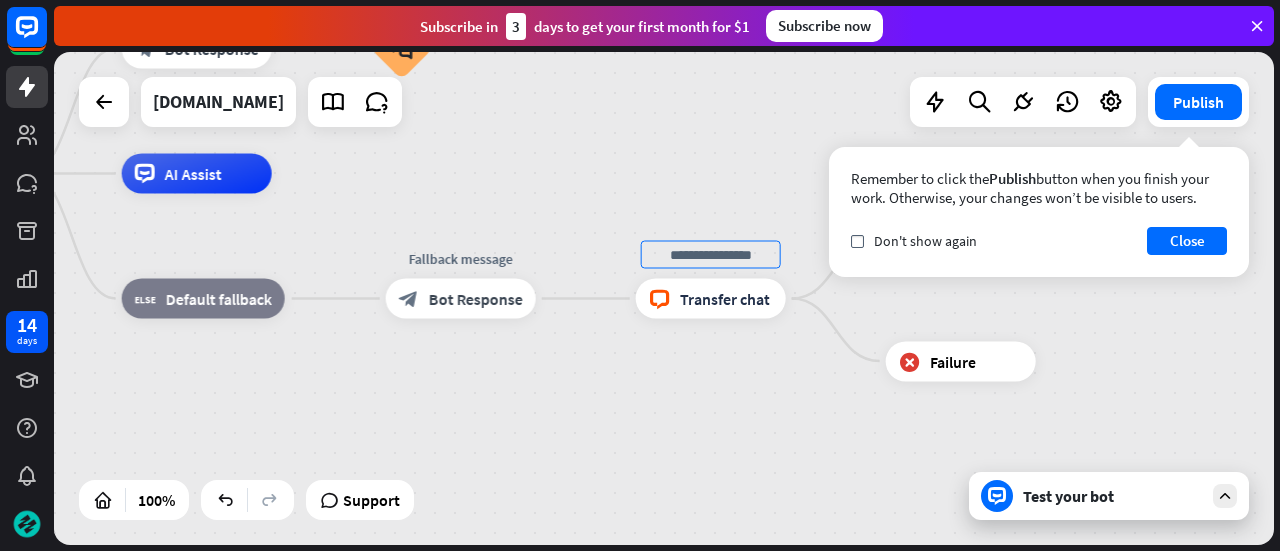 click at bounding box center (711, 255) 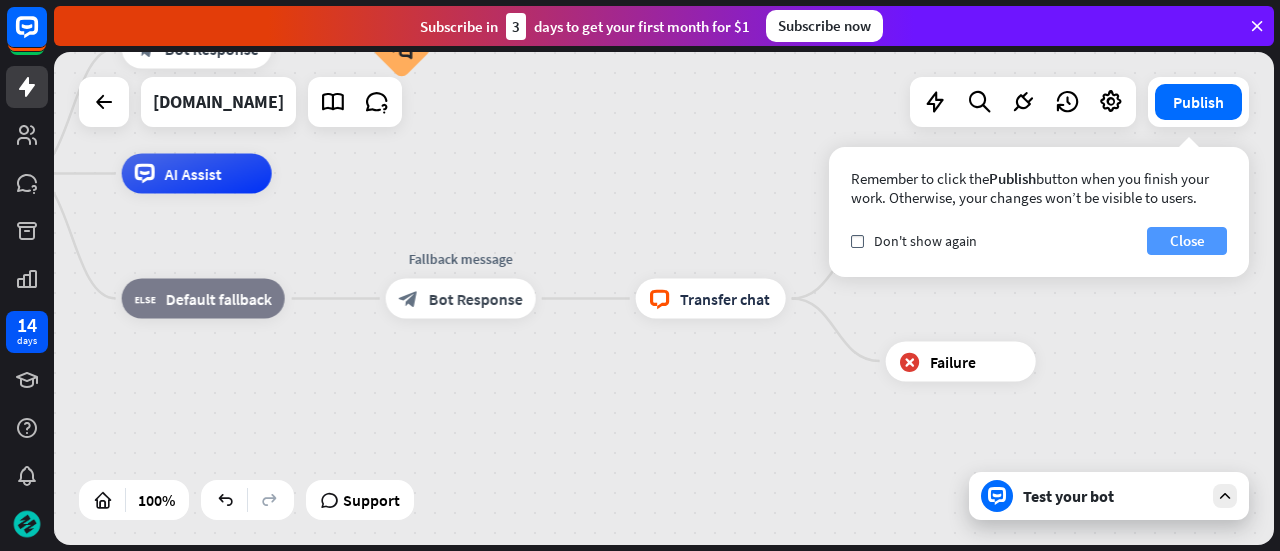 click on "Close" at bounding box center (1187, 241) 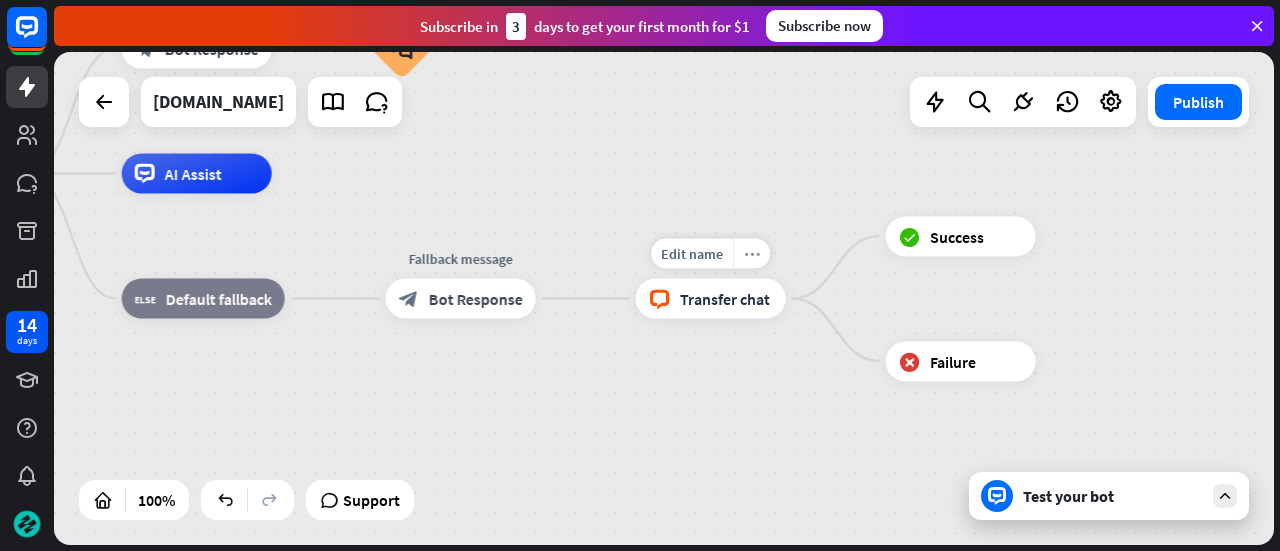 click on "more_horiz" at bounding box center (752, 253) 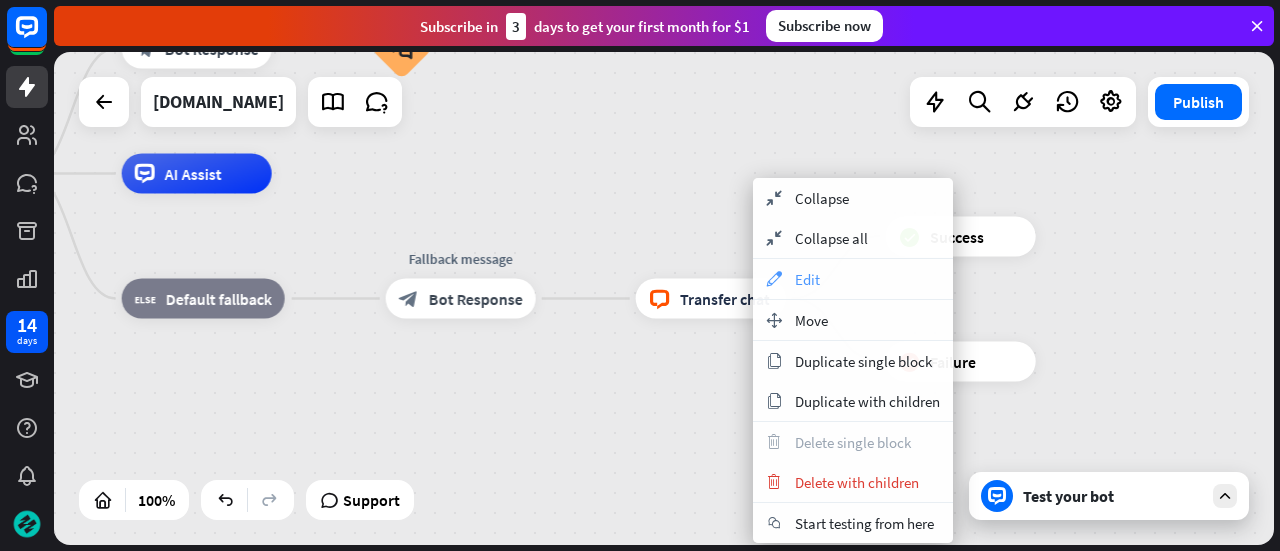 click on "Edit" at bounding box center [807, 279] 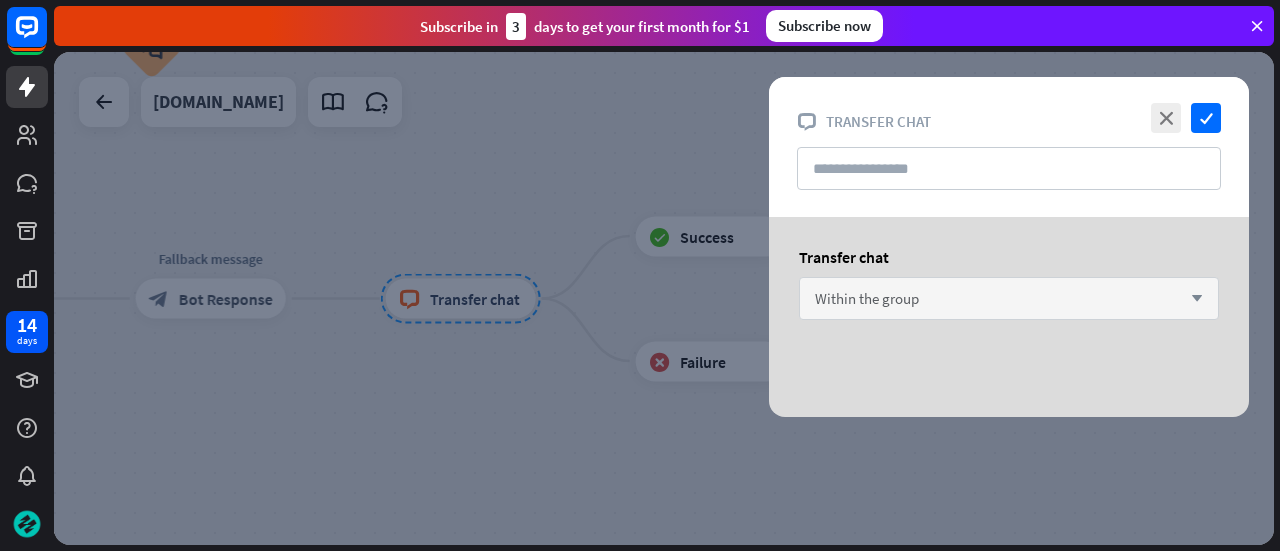 click on "Within the group
arrow_down" at bounding box center (1009, 298) 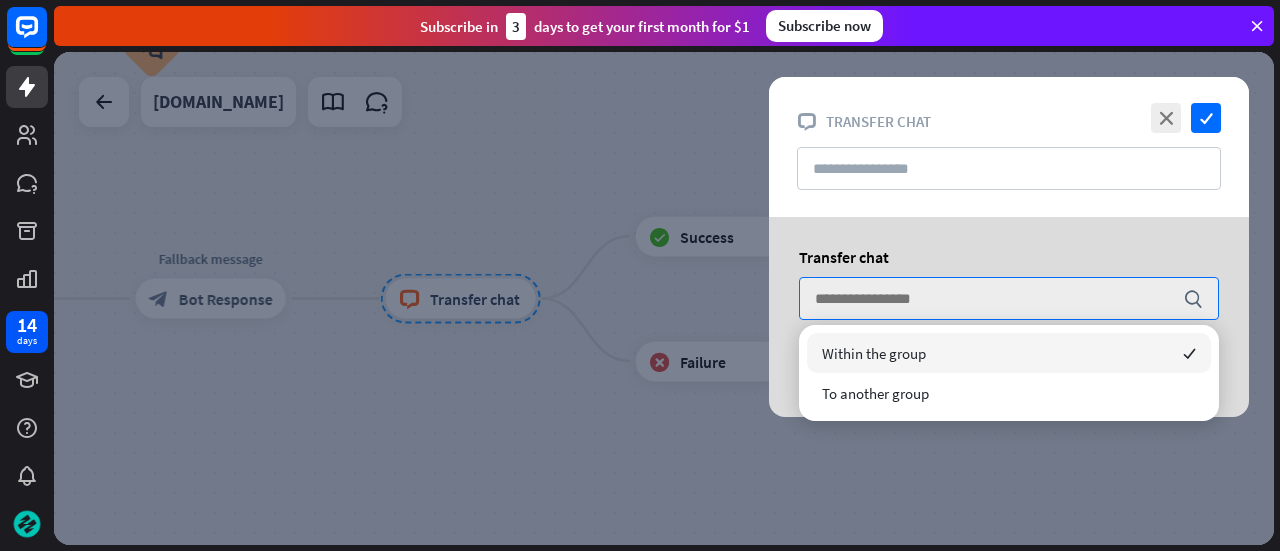 click on "Transfer chat" at bounding box center [1009, 257] 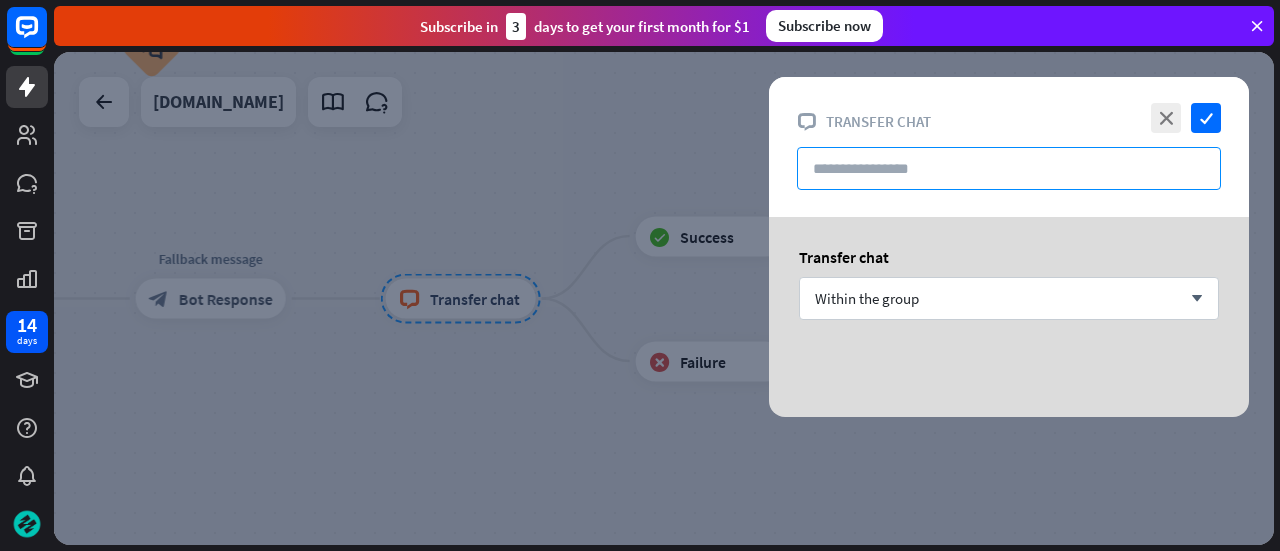click at bounding box center (1009, 168) 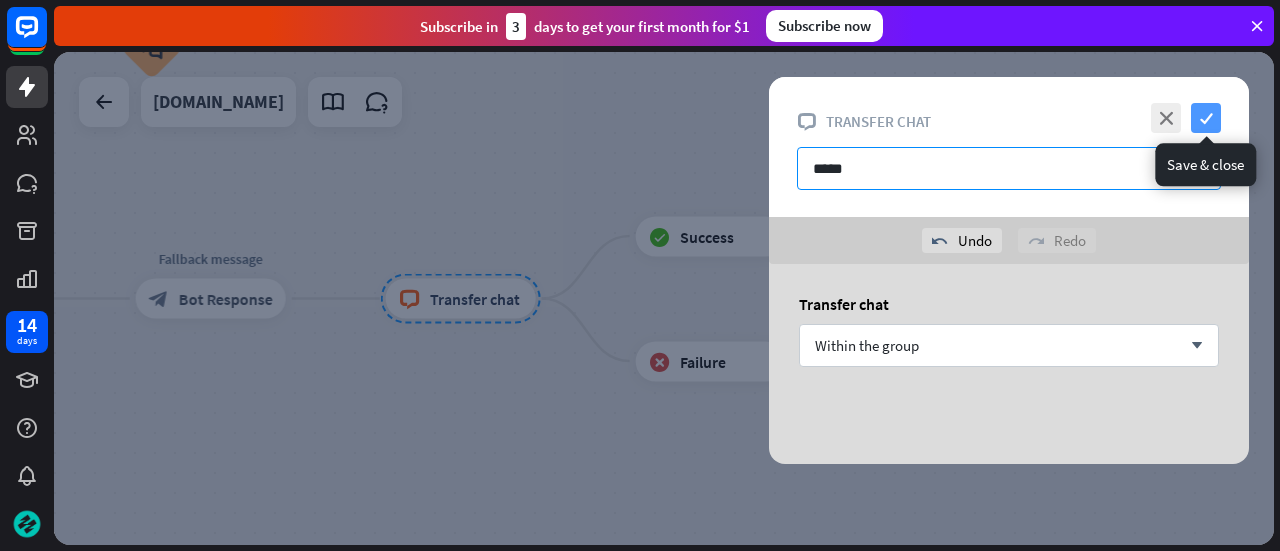 type on "*****" 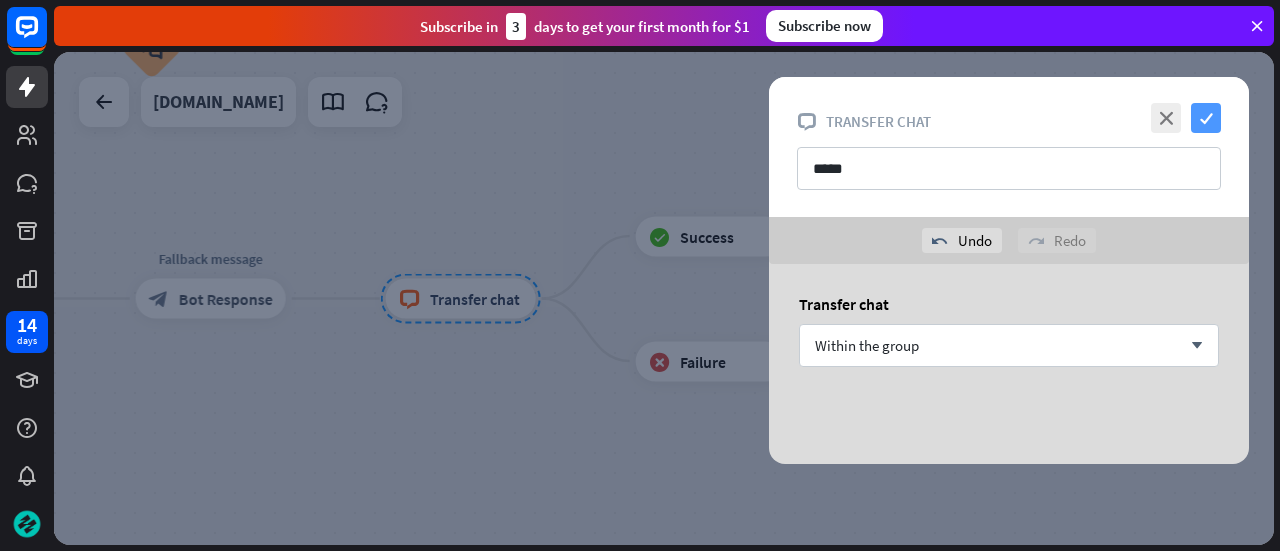 click on "check" at bounding box center (1206, 118) 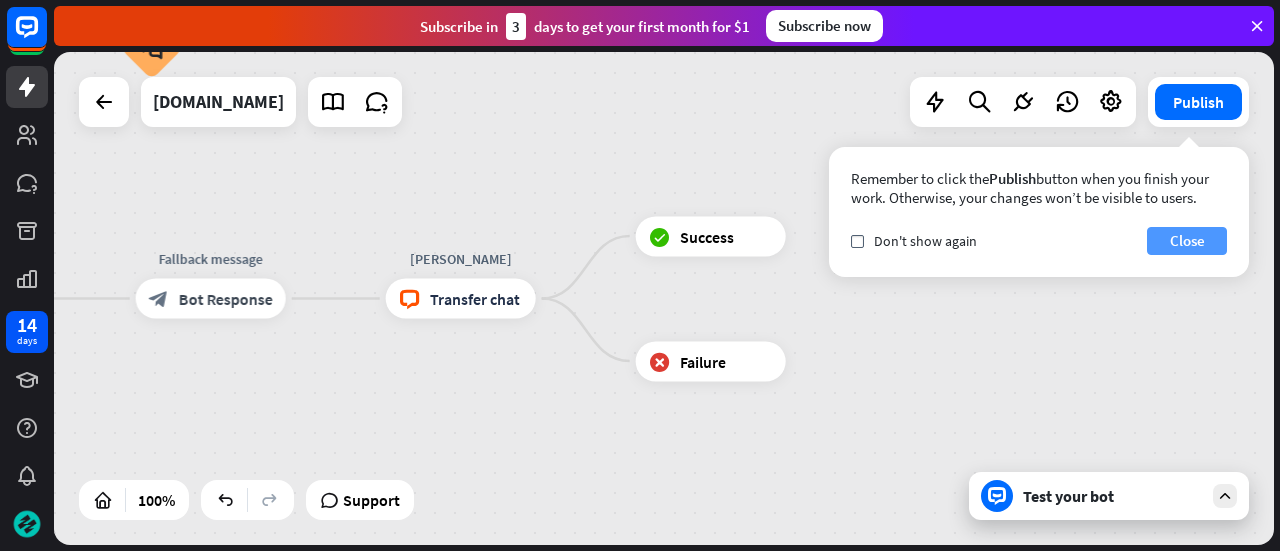 click on "Close" at bounding box center (1187, 241) 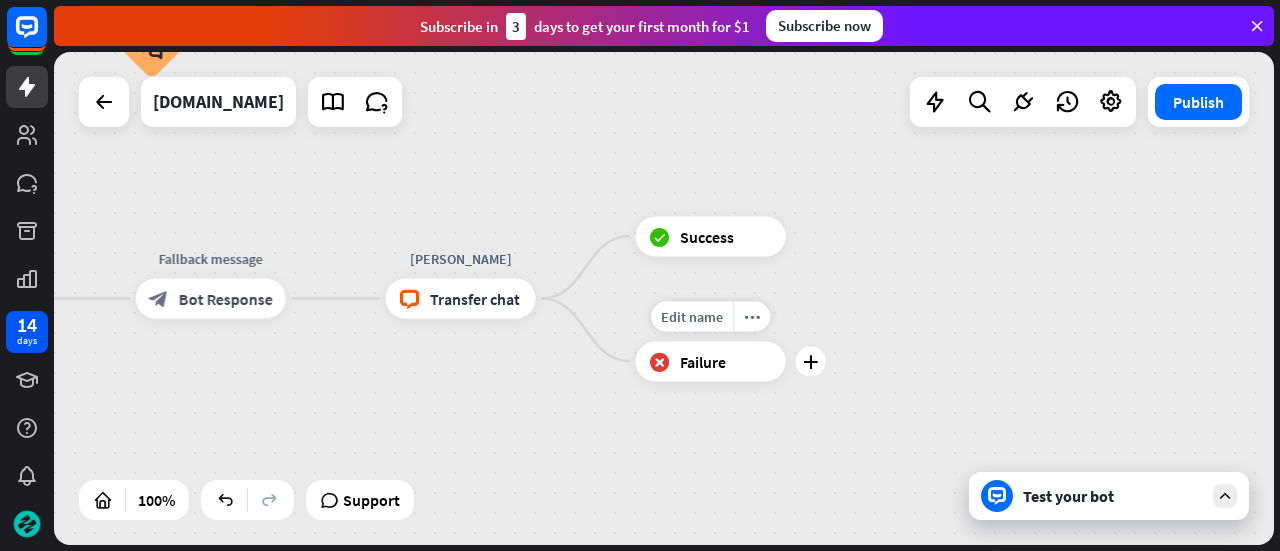 click on "Failure" at bounding box center [703, 361] 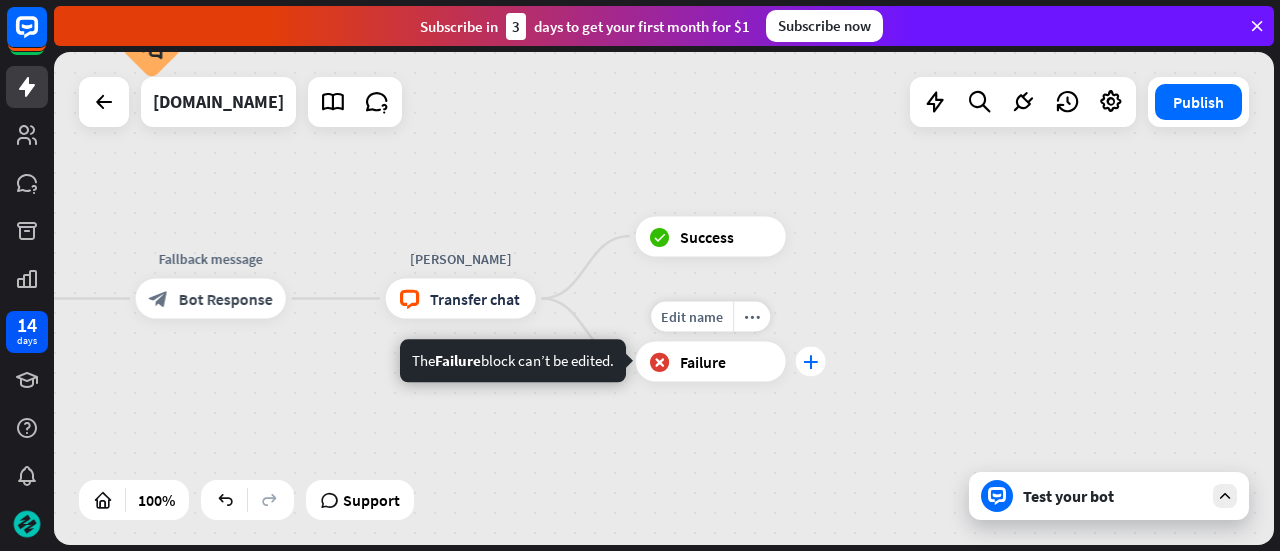 click on "plus" at bounding box center [811, 361] 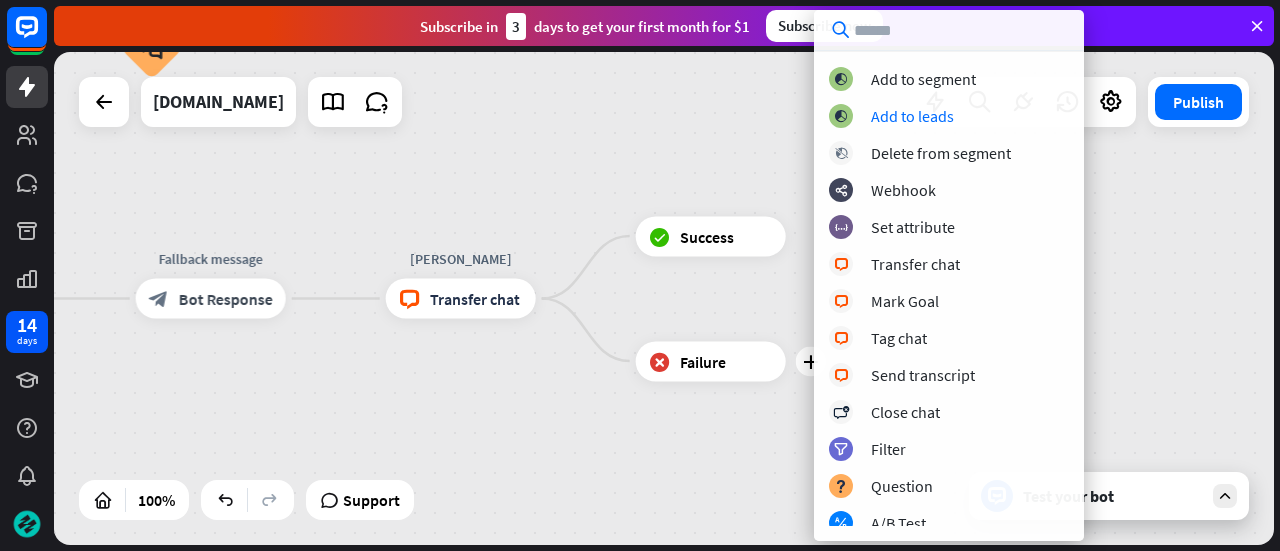 scroll, scrollTop: 152, scrollLeft: 0, axis: vertical 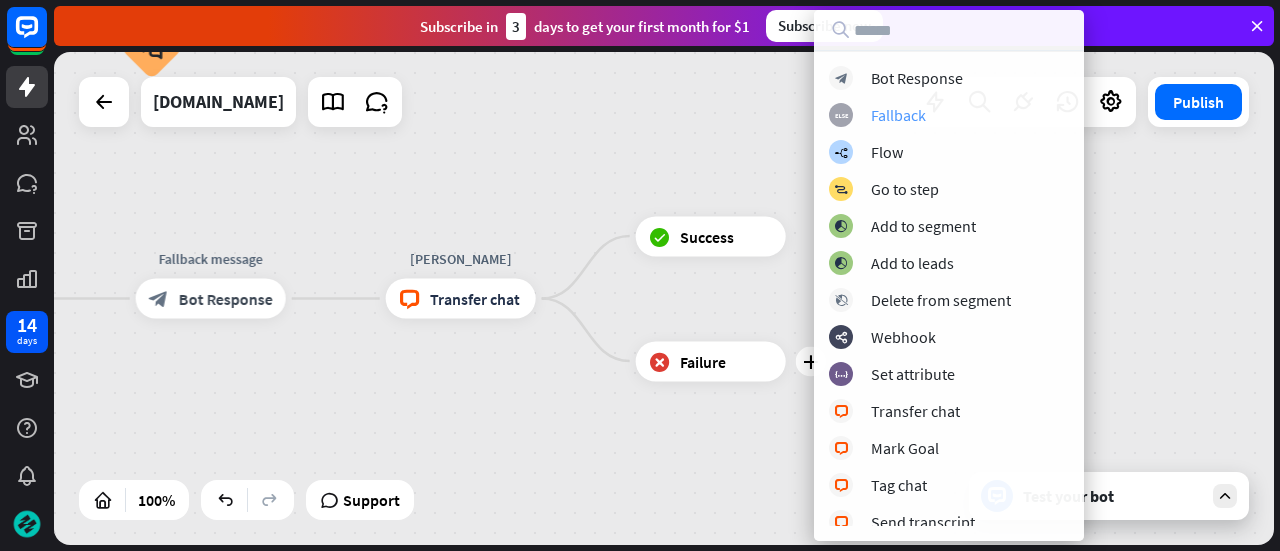 click on "block_fallback
Fallback" at bounding box center (949, 115) 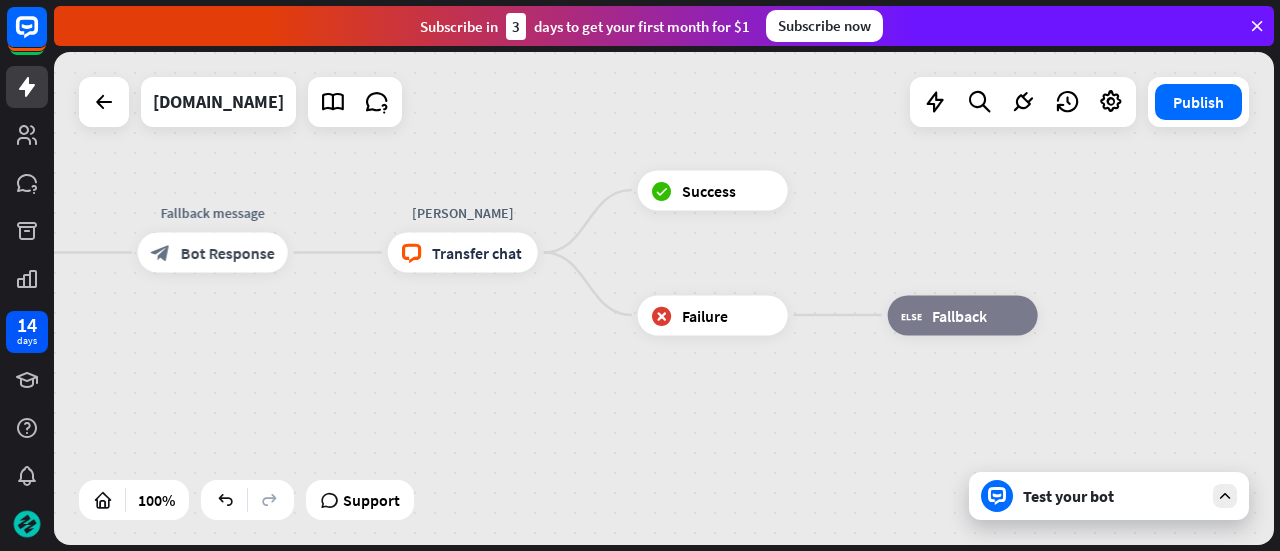 drag, startPoint x: 689, startPoint y: 461, endPoint x: 652, endPoint y: 421, distance: 54.48853 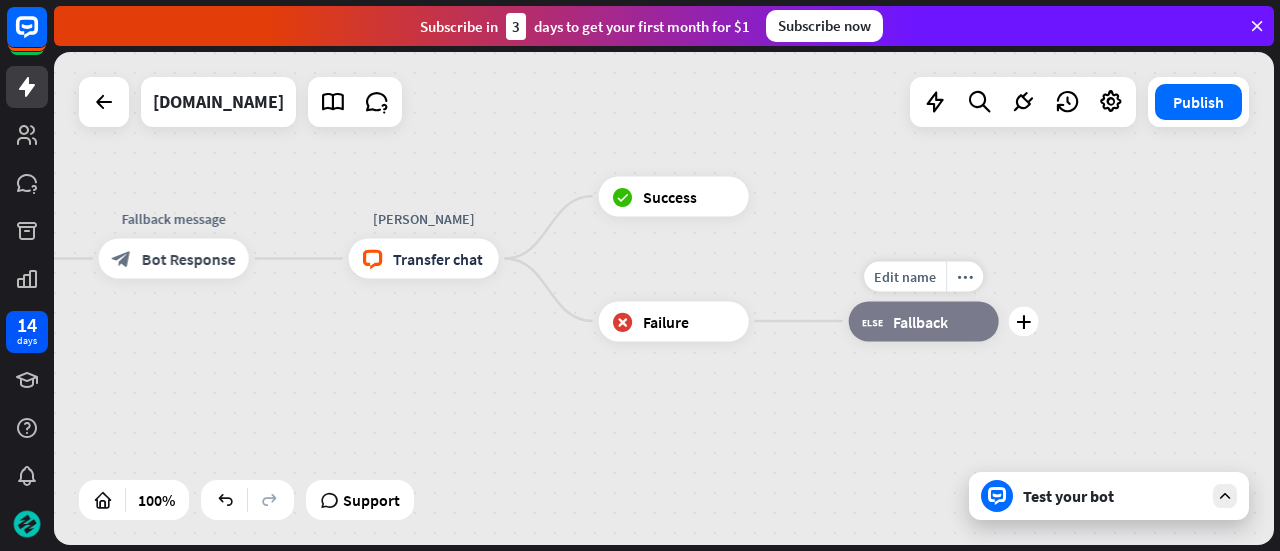 click on "block_fallback   Fallback" at bounding box center (924, 321) 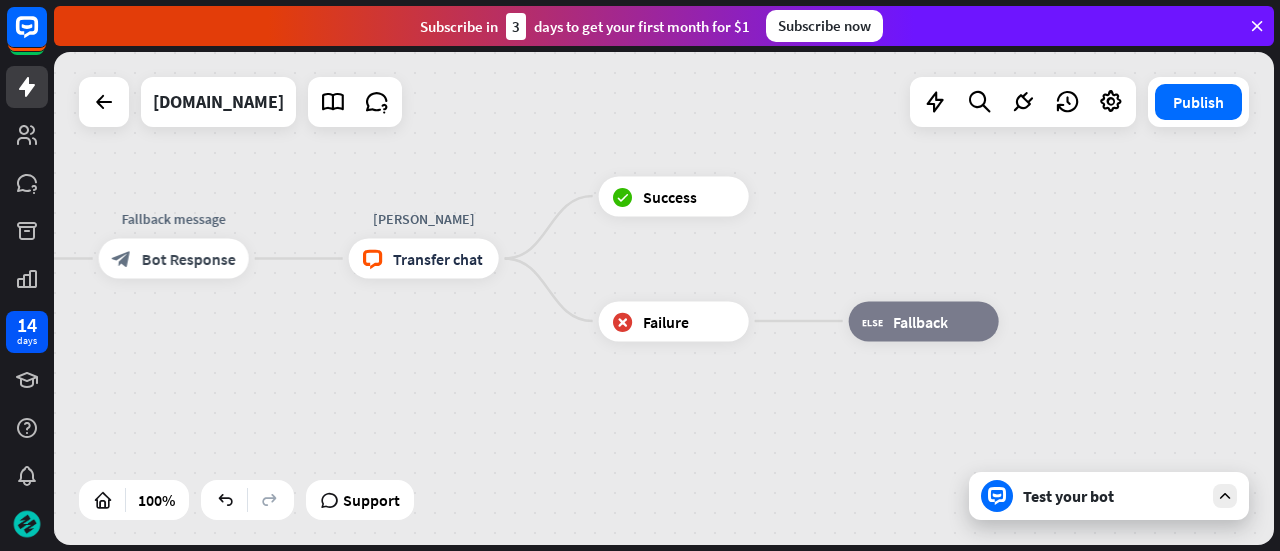 click on "home_2   Start point                 Welcome message   block_bot_response   Bot Response                 Small talk   block_faq                     AI Assist                   block_fallback   Default fallback                 Fallback message   block_bot_response   Bot Response                 [PERSON_NAME]   block_livechat   Transfer chat                   block_success   Success                   block_failure   Failure                   block_fallback   Fallback" at bounding box center [664, 298] 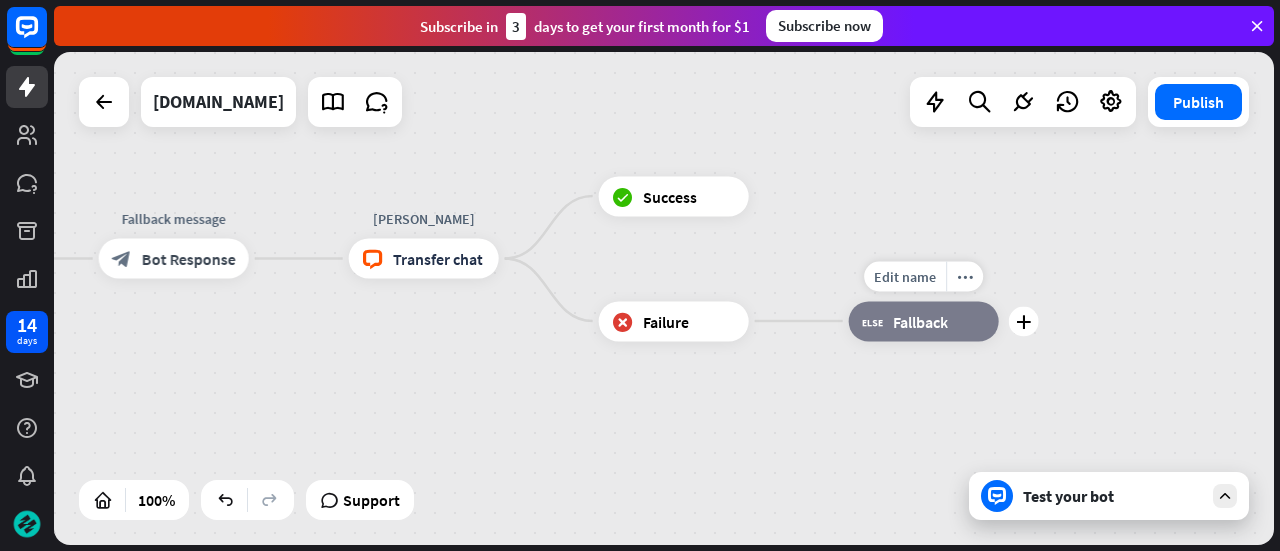 click on "Edit name   more_horiz         plus     block_fallback   Fallback" at bounding box center [924, 321] 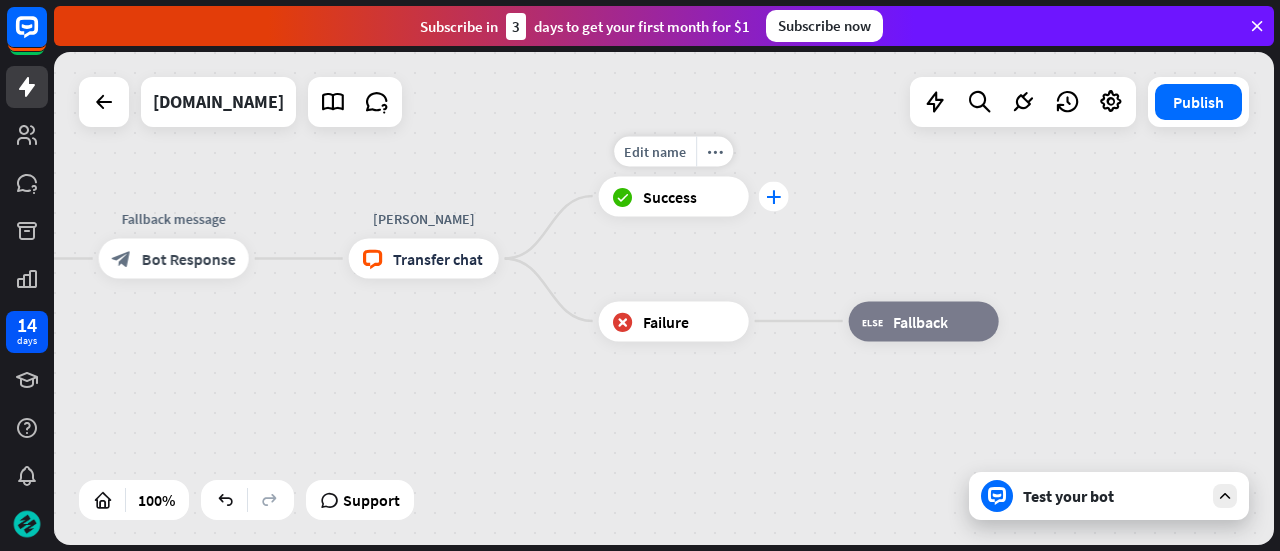 click on "plus" at bounding box center [774, 196] 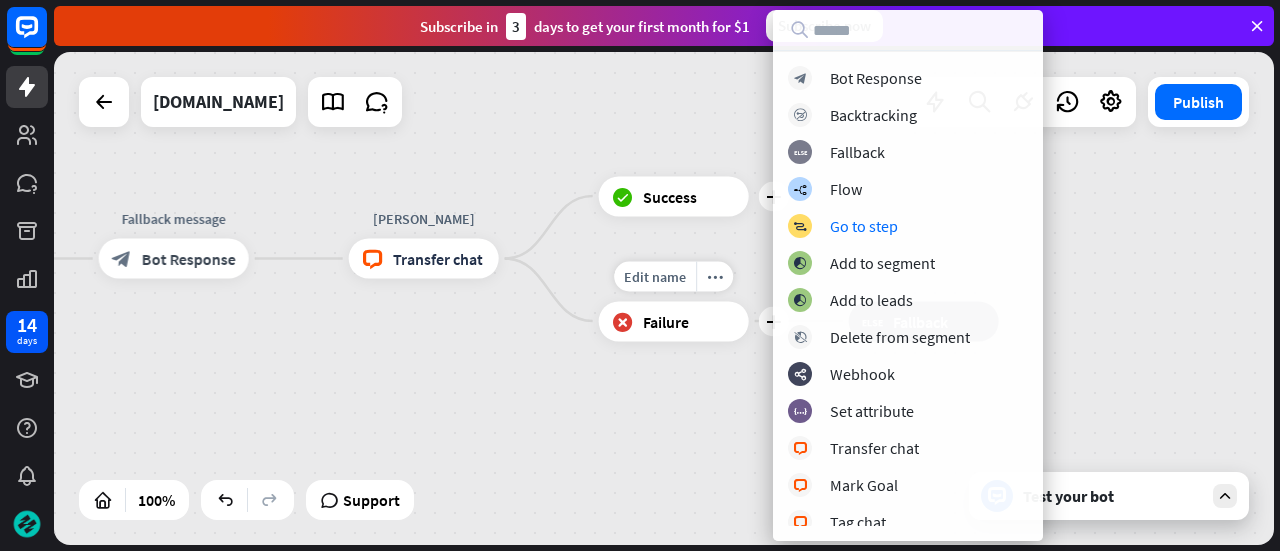 click on "Edit name" at bounding box center [655, 276] 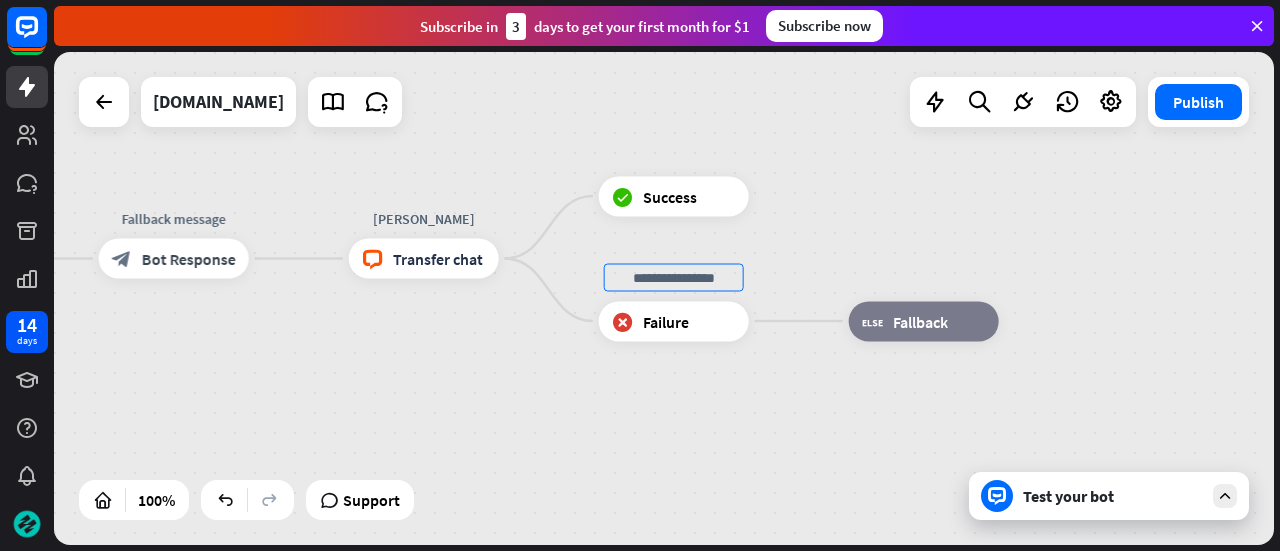click on "home_2   Start point                 Welcome message   block_bot_response   Bot Response                 Small talk   block_faq                     AI Assist                   block_fallback   Default fallback                 Fallback message   block_bot_response   Bot Response                 [PERSON_NAME]   block_livechat   Transfer chat                   block_success   Success                   block_failure   Failure                   block_fallback   Fallback" at bounding box center [195, 380] 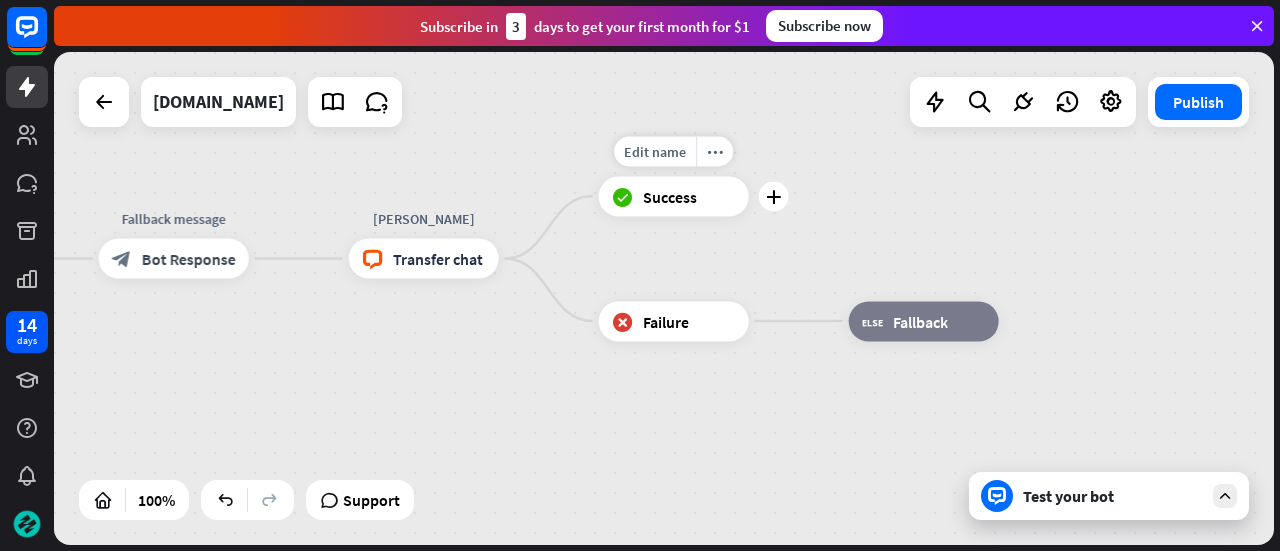 click on "Success" at bounding box center (670, 196) 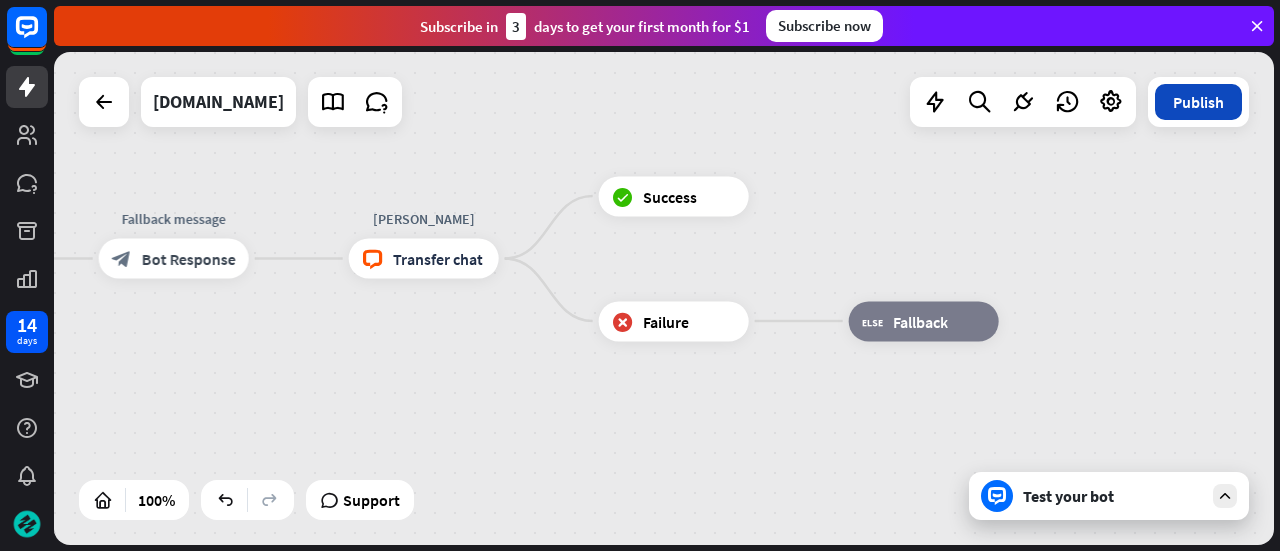click on "Publish" at bounding box center [1198, 102] 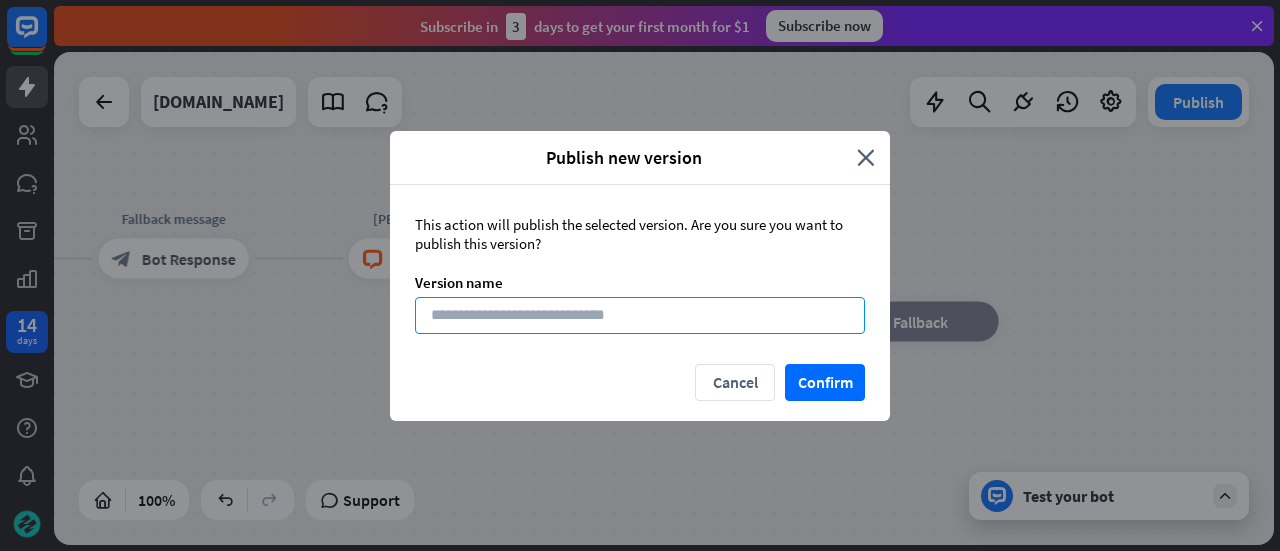 click at bounding box center [640, 315] 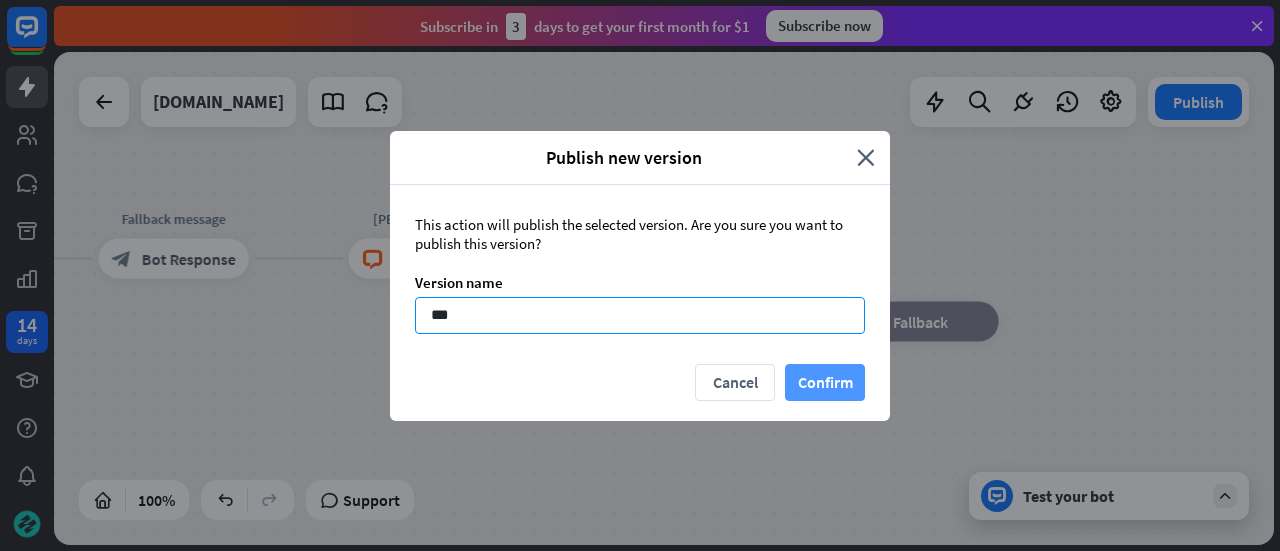 type on "**" 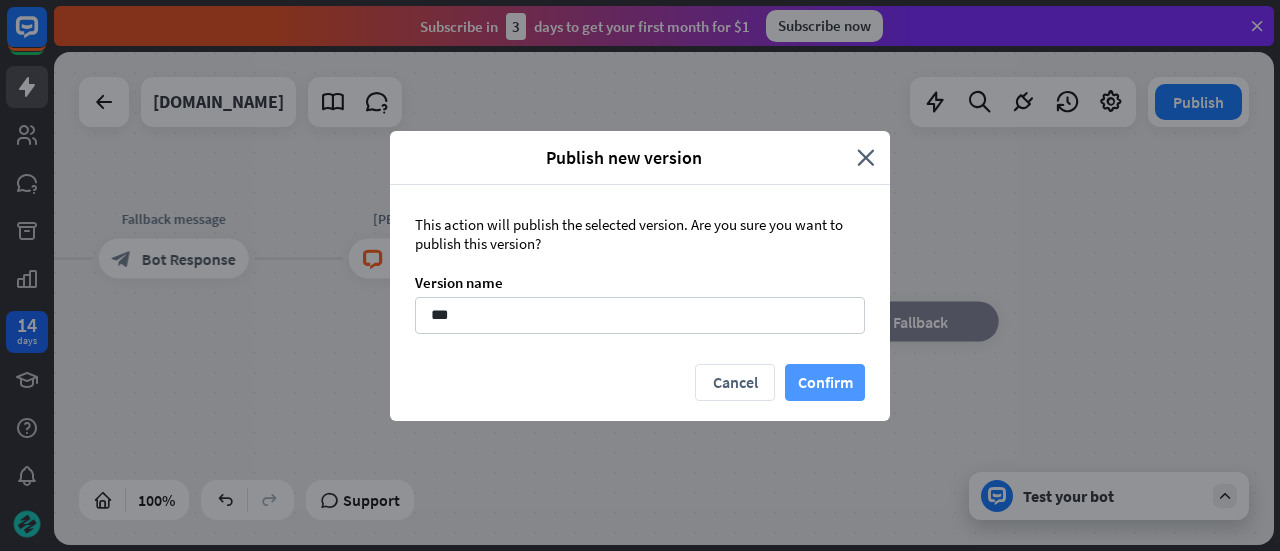 click on "Confirm" at bounding box center (825, 382) 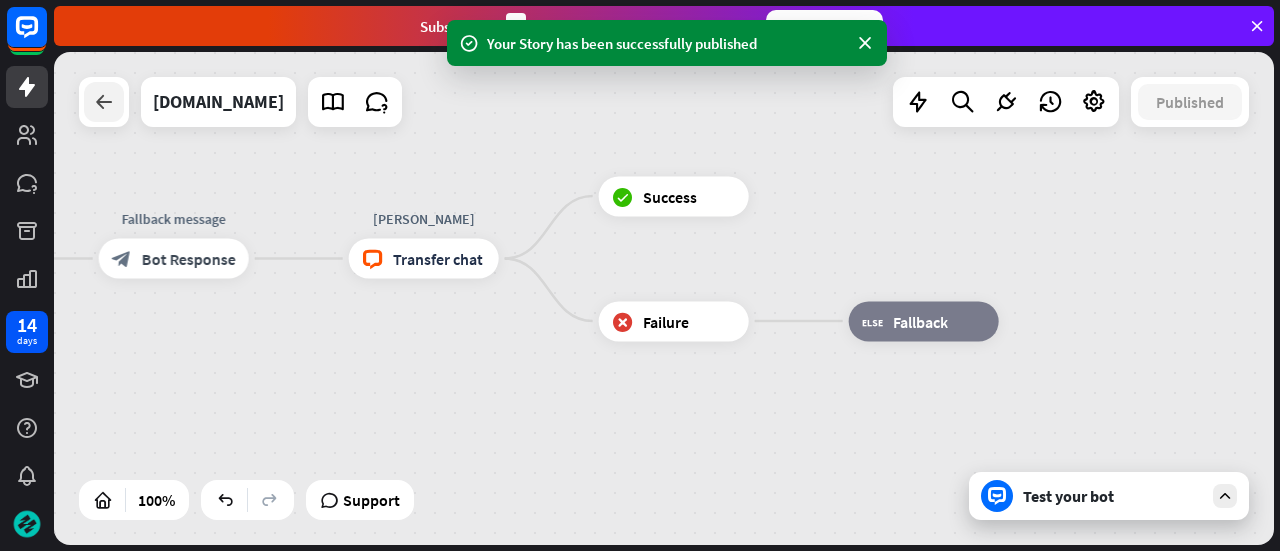 click at bounding box center (104, 102) 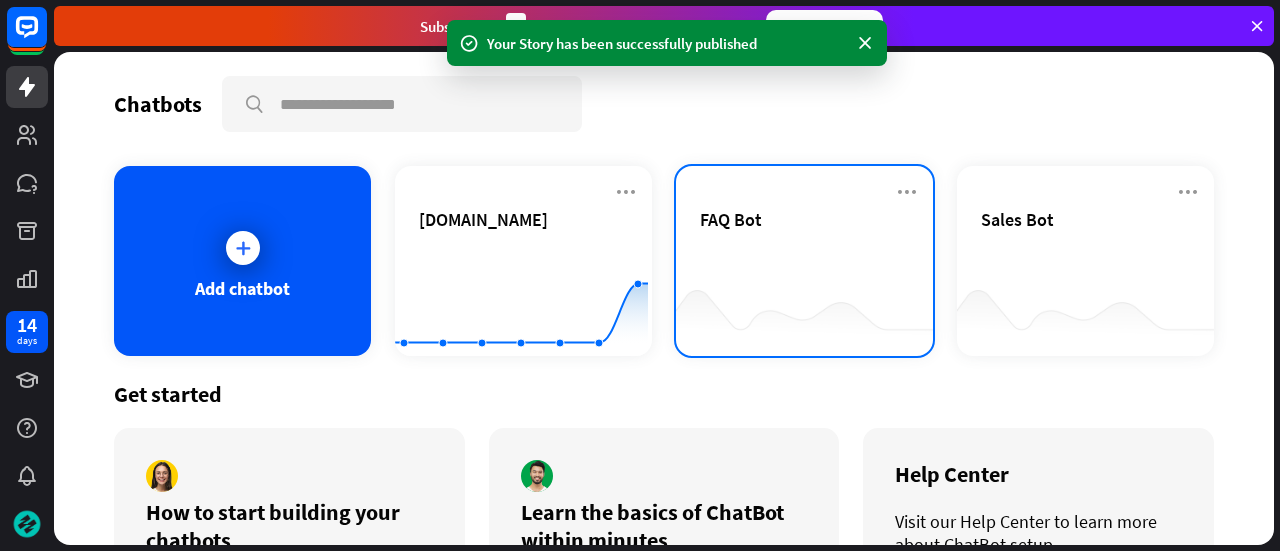 click on "FAQ Bot" at bounding box center [804, 219] 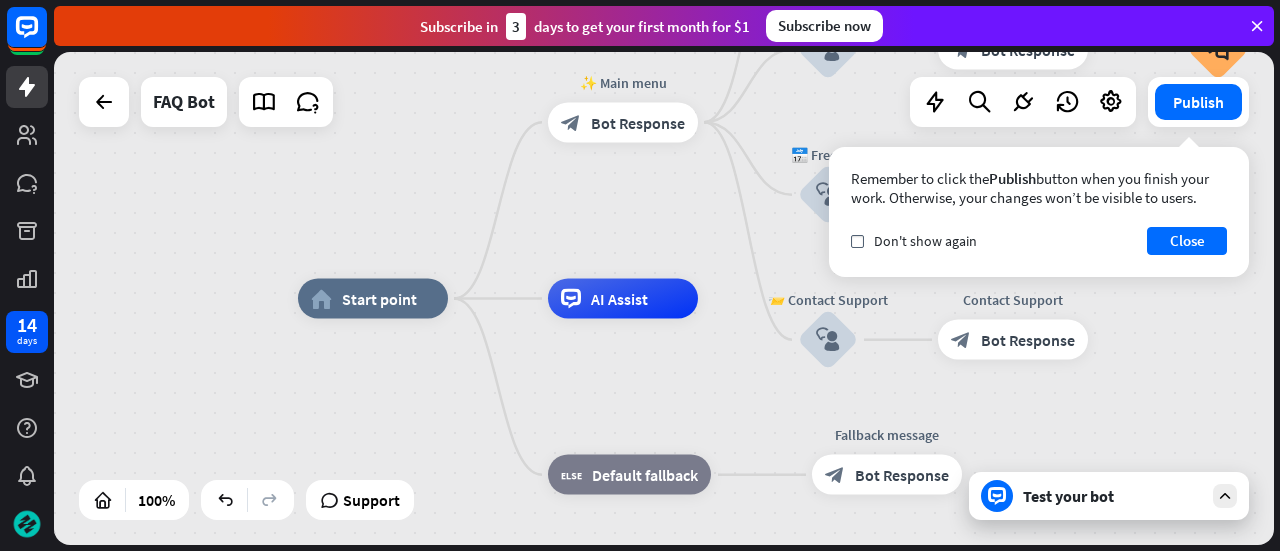 click on "Remember to click the
Publish
button when you finish your work. Otherwise, your changes won’t
be visible to users.
check   Don't show again    Close" at bounding box center [1039, 212] 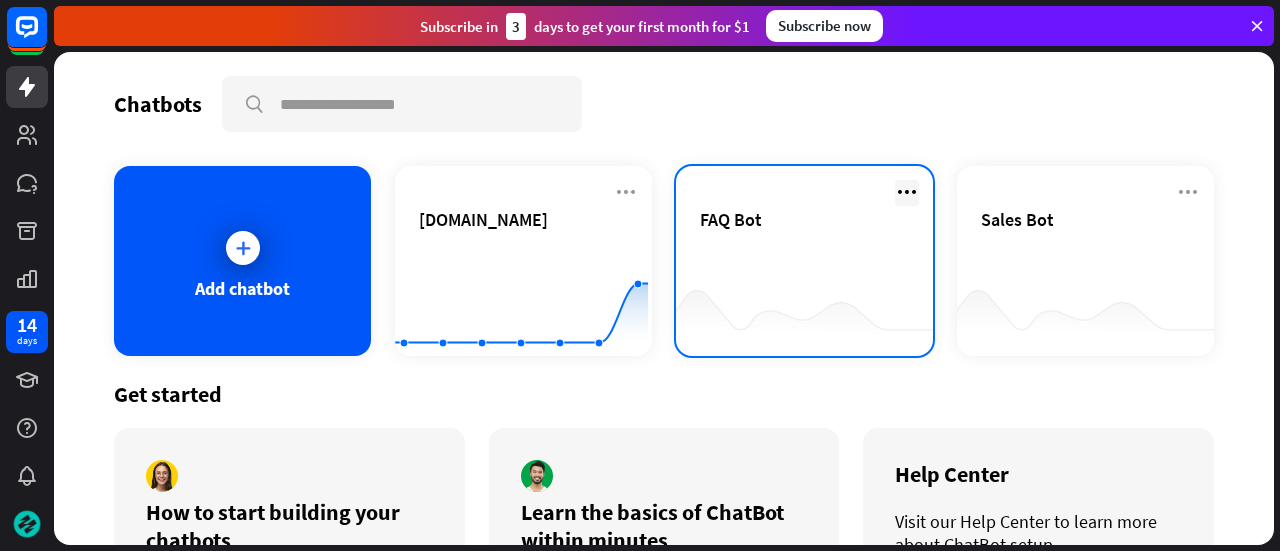 click at bounding box center [907, 193] 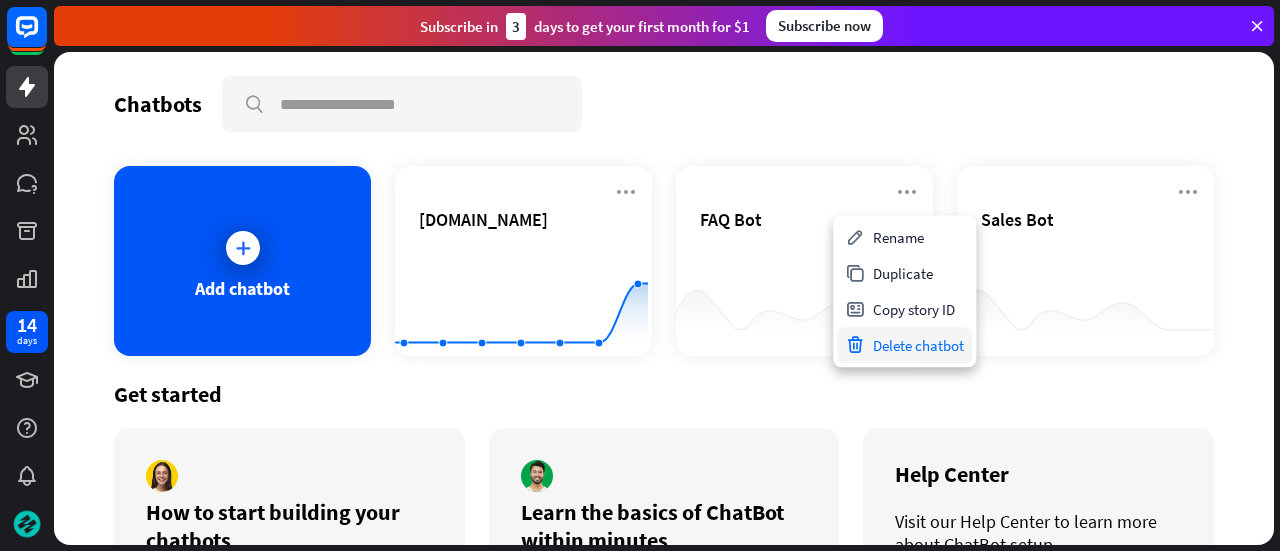 click on "Delete chatbot" at bounding box center (904, 345) 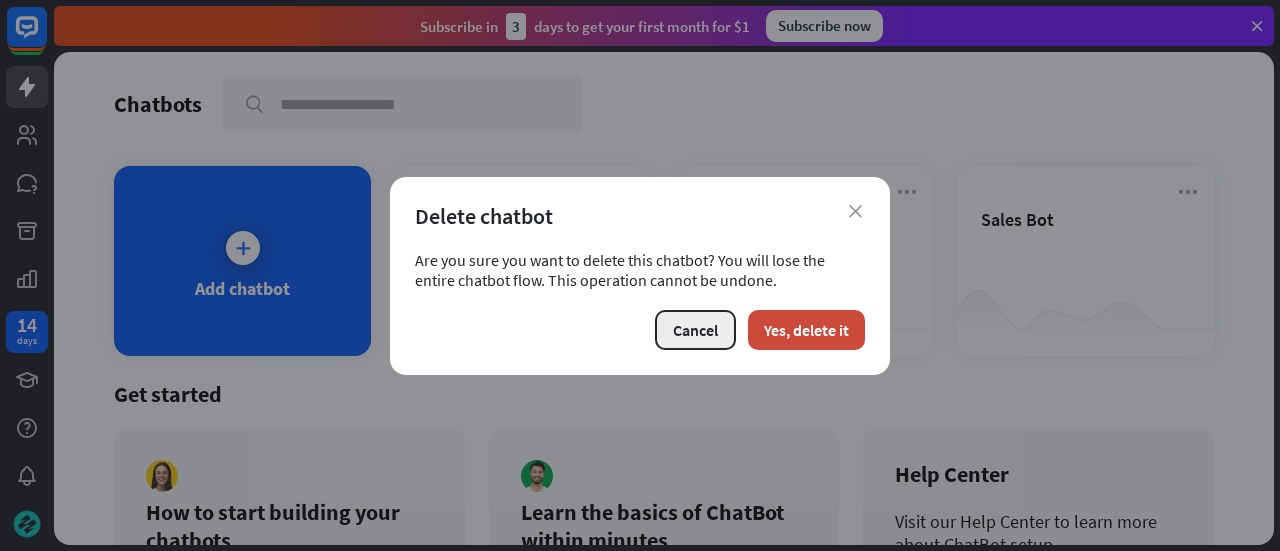 click on "Cancel" at bounding box center [695, 330] 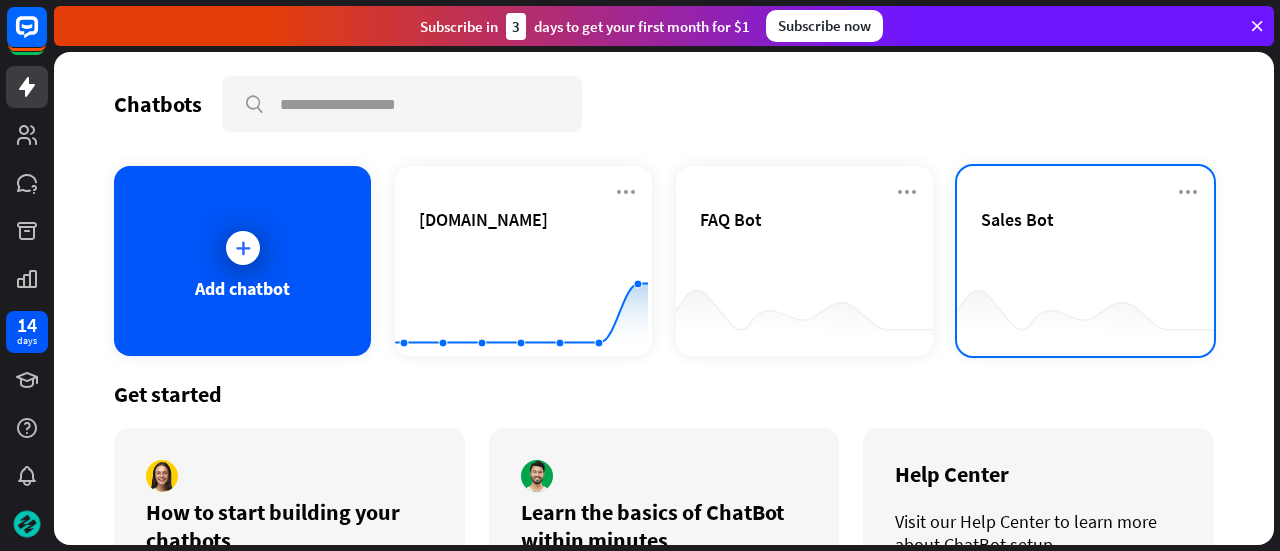 click on "Sales Bot" at bounding box center [1085, 243] 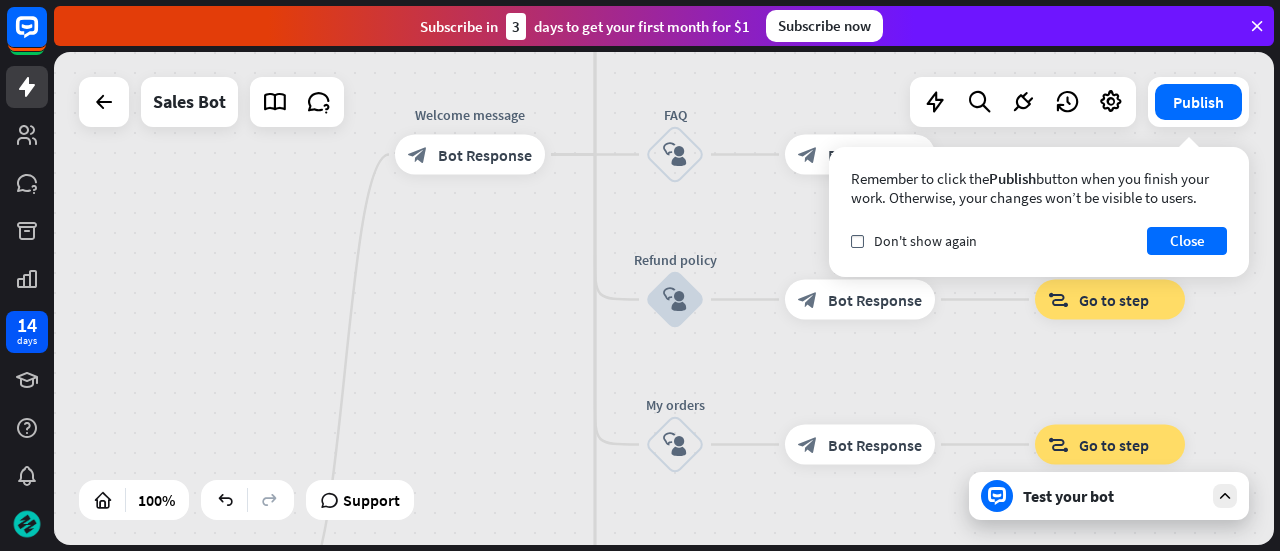 drag, startPoint x: 599, startPoint y: 151, endPoint x: 445, endPoint y: 438, distance: 325.7069 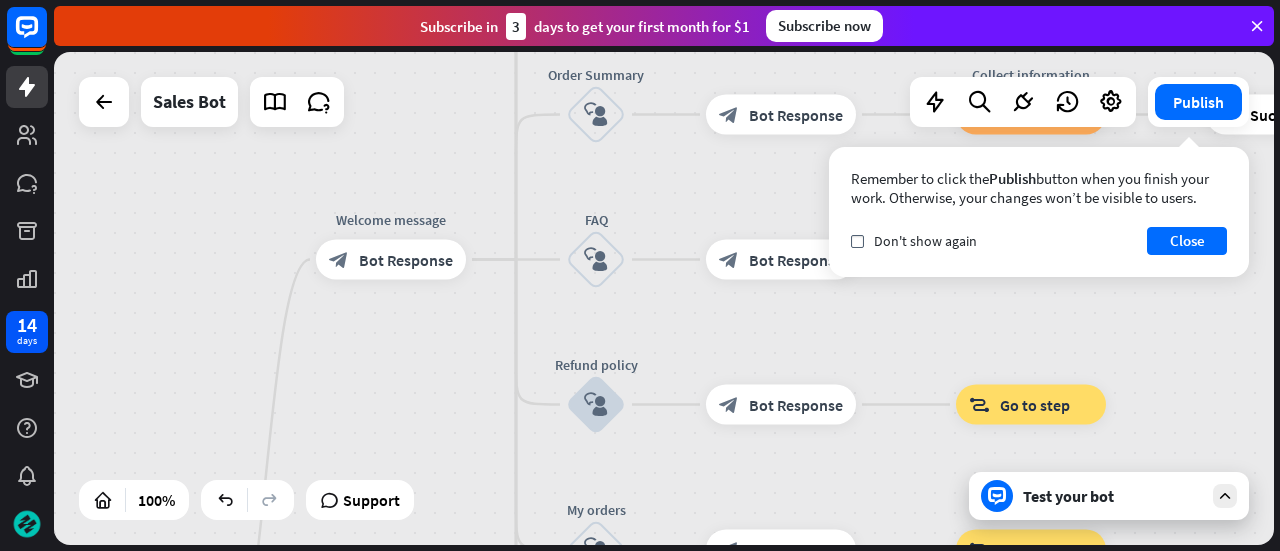drag, startPoint x: 486, startPoint y: 298, endPoint x: 388, endPoint y: 427, distance: 162.00308 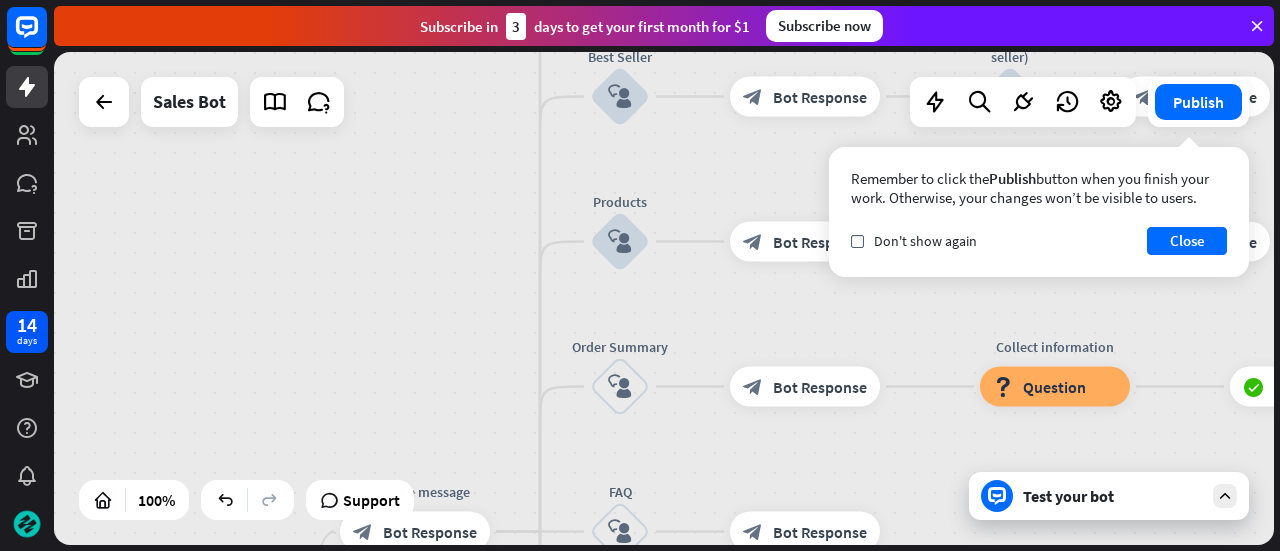 drag, startPoint x: 486, startPoint y: 169, endPoint x: 534, endPoint y: 459, distance: 293.9456 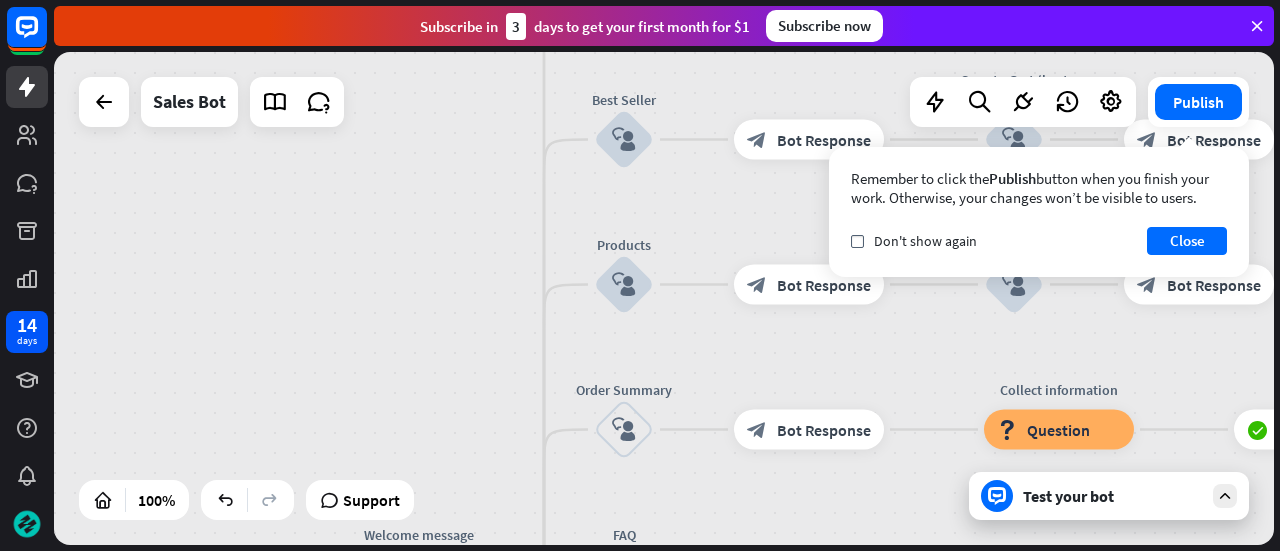 drag, startPoint x: 490, startPoint y: 121, endPoint x: 306, endPoint y: 477, distance: 400.73932 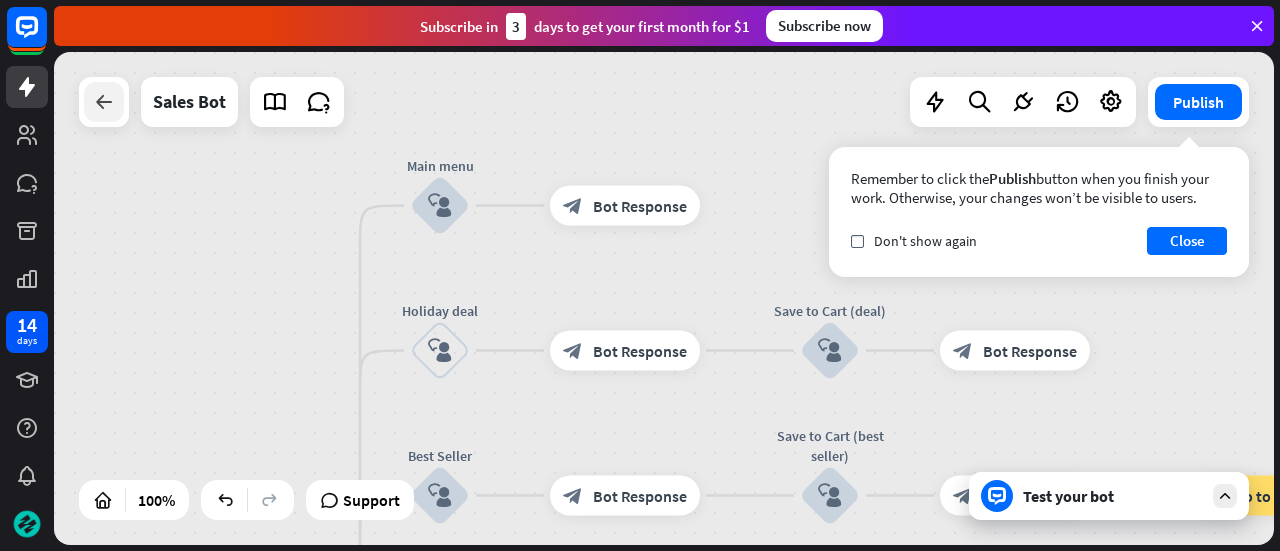 click at bounding box center (104, 102) 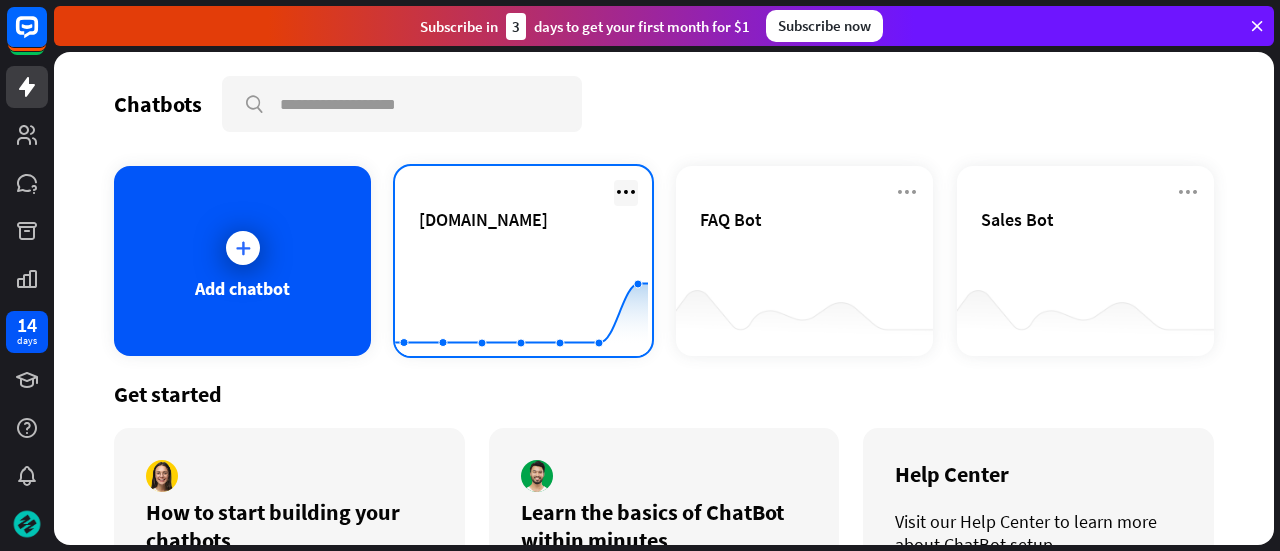 click at bounding box center [626, 192] 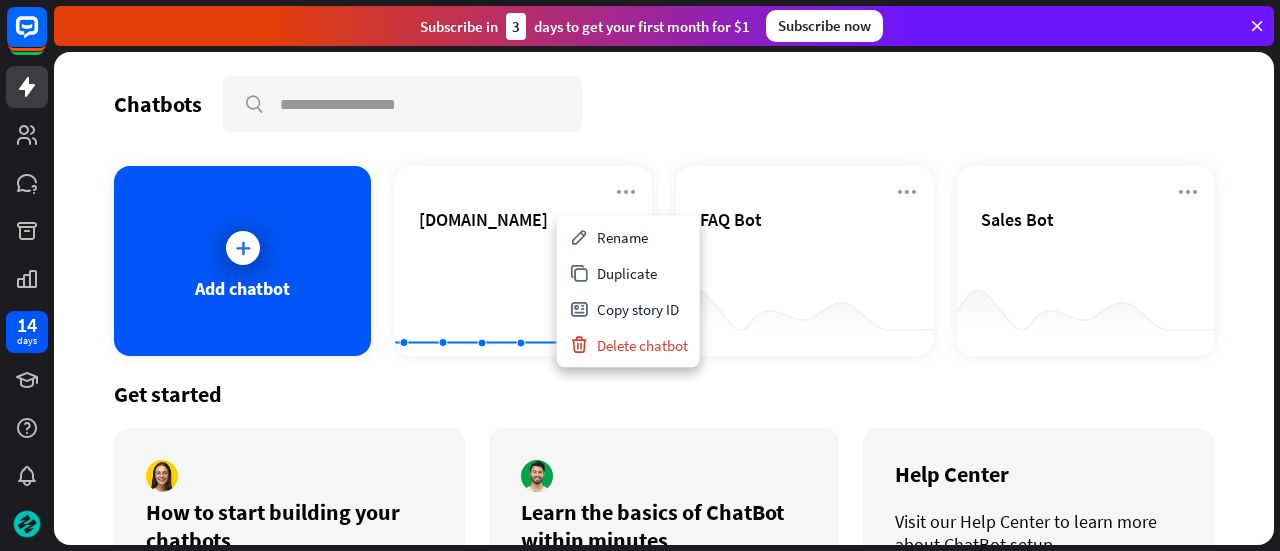 click on "Chatbots   search" at bounding box center (664, 104) 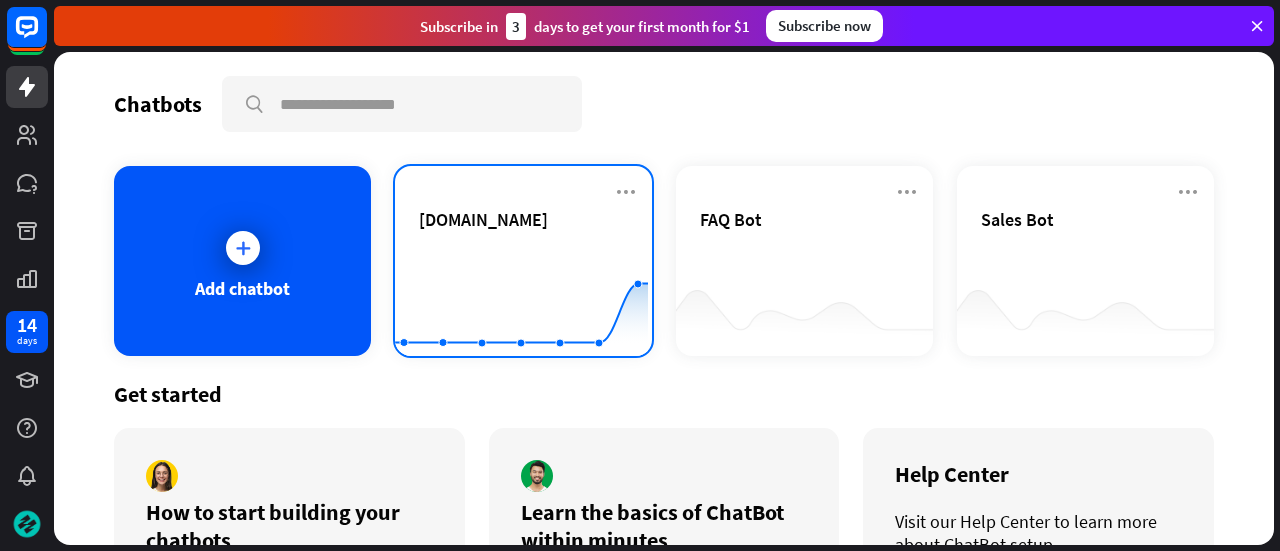 click on "[DOMAIN_NAME]" at bounding box center [523, 243] 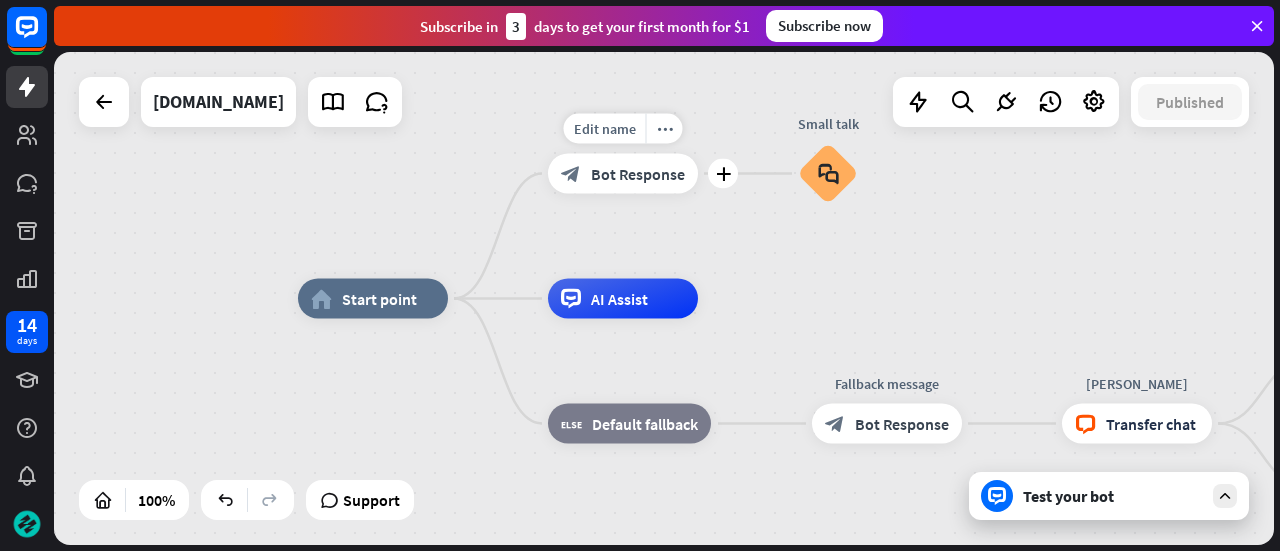 click on "block_bot_response   Bot Response" at bounding box center (623, 174) 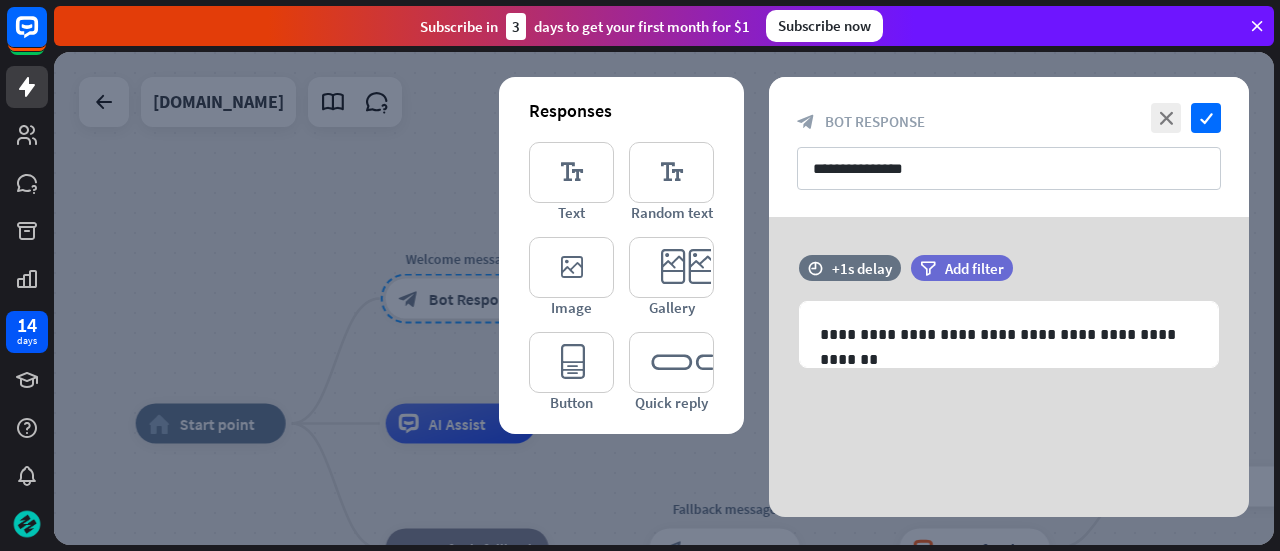 click on "**********" at bounding box center (1009, 147) 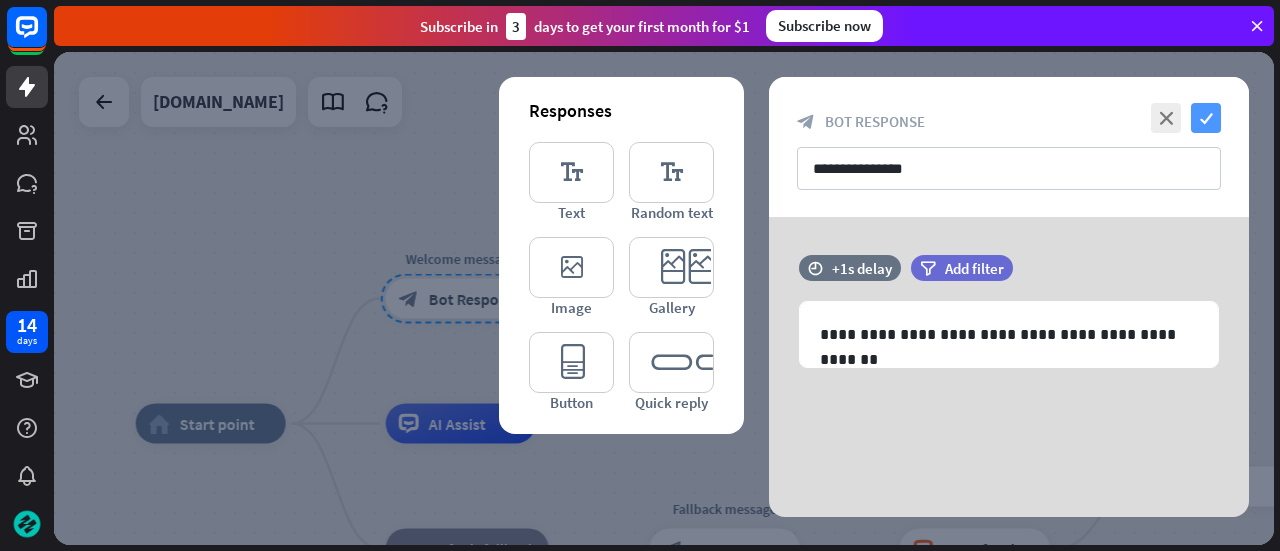 click on "check" at bounding box center [1206, 118] 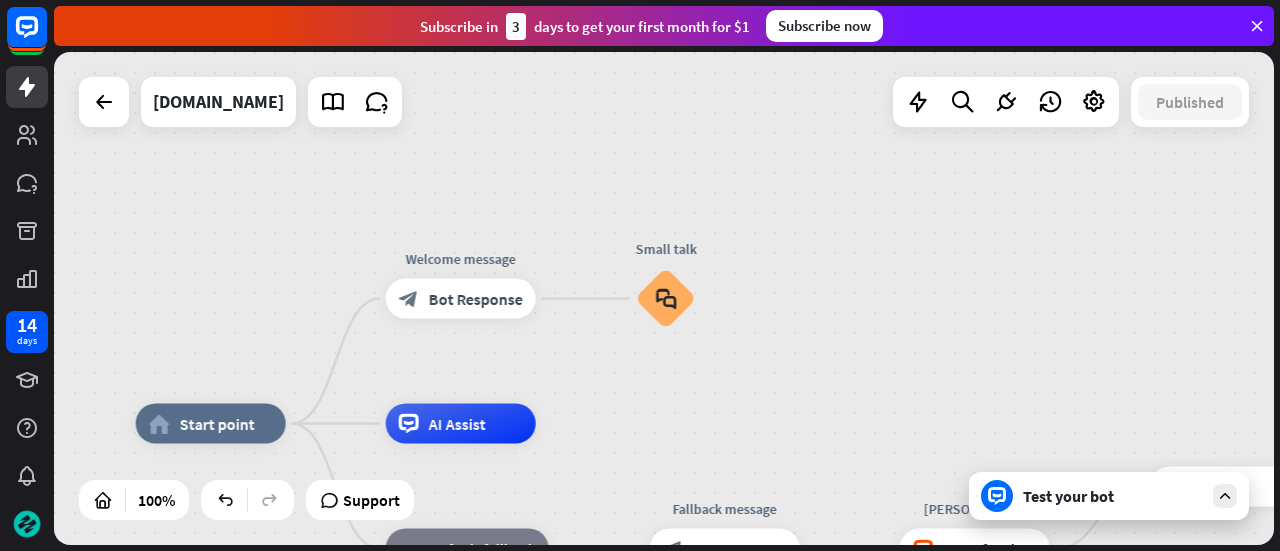 click at bounding box center (104, 102) 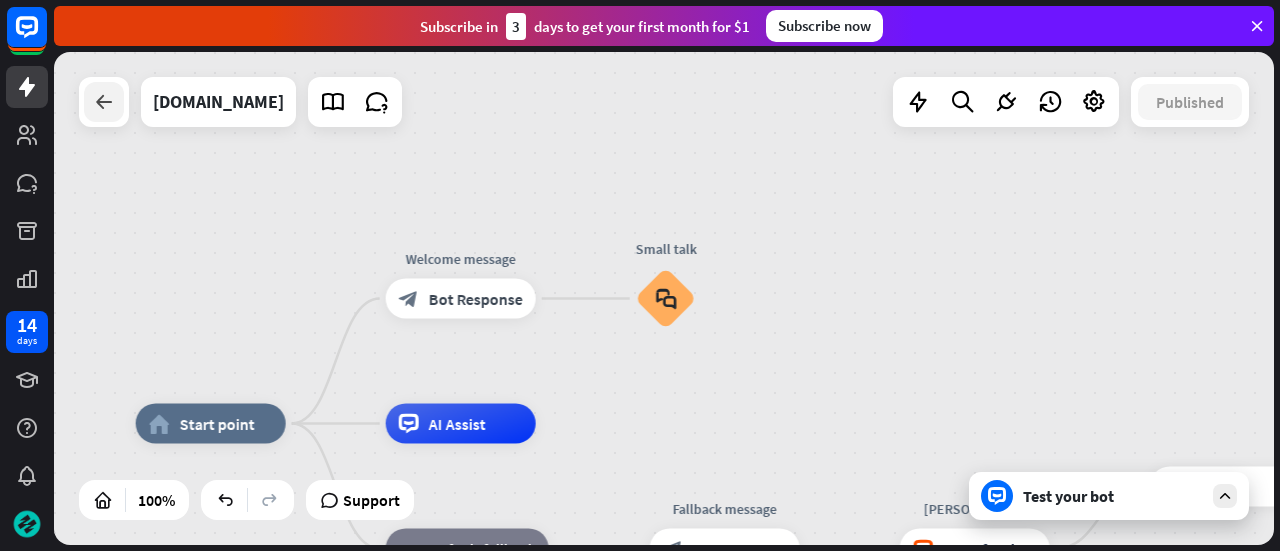 click at bounding box center [104, 102] 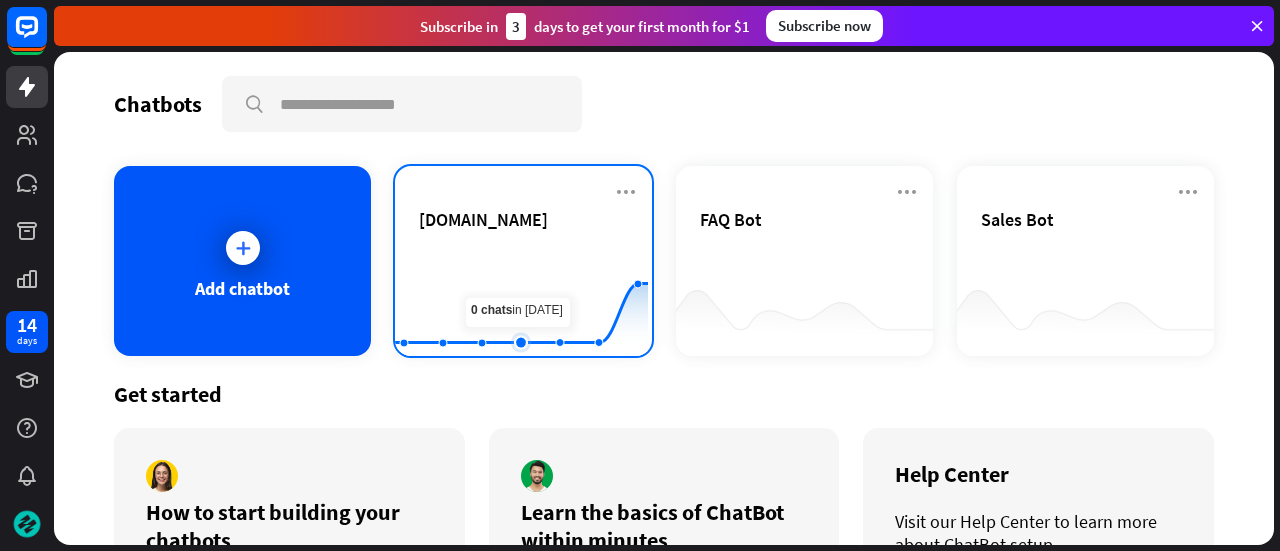 click 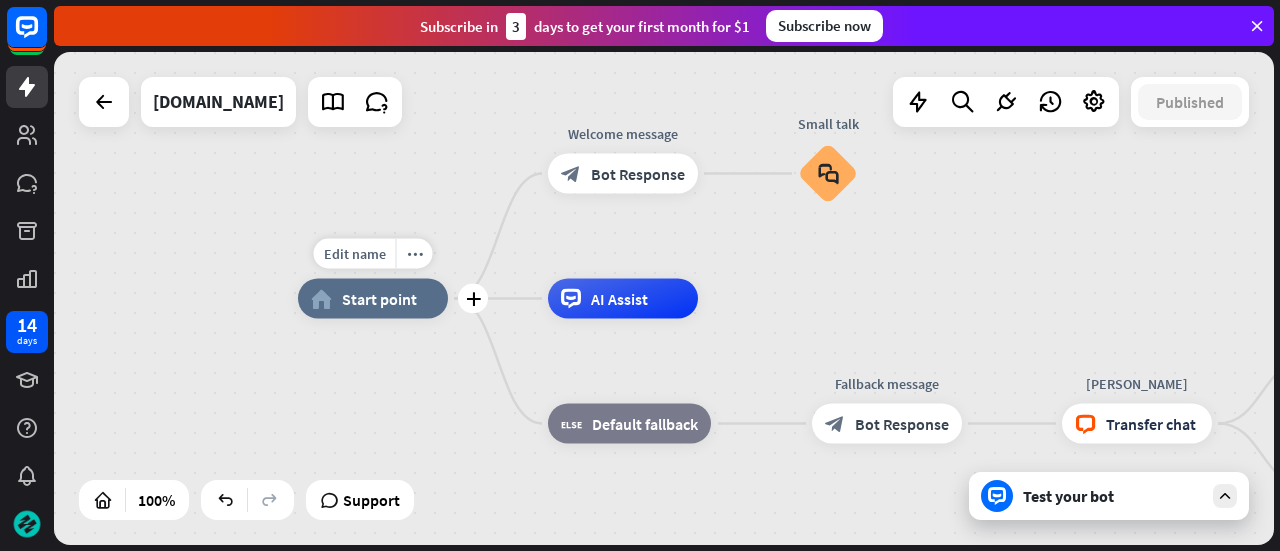 click on "Start point" at bounding box center (379, 299) 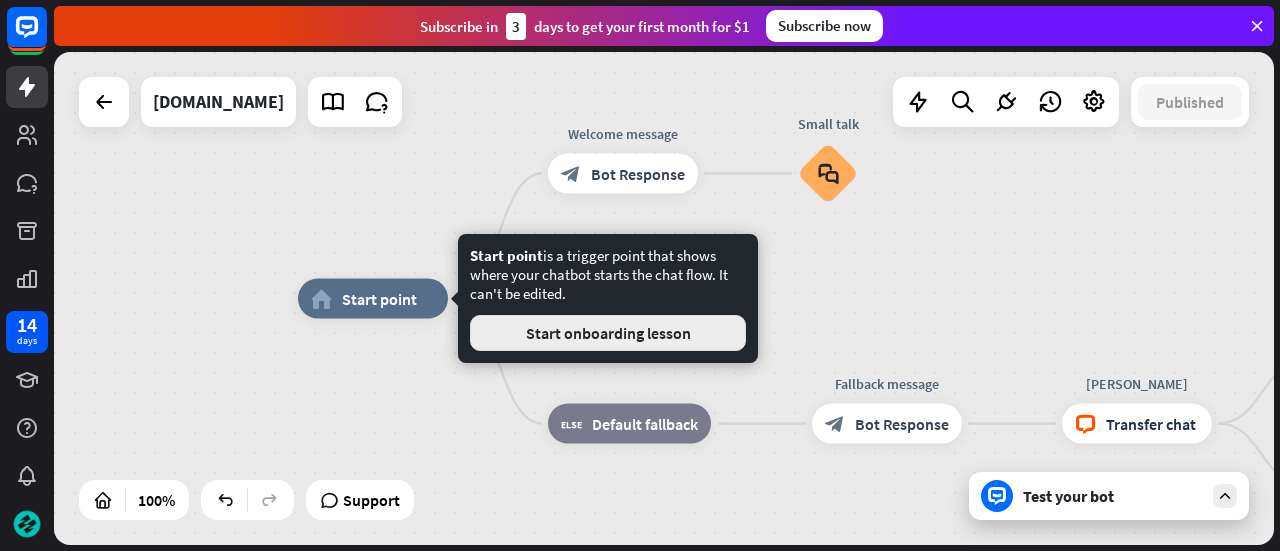 click on "Start onboarding lesson" at bounding box center (608, 333) 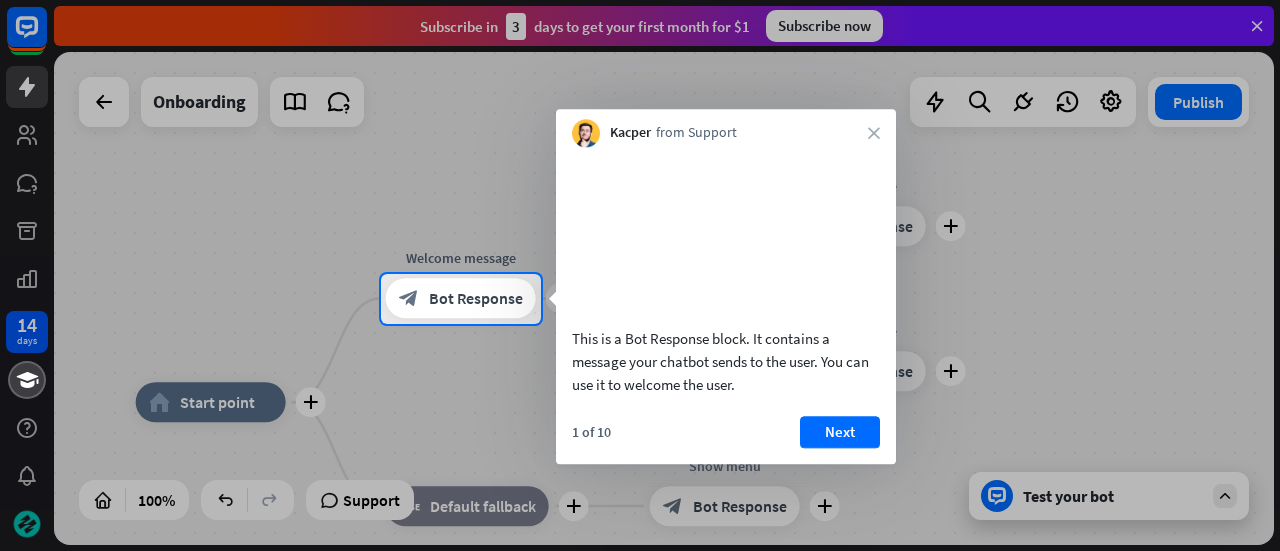click on "1 of 10
Next" at bounding box center (726, 440) 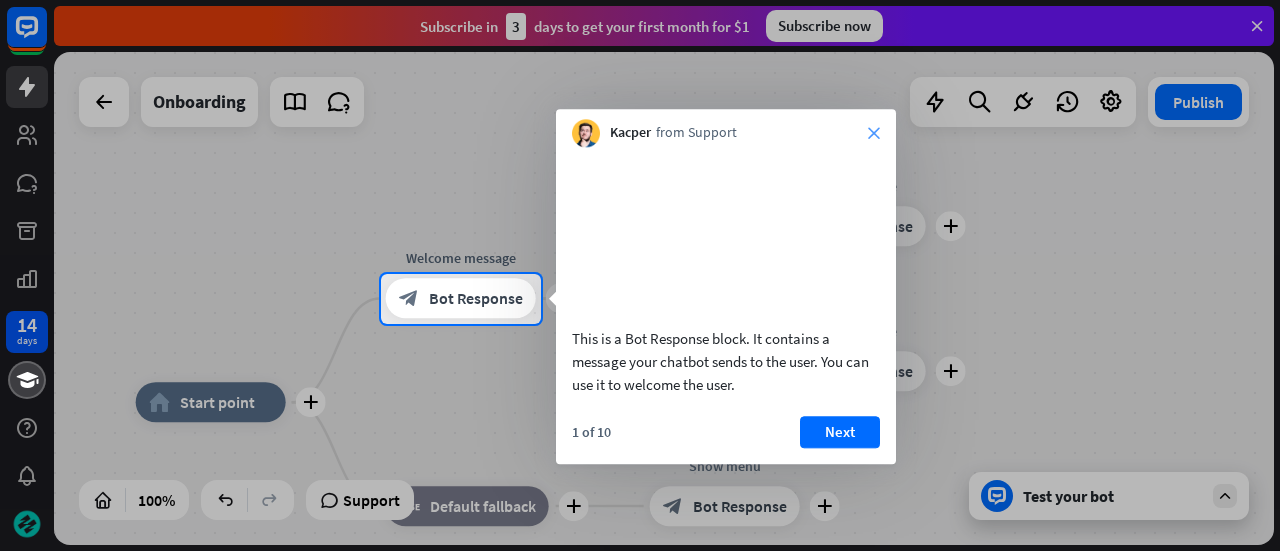 click on "close" at bounding box center (874, 133) 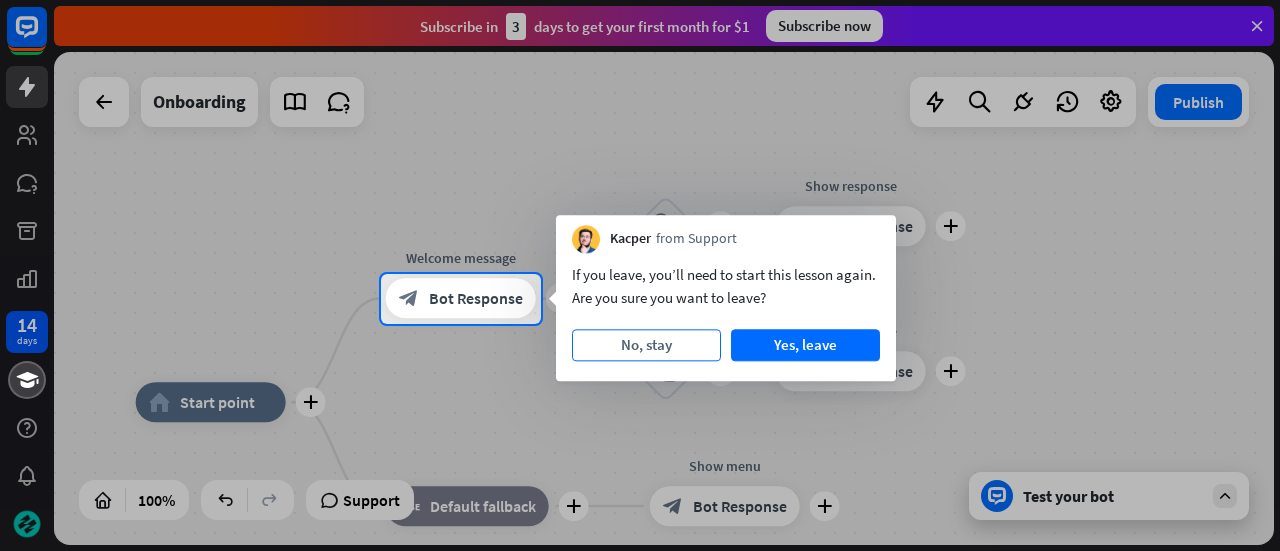 click on "No, stay" at bounding box center [646, 345] 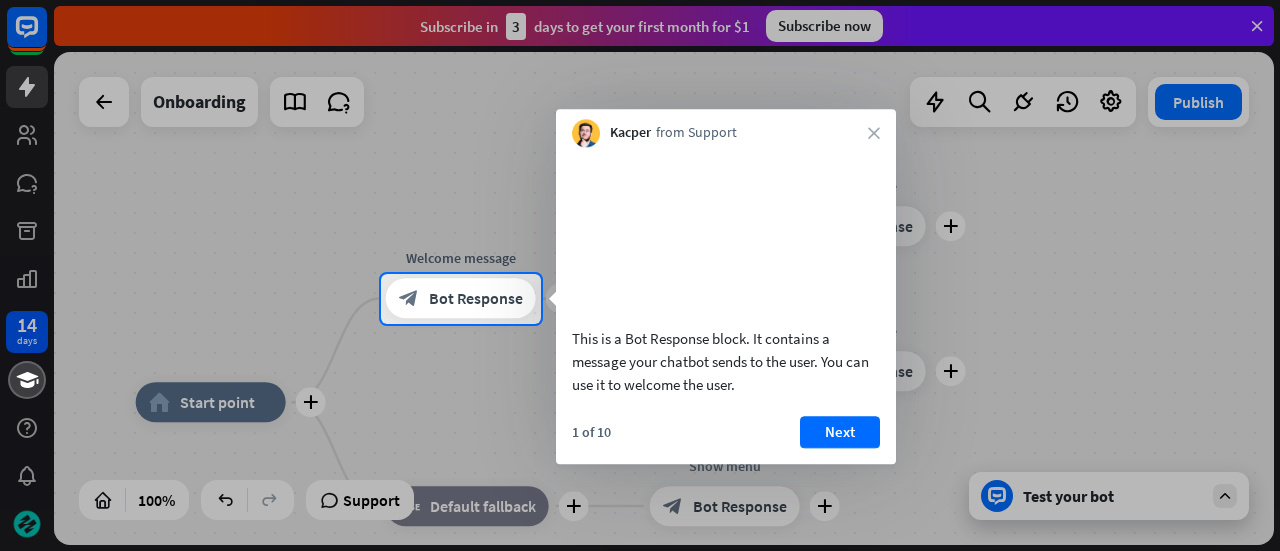 click at bounding box center [640, 137] 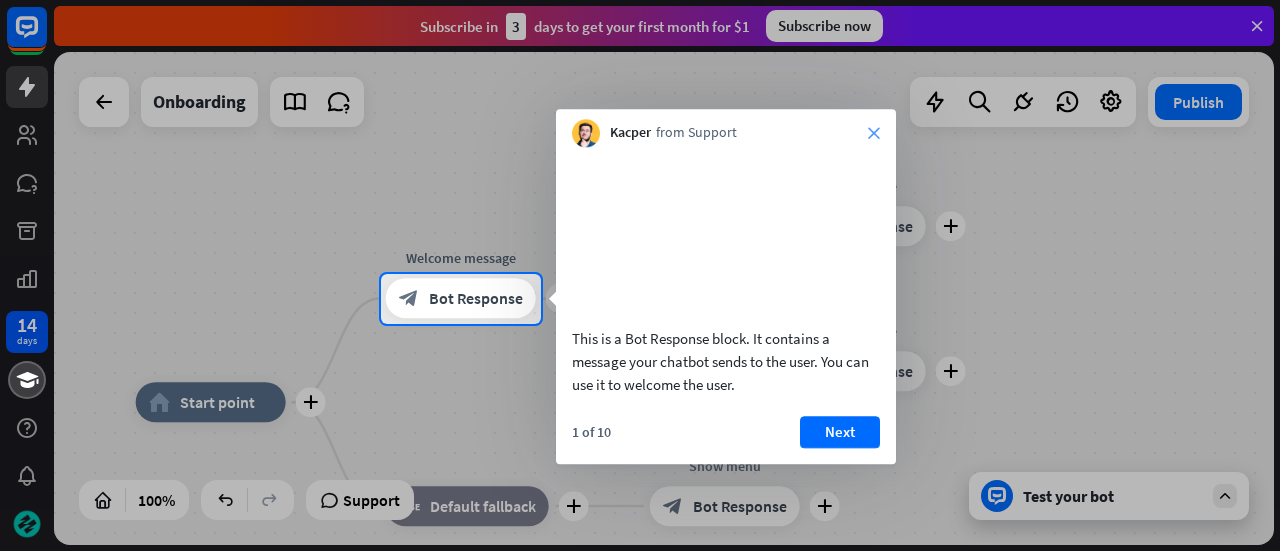 click on "close" at bounding box center (874, 133) 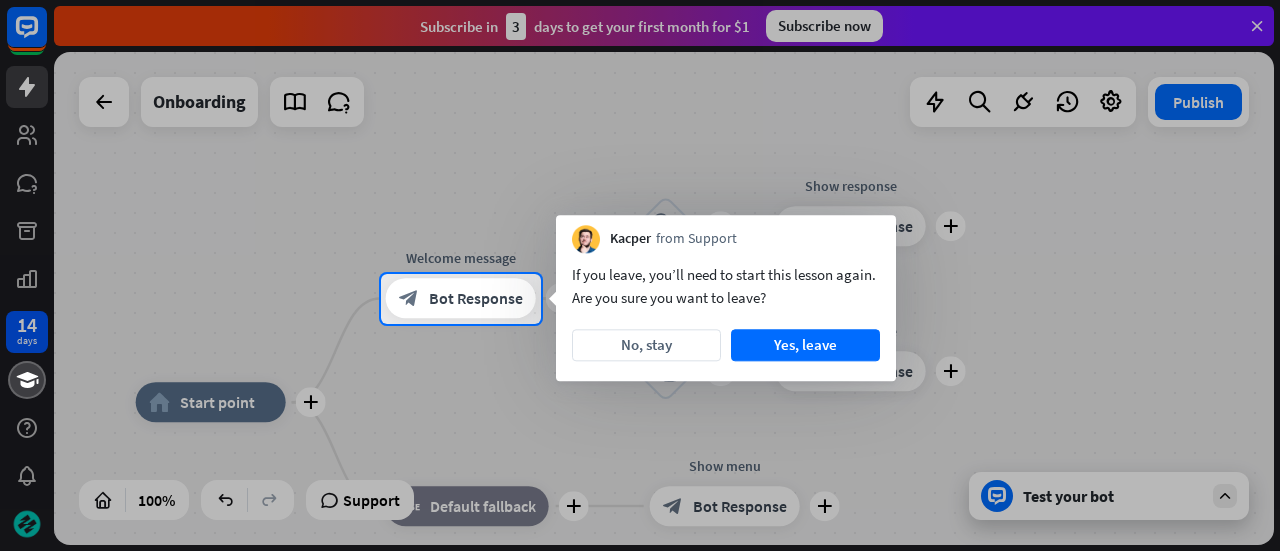 click at bounding box center (640, 137) 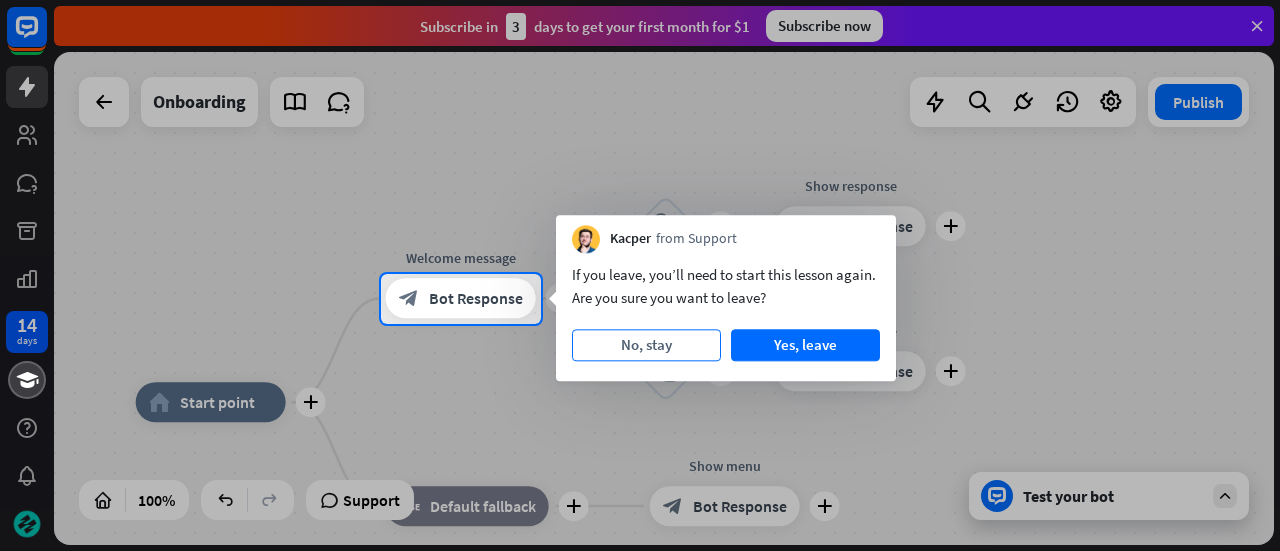 click on "No, stay" at bounding box center (646, 345) 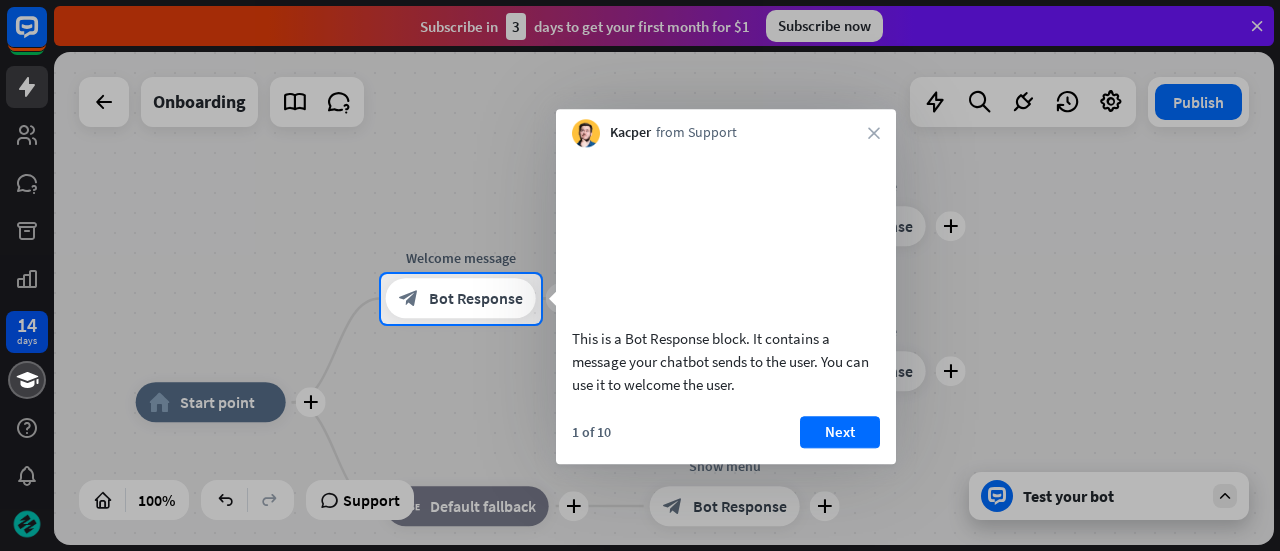 click on "Kacper
from Support
close" at bounding box center [726, 128] 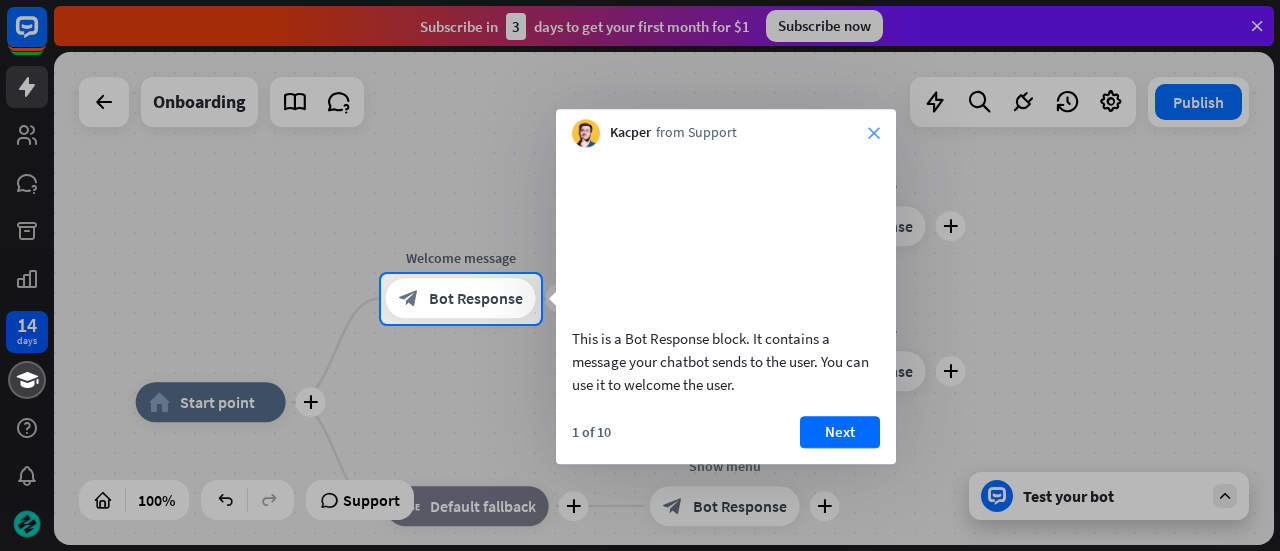 click on "close" at bounding box center (874, 133) 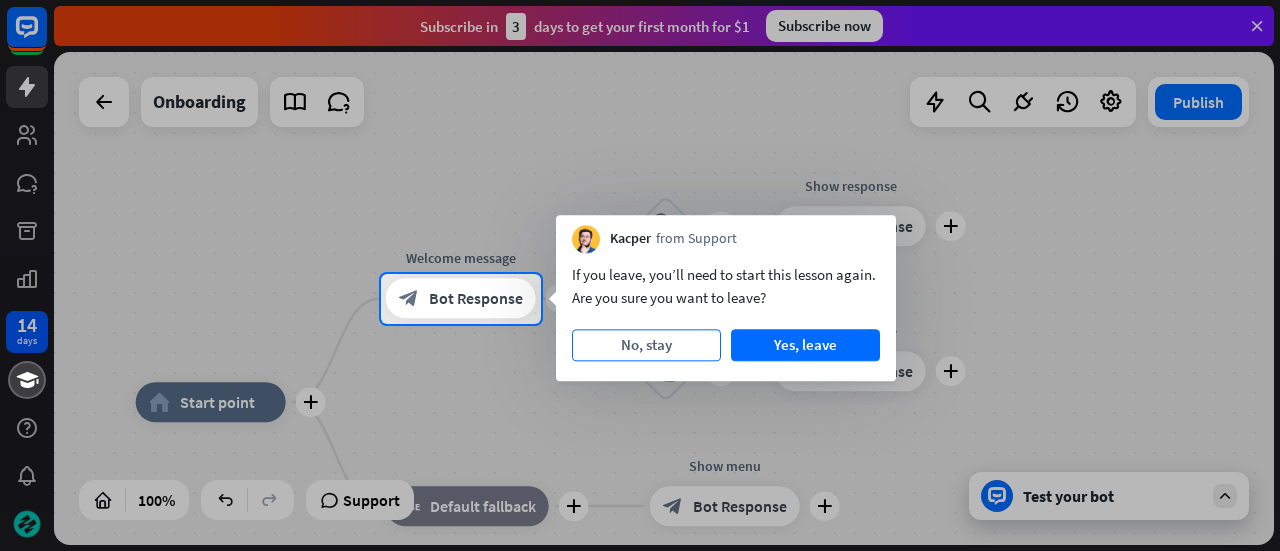 click on "No, stay" at bounding box center [646, 345] 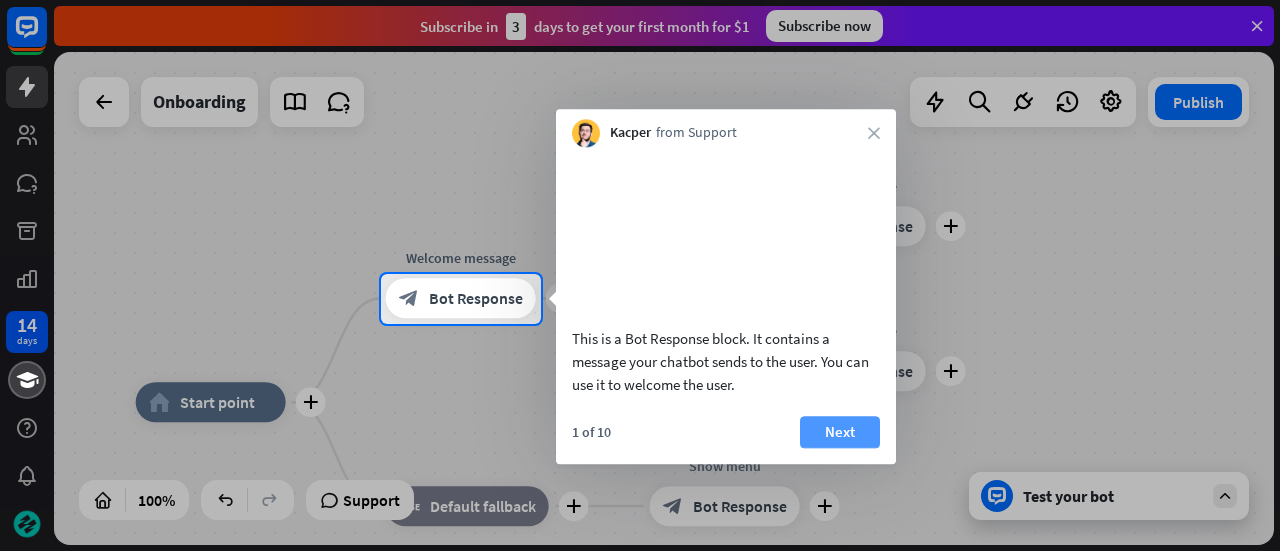 click on "Next" at bounding box center (840, 432) 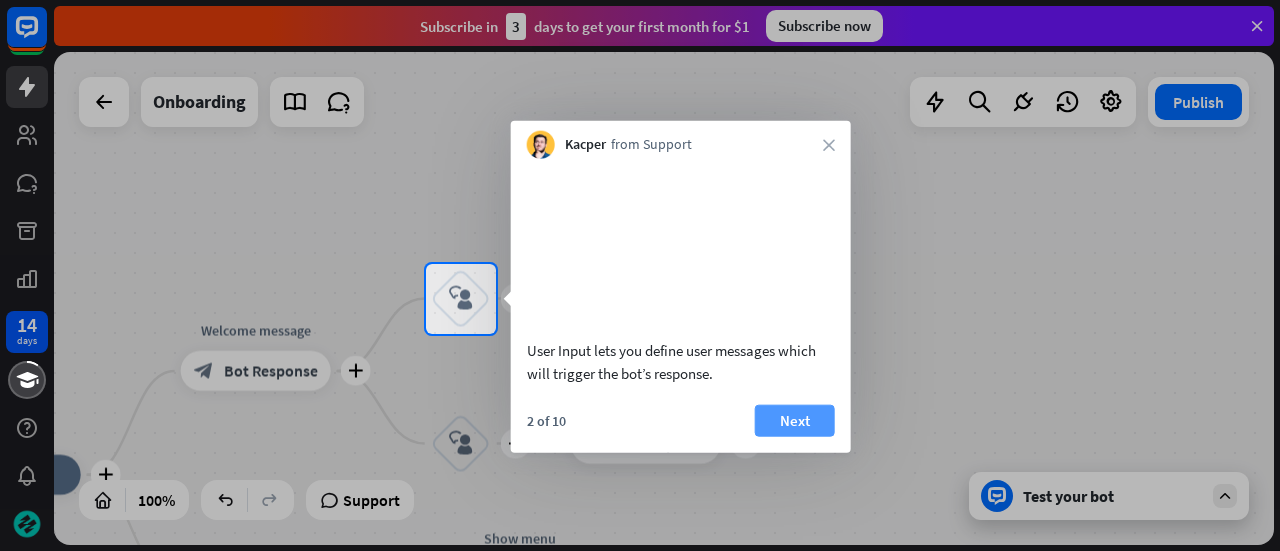 click on "Next" at bounding box center [795, 420] 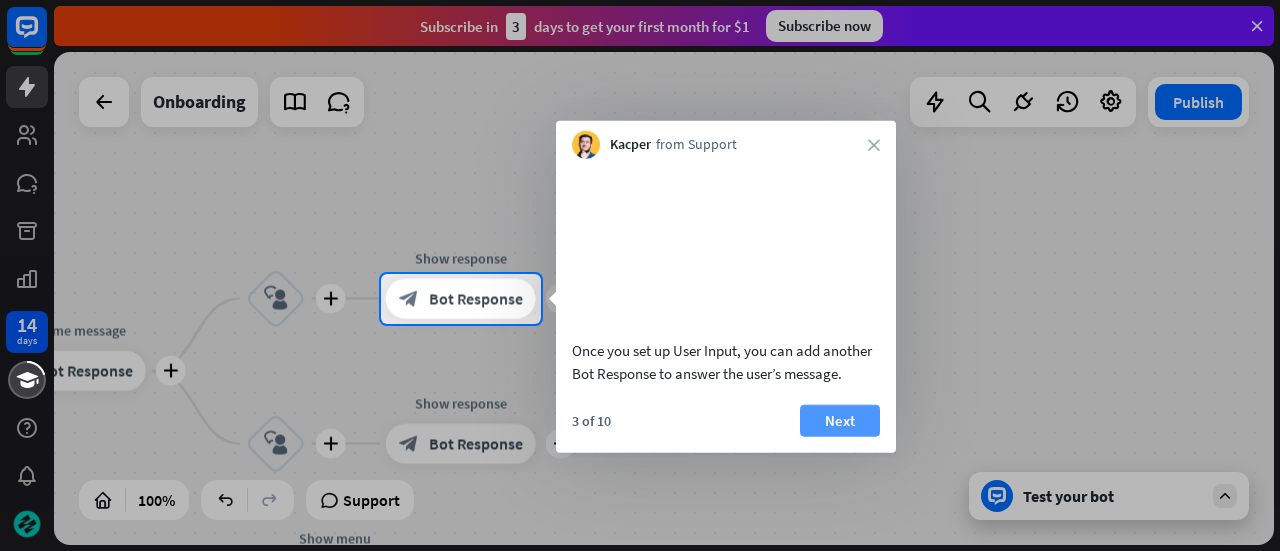 click on "Next" at bounding box center (840, 420) 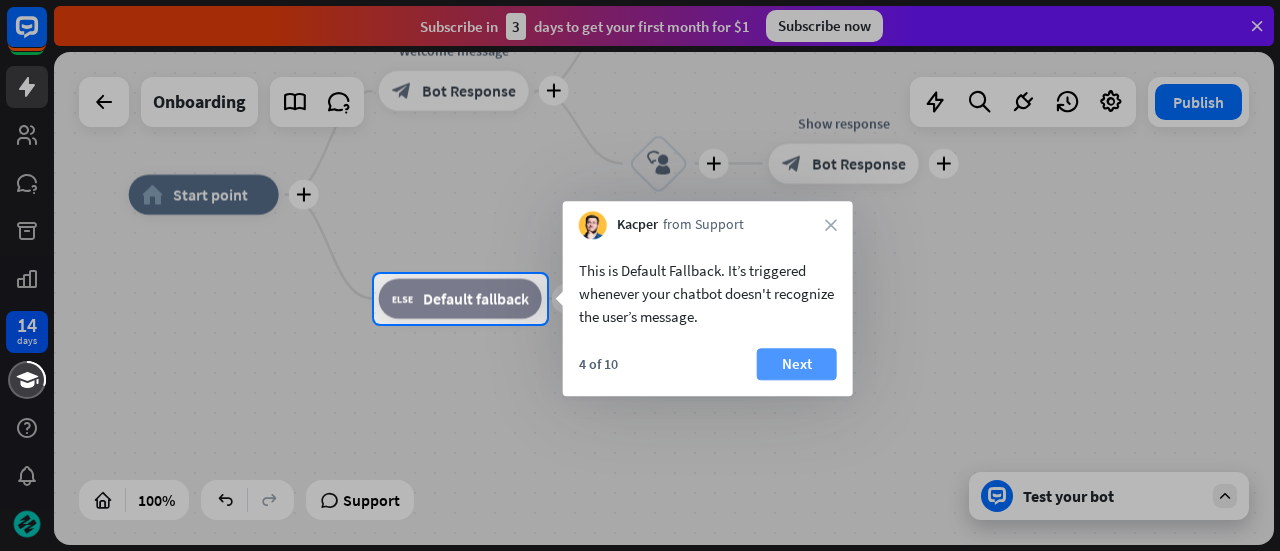 click on "Next" at bounding box center (797, 364) 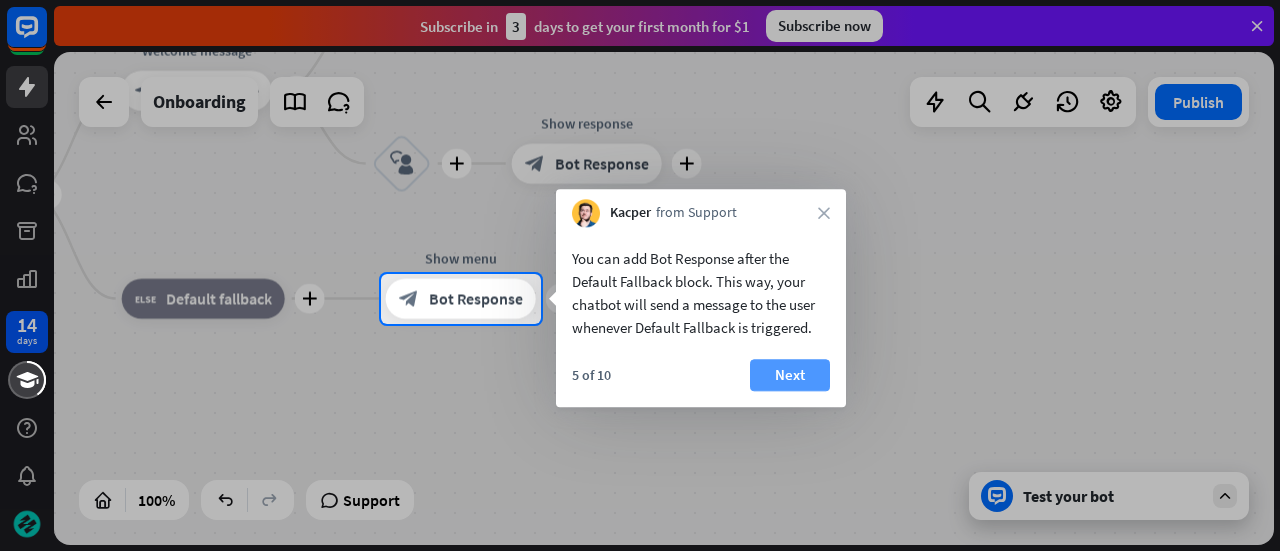 click on "Next" at bounding box center [790, 375] 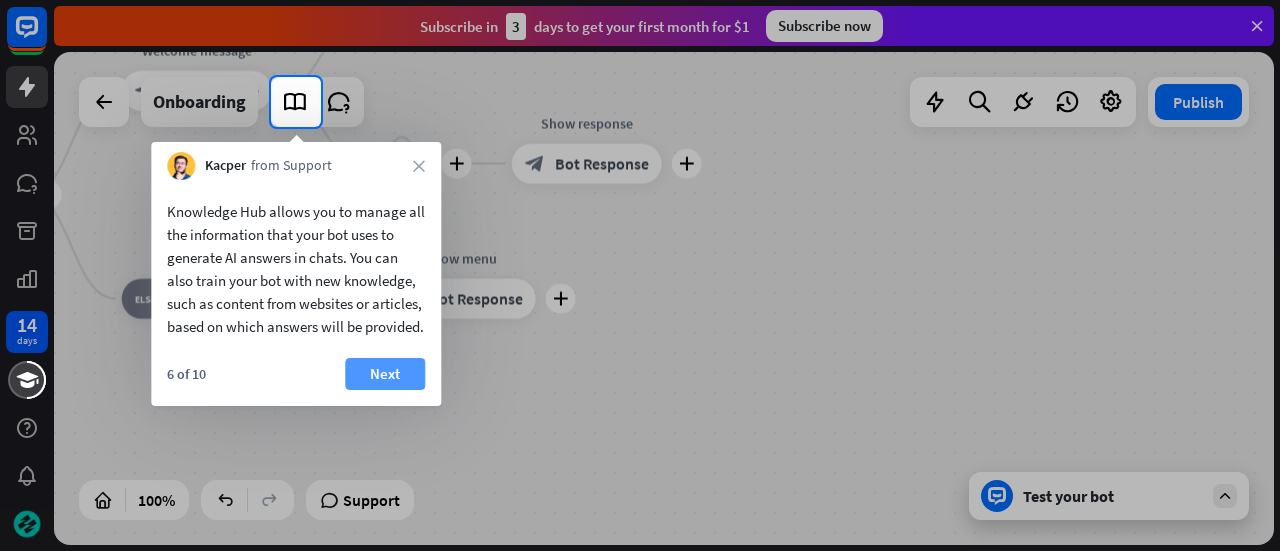 click on "Next" at bounding box center [385, 374] 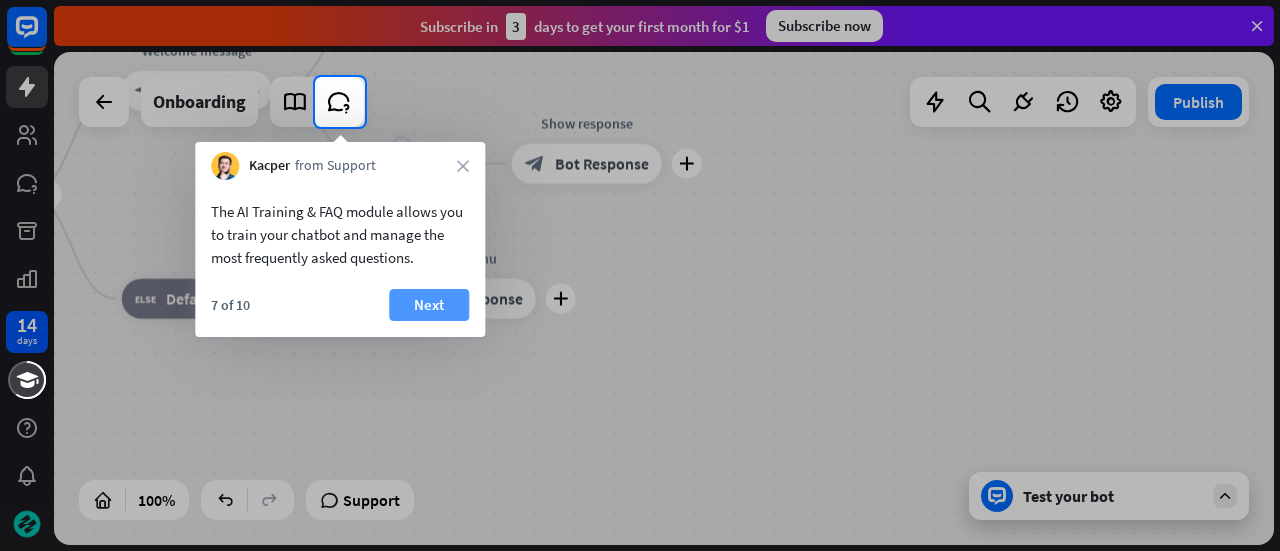 click on "Next" at bounding box center [429, 305] 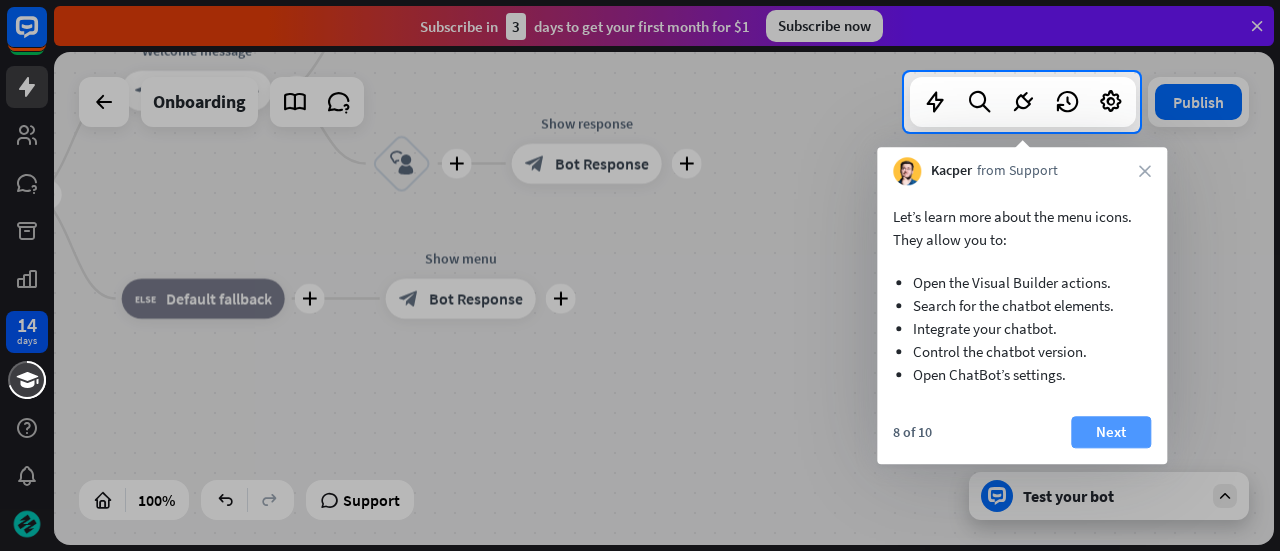 click on "Next" at bounding box center (1111, 432) 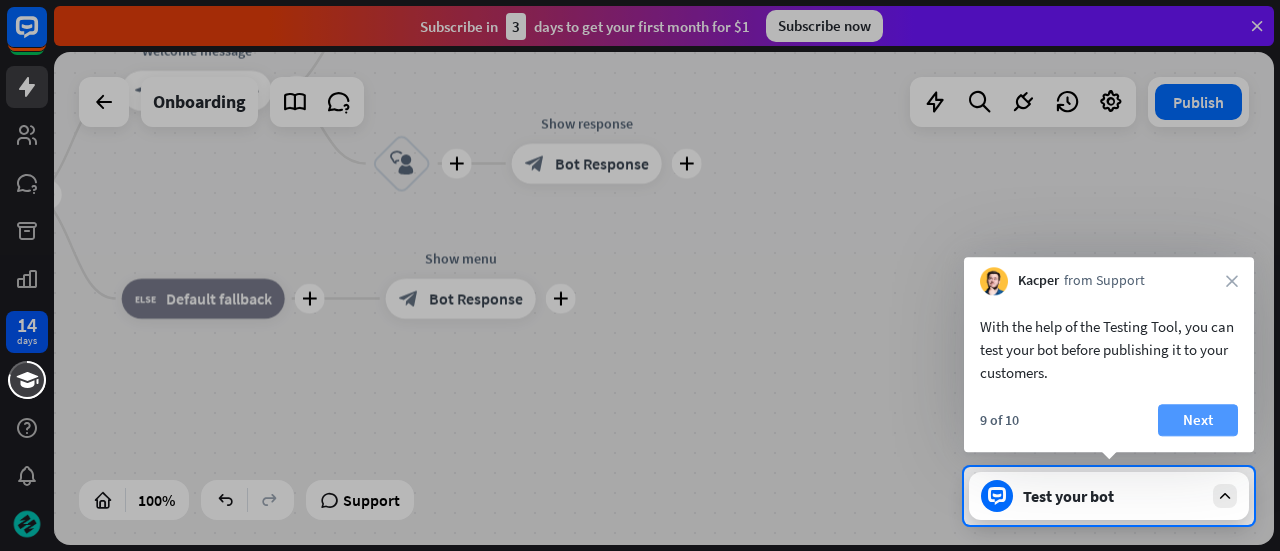 click on "Next" at bounding box center [1198, 420] 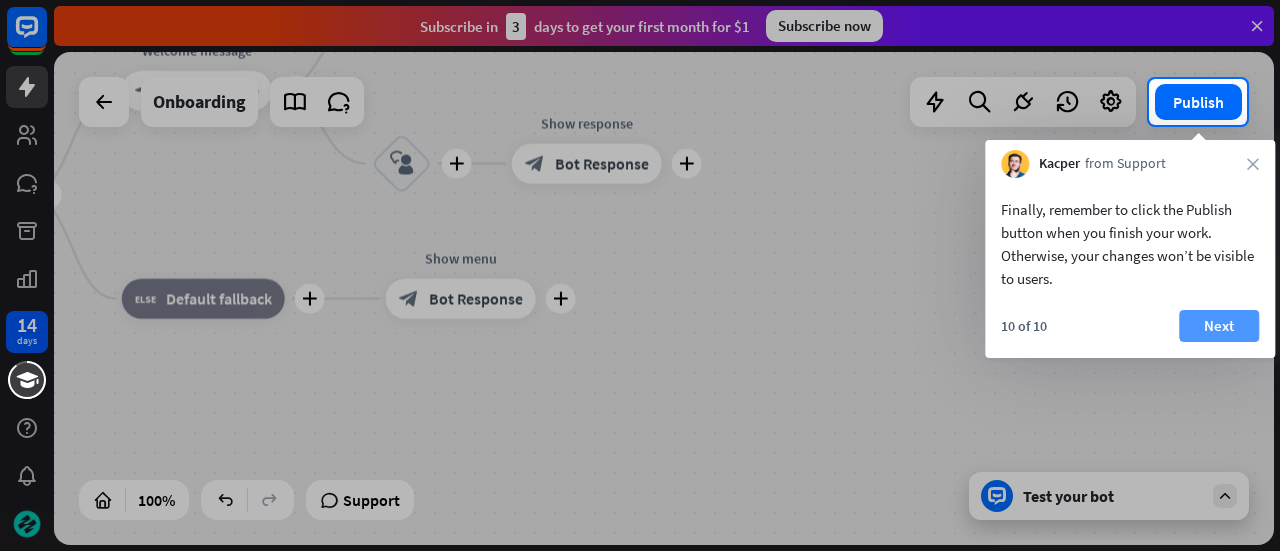 click on "Next" at bounding box center (1219, 326) 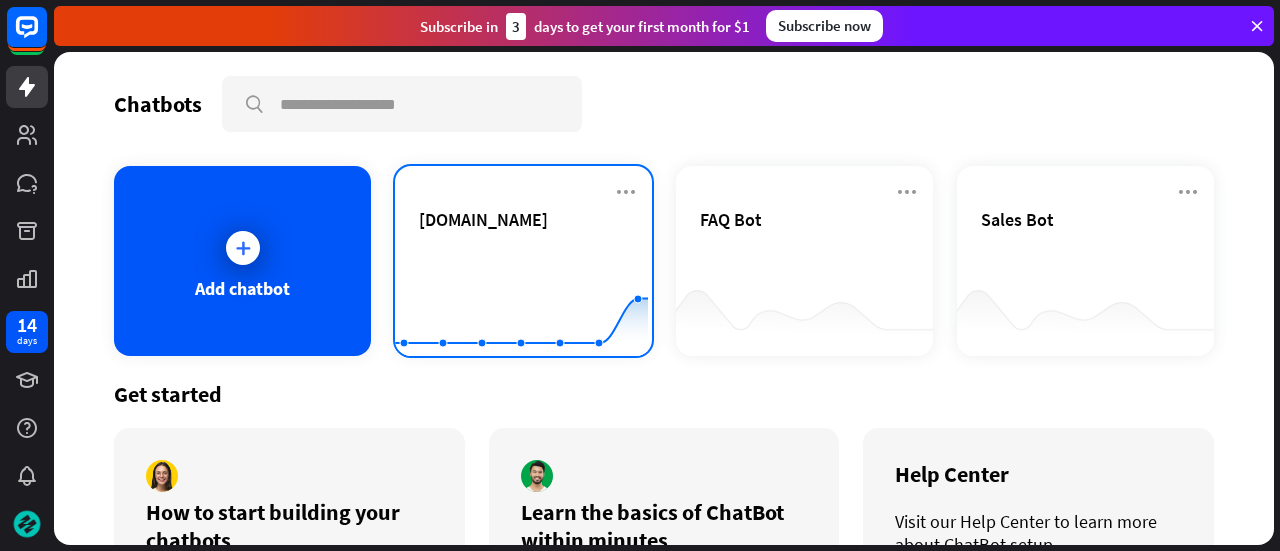 click 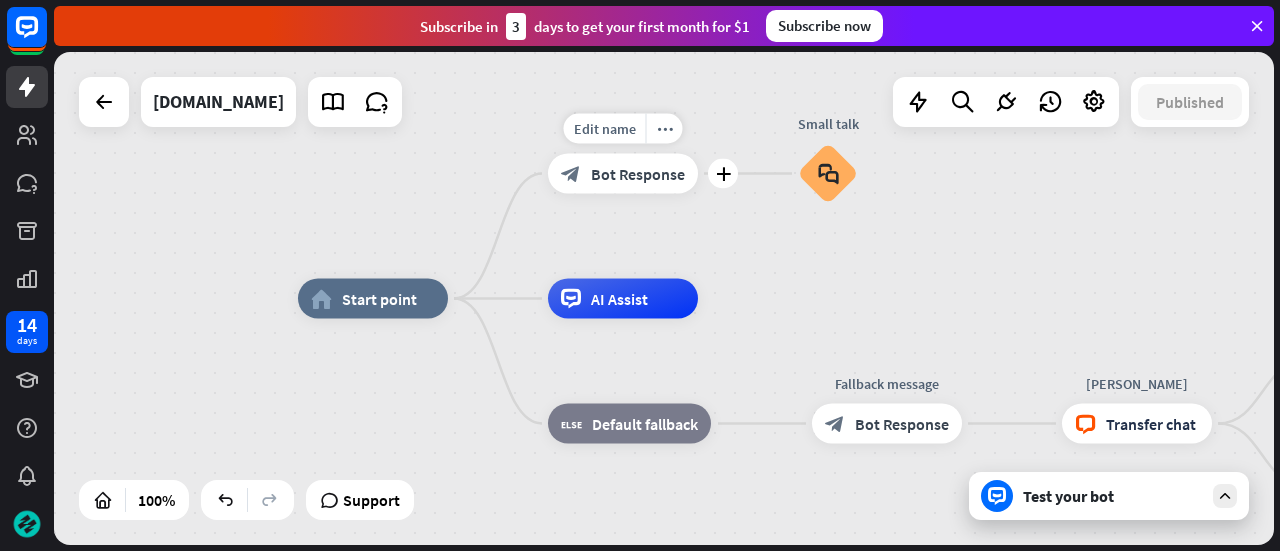 click on "Bot Response" at bounding box center [638, 174] 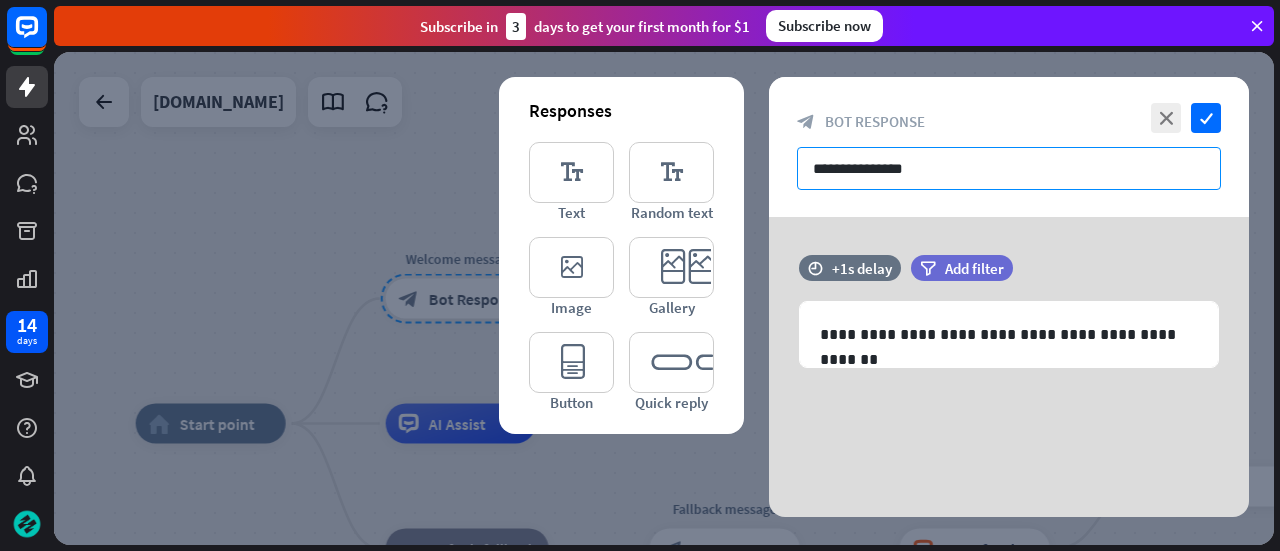 click on "**********" at bounding box center [1009, 168] 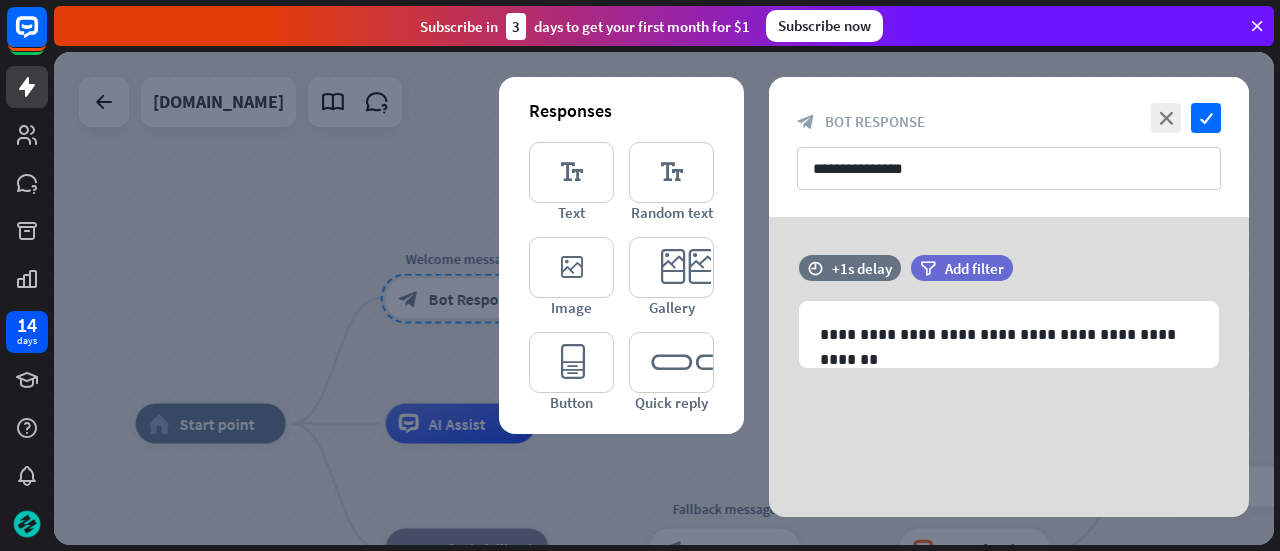 click on "**********" at bounding box center (1009, 367) 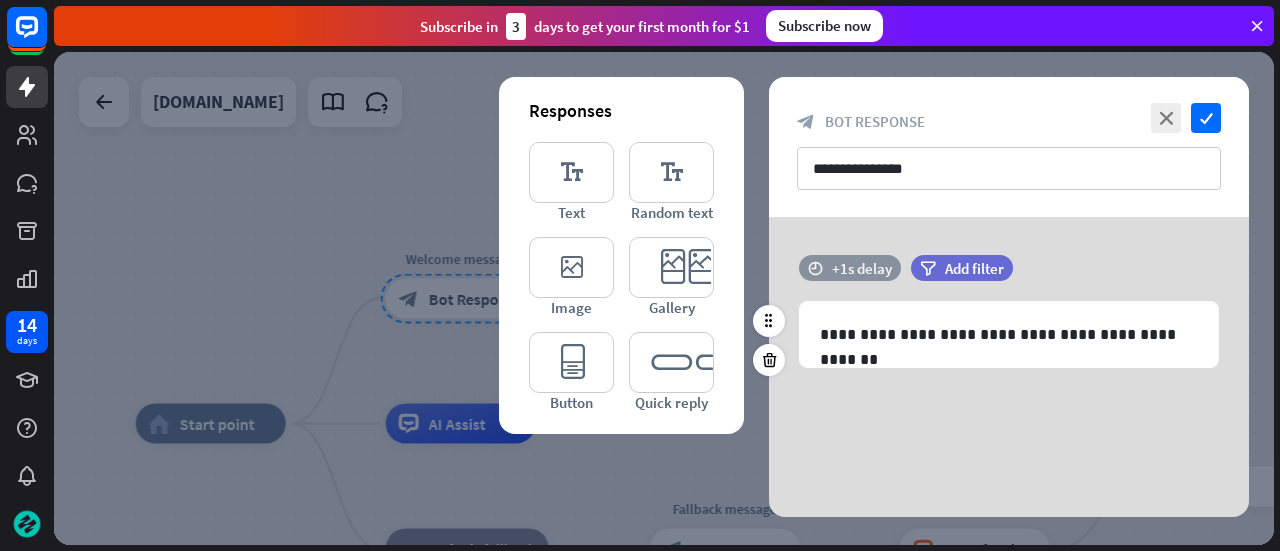 click on "+1s delay" at bounding box center [862, 268] 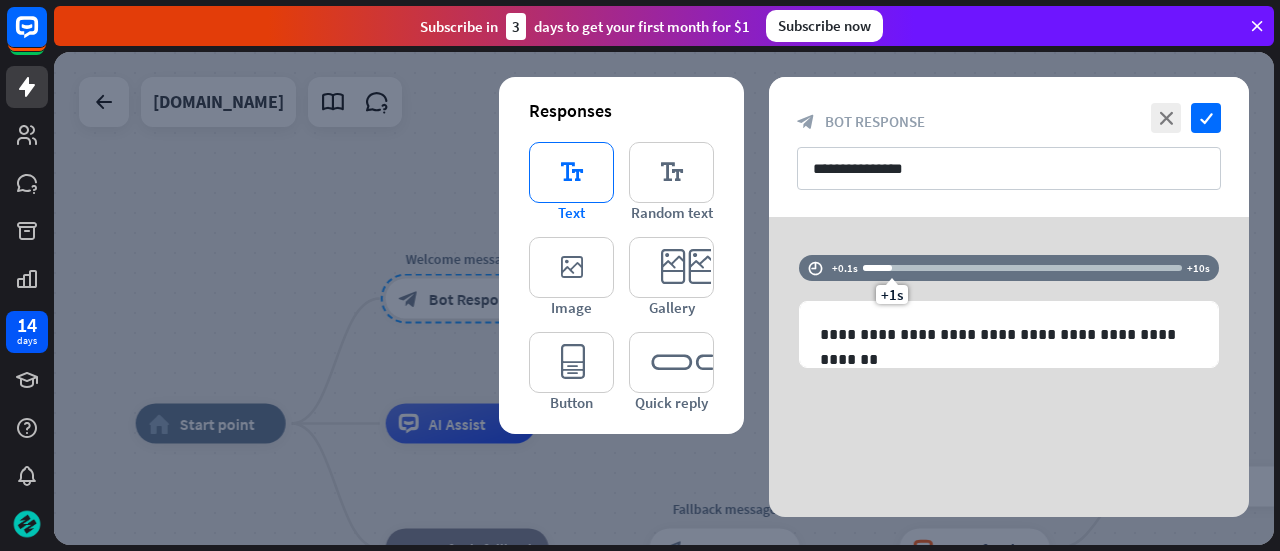 click on "editor_text" at bounding box center [571, 172] 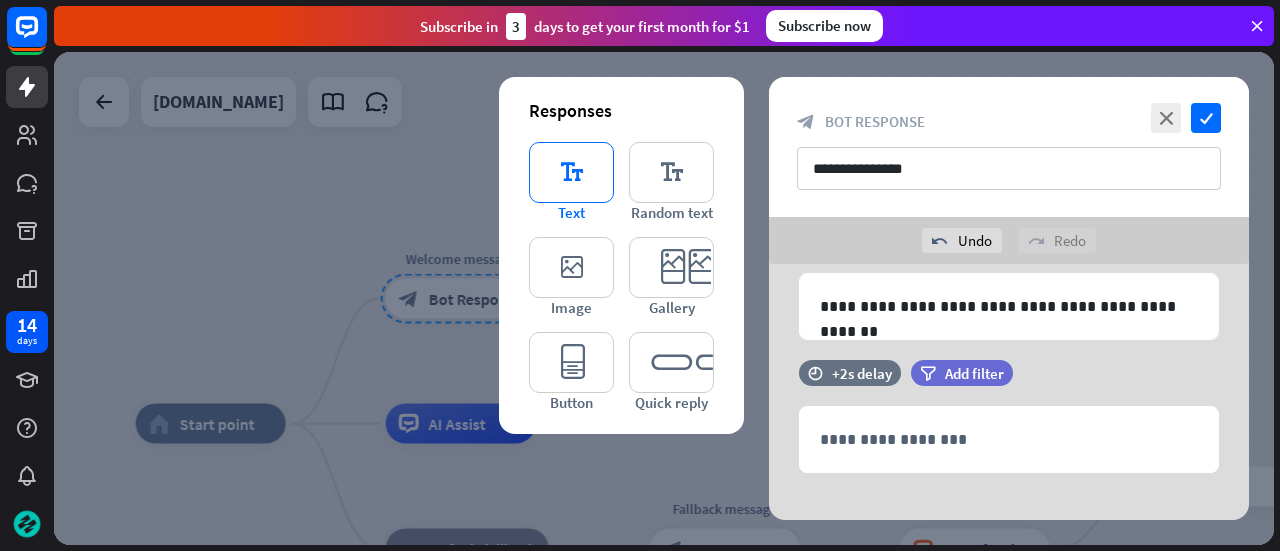 scroll, scrollTop: 96, scrollLeft: 0, axis: vertical 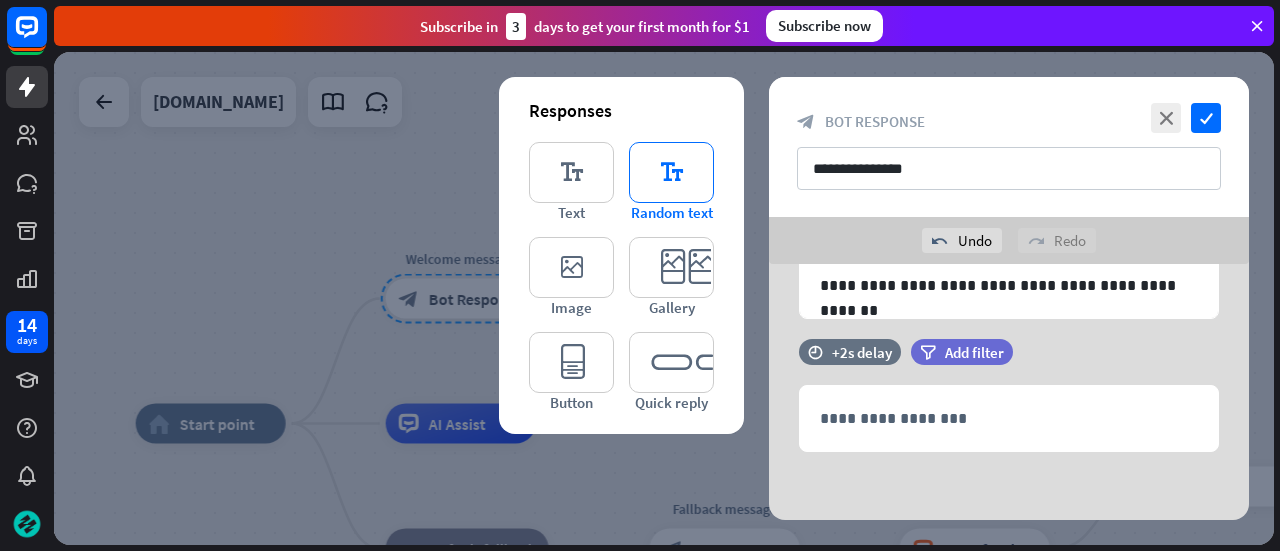 click on "editor_text" at bounding box center (671, 172) 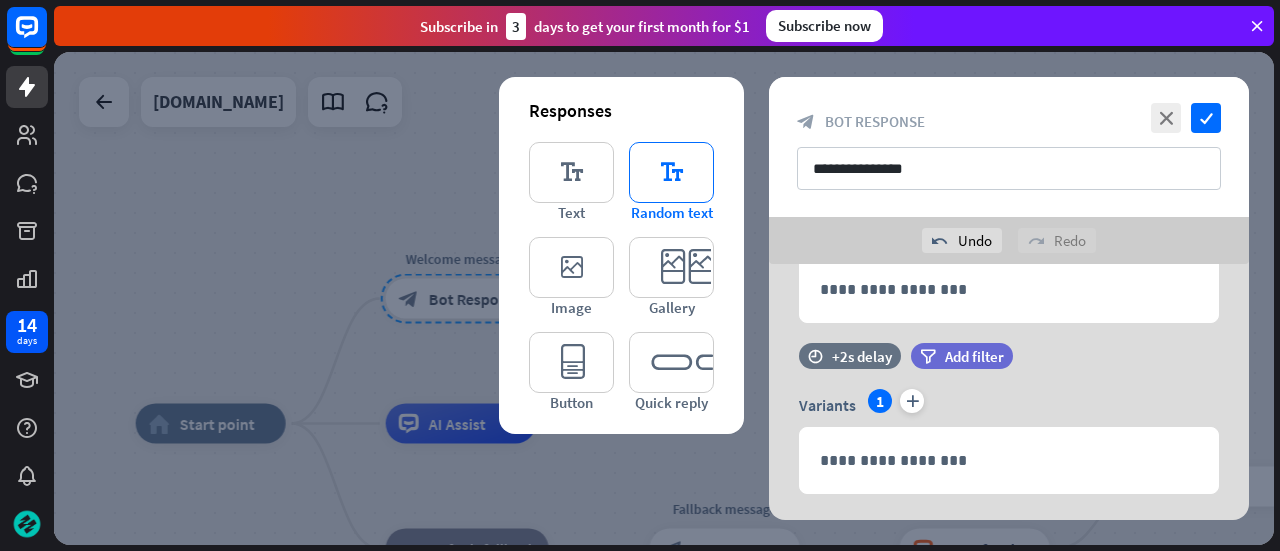 scroll, scrollTop: 266, scrollLeft: 0, axis: vertical 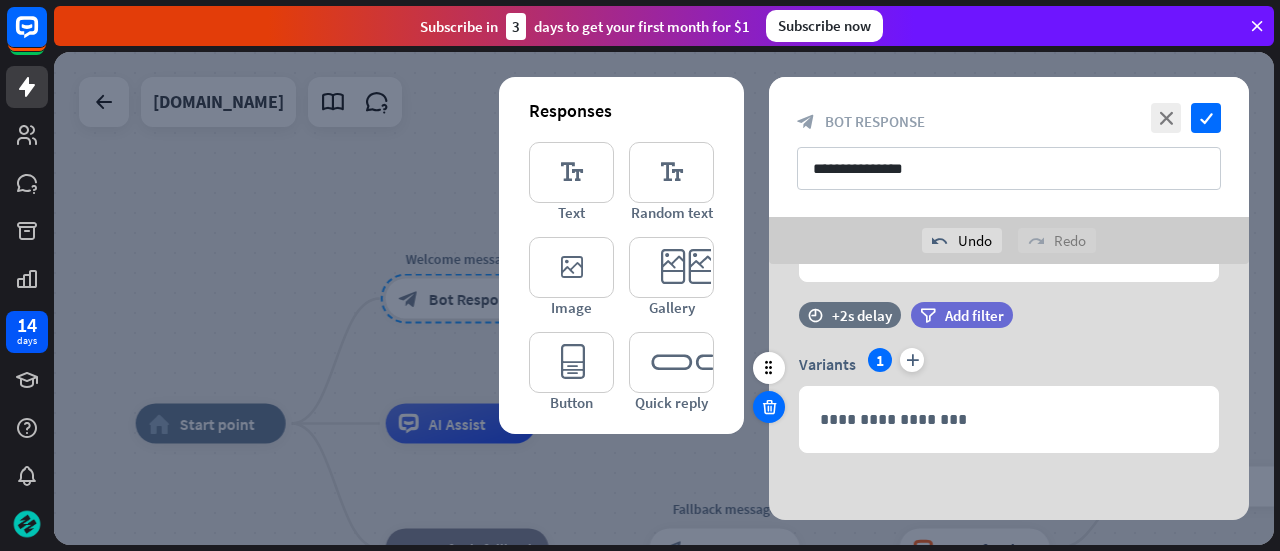 click at bounding box center [769, 407] 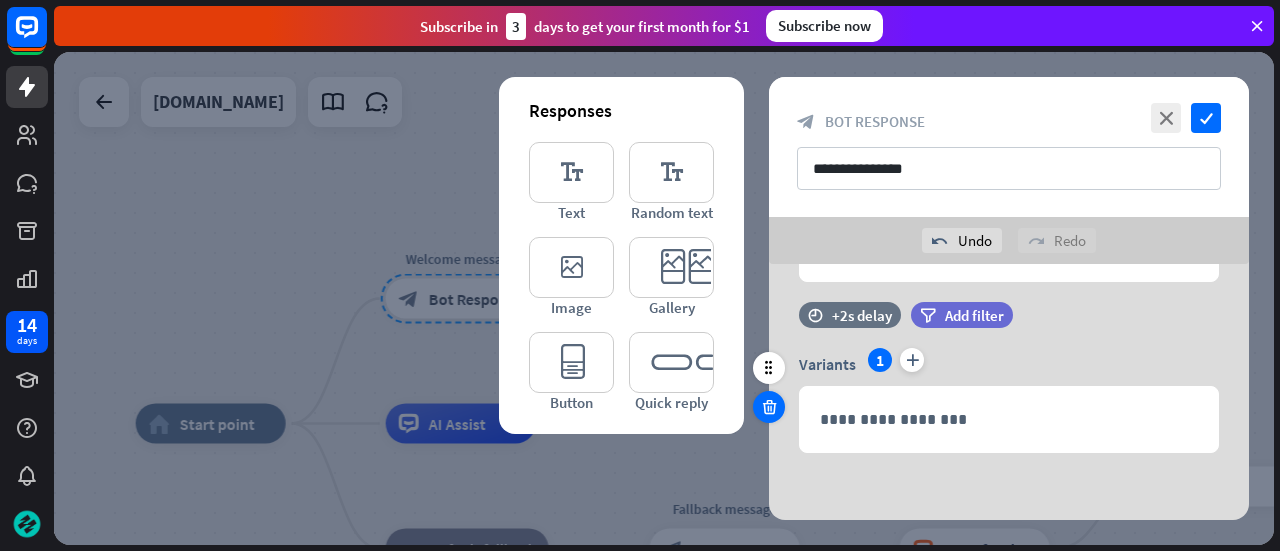scroll, scrollTop: 96, scrollLeft: 0, axis: vertical 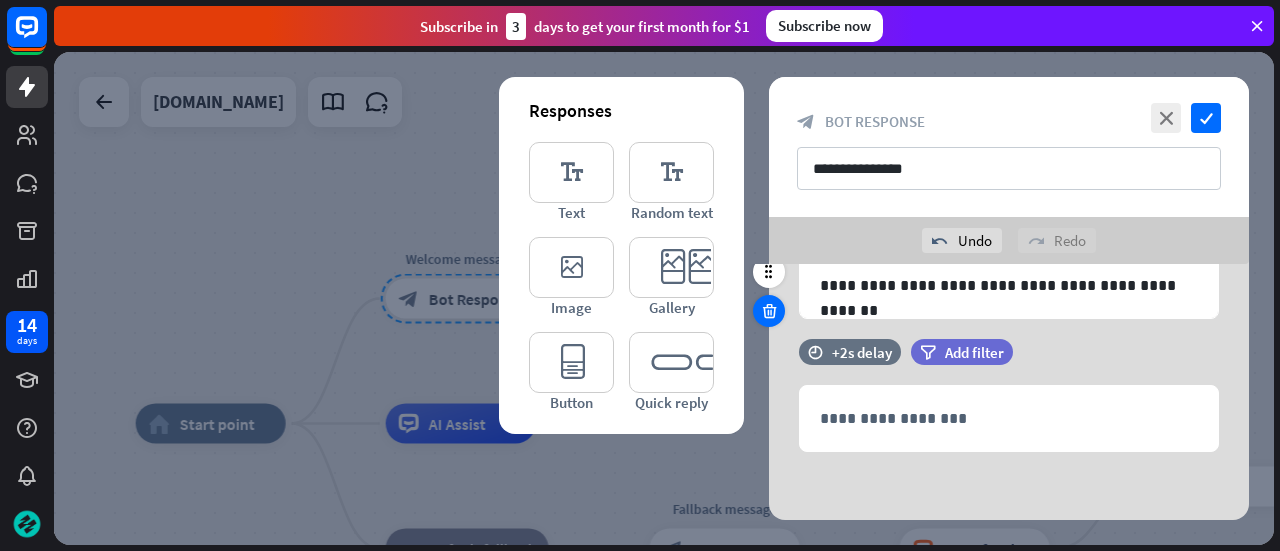 click at bounding box center [769, 311] 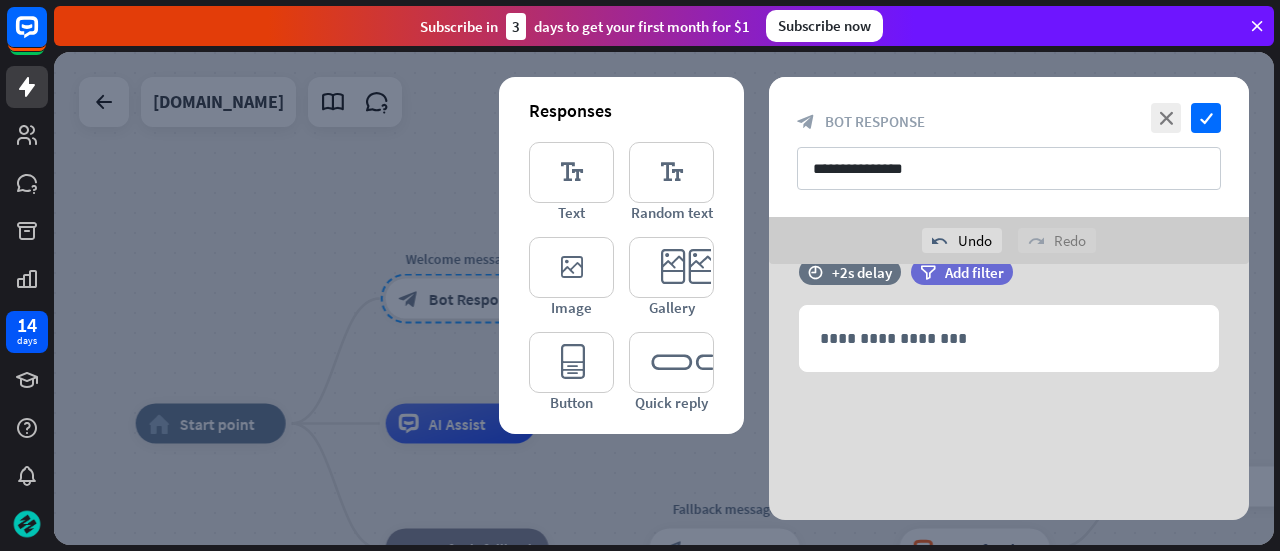 drag, startPoint x: 880, startPoint y: 408, endPoint x: 880, endPoint y: 449, distance: 41 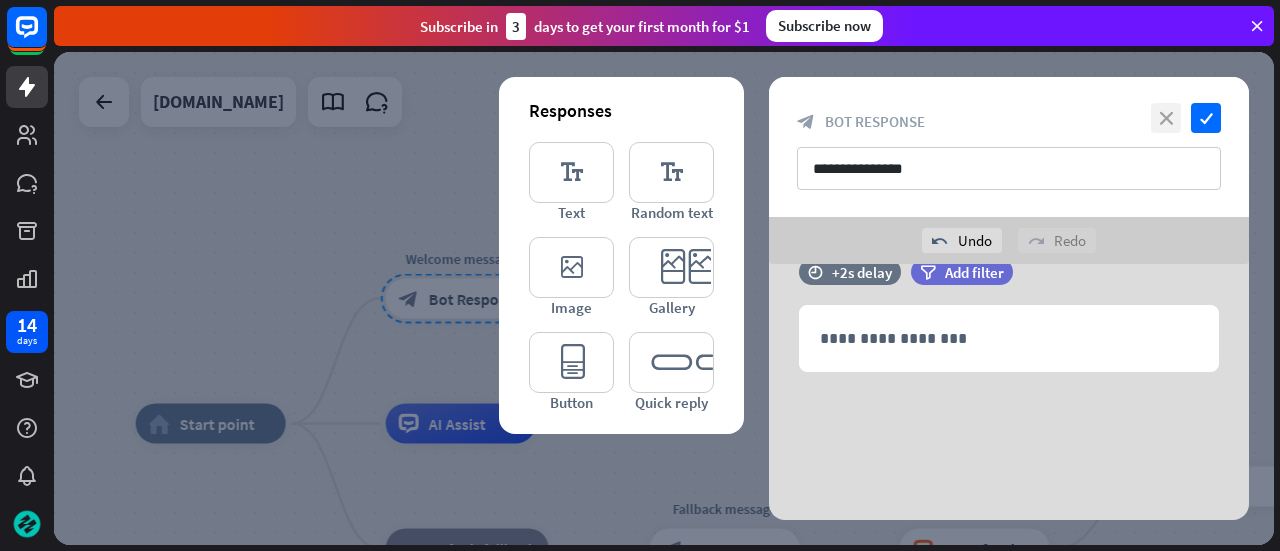 click on "close" at bounding box center (1166, 118) 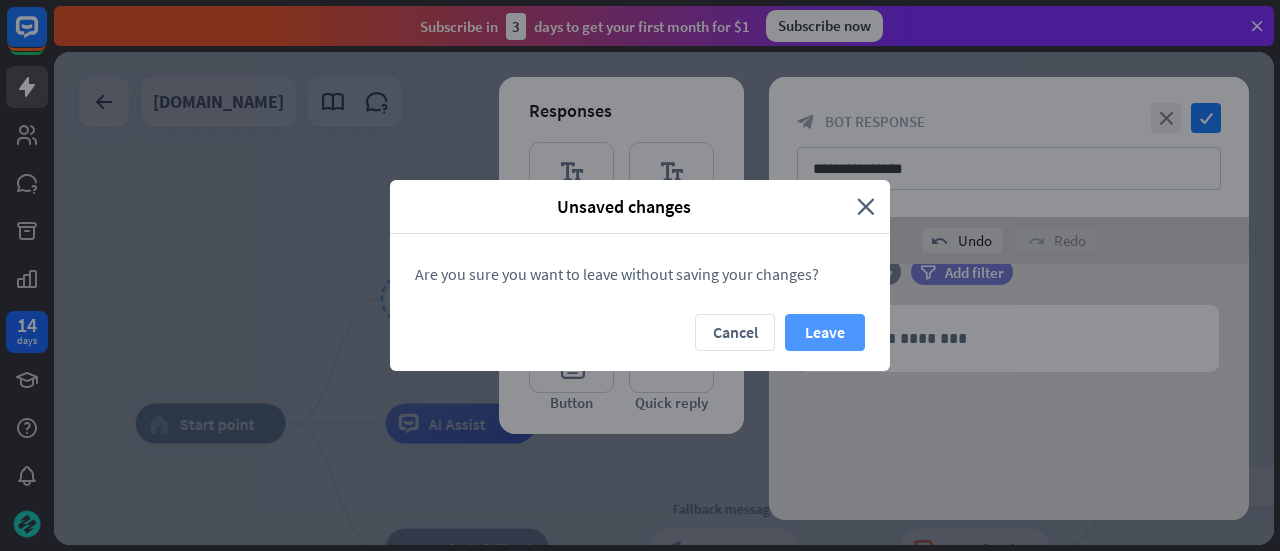 click on "Leave" at bounding box center [825, 332] 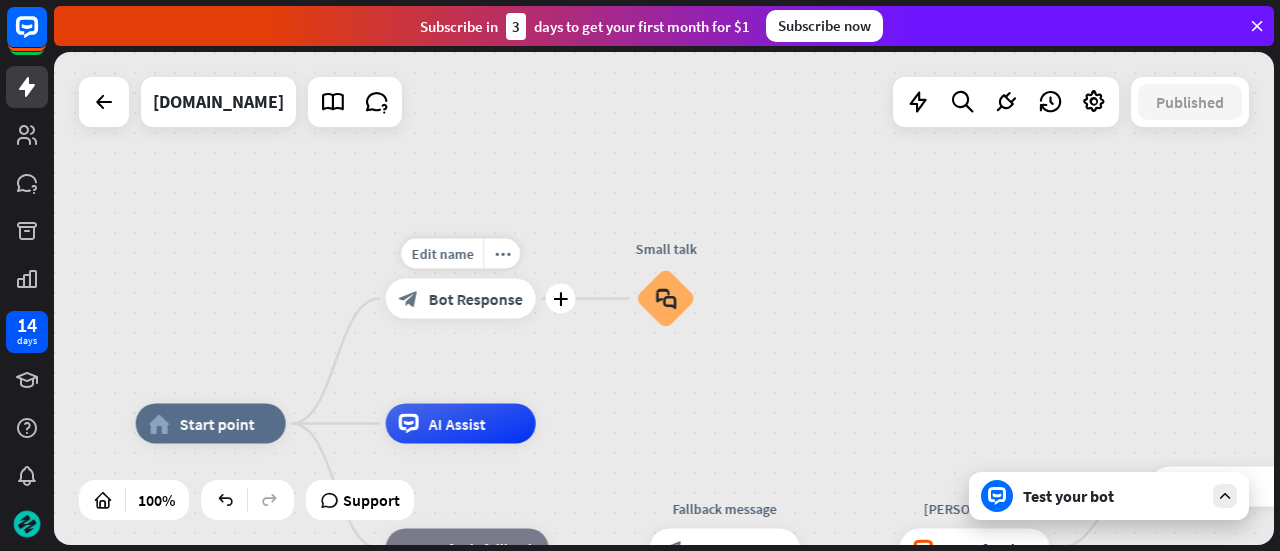 click on "Bot Response" at bounding box center (476, 299) 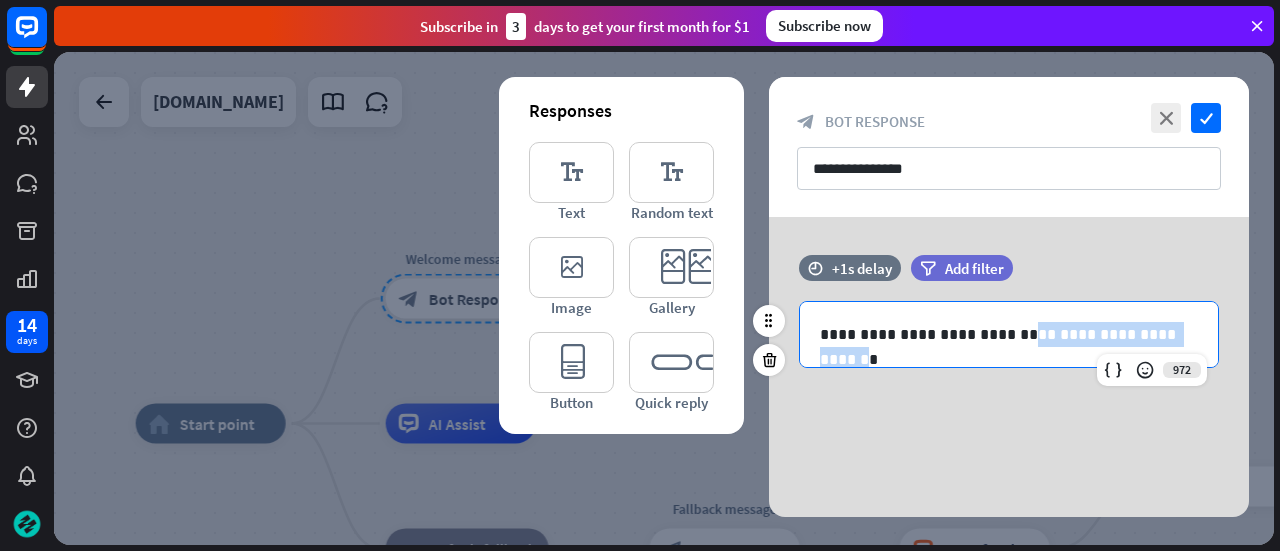 drag, startPoint x: 982, startPoint y: 335, endPoint x: 1151, endPoint y: 329, distance: 169.10648 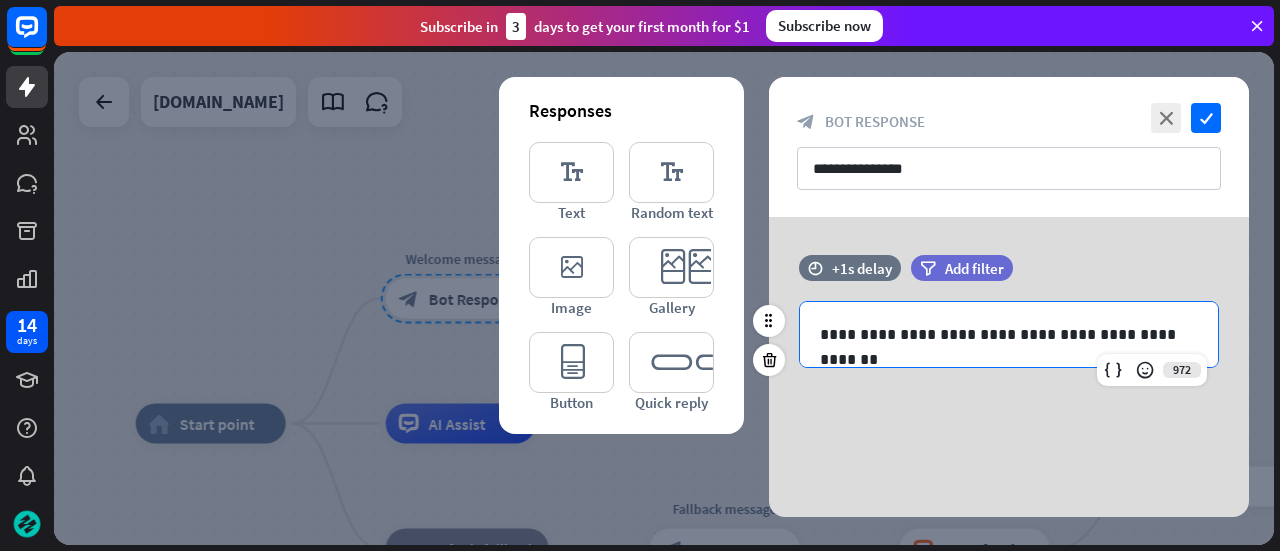 click on "**********" at bounding box center [1009, 334] 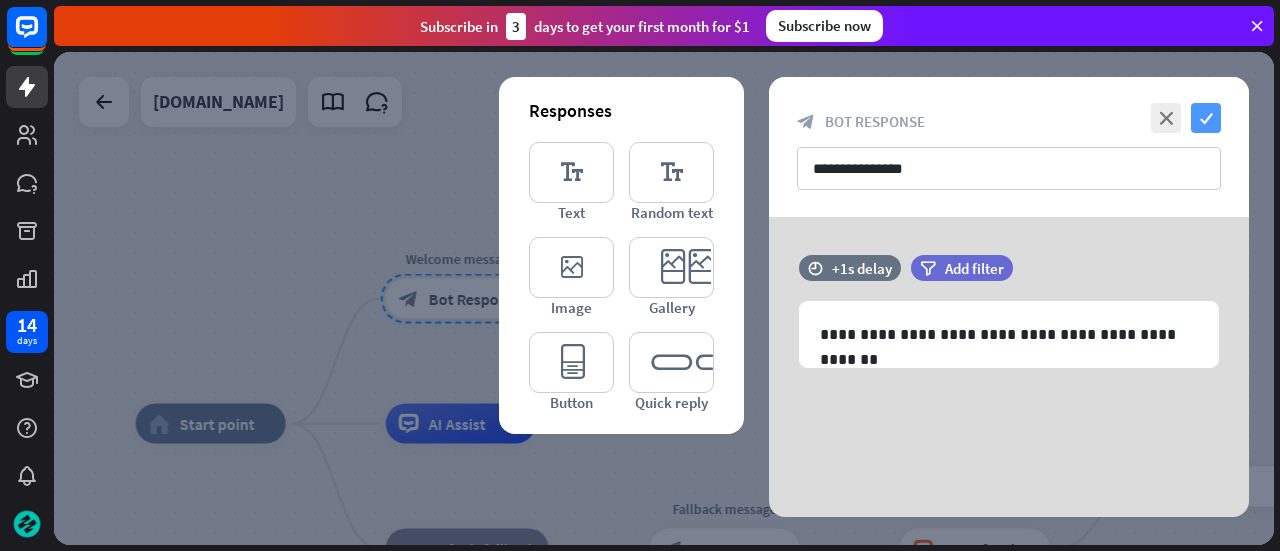 click on "check" at bounding box center [1206, 118] 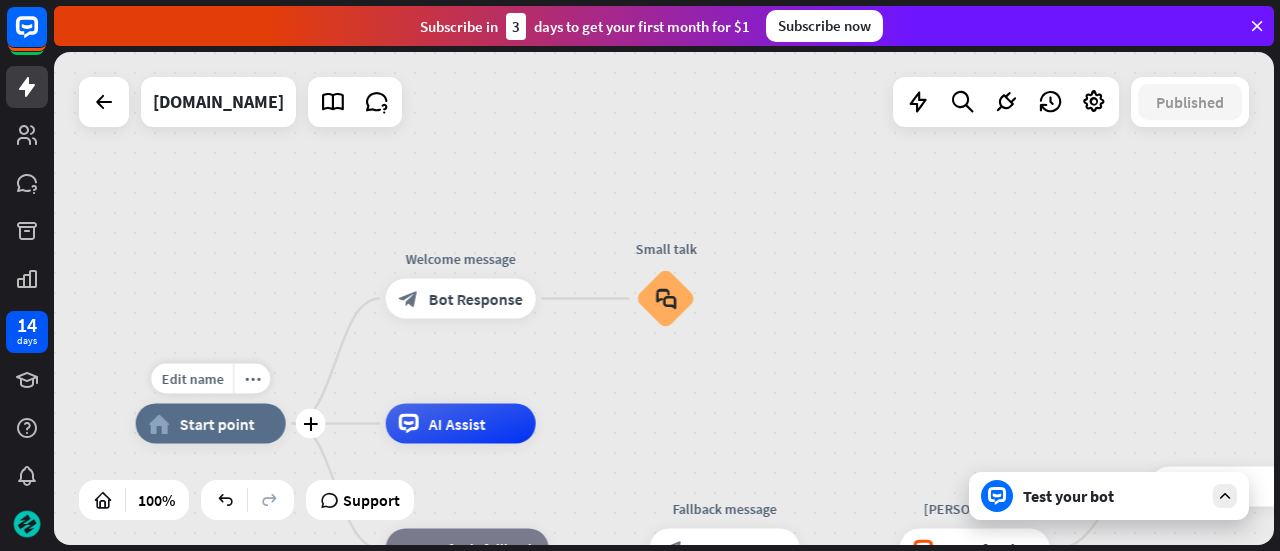 click on "Start point" at bounding box center [217, 424] 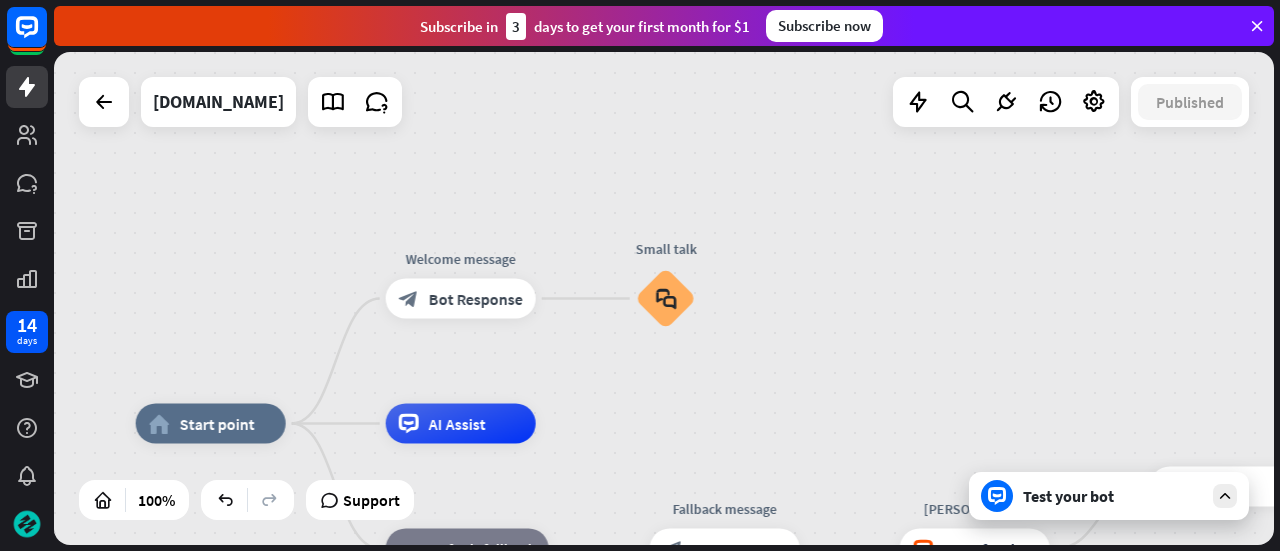 click on "home_2   Start point                 Welcome message   block_bot_response   Bot Response                 Small talk   block_faq                     AI Assist                   block_fallback   Default fallback                 Fallback message   block_bot_response   Bot Response                 [PERSON_NAME]   block_livechat   Transfer chat                   block_success   Success                   block_failure   Failure                   block_fallback   Fallback" at bounding box center (664, 298) 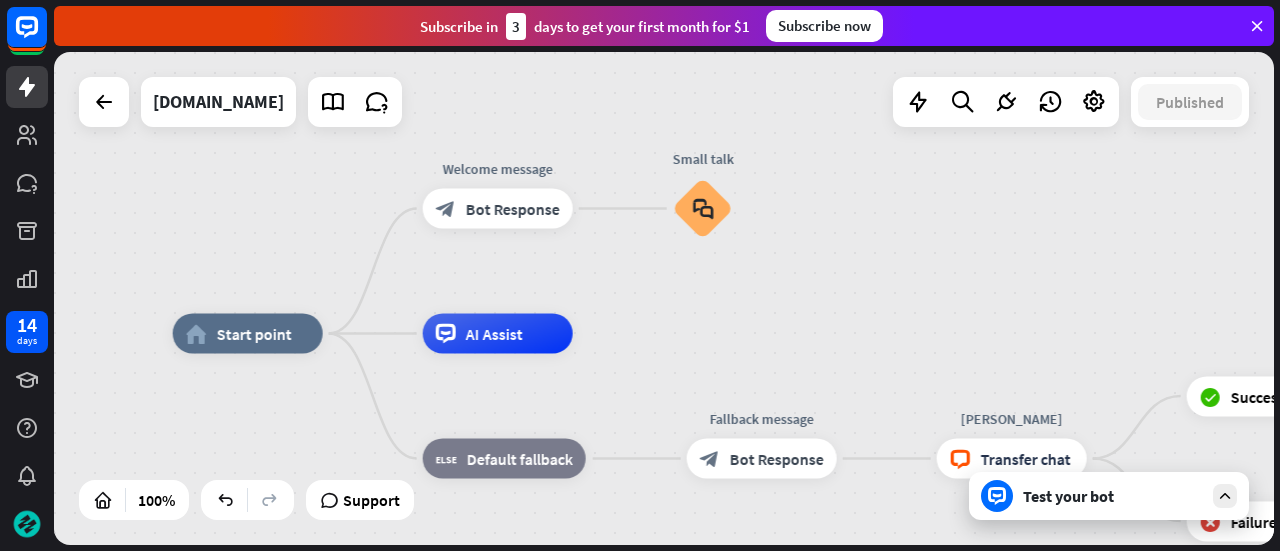 drag, startPoint x: 558, startPoint y: 189, endPoint x: 595, endPoint y: 99, distance: 97.308784 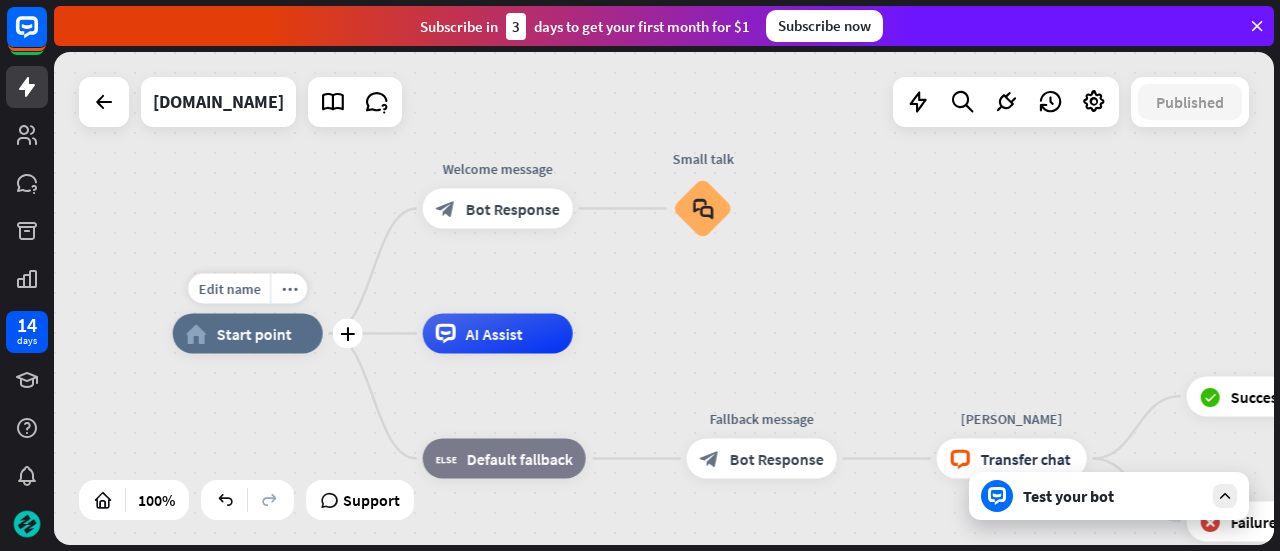 click on "Edit name   more_horiz         plus     home_2   Start point" at bounding box center [248, 334] 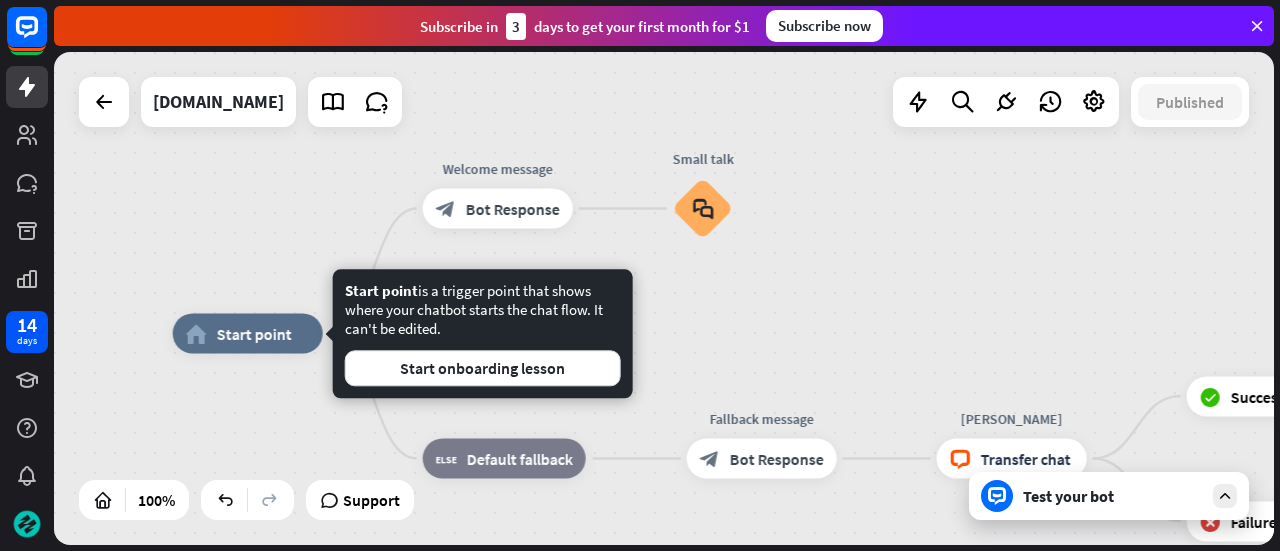 click on "home_2   Start point                 Welcome message   block_bot_response   Bot Response                 Small talk   block_faq                     AI Assist                   block_fallback   Default fallback                 Fallback message   block_bot_response   Bot Response                 [PERSON_NAME]   block_livechat   Transfer chat                   block_success   Success                   block_failure   Failure                   block_fallback   Fallback" at bounding box center (664, 298) 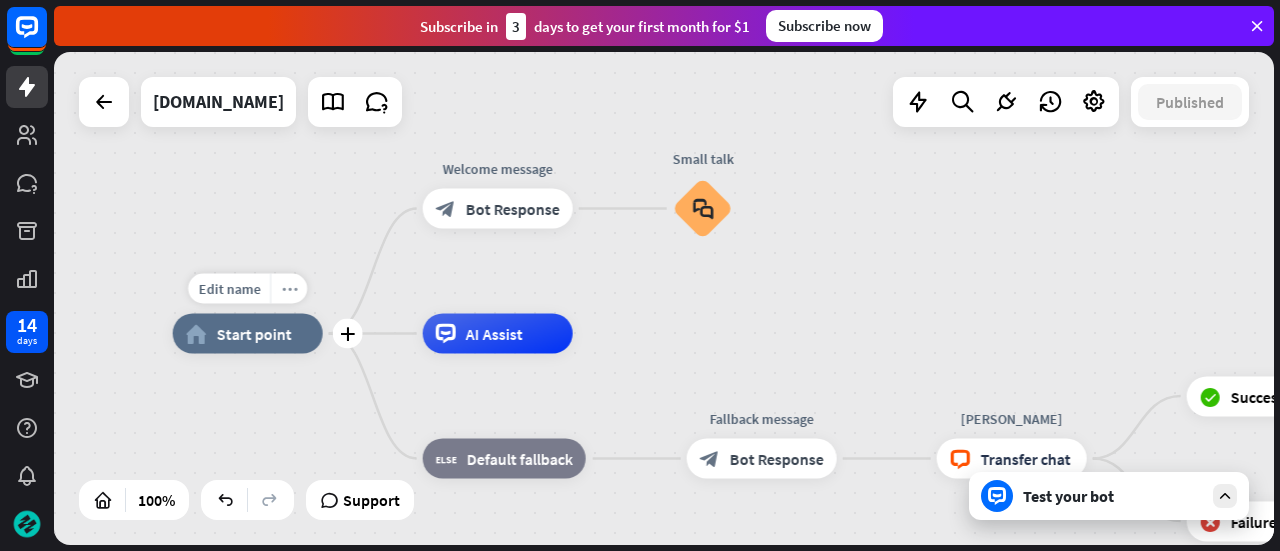 click on "more_horiz" at bounding box center (289, 288) 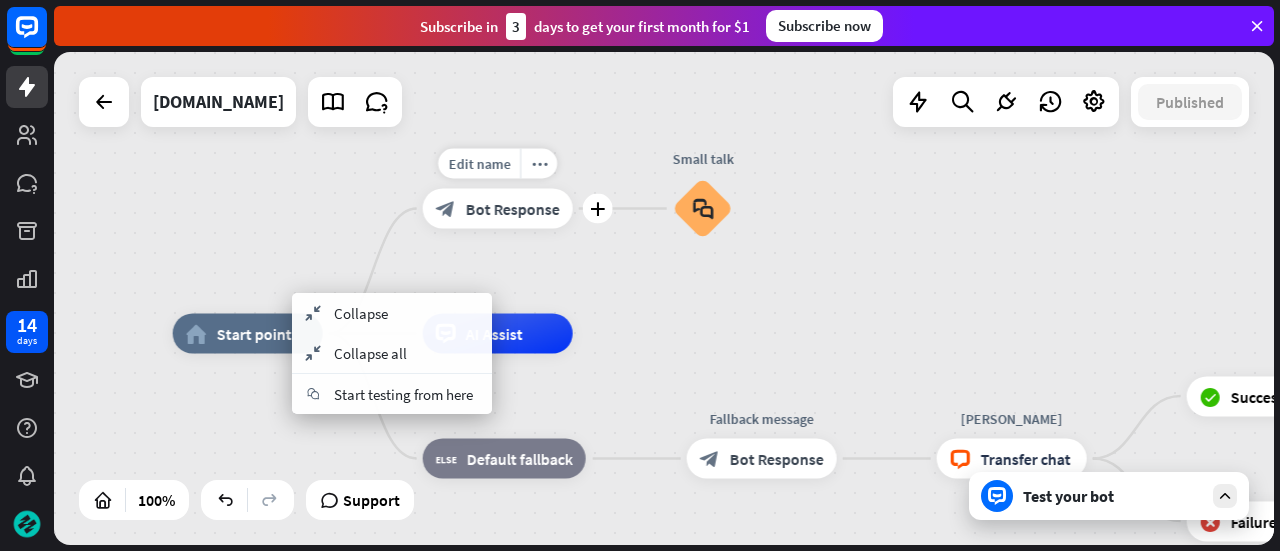 click on "Edit name   more_horiz         plus     block_bot_response   Bot Response" at bounding box center (498, 209) 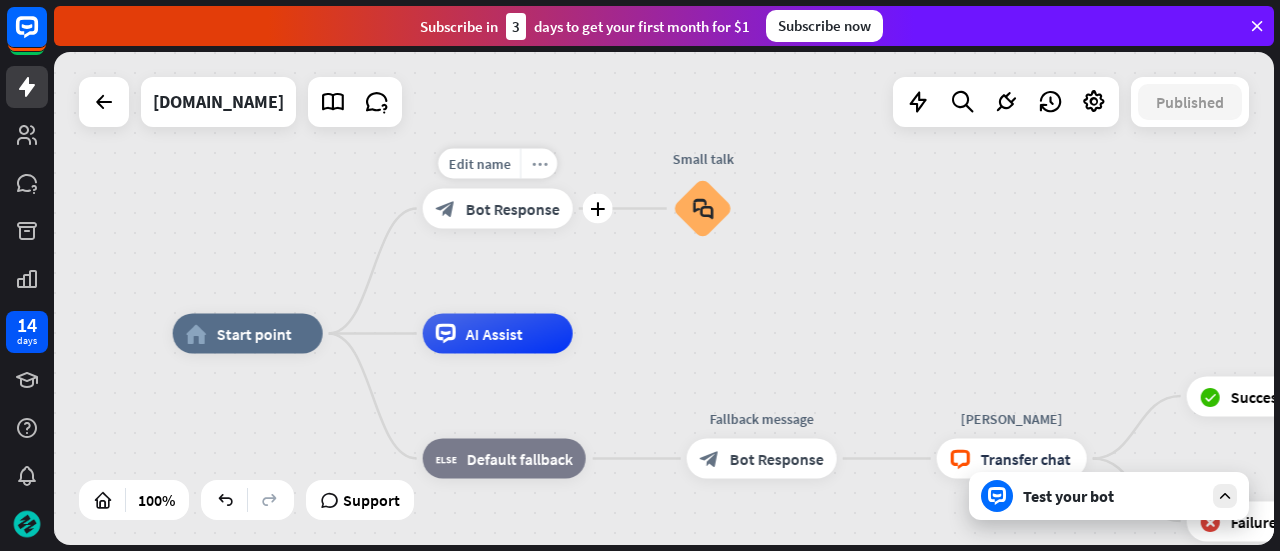 click on "more_horiz" at bounding box center (539, 163) 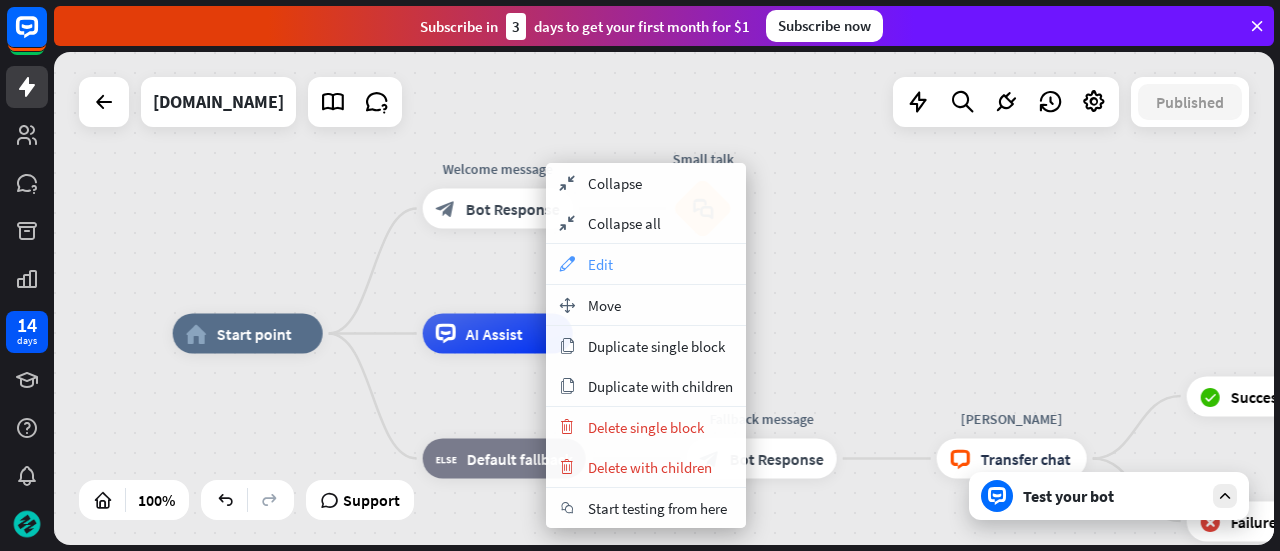 click on "Edit" at bounding box center (600, 264) 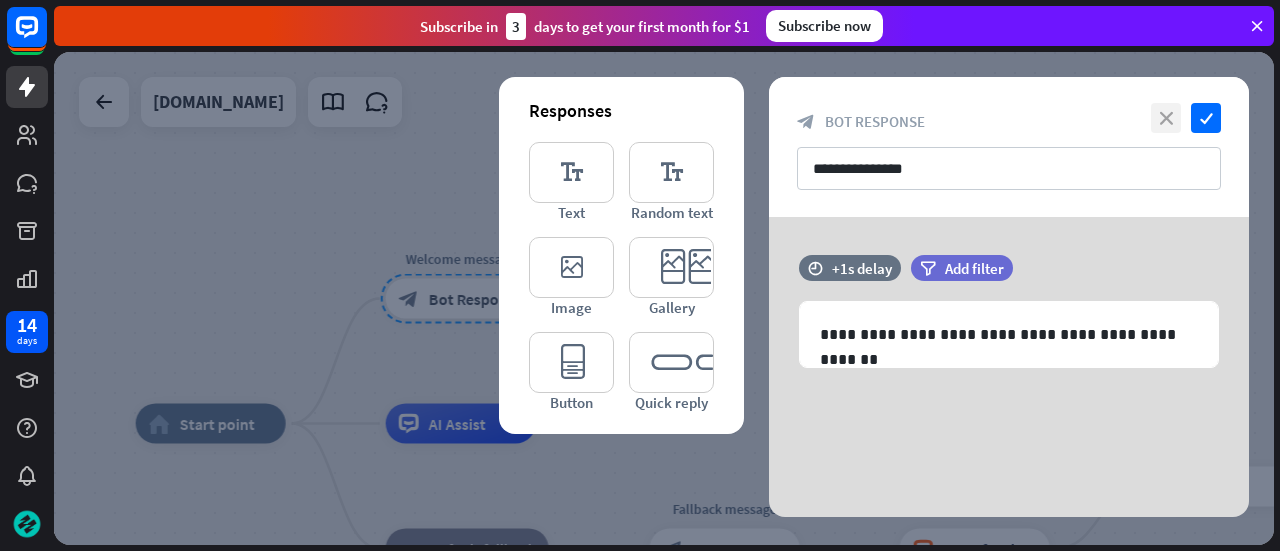 click on "close" at bounding box center (1166, 118) 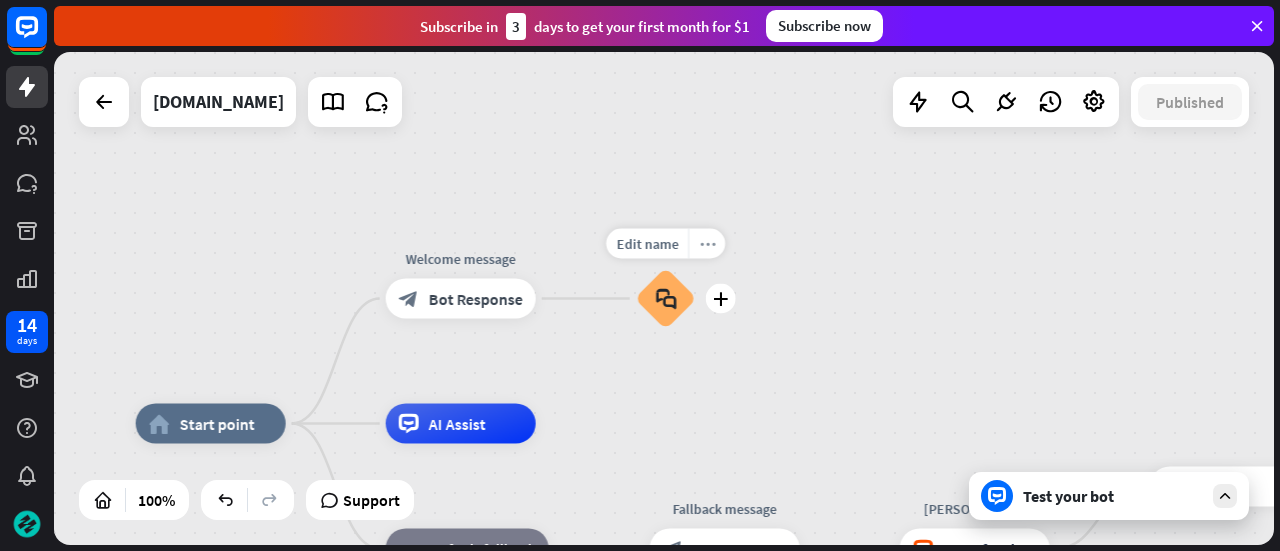 click on "more_horiz" at bounding box center [707, 243] 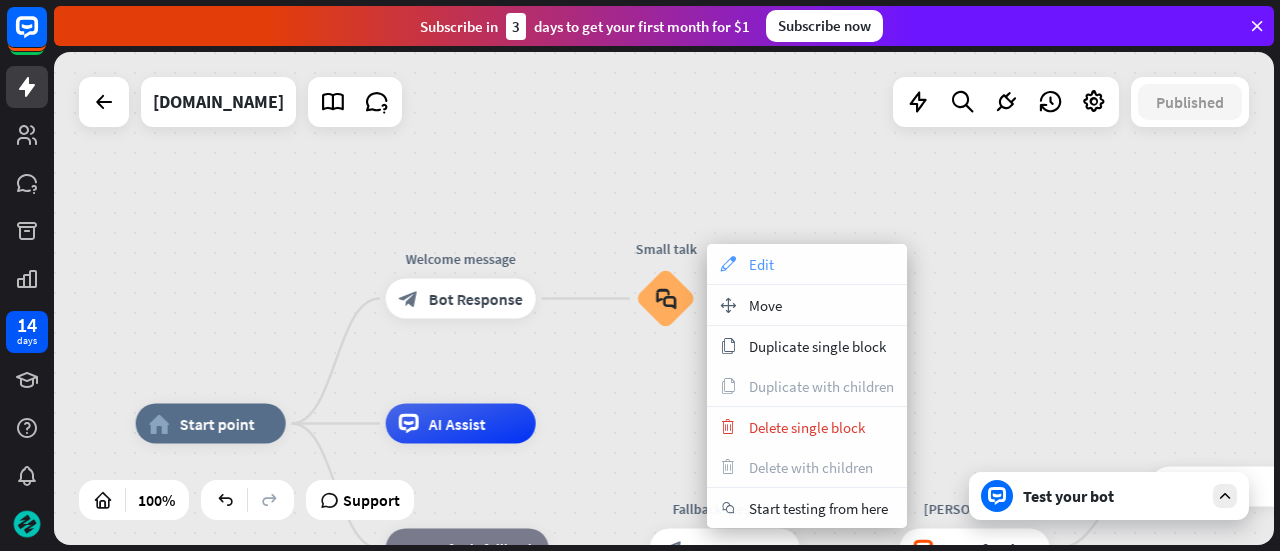 click on "Edit" at bounding box center [761, 264] 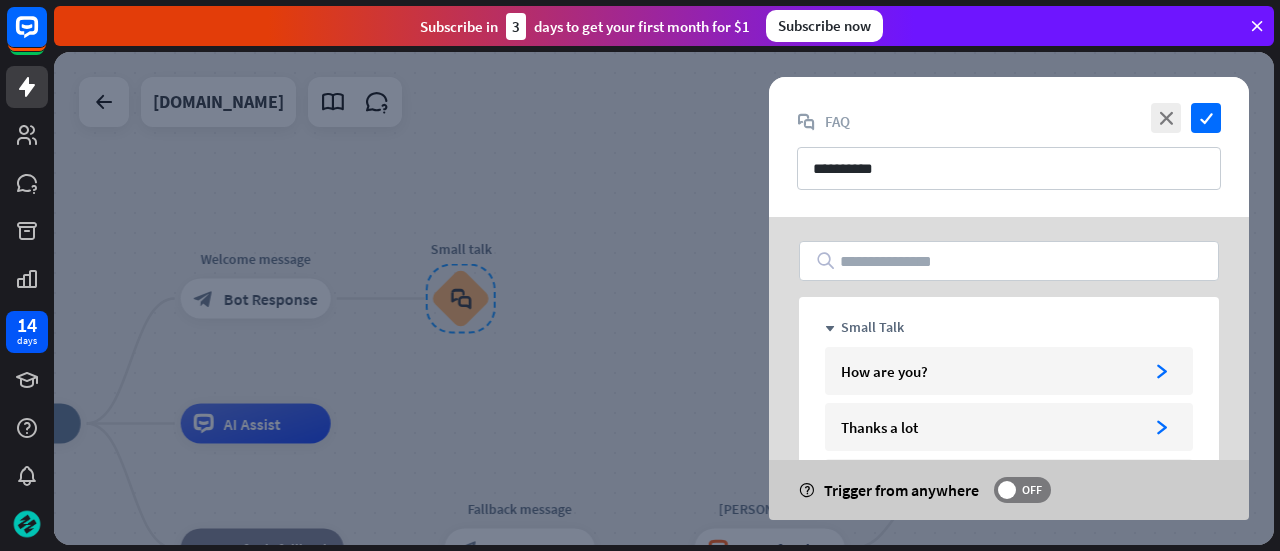 click on "down   Small Talk
How are you?
arrowhead_right
Thanks a lot
arrowhead_right
Hello
arrowhead_right
Goodbye
arrowhead_right
No more questions
arrowhead_right   plus
Add question
plus   Add group
help
Trigger from anywhere
OFF" at bounding box center (1009, 528) 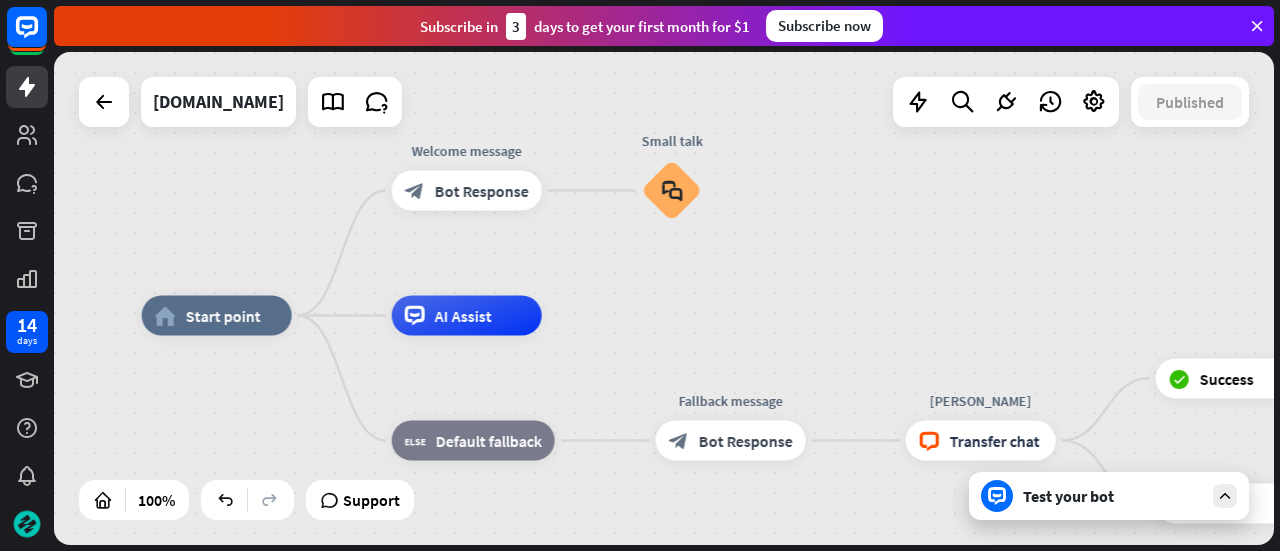 drag, startPoint x: 542, startPoint y: 397, endPoint x: 760, endPoint y: 282, distance: 246.47313 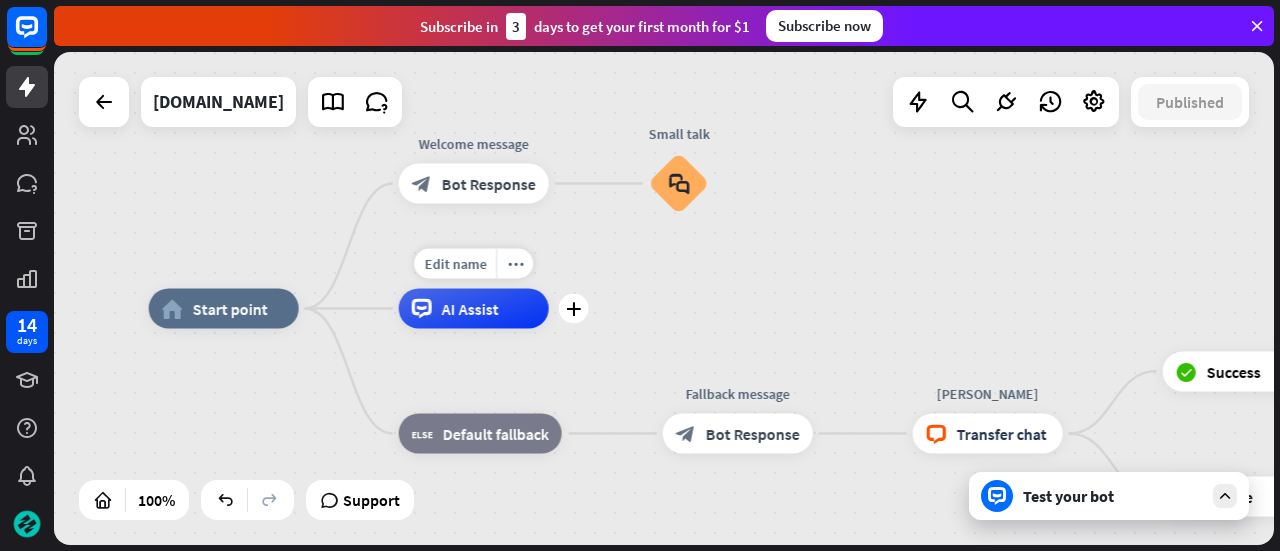 click on "AI Assist" at bounding box center (474, 309) 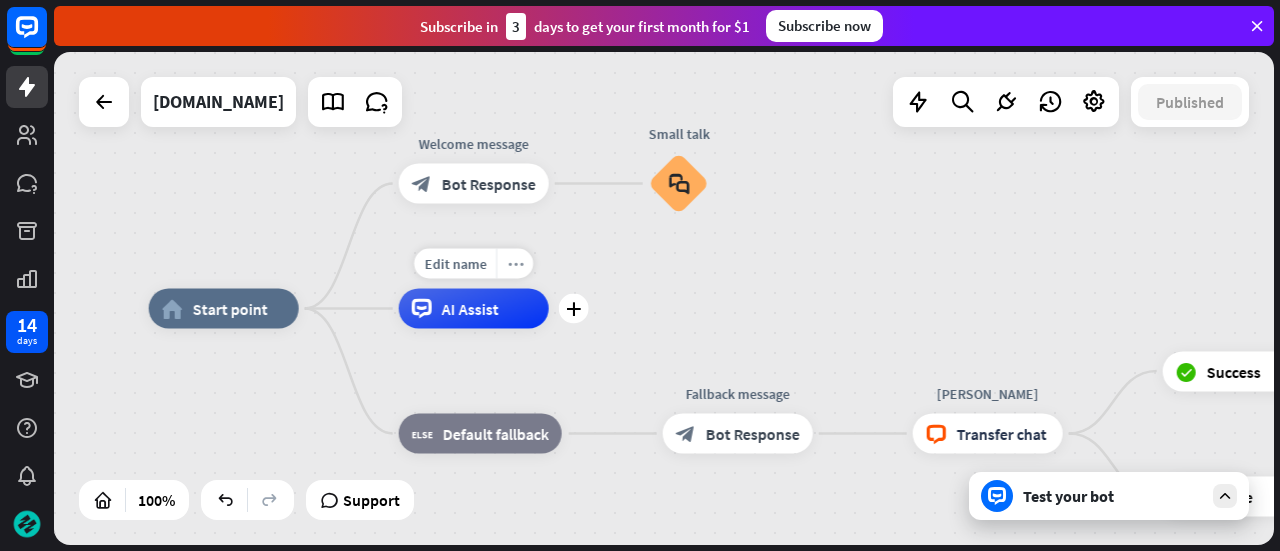 click on "more_horiz" at bounding box center (514, 264) 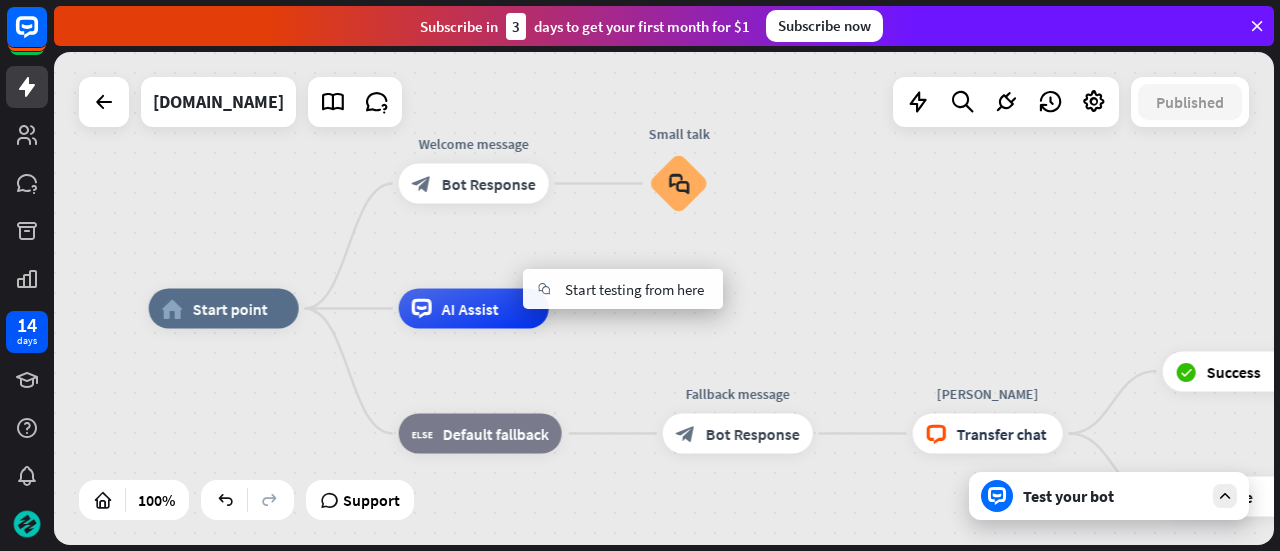 click on "home_2   Start point                 Welcome message   block_bot_response   Bot Response                 Small talk   block_faq                     AI Assist                   block_fallback   Default fallback                 Fallback message   block_bot_response   Bot Response                 [PERSON_NAME]   block_livechat   Transfer chat                   block_success   Success                   block_failure   Failure                   block_fallback   Fallback" at bounding box center (664, 298) 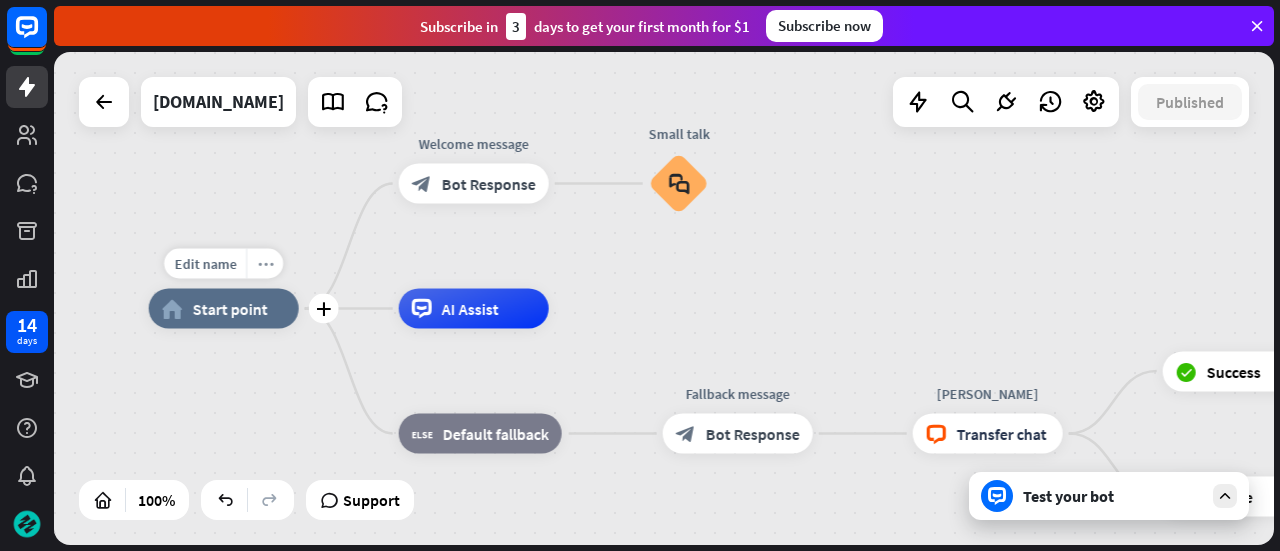 click on "more_horiz" at bounding box center (264, 264) 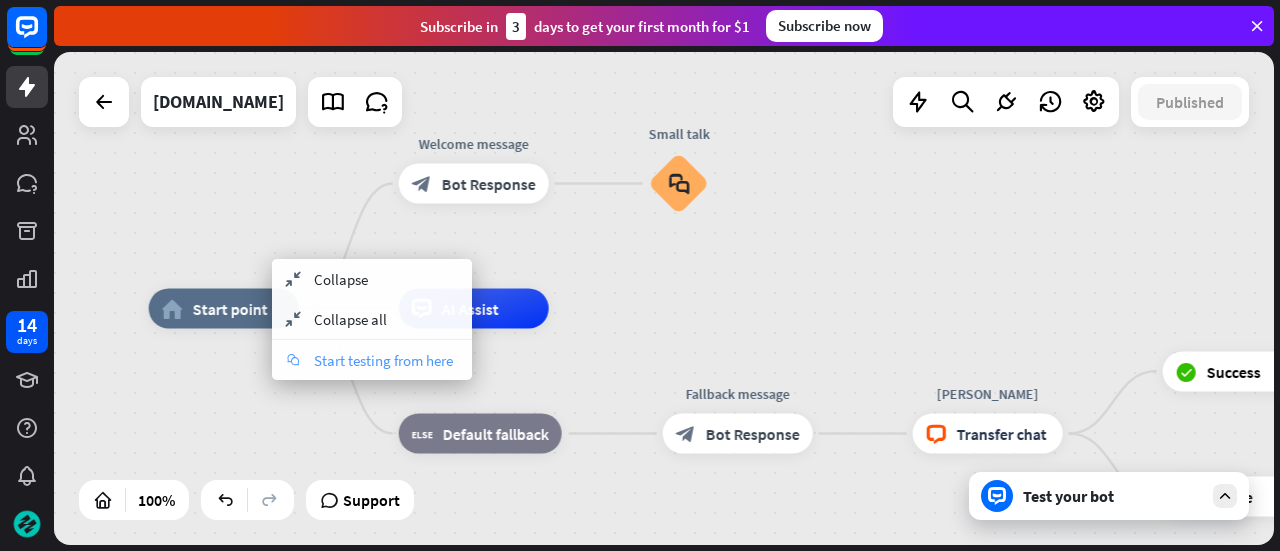 click on "chat   Start testing from here" at bounding box center [372, 360] 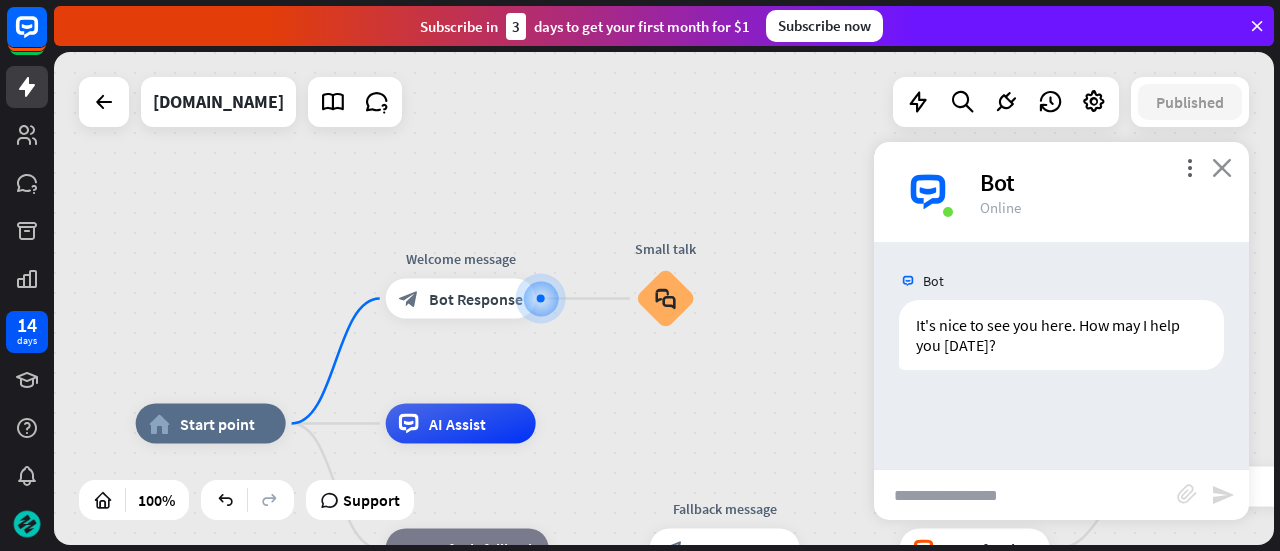 click on "close" at bounding box center [1222, 167] 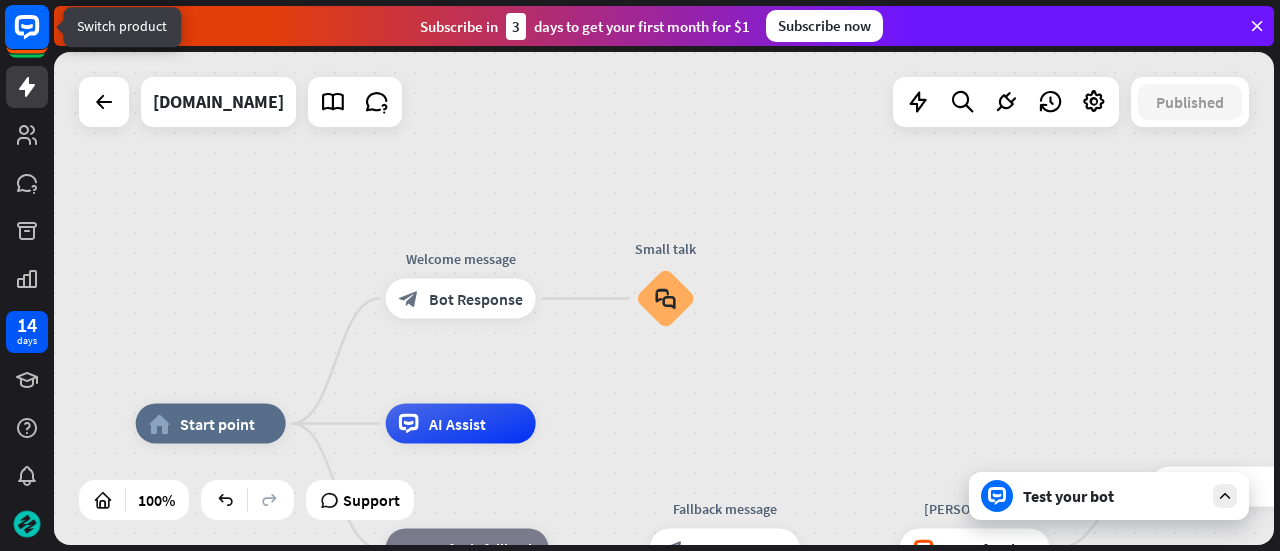 click 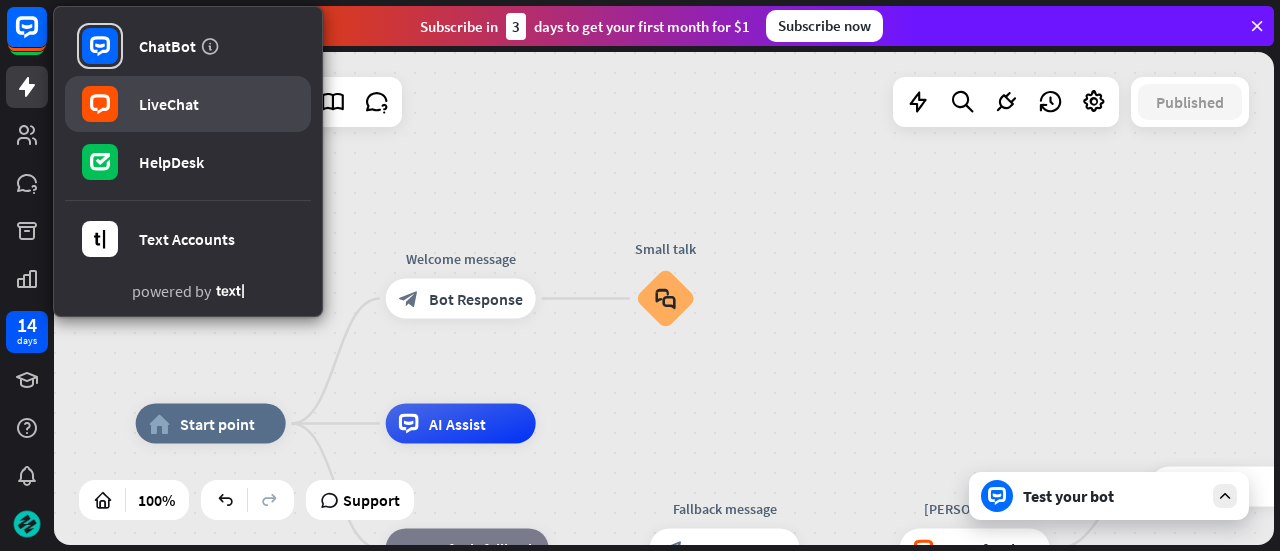 click on "LiveChat" at bounding box center (188, 104) 